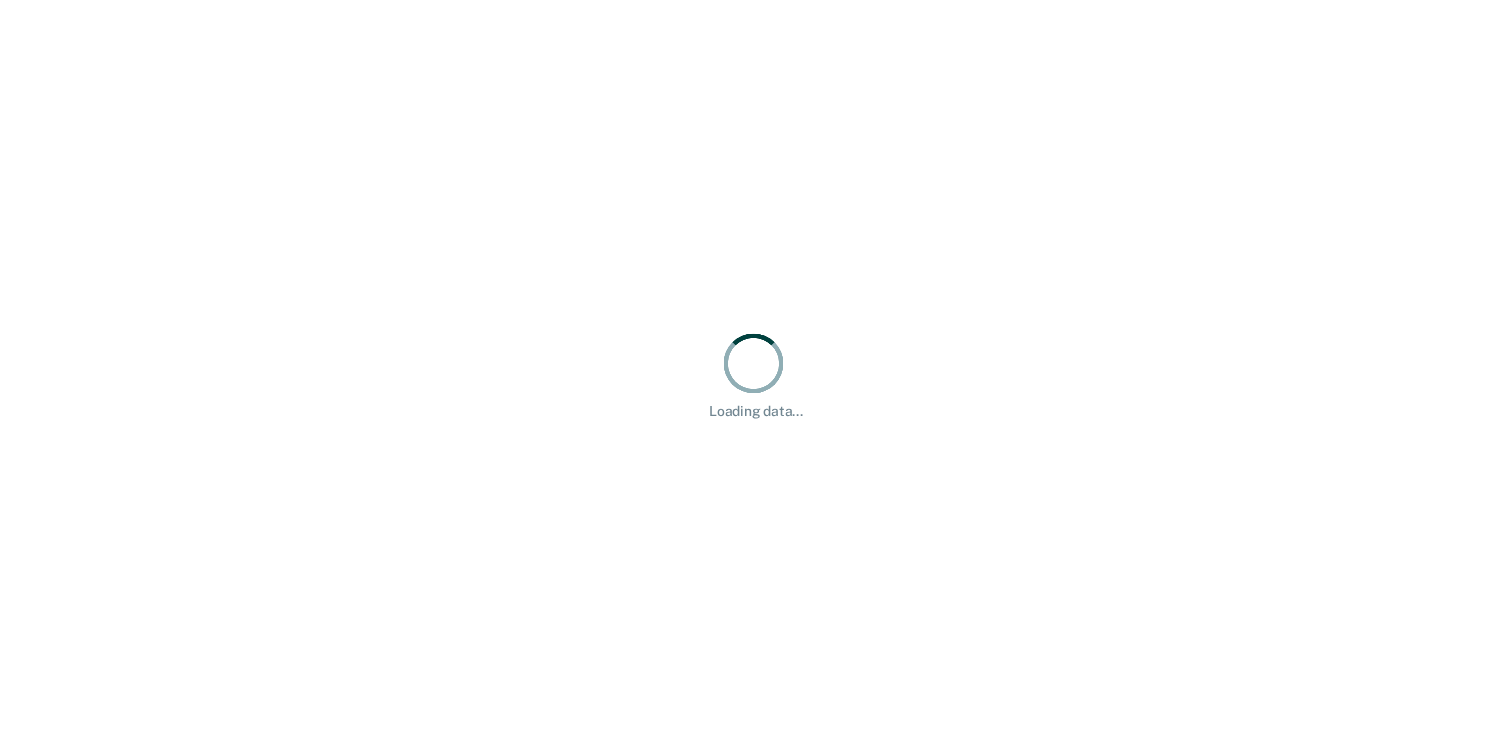 scroll, scrollTop: 0, scrollLeft: 0, axis: both 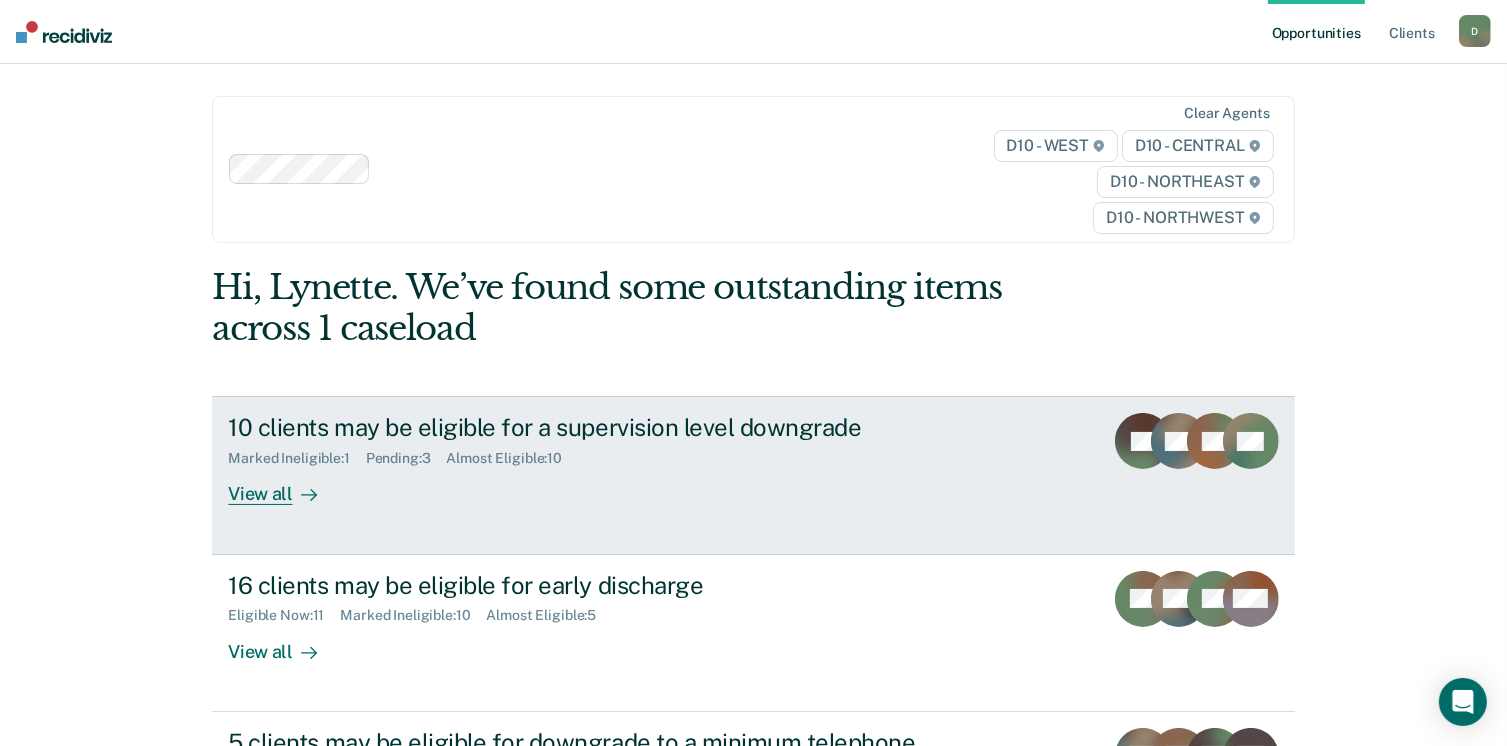 click on "View all" at bounding box center [284, 486] 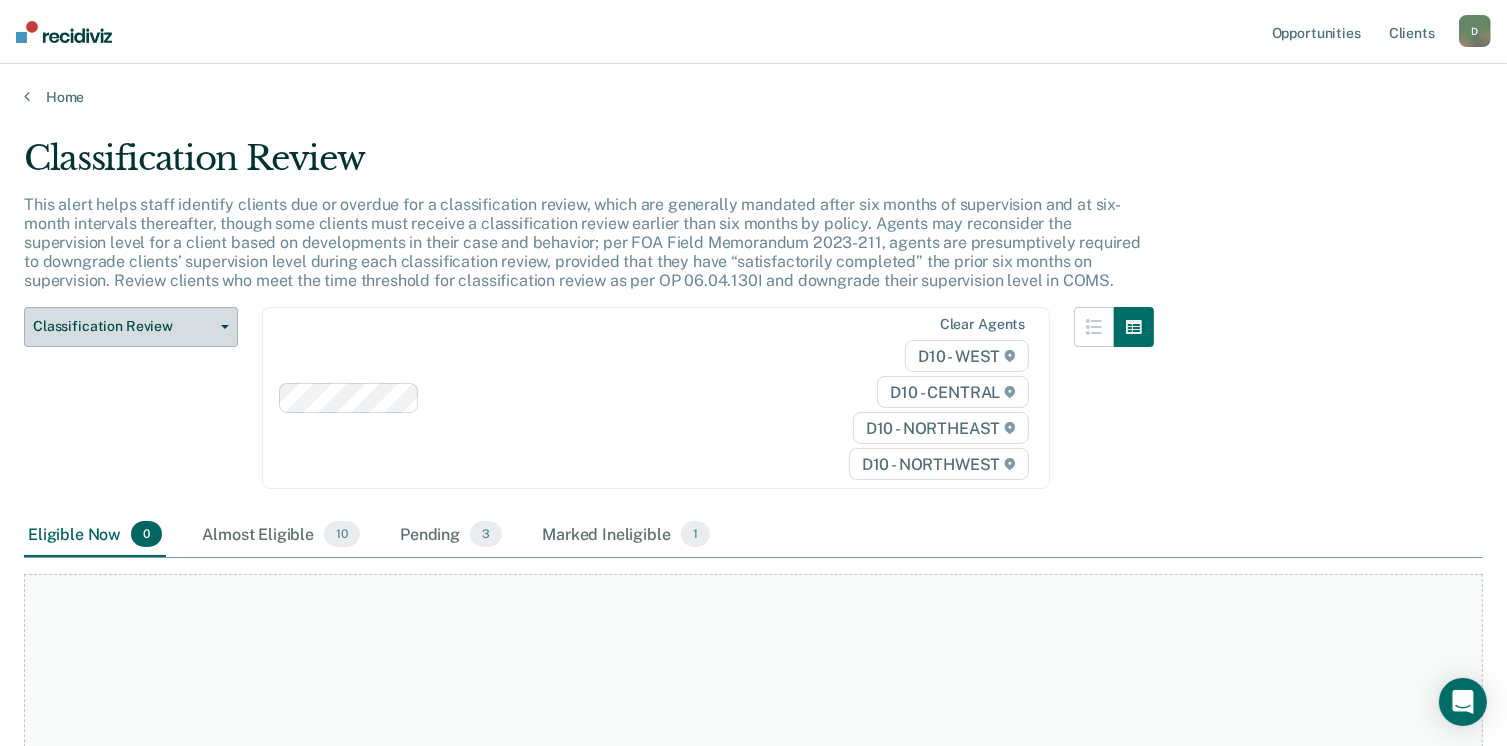 click on "Classification Review" at bounding box center [123, 326] 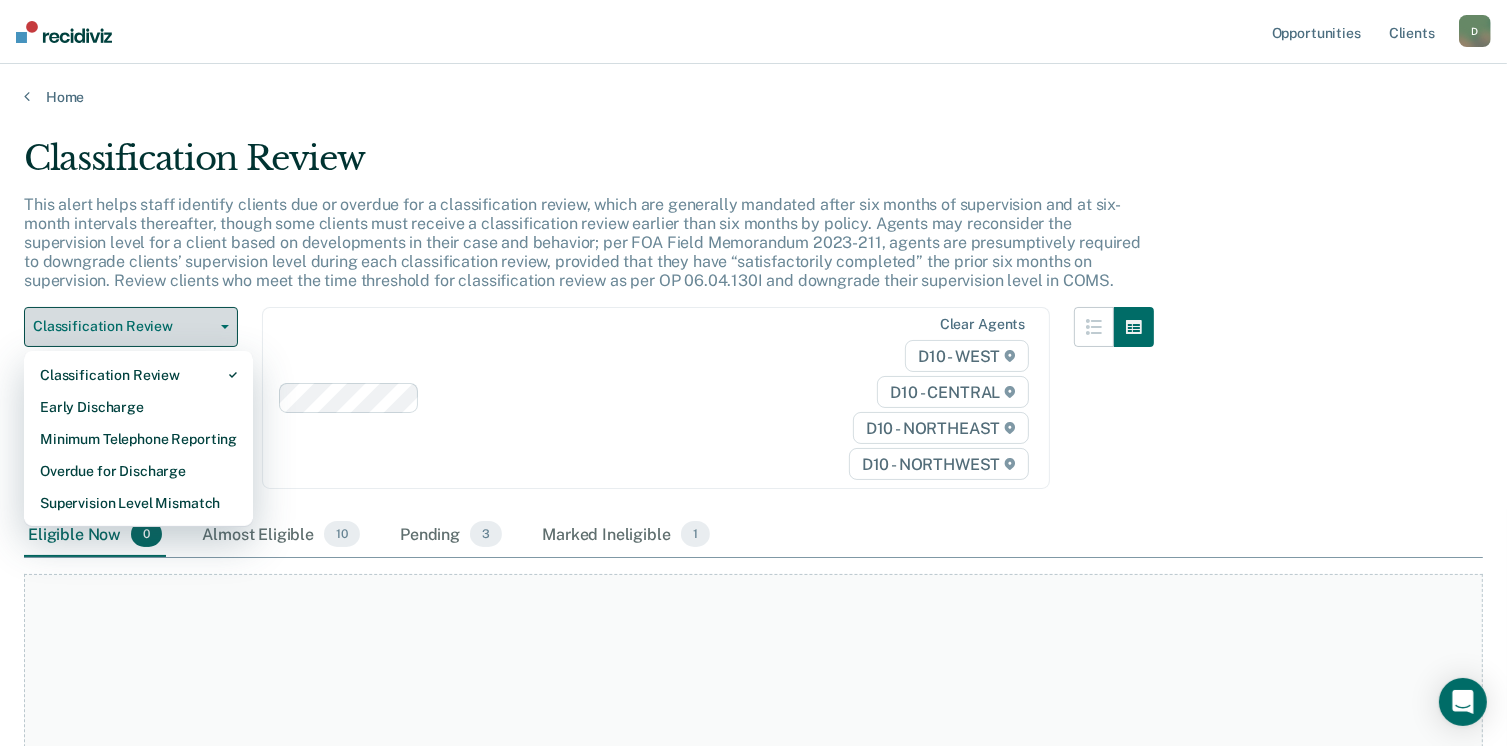 click on "Classification Review" at bounding box center [123, 326] 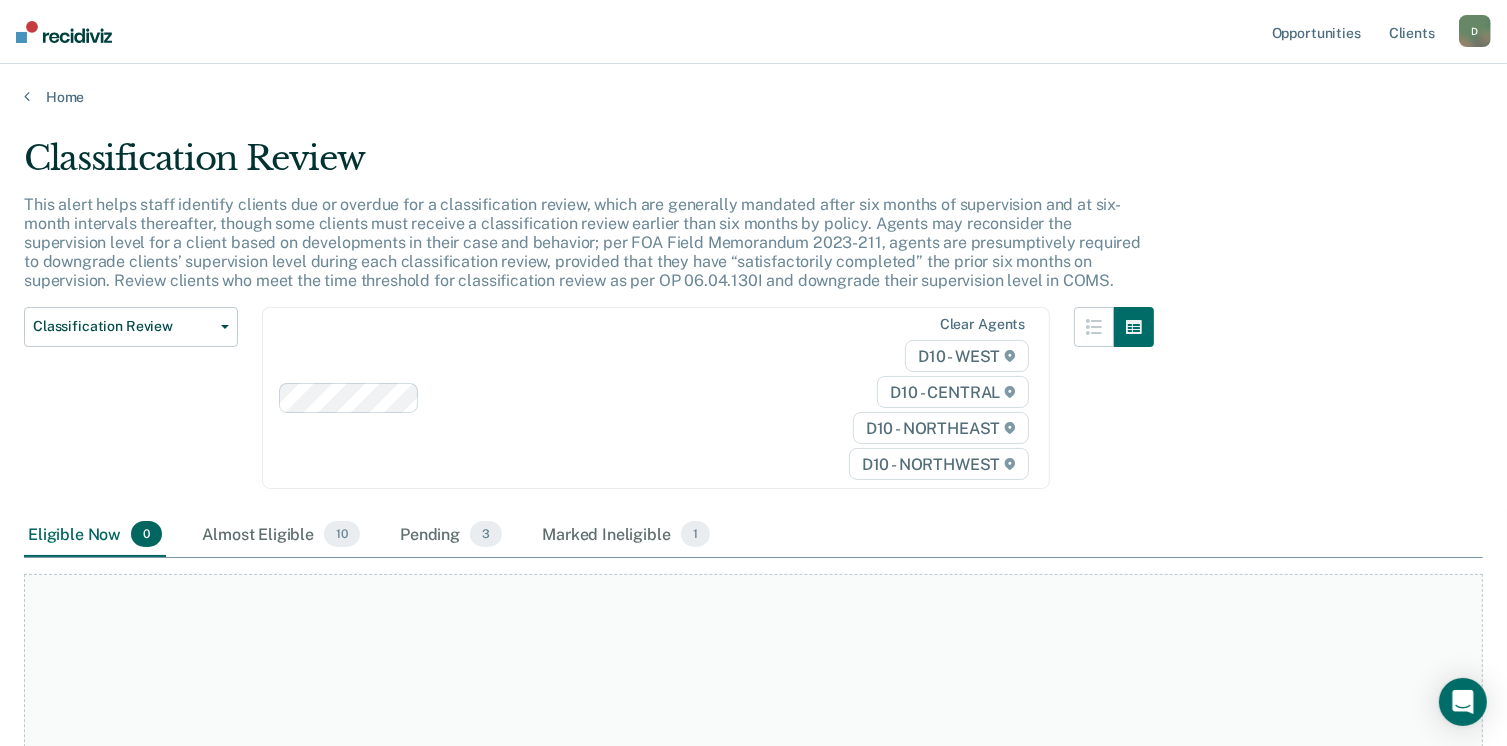 click on "Eligible Now 0" at bounding box center [95, 535] 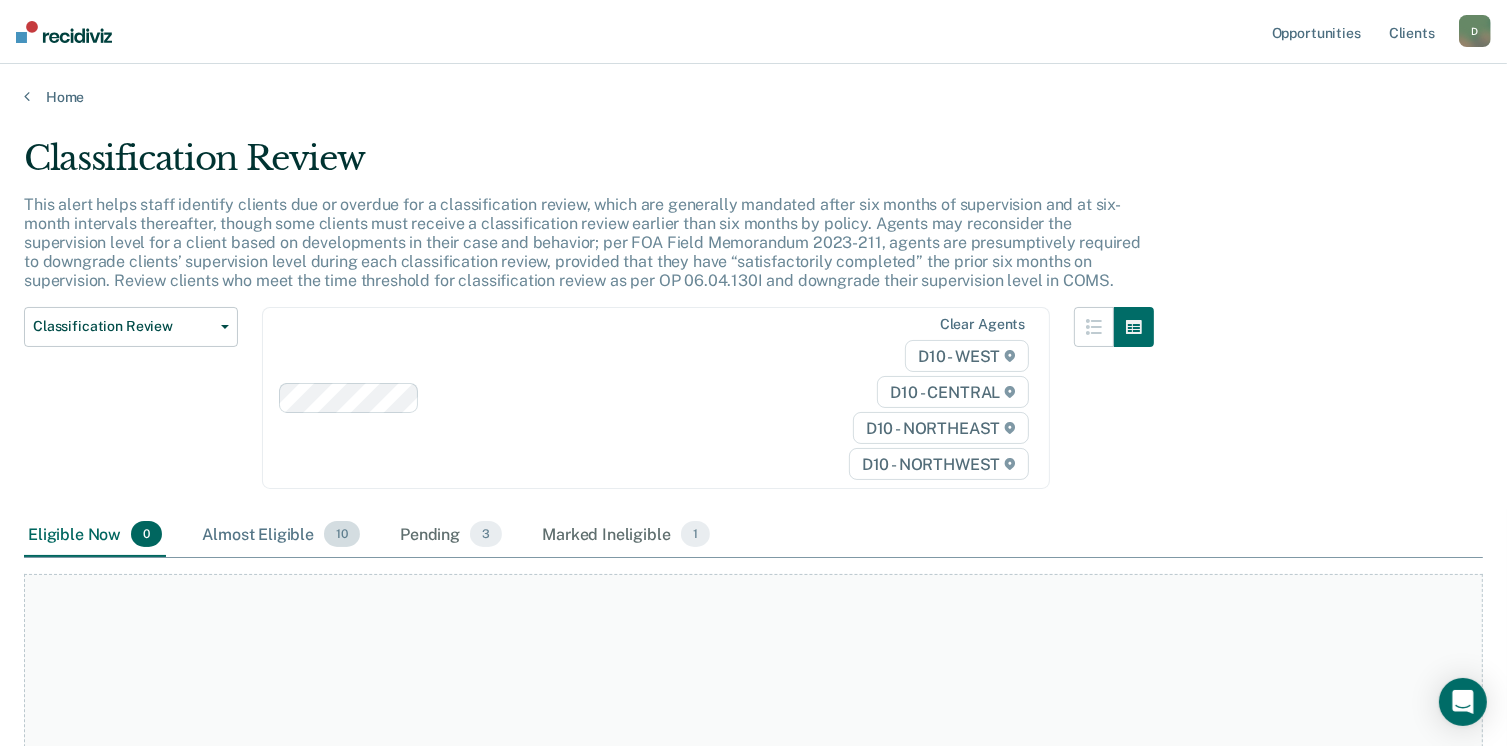 click on "Almost Eligible 10" at bounding box center [281, 535] 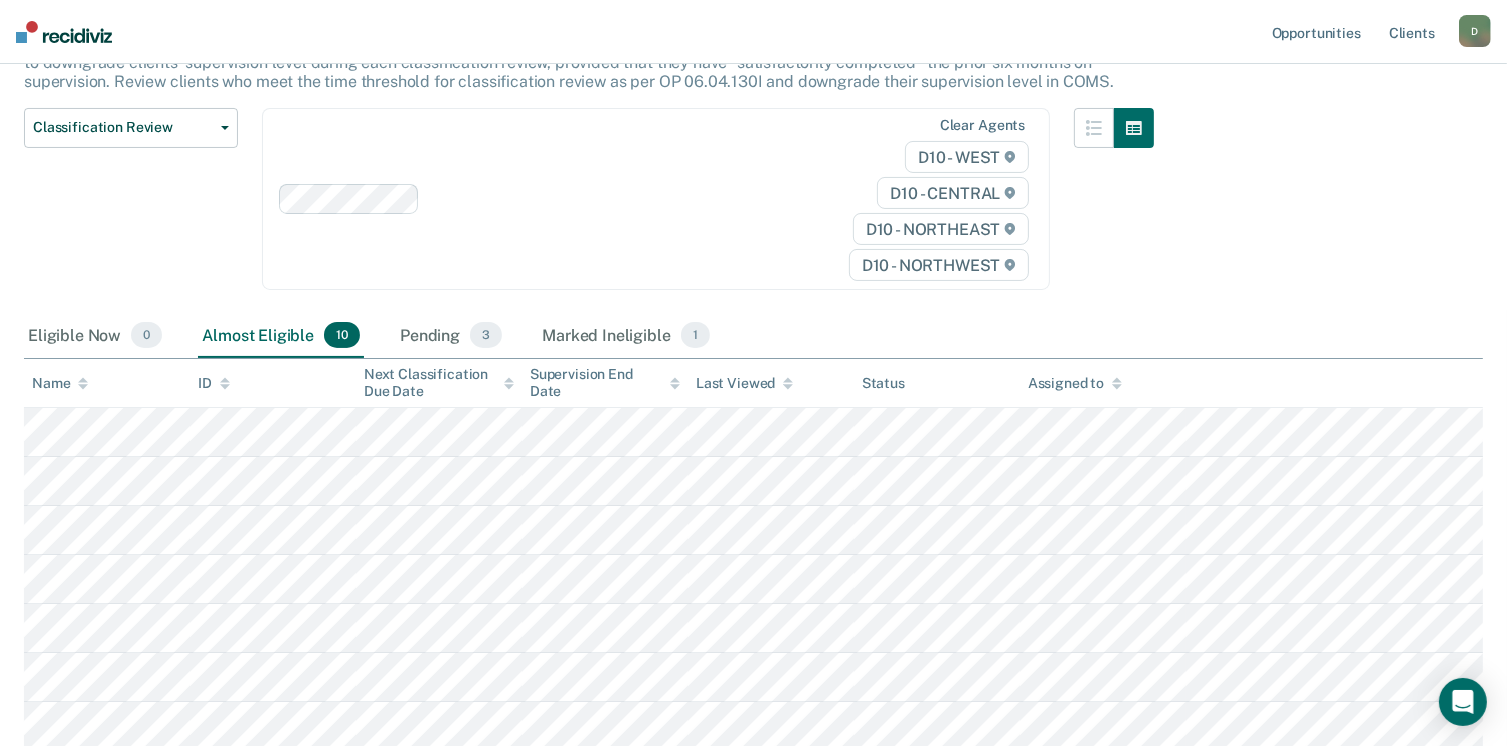 scroll, scrollTop: 206, scrollLeft: 0, axis: vertical 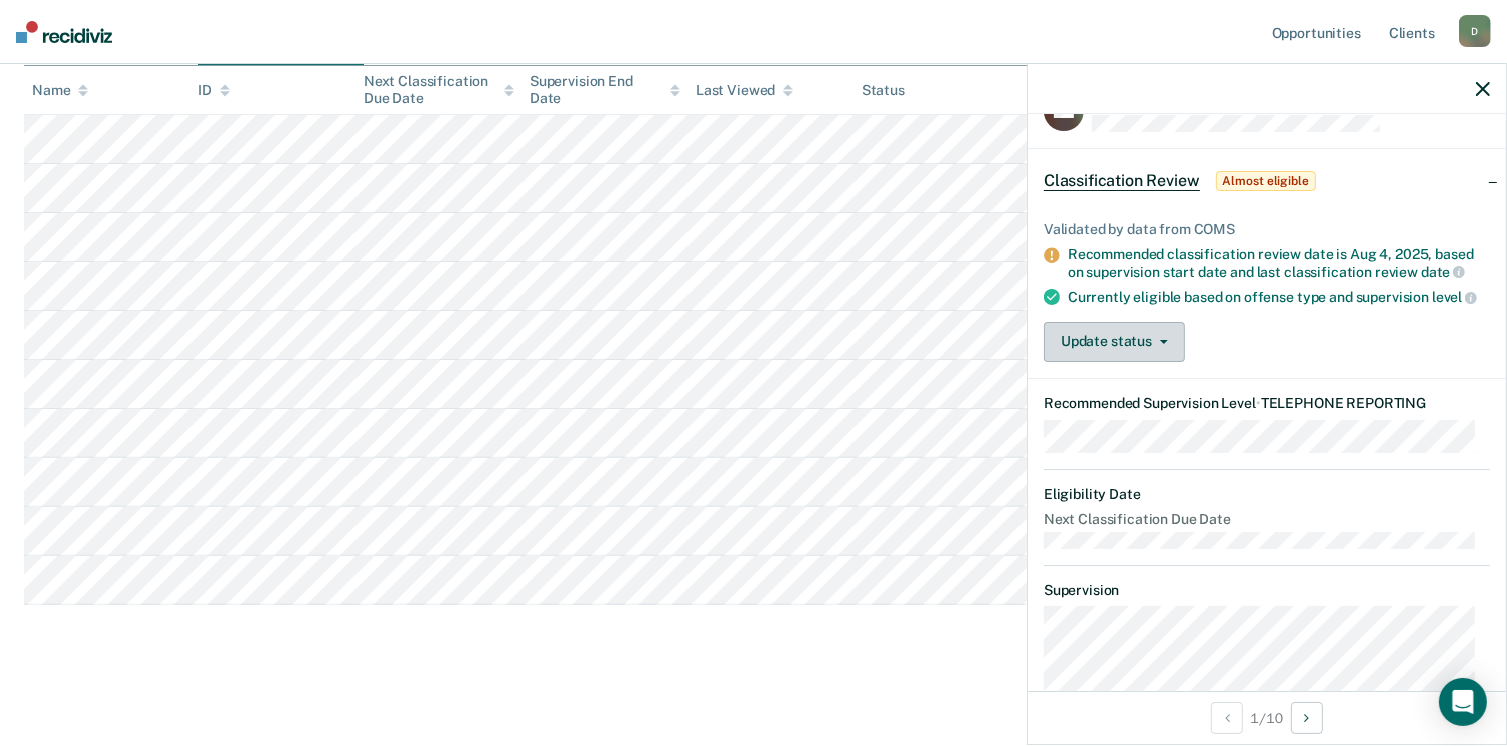 click 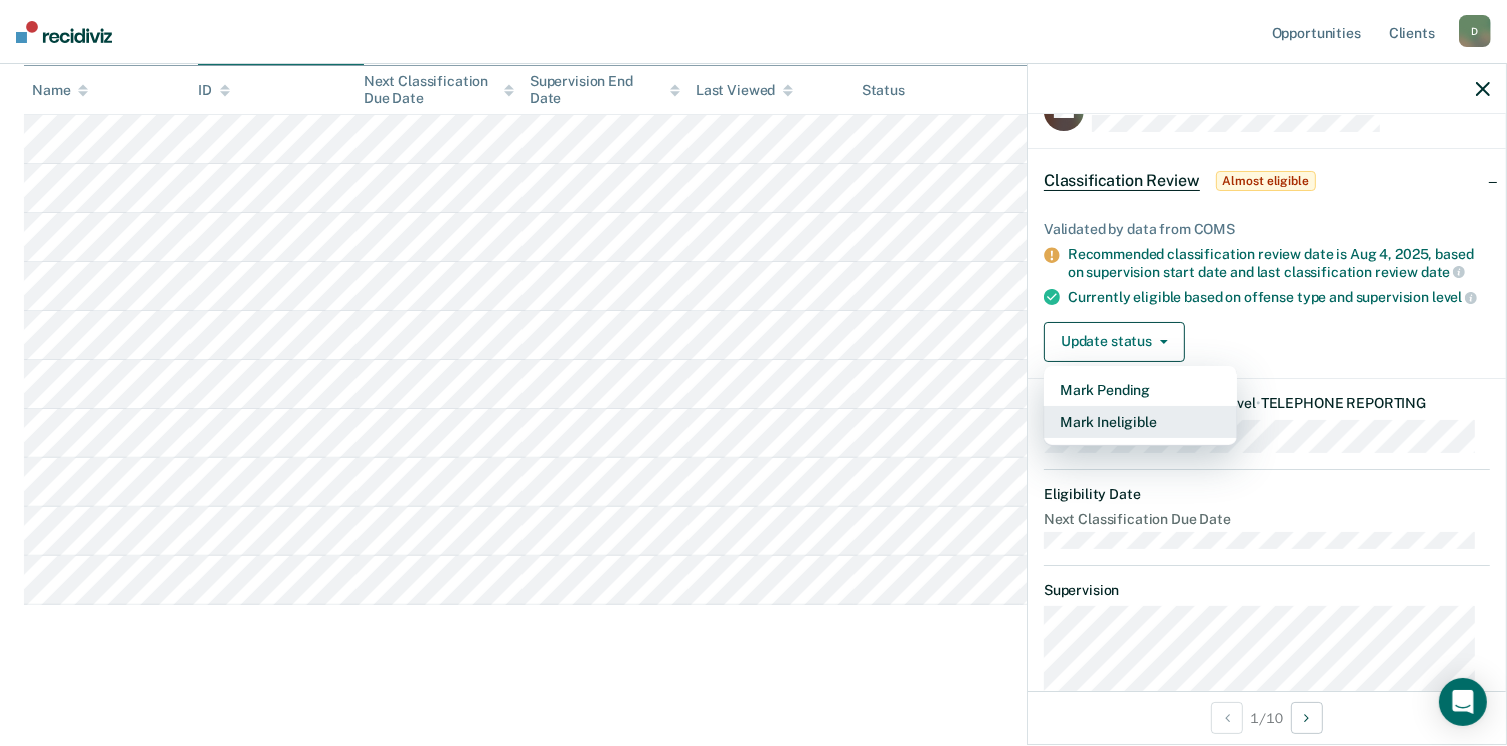 click on "Mark Ineligible" at bounding box center [1140, 422] 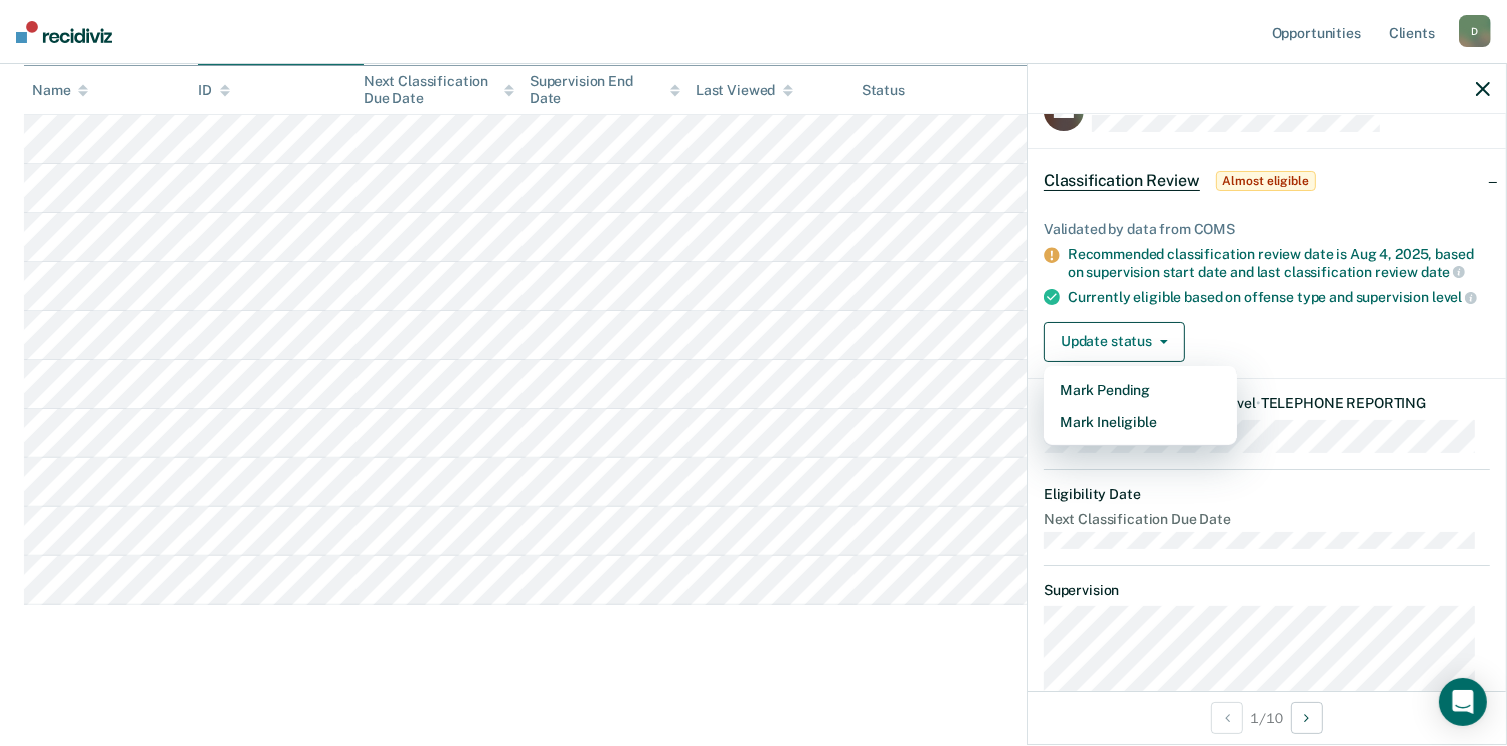 scroll, scrollTop: 0, scrollLeft: 0, axis: both 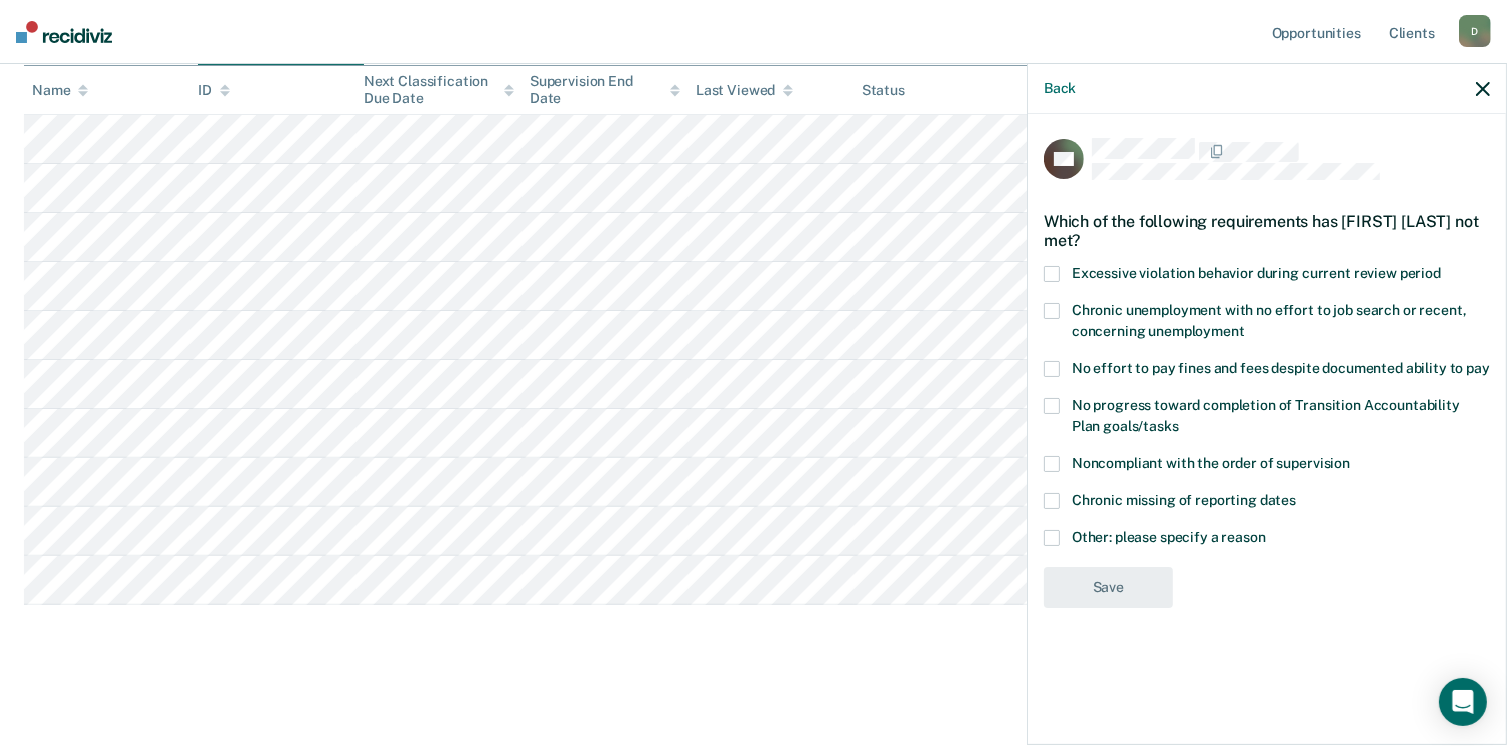 click at bounding box center [1052, 464] 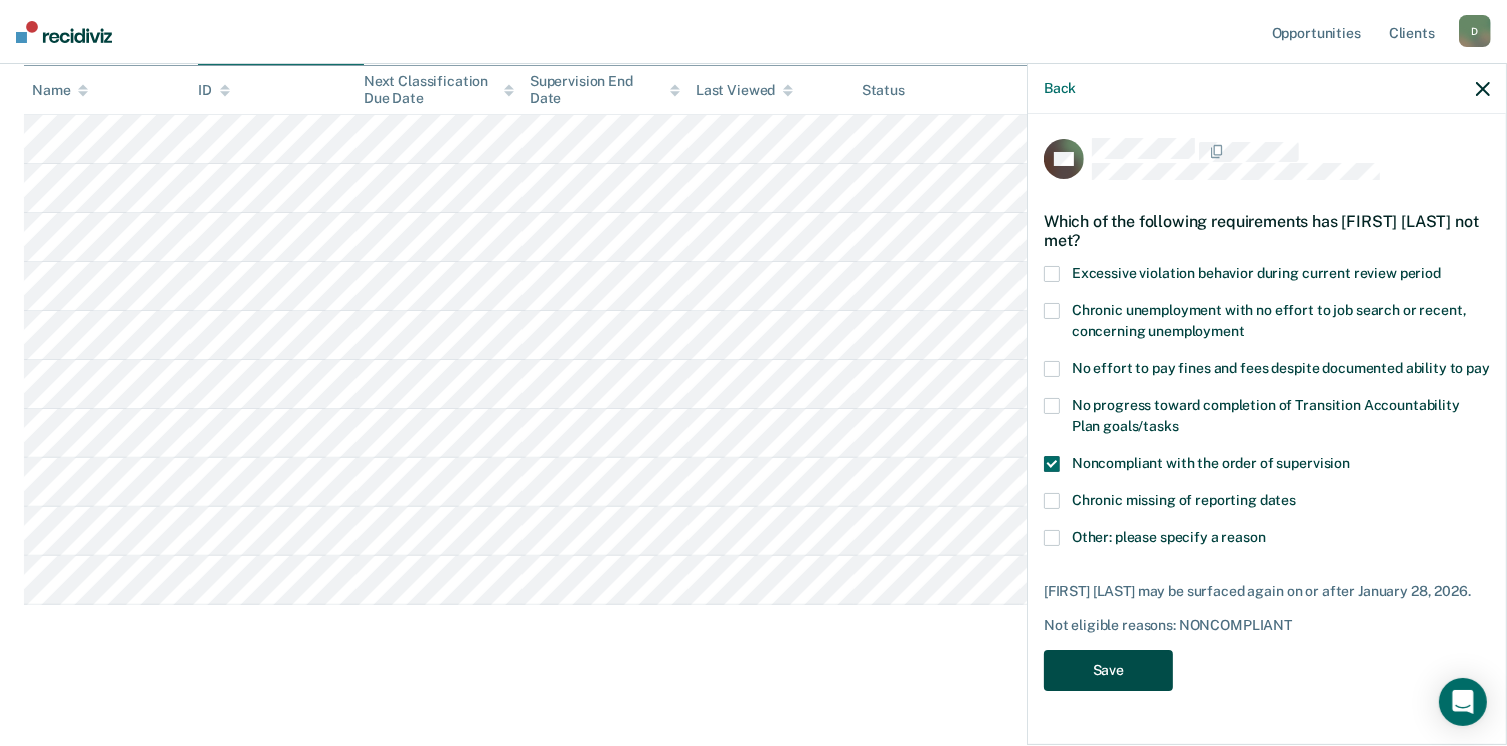 click on "Save" at bounding box center [1108, 670] 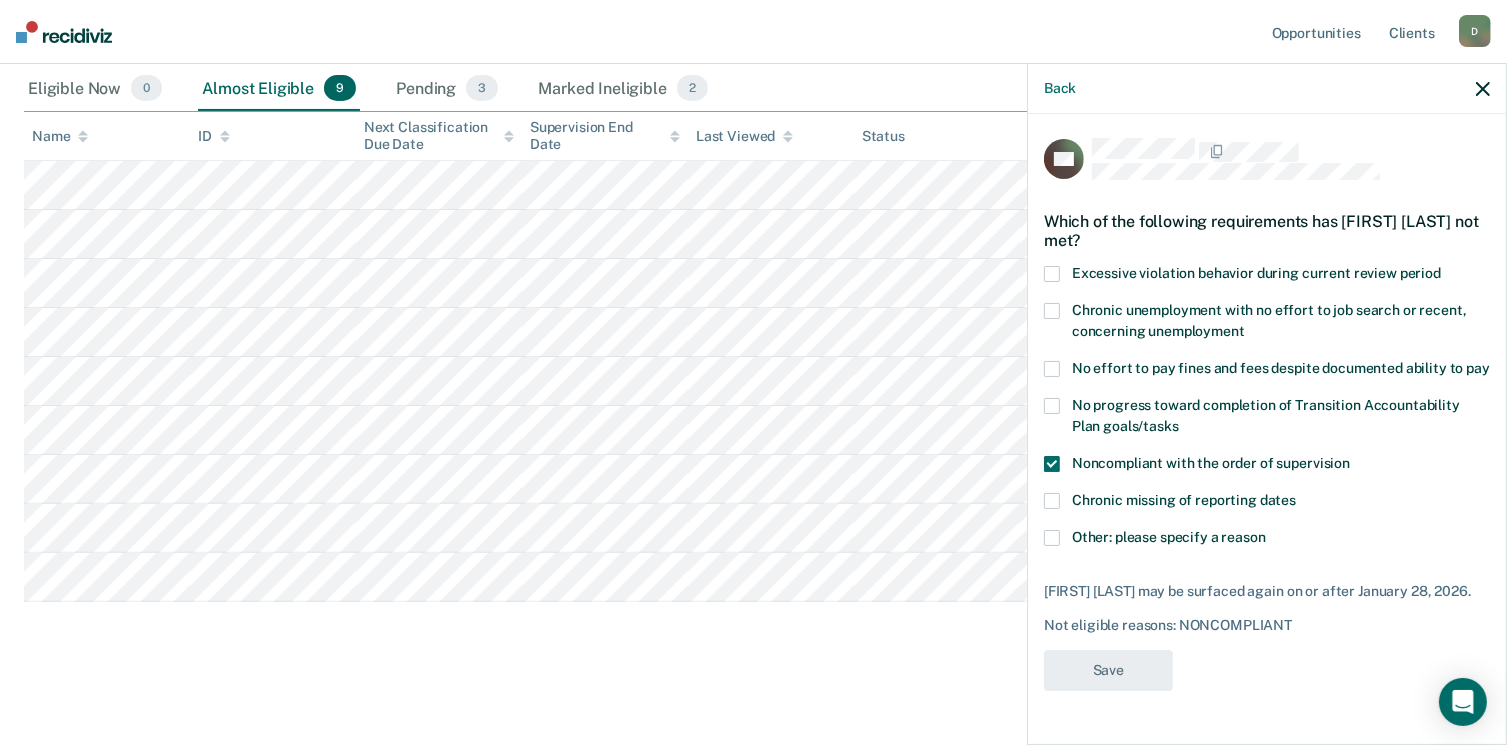 scroll, scrollTop: 444, scrollLeft: 0, axis: vertical 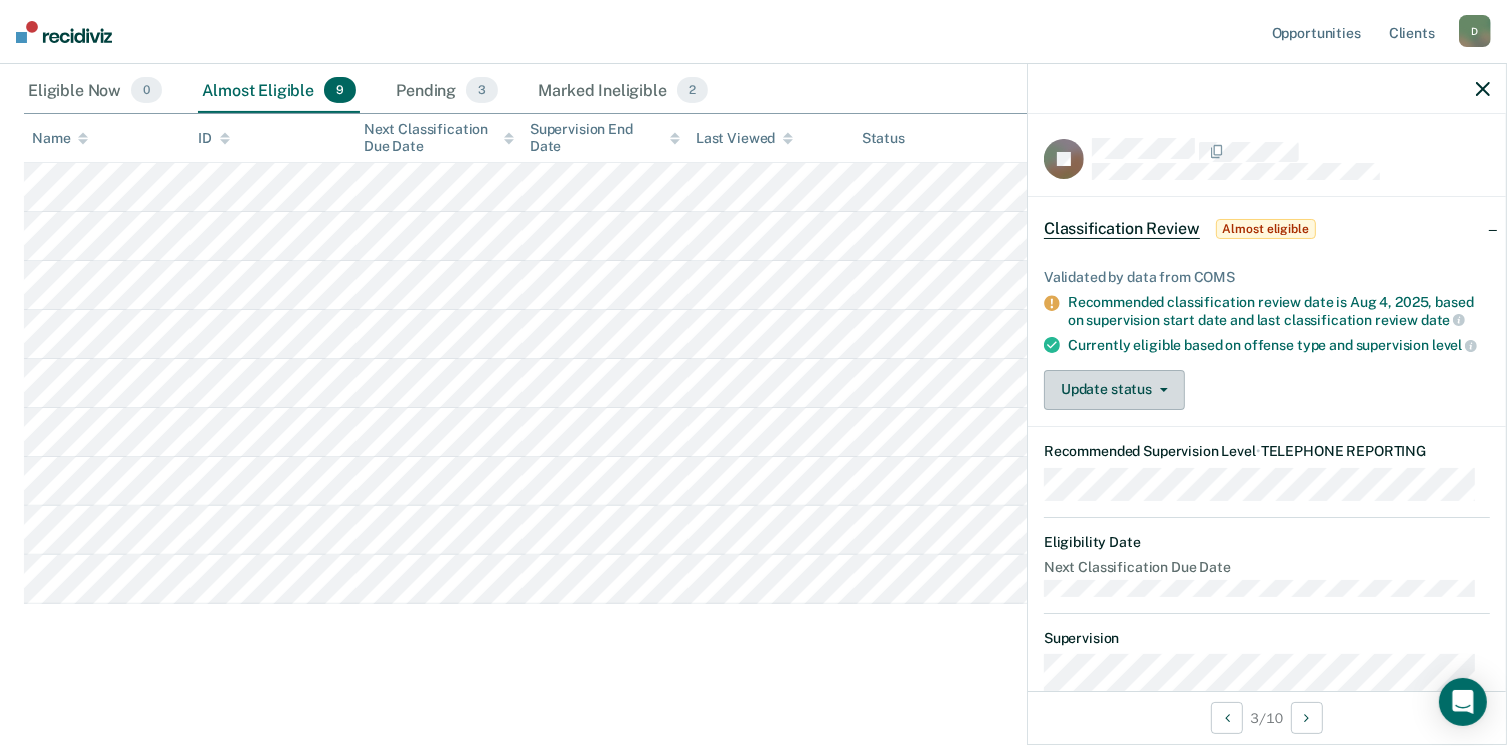 click on "Update status" at bounding box center [1114, 390] 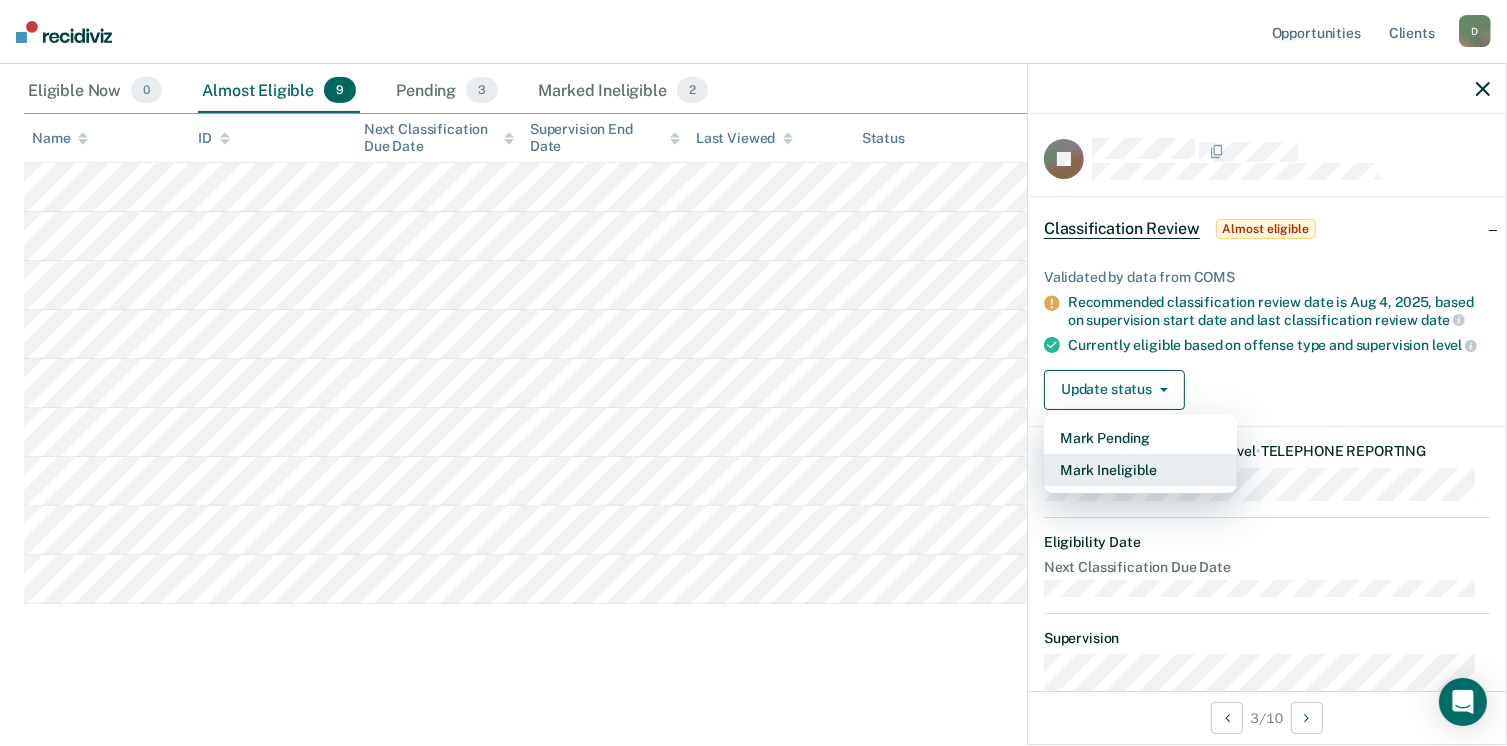 click on "Mark Ineligible" at bounding box center (1140, 470) 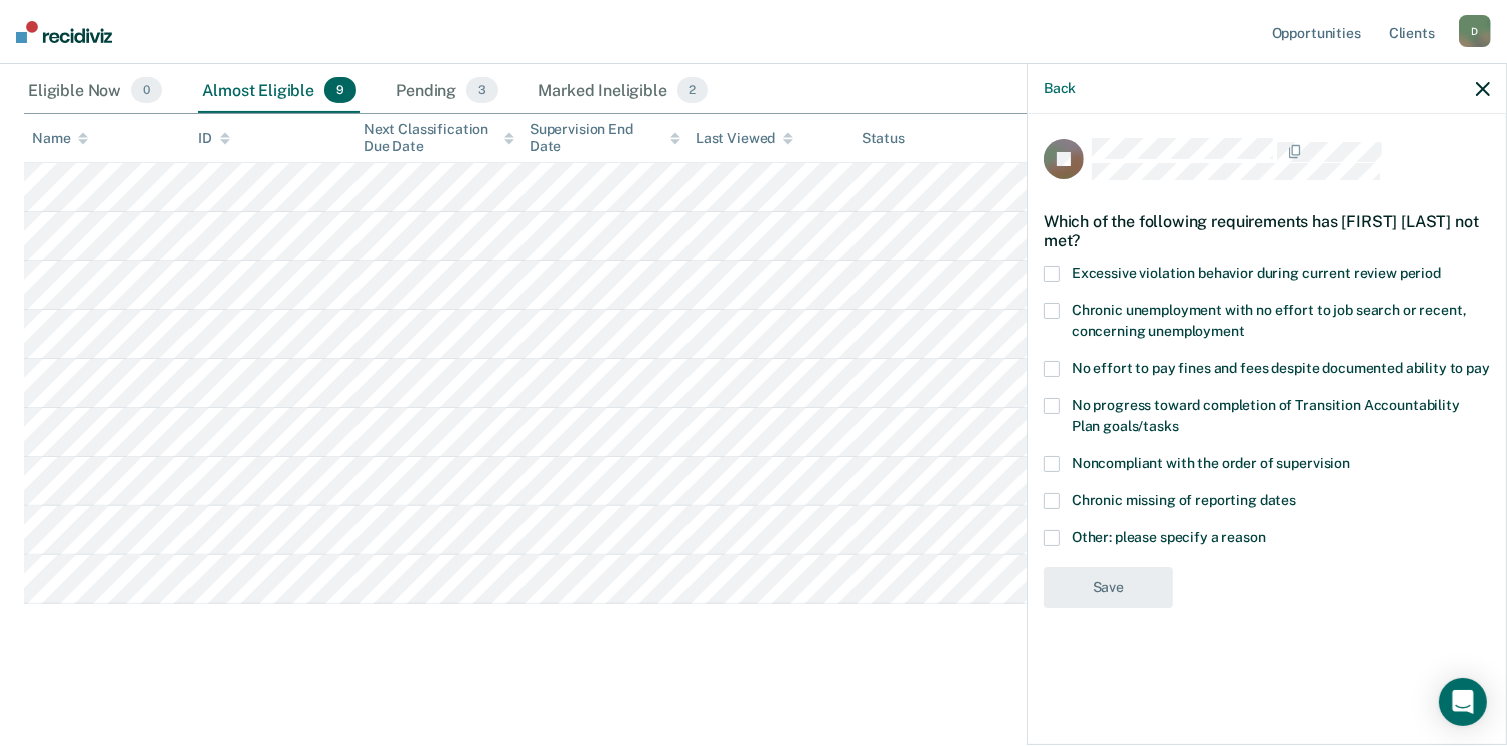 click on "Noncompliant with the order of supervision" at bounding box center (1267, 474) 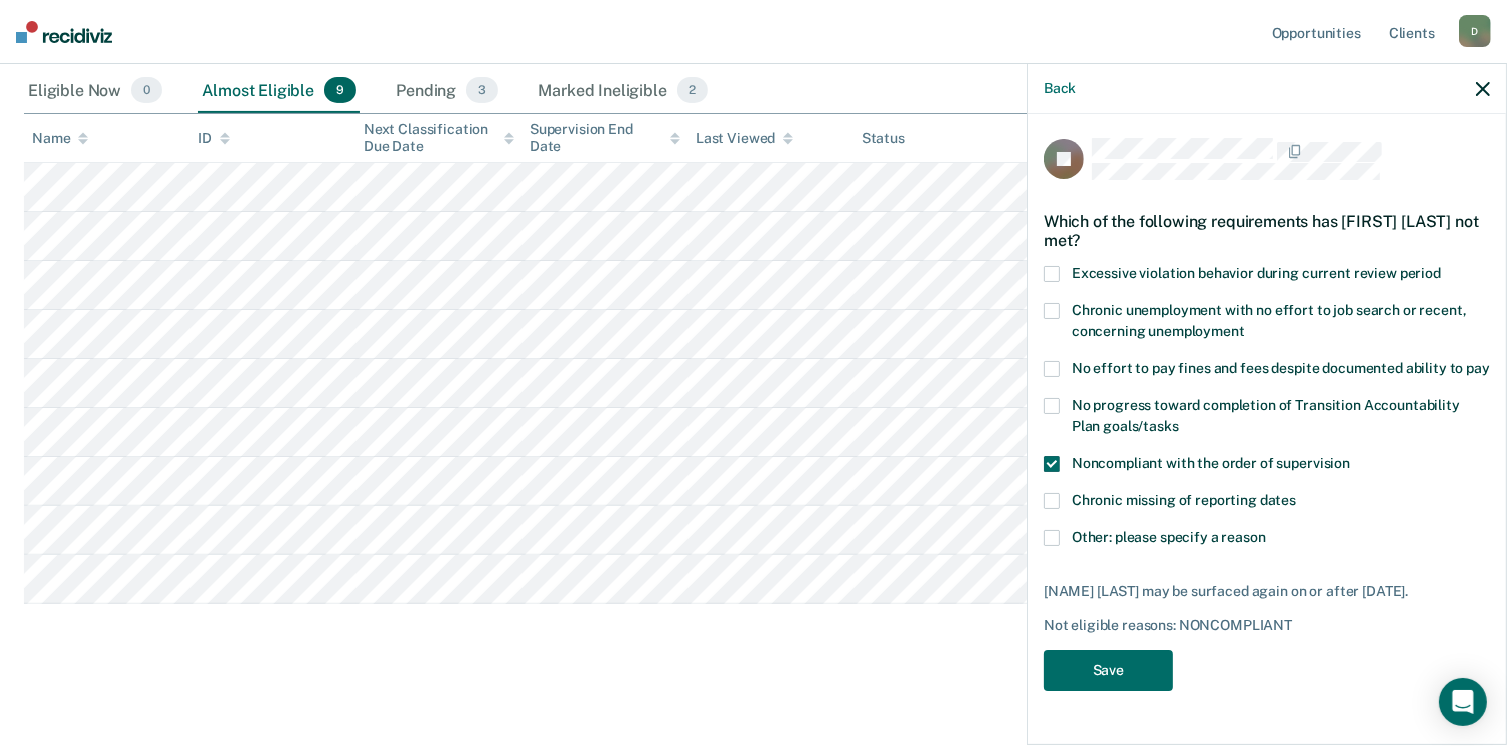 click on "JR   Which of the following requirements has [FIRST] [LAST] not met? Excessive violation behavior during current review period Chronic unemployment with no effort to job search or recent, concerning unemployment No effort to pay fines and fees despite documented ability to pay No progress toward completion of Transition Accountability Plan goals/tasks Noncompliant with the order of supervision Chronic missing of reporting dates Other: please specify a reason [FIRST] [LAST] may be surfaced again on or after January 28, 2026. Not eligible reasons: NONCOMPLIANT Save" at bounding box center [1267, 420] 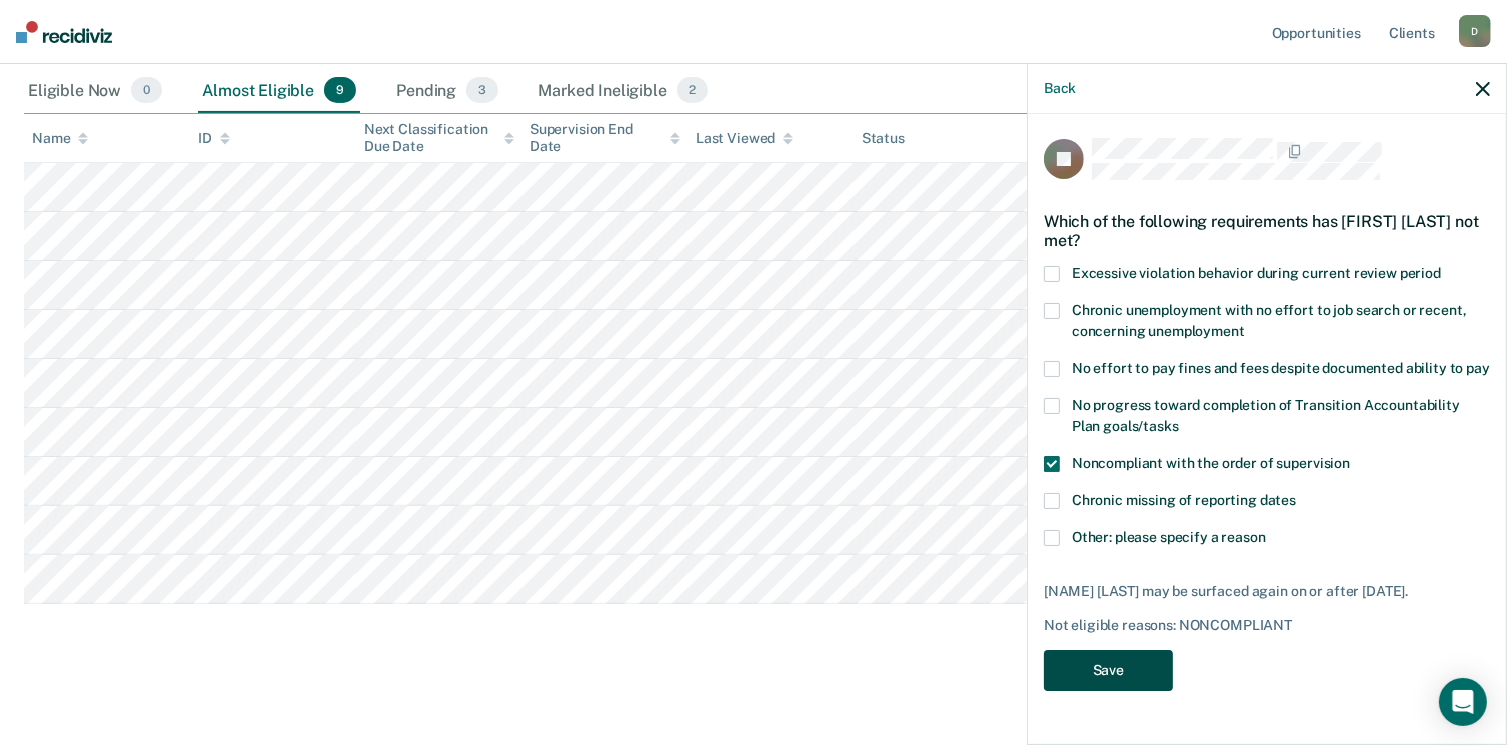 click on "Save" at bounding box center (1108, 670) 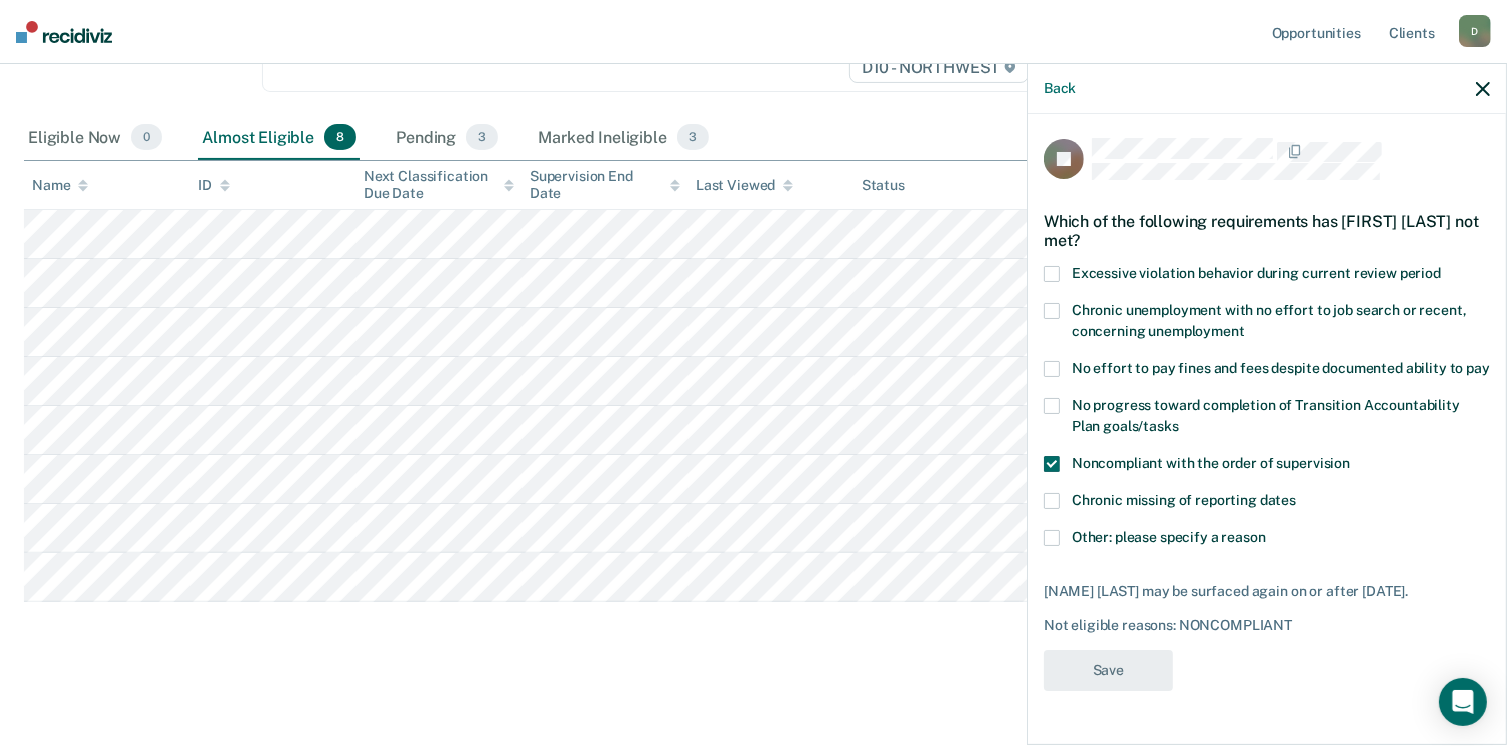 scroll, scrollTop: 394, scrollLeft: 0, axis: vertical 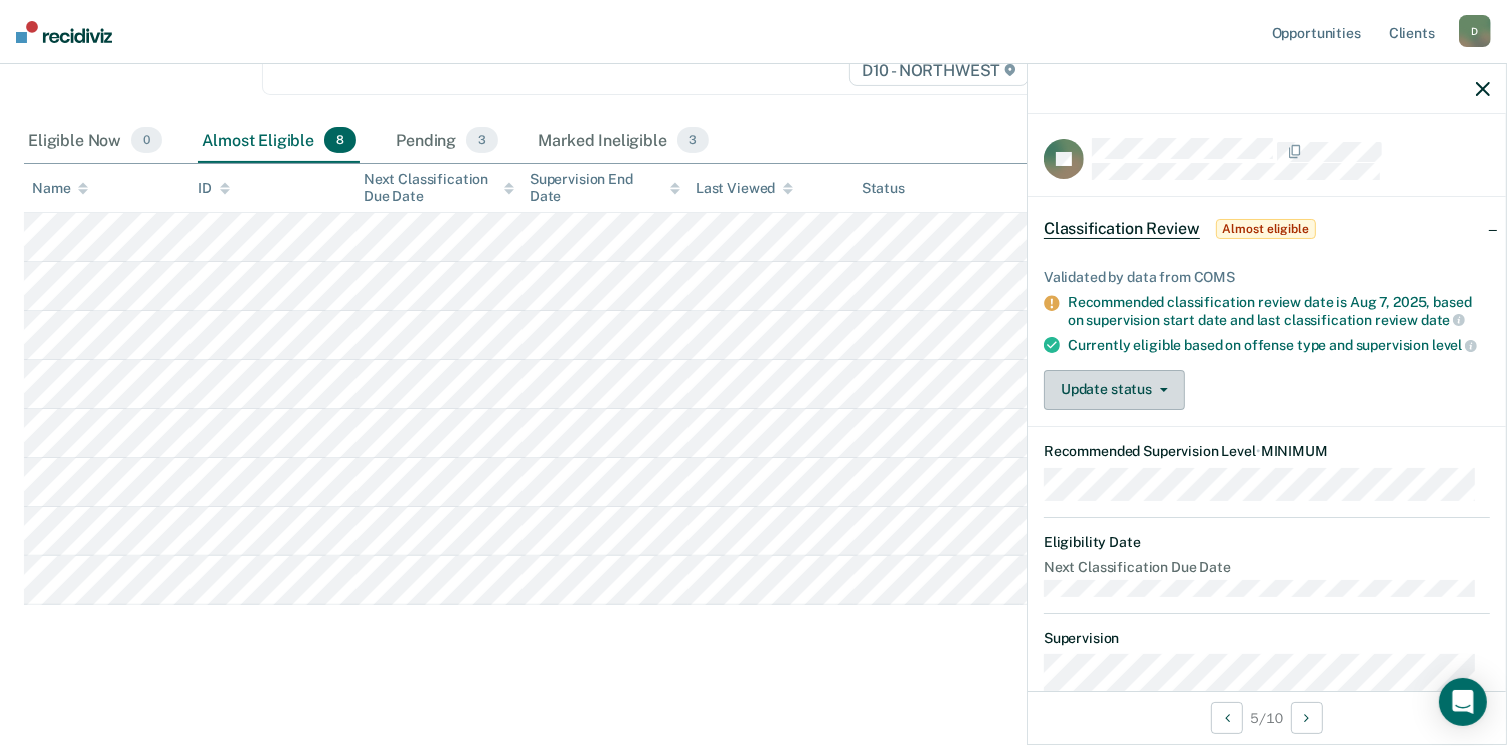 click on "Update status" at bounding box center (1114, 390) 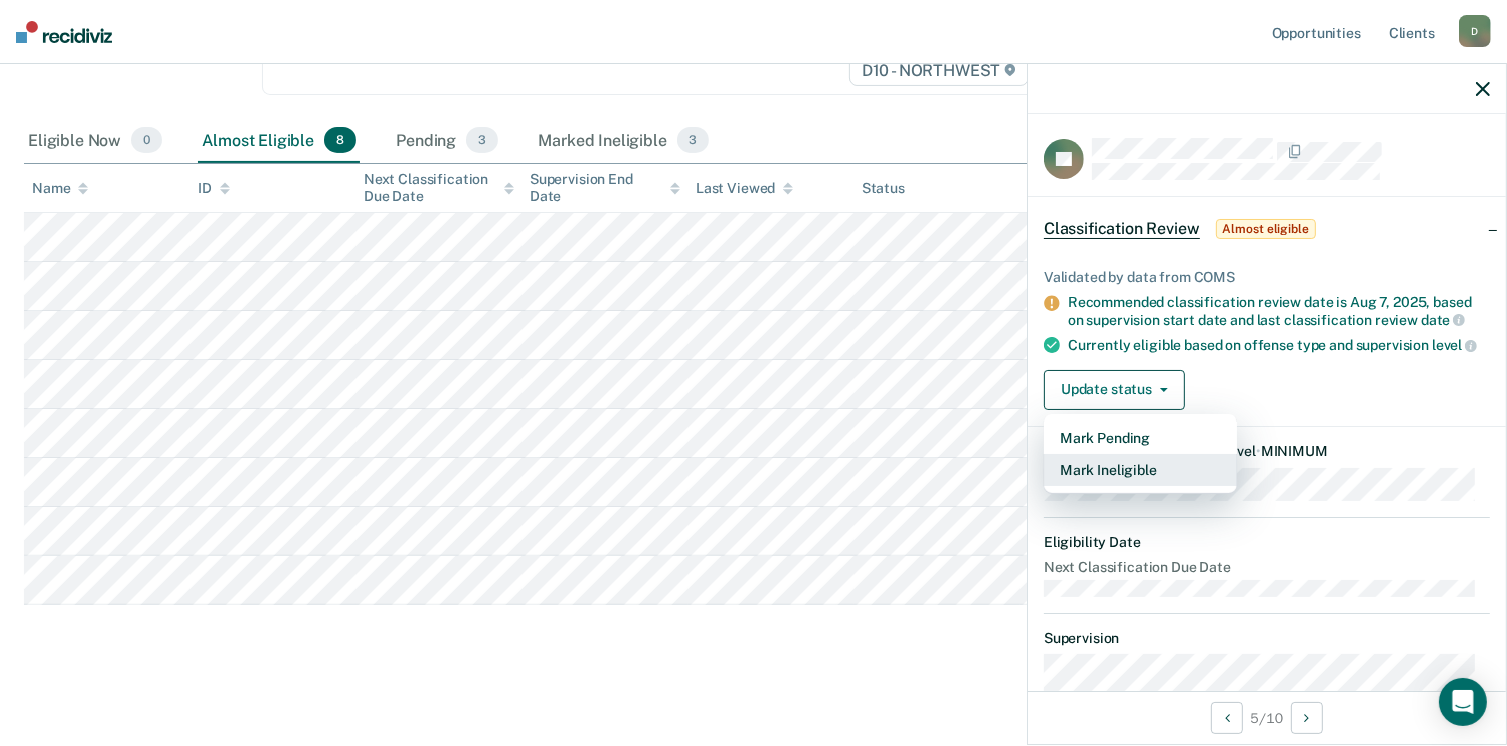 click on "Mark Ineligible" at bounding box center (1140, 470) 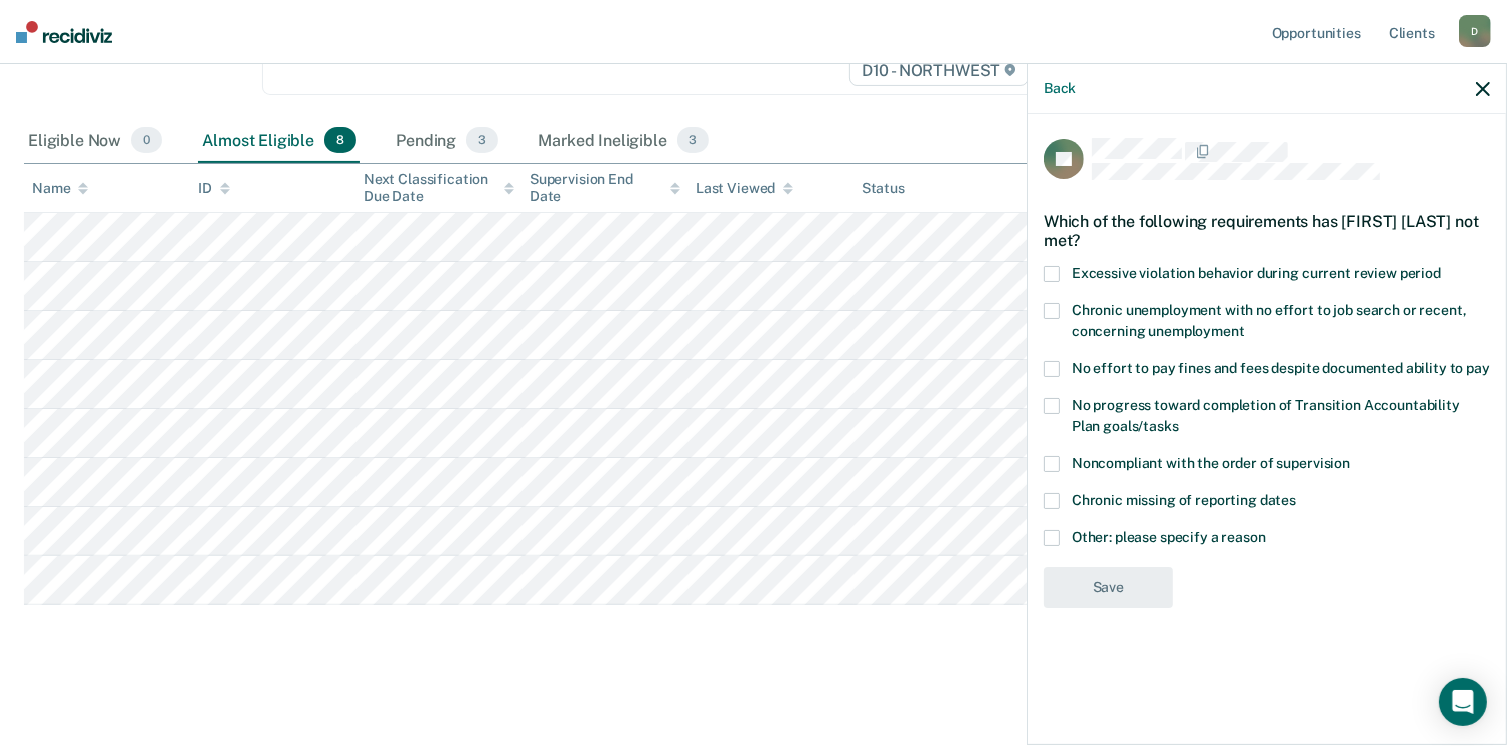 click at bounding box center [1052, 538] 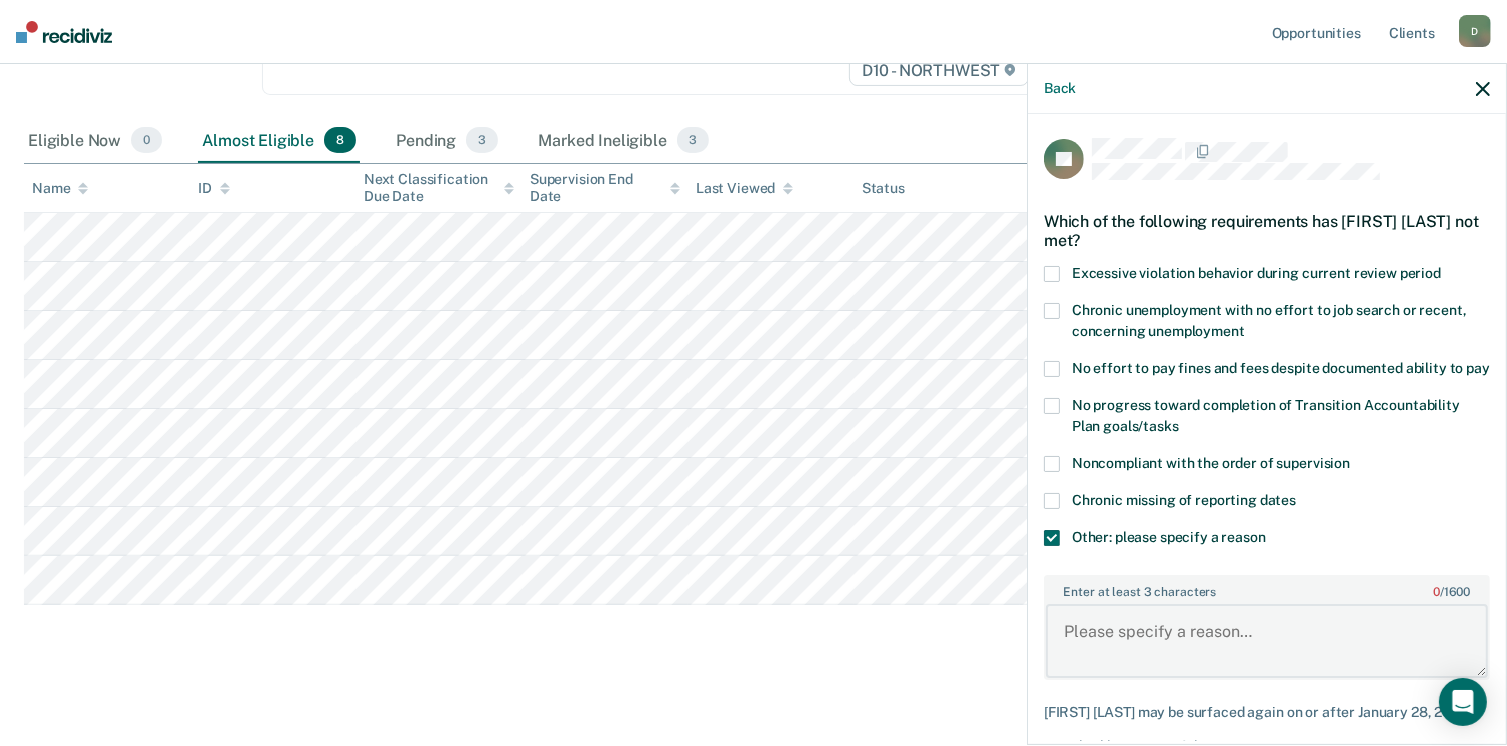 click on "Enter at least 3 characters 0  /  1600" at bounding box center [1267, 641] 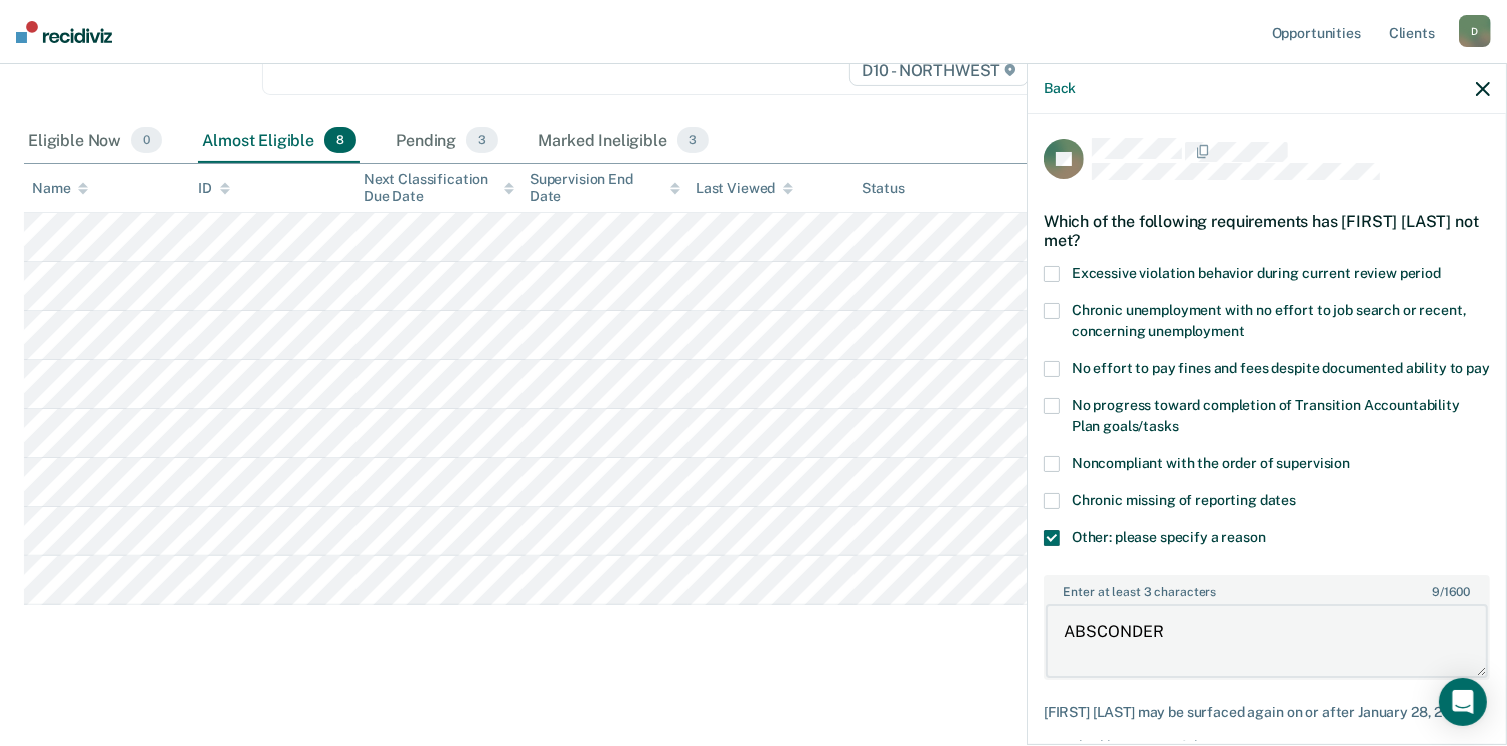 type on "ABSCONDER" 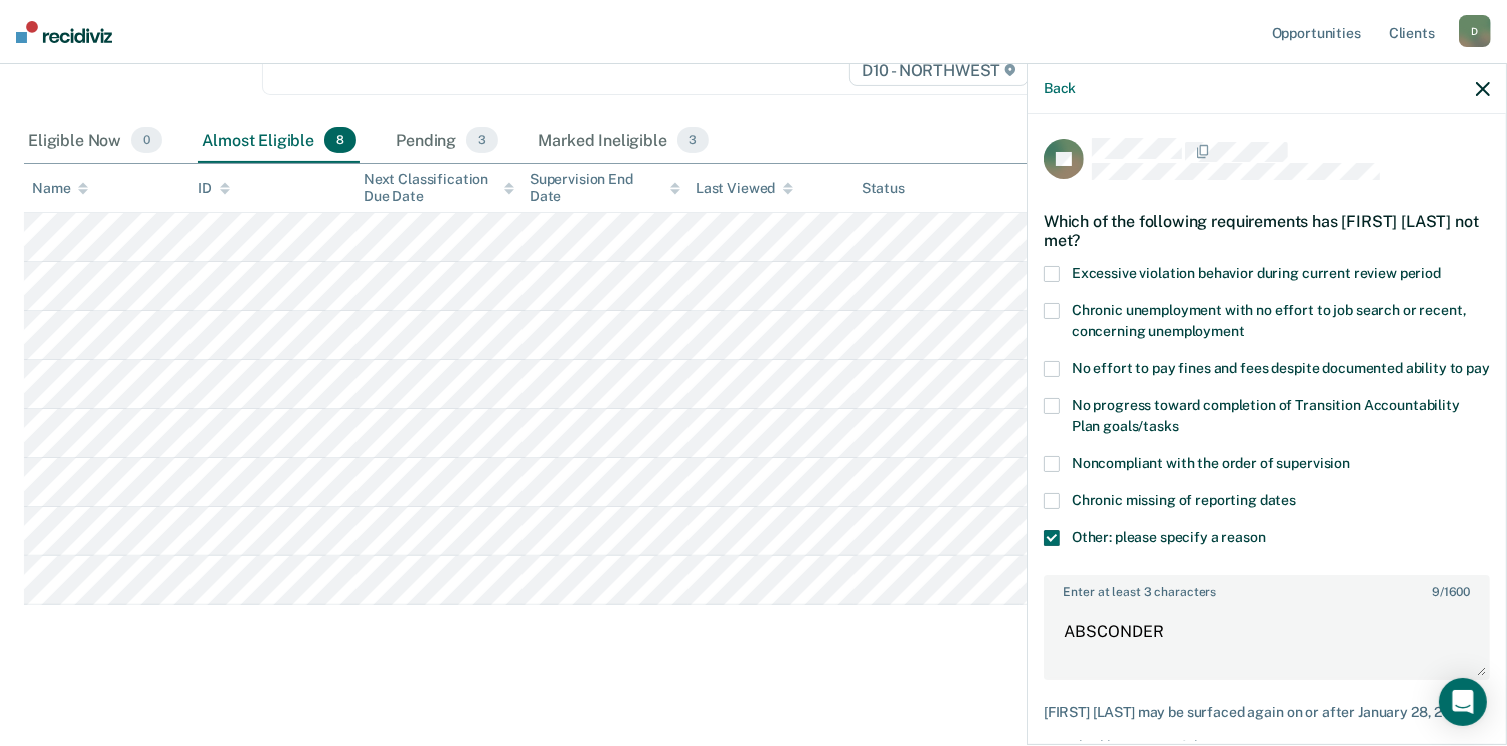 scroll, scrollTop: 123, scrollLeft: 0, axis: vertical 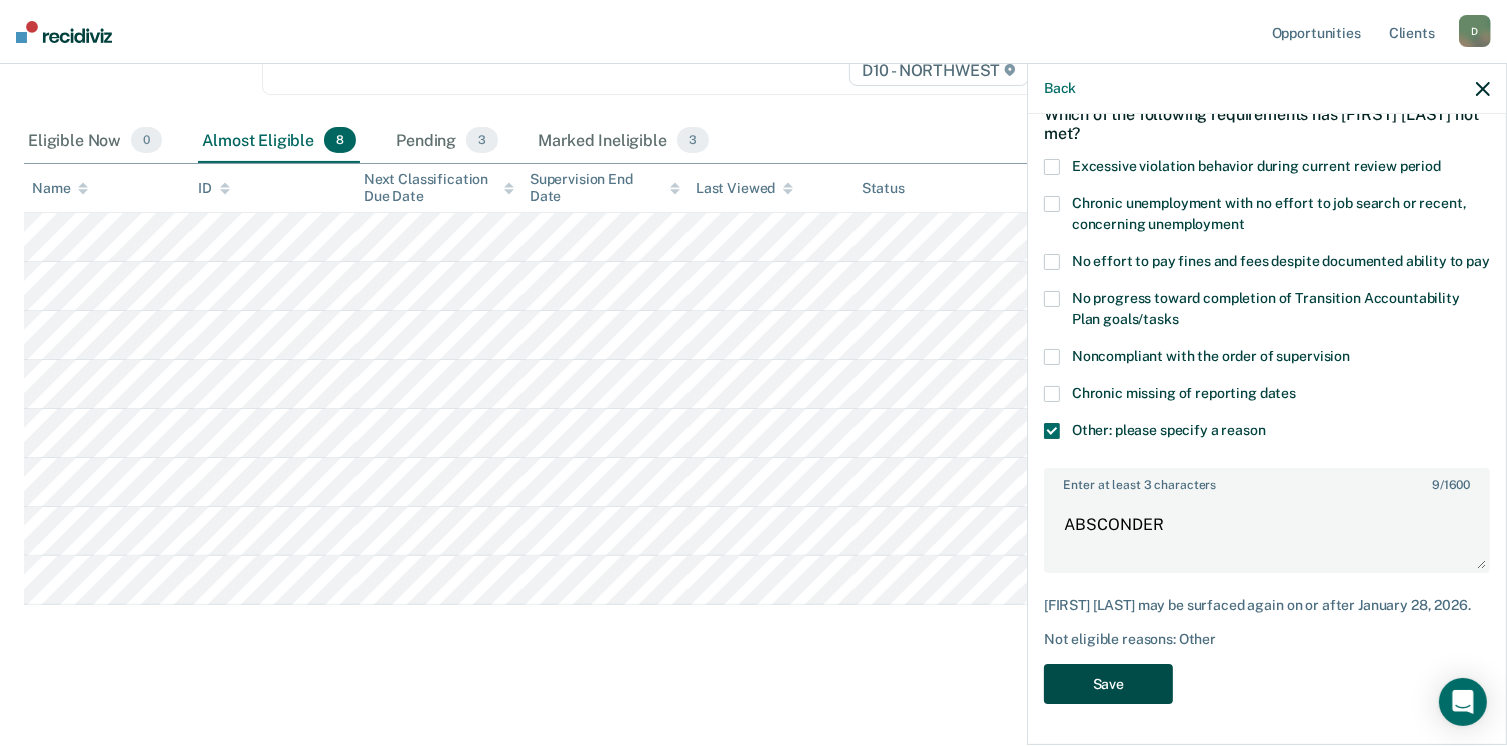 click on "Save" at bounding box center (1108, 684) 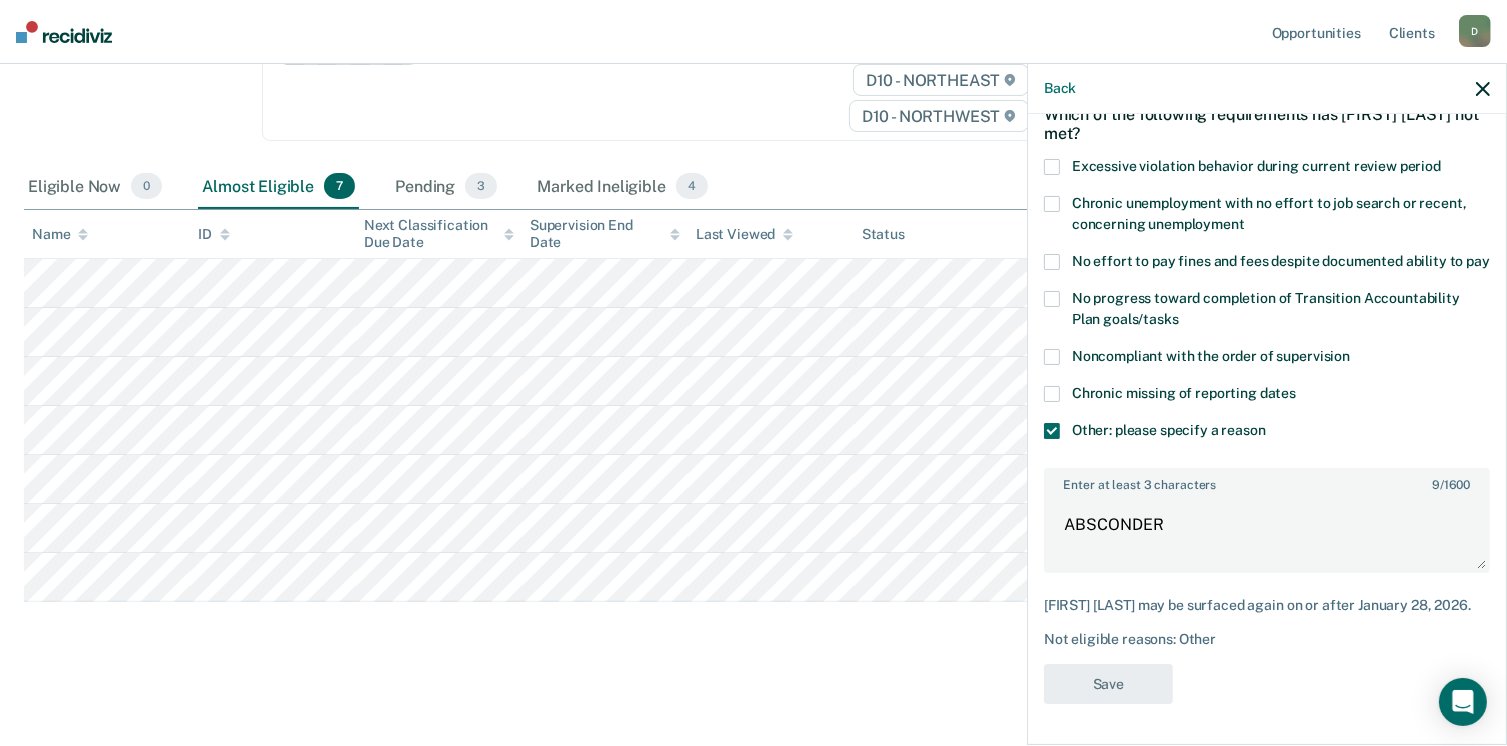 scroll, scrollTop: 345, scrollLeft: 0, axis: vertical 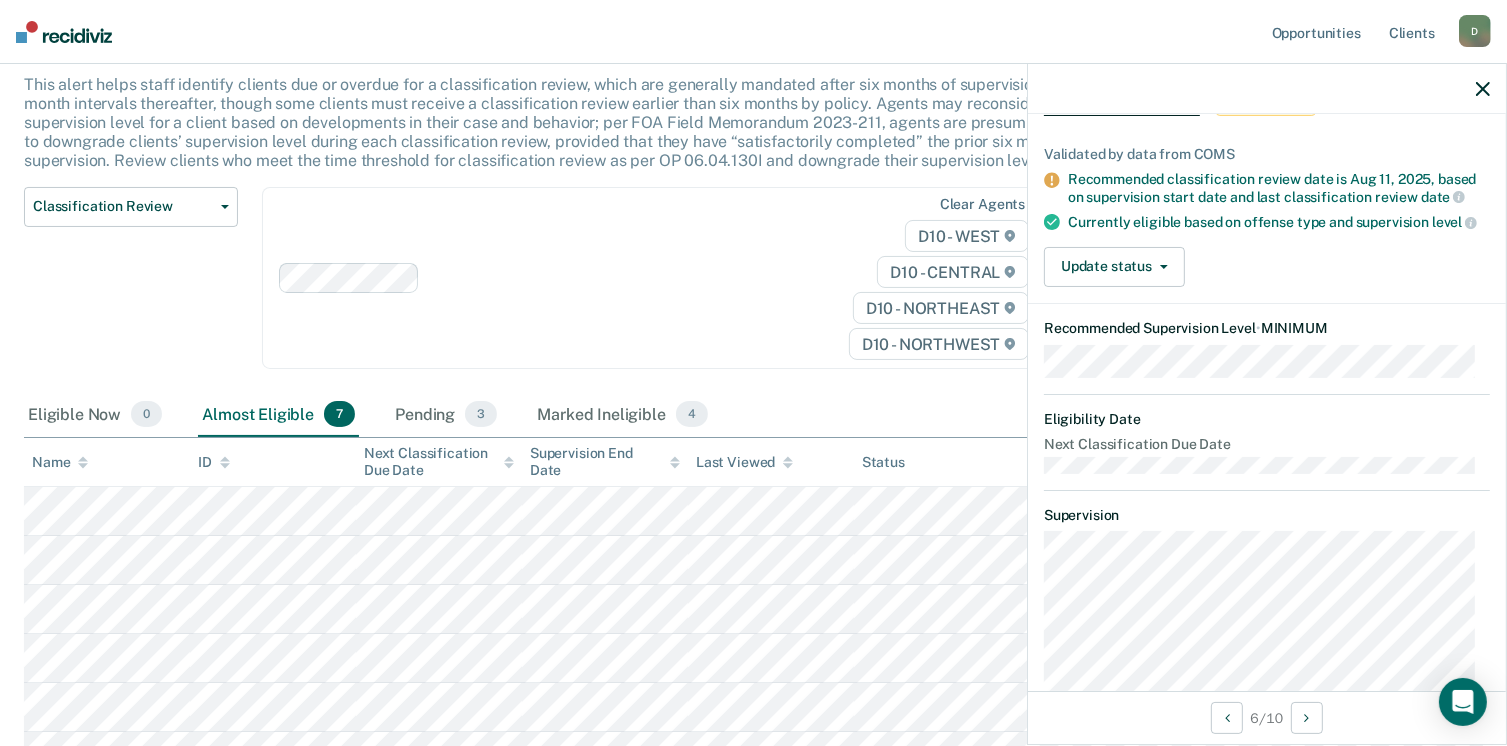 click on "ZB   Classification Review Almost eligible Validated by data from COMS Recommended classification review date is [DATE], based on supervision start date and last classification review date   Currently eligible based on offense type and supervision   level   Update status Mark Pending Mark Ineligible Recommended Supervision Level   •  MINIMUM Eligibility Date Next Classification Due Date Supervision Milestones Relevant Contact Notes" at bounding box center (1267, 402) 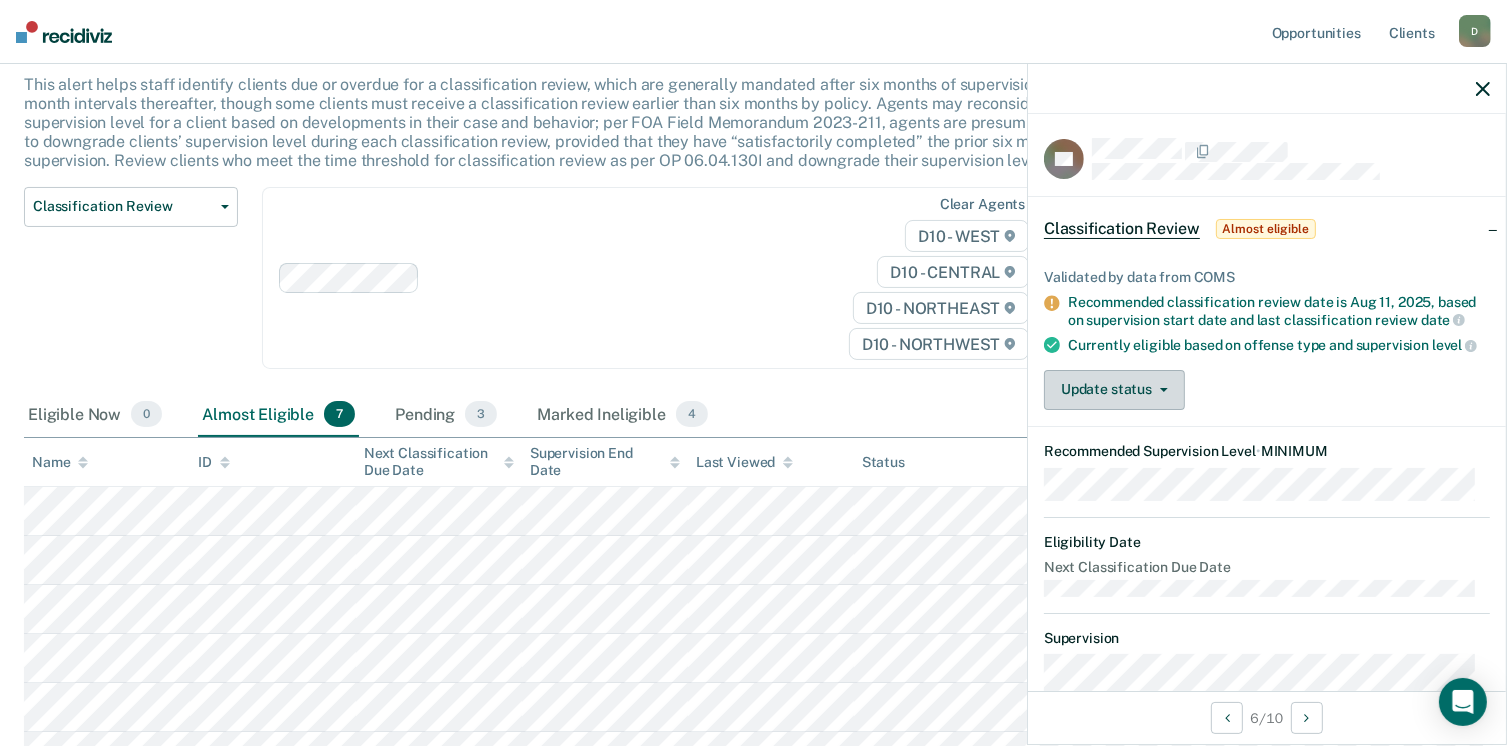 click 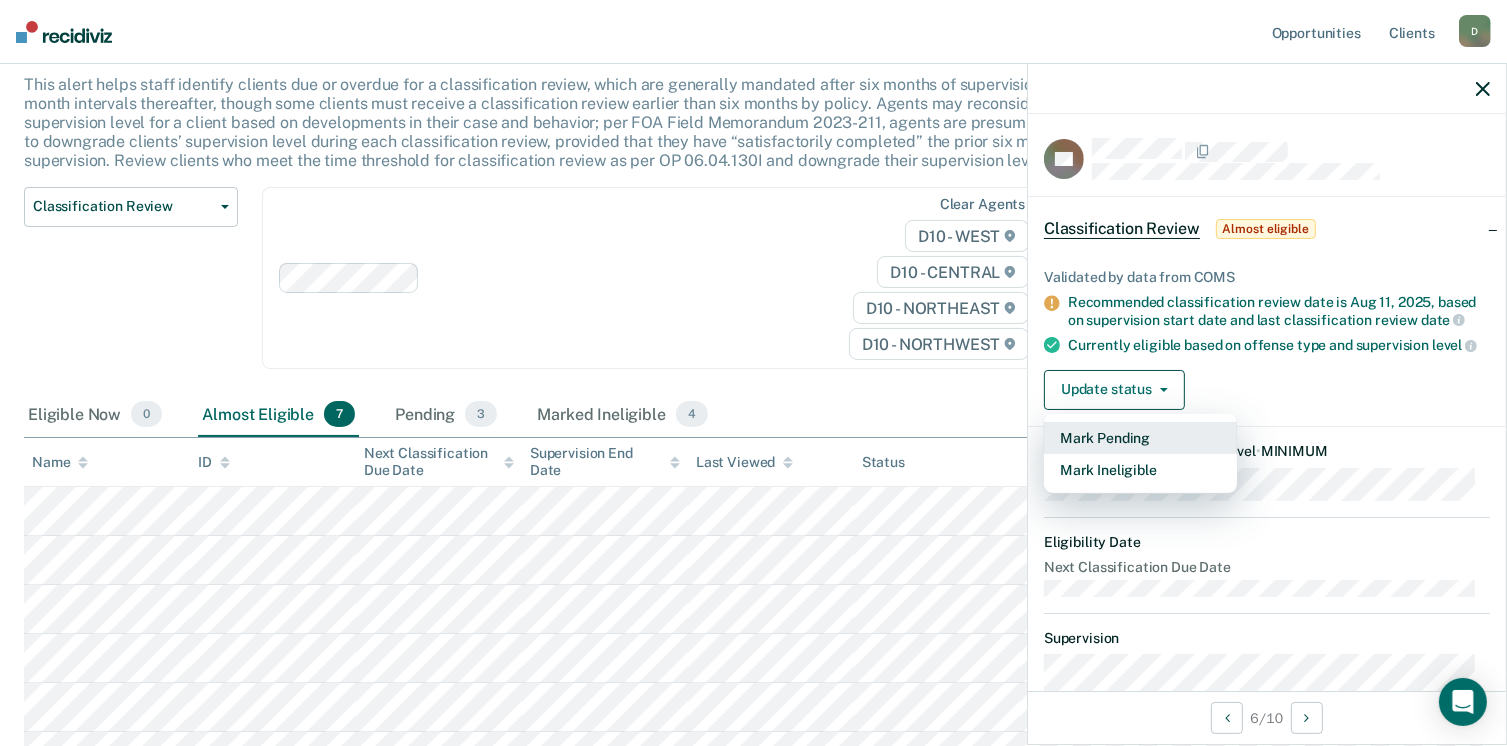 click on "Mark Pending" at bounding box center [1140, 438] 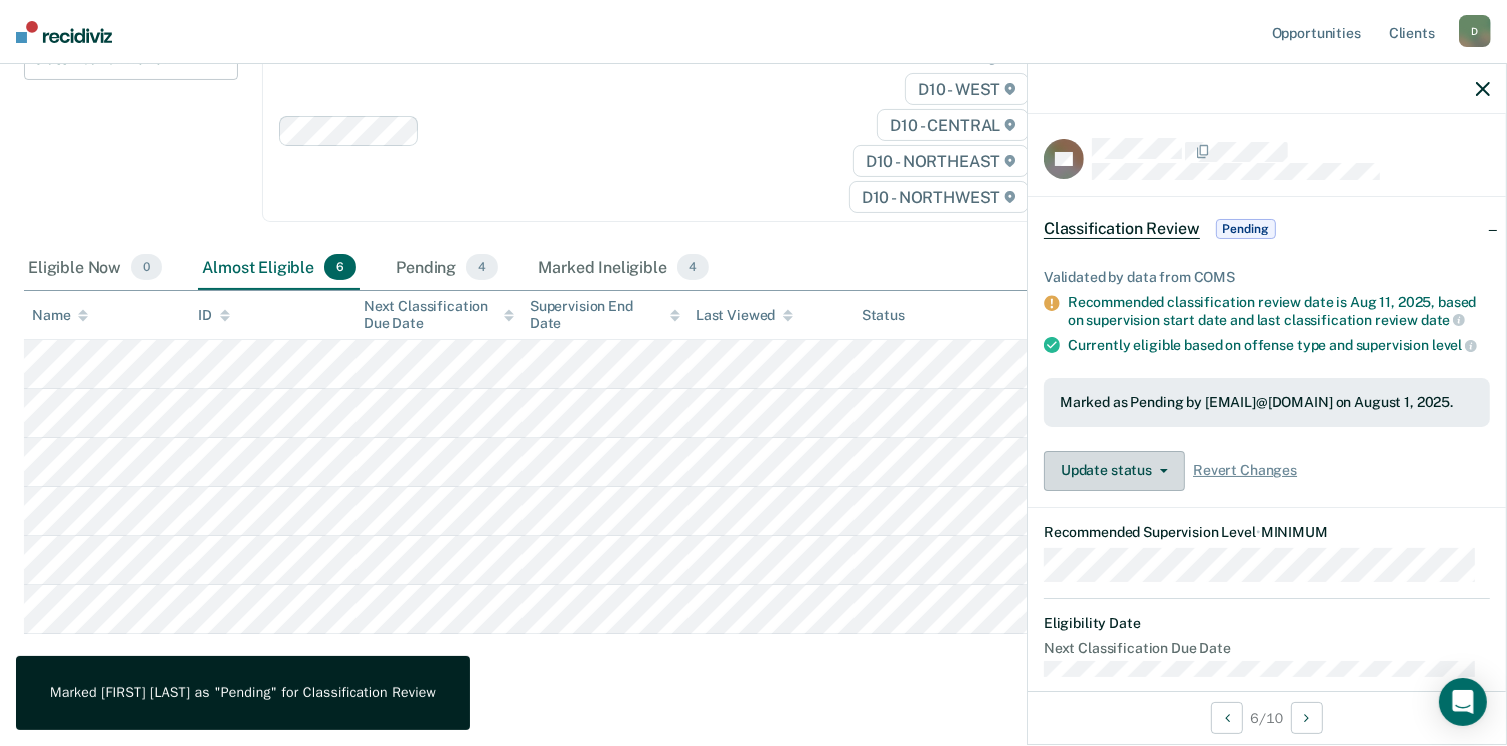 scroll, scrollTop: 293, scrollLeft: 0, axis: vertical 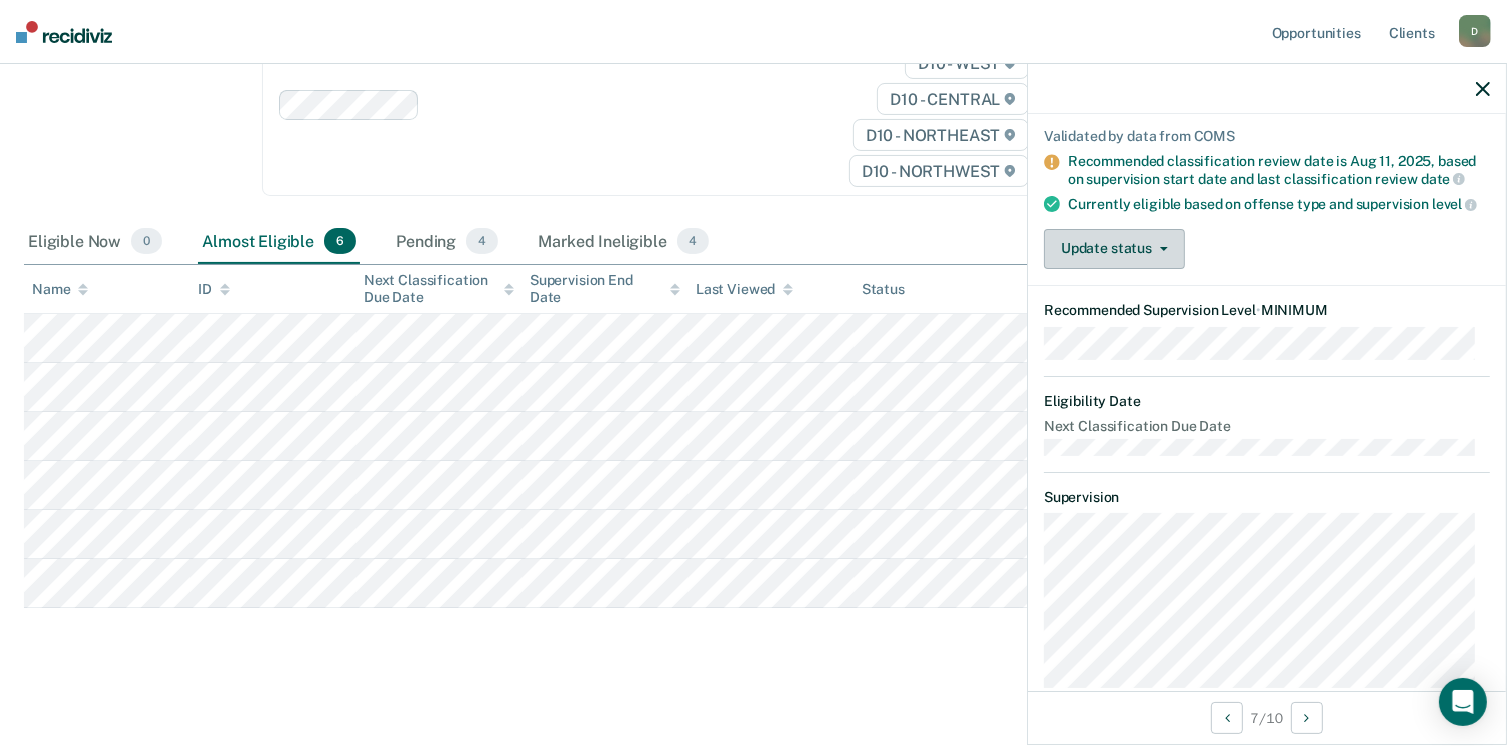 click on "Update status" at bounding box center [1114, 249] 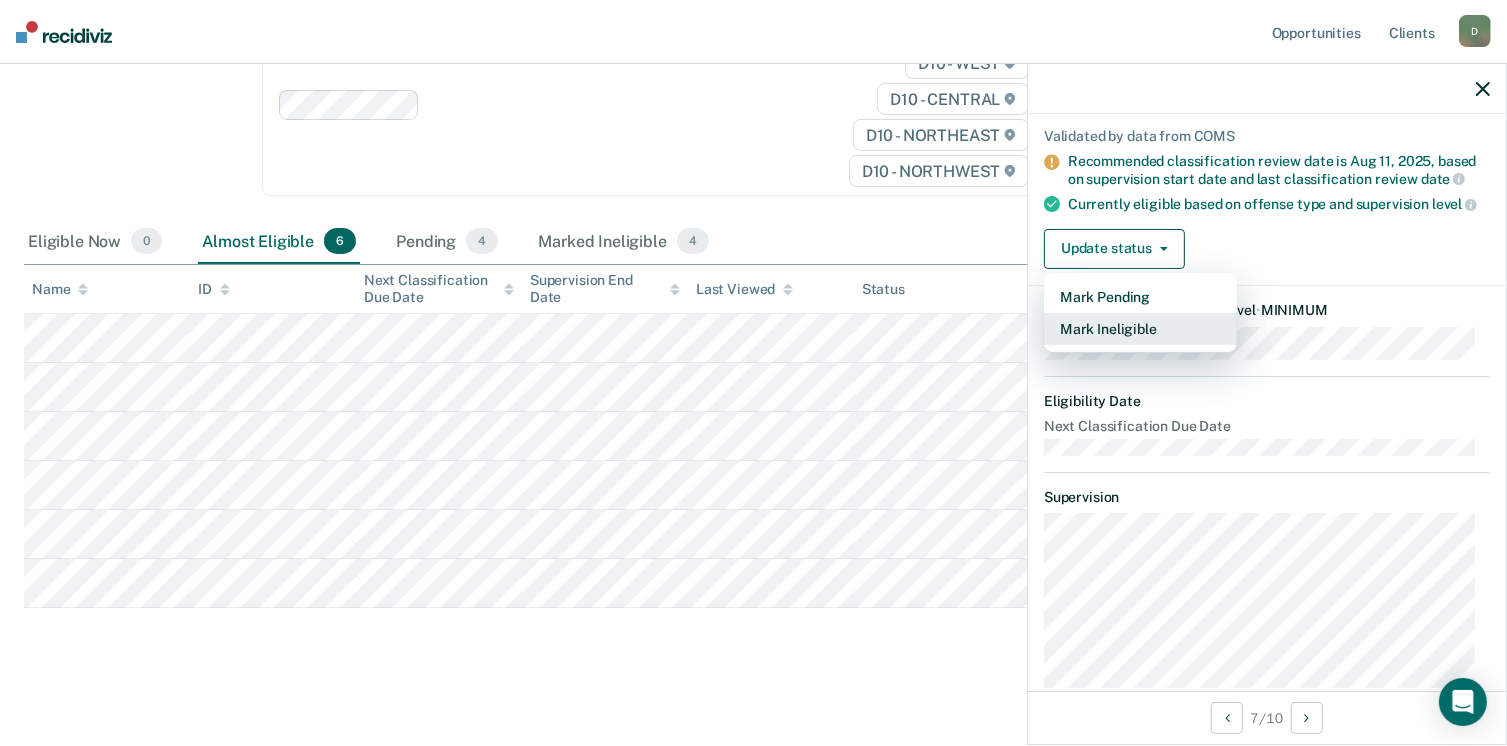 click on "Mark Ineligible" at bounding box center [1140, 329] 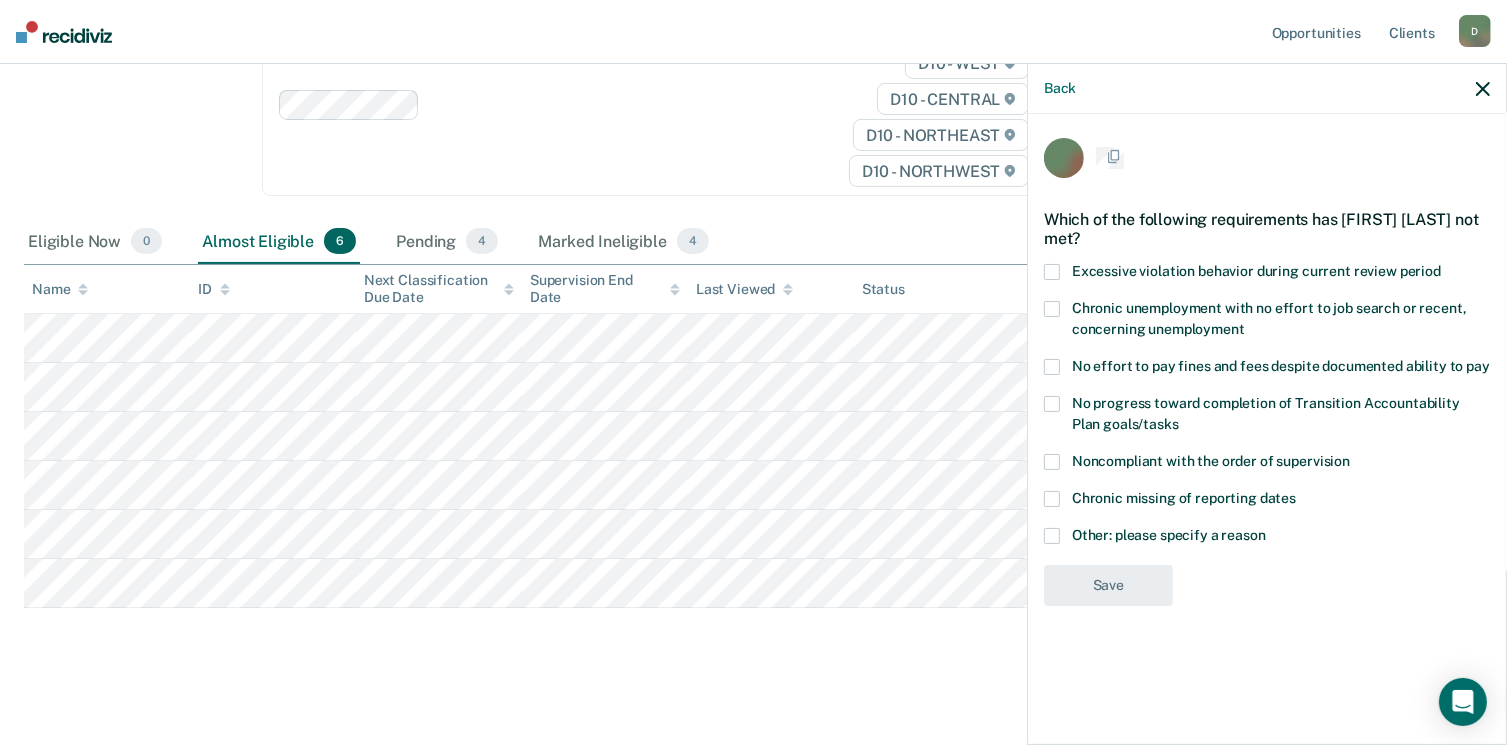 scroll, scrollTop: 0, scrollLeft: 0, axis: both 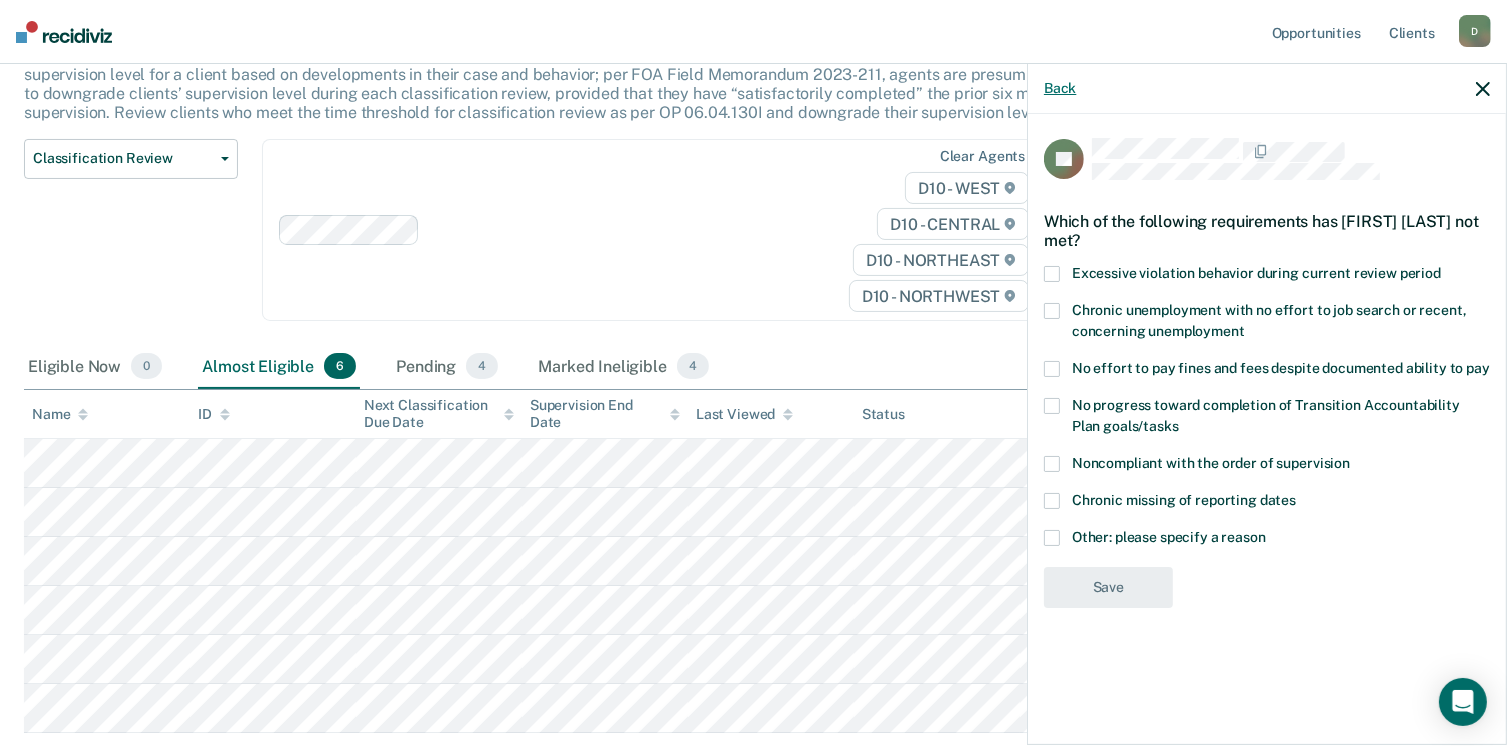 click on "Back" at bounding box center (1060, 88) 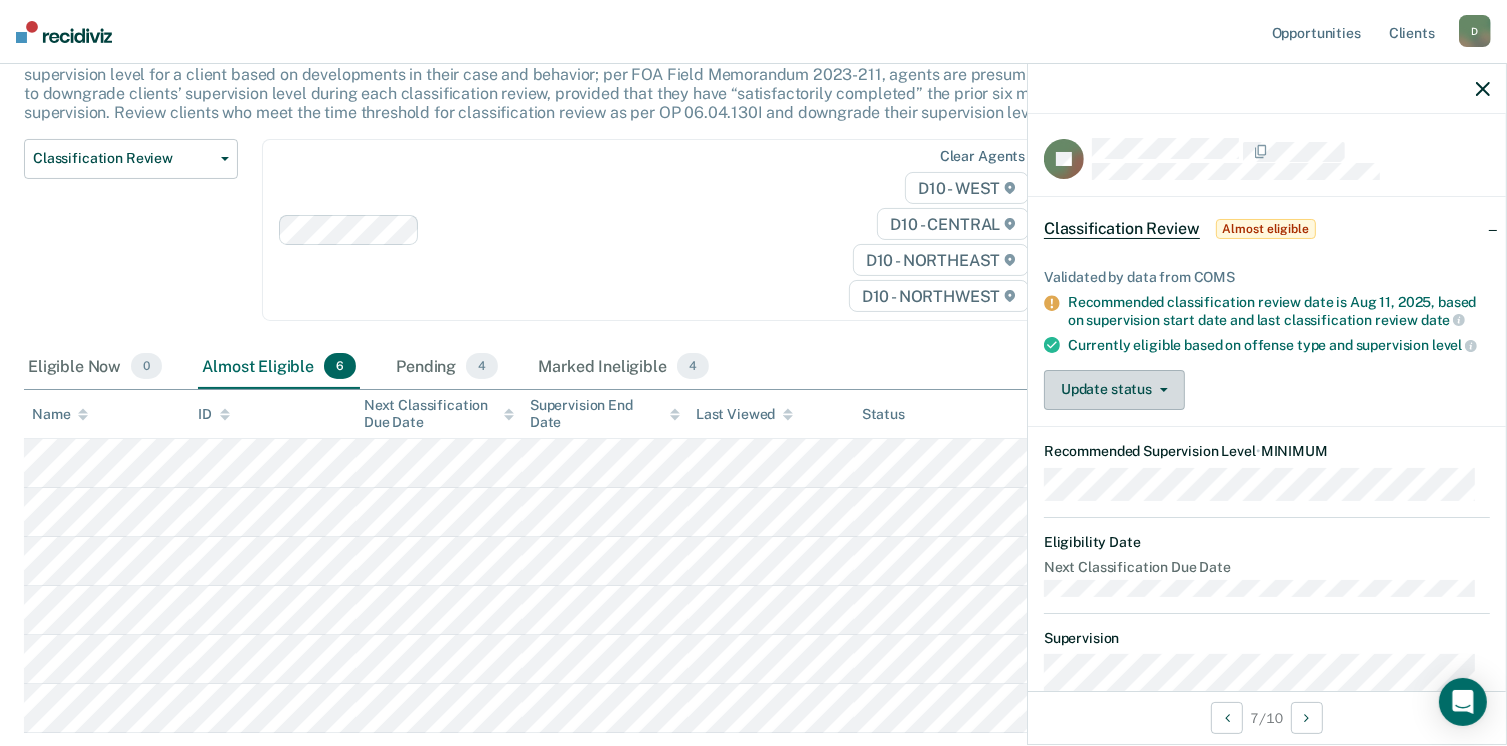 click 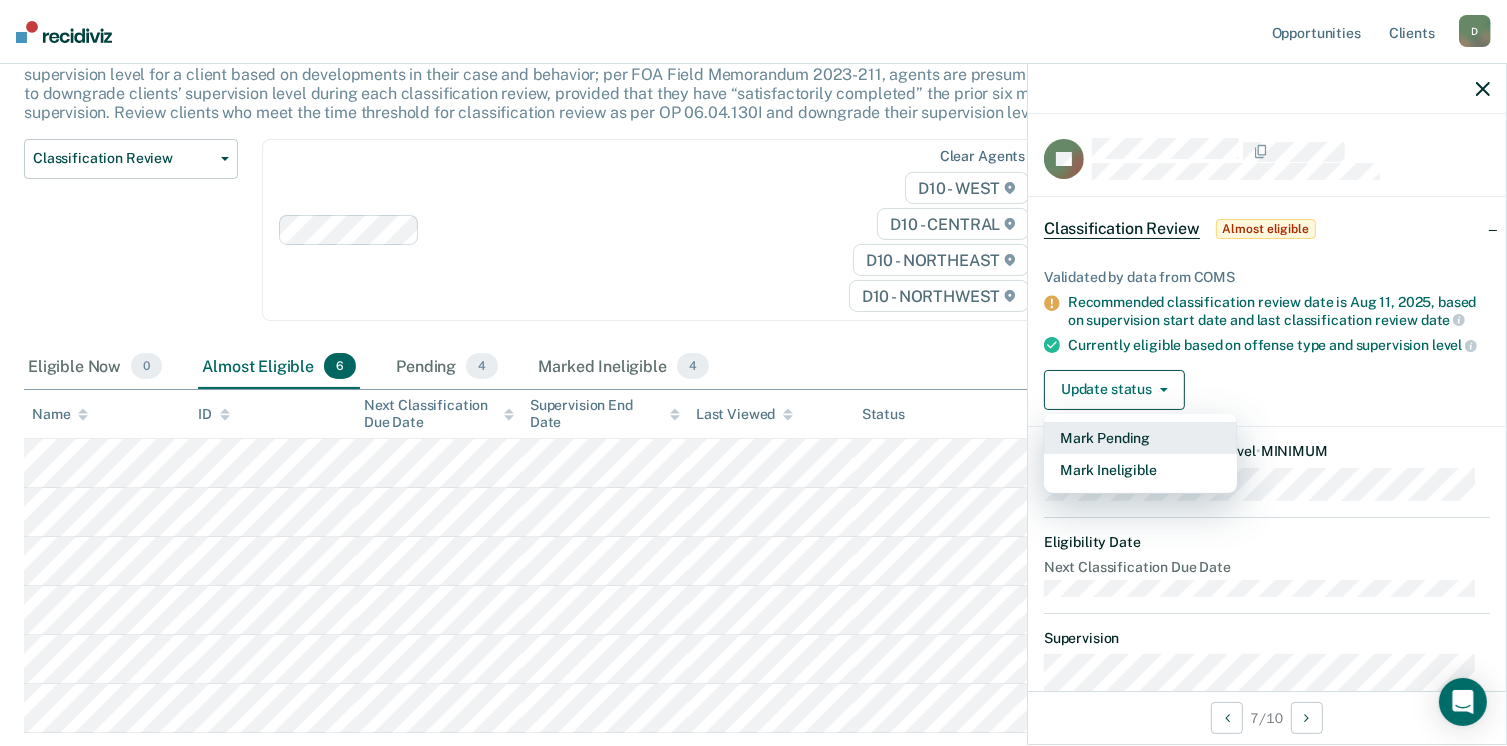 click on "Mark Pending" at bounding box center [1140, 438] 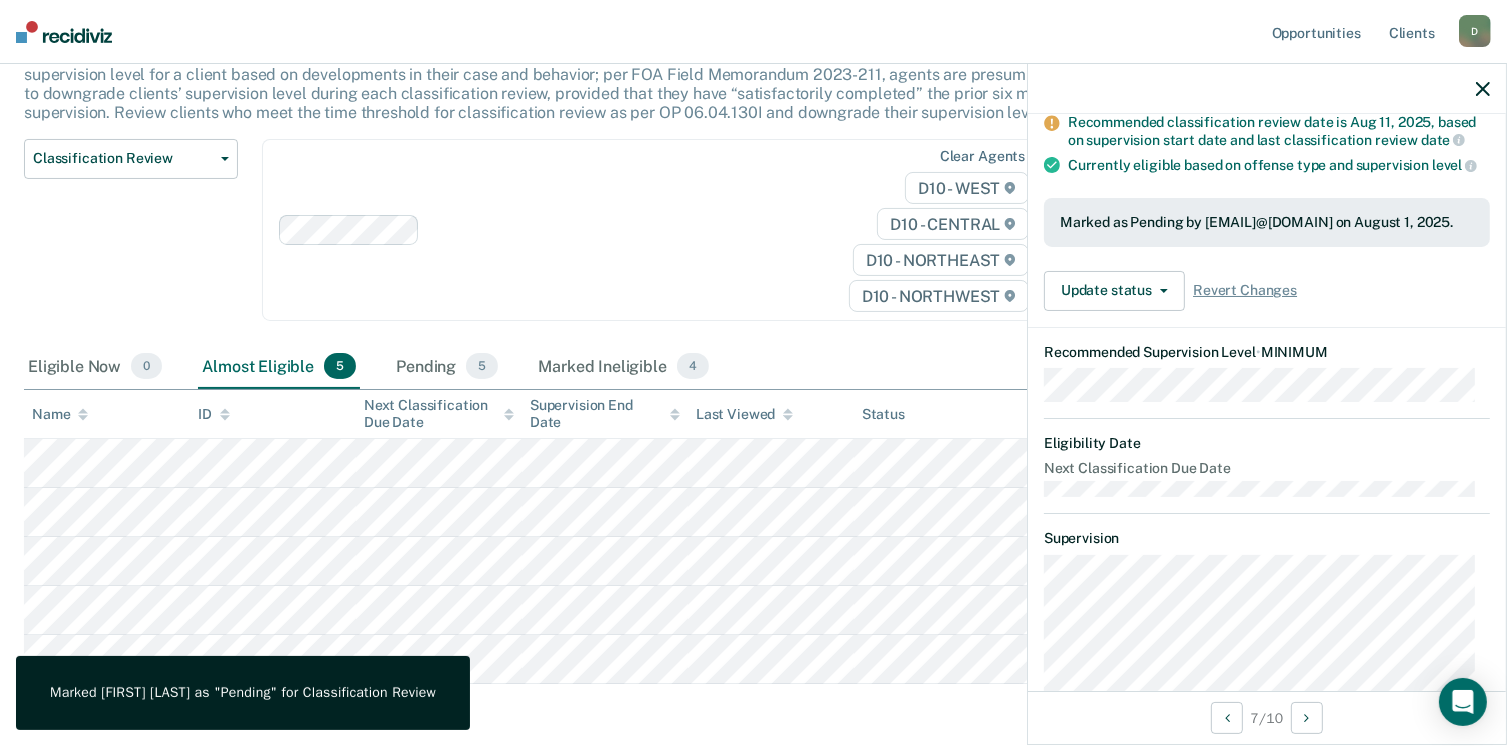 scroll, scrollTop: 192, scrollLeft: 0, axis: vertical 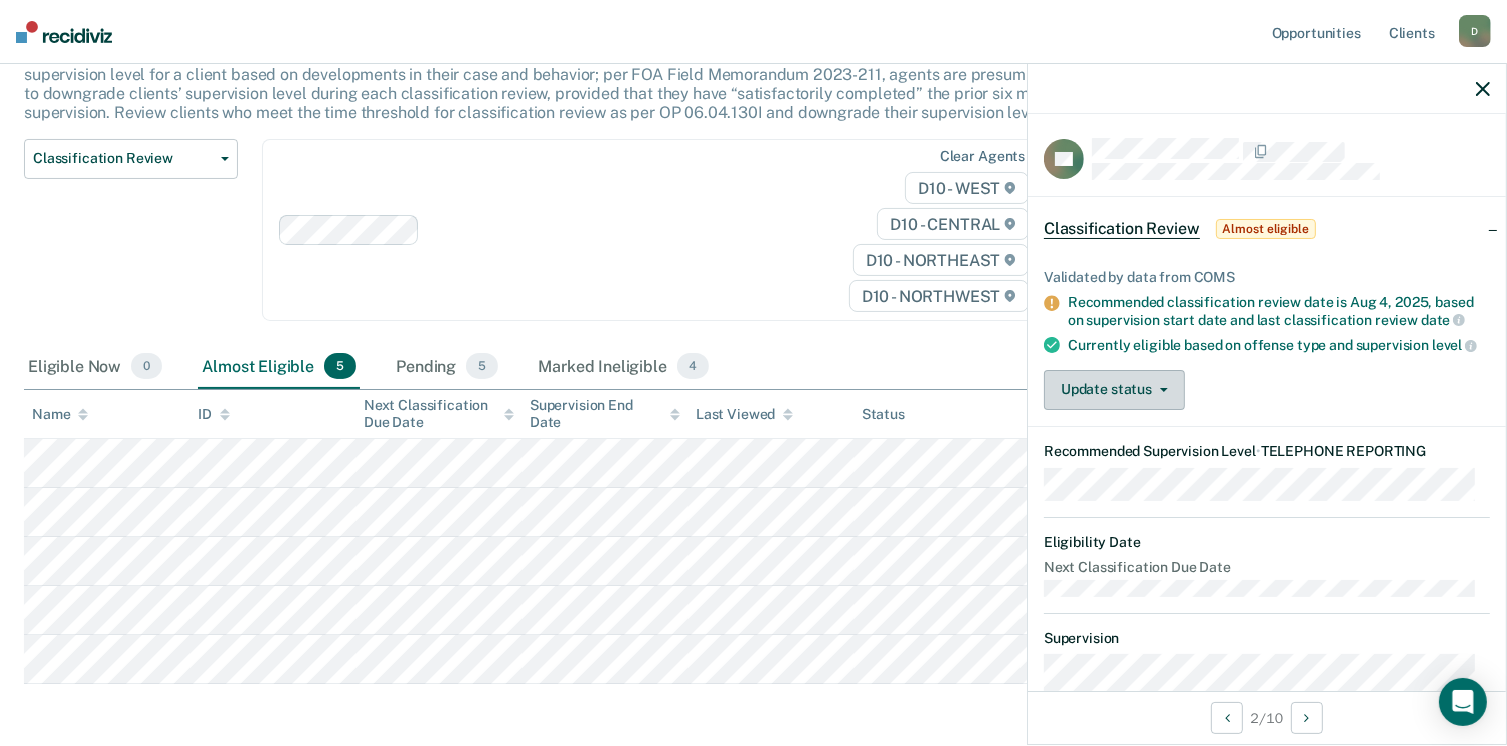 click on "Update status" at bounding box center (1114, 390) 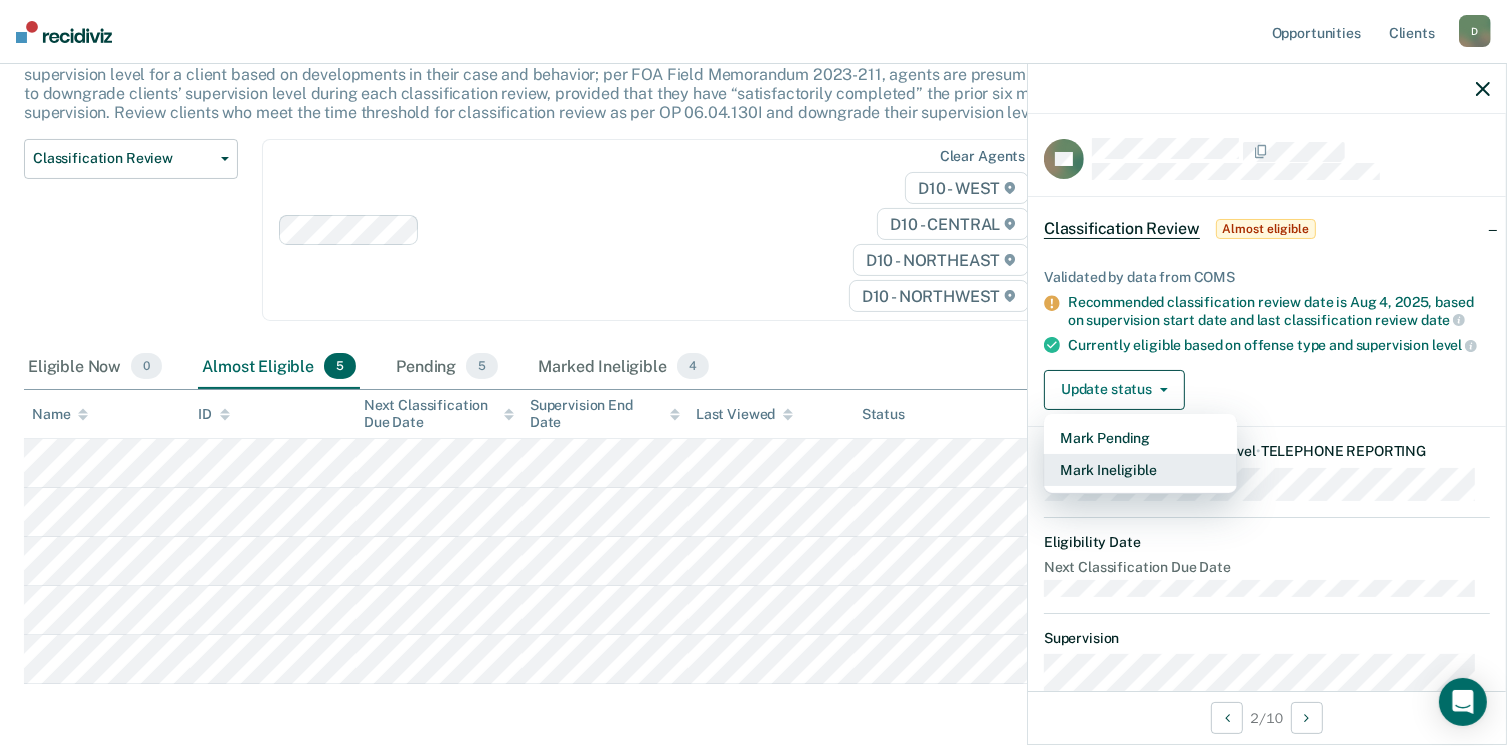 click on "Mark Ineligible" at bounding box center [1140, 470] 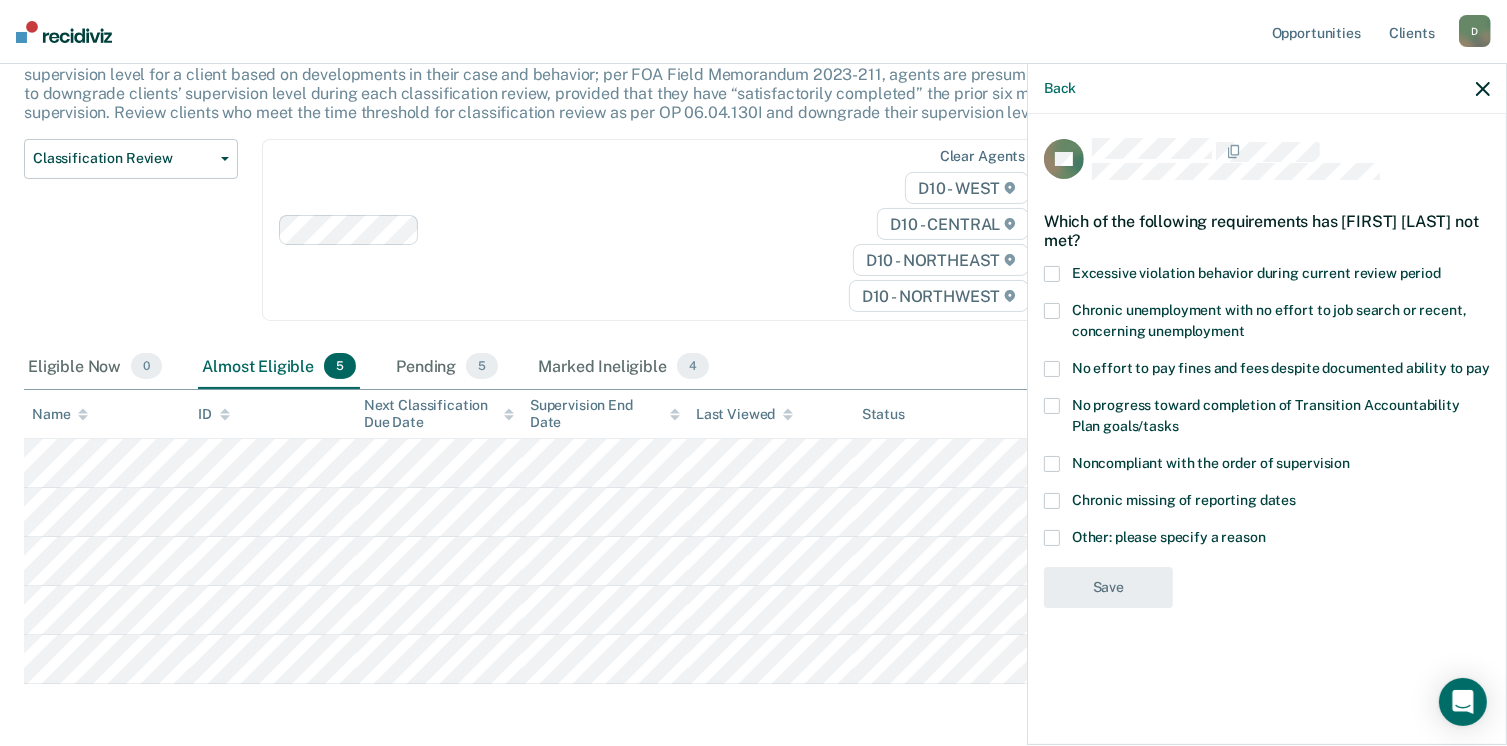 click on "Other: please specify a reason" at bounding box center (1267, 540) 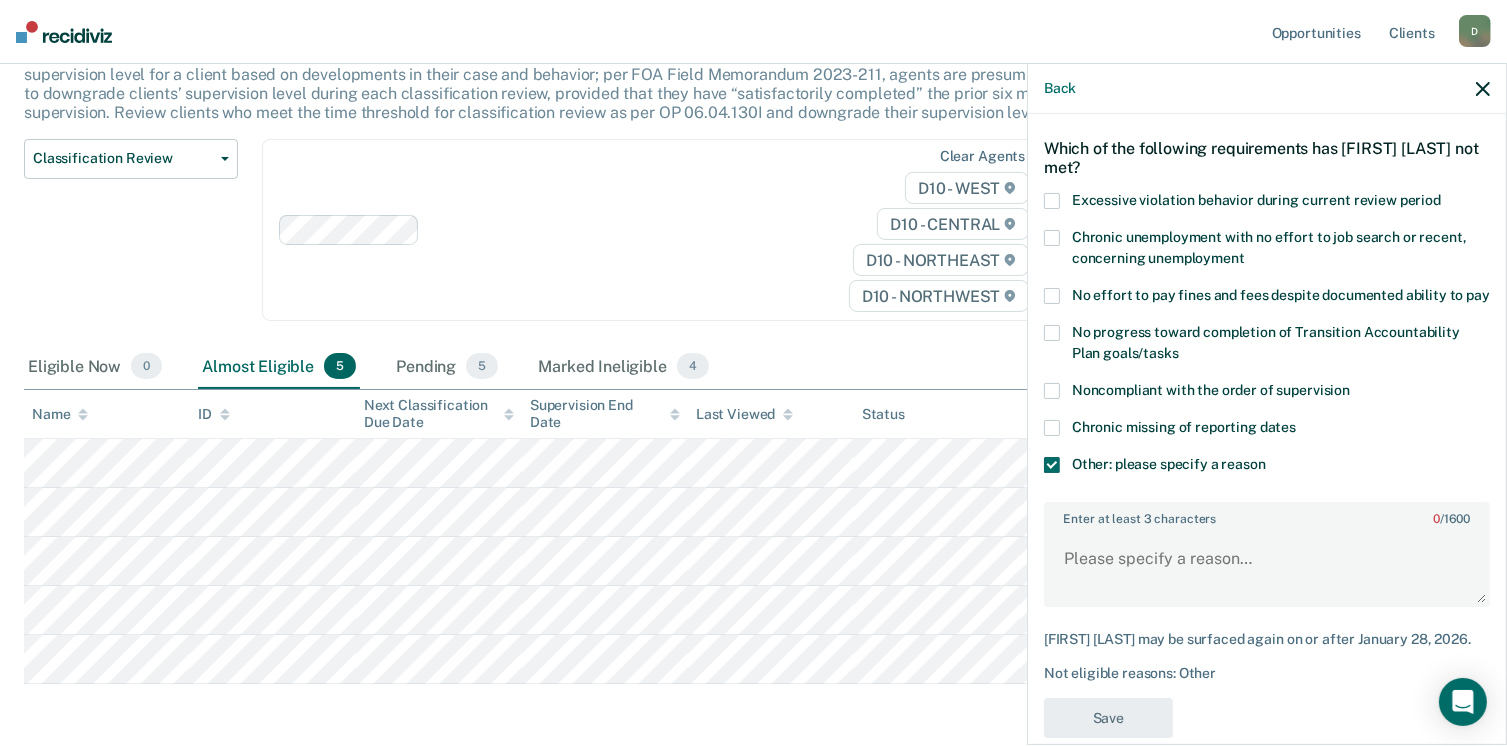 scroll, scrollTop: 80, scrollLeft: 0, axis: vertical 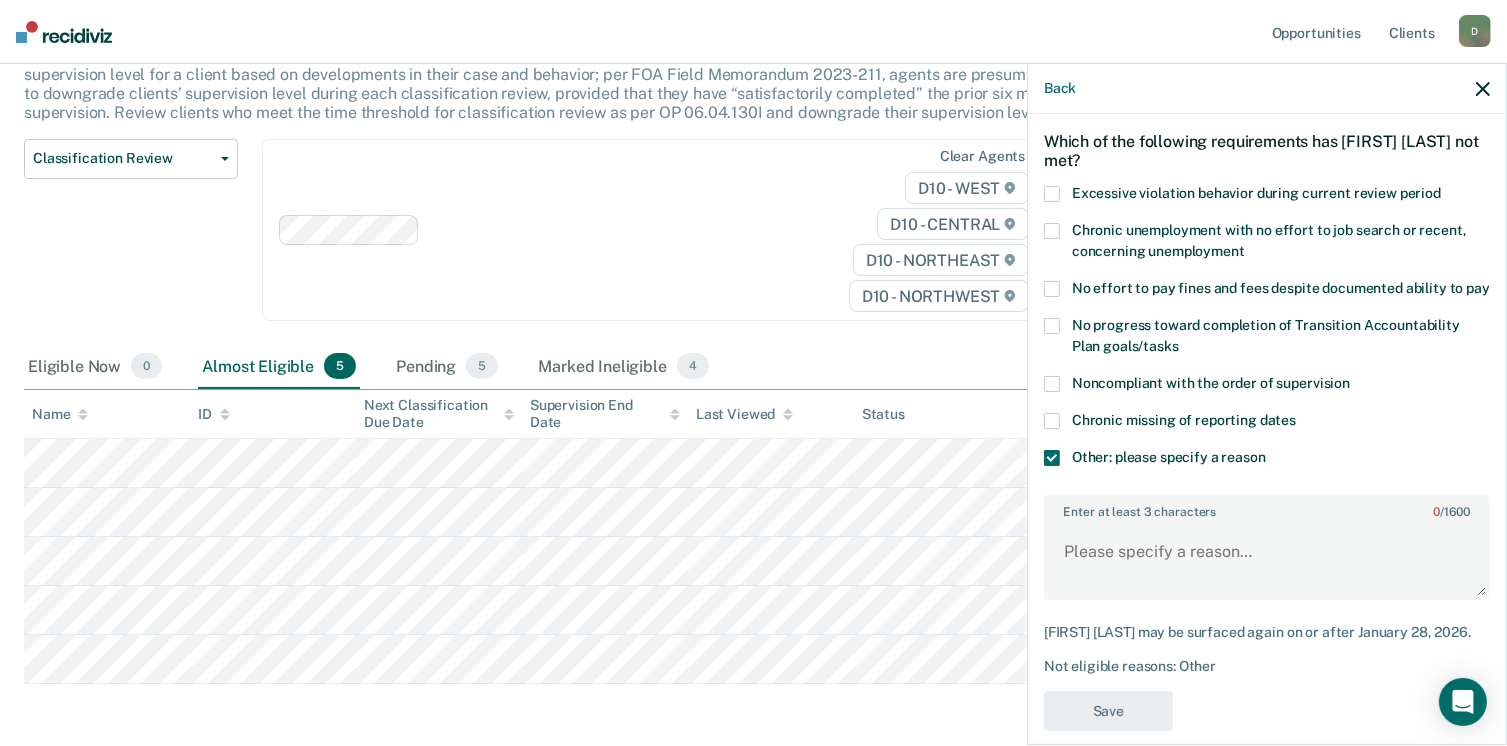 click on "No effort to pay fines and fees despite documented ability to pay" at bounding box center (1267, 291) 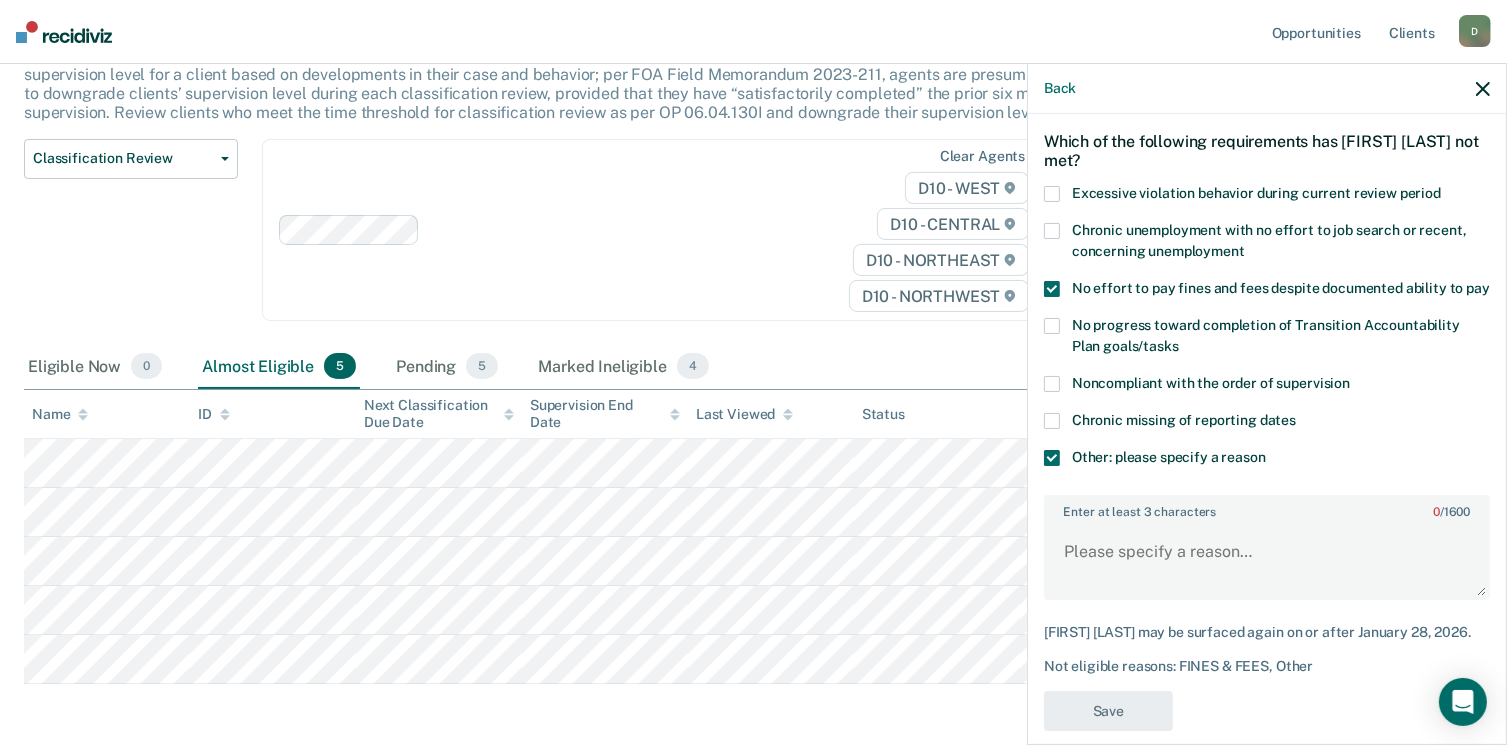 click at bounding box center [1052, 458] 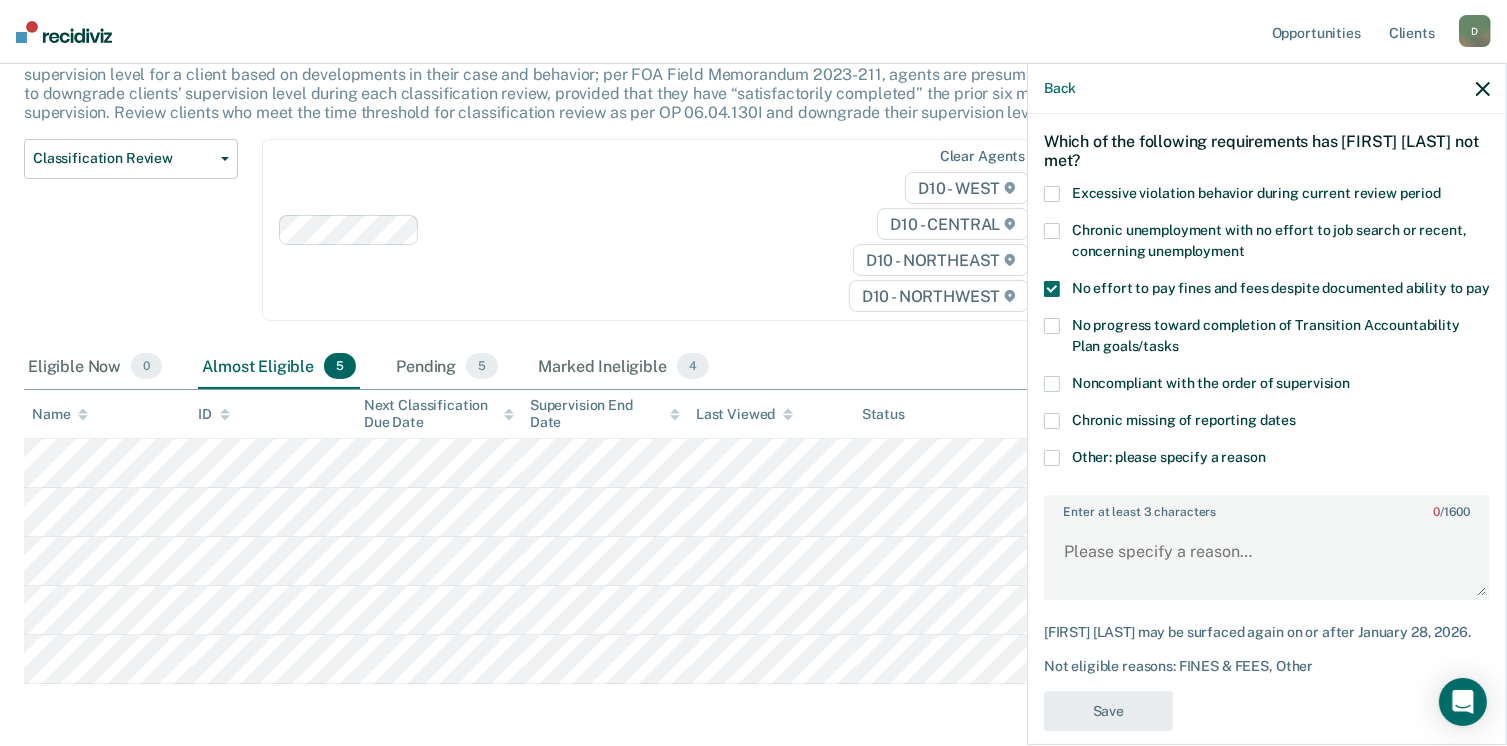 scroll, scrollTop: 4, scrollLeft: 0, axis: vertical 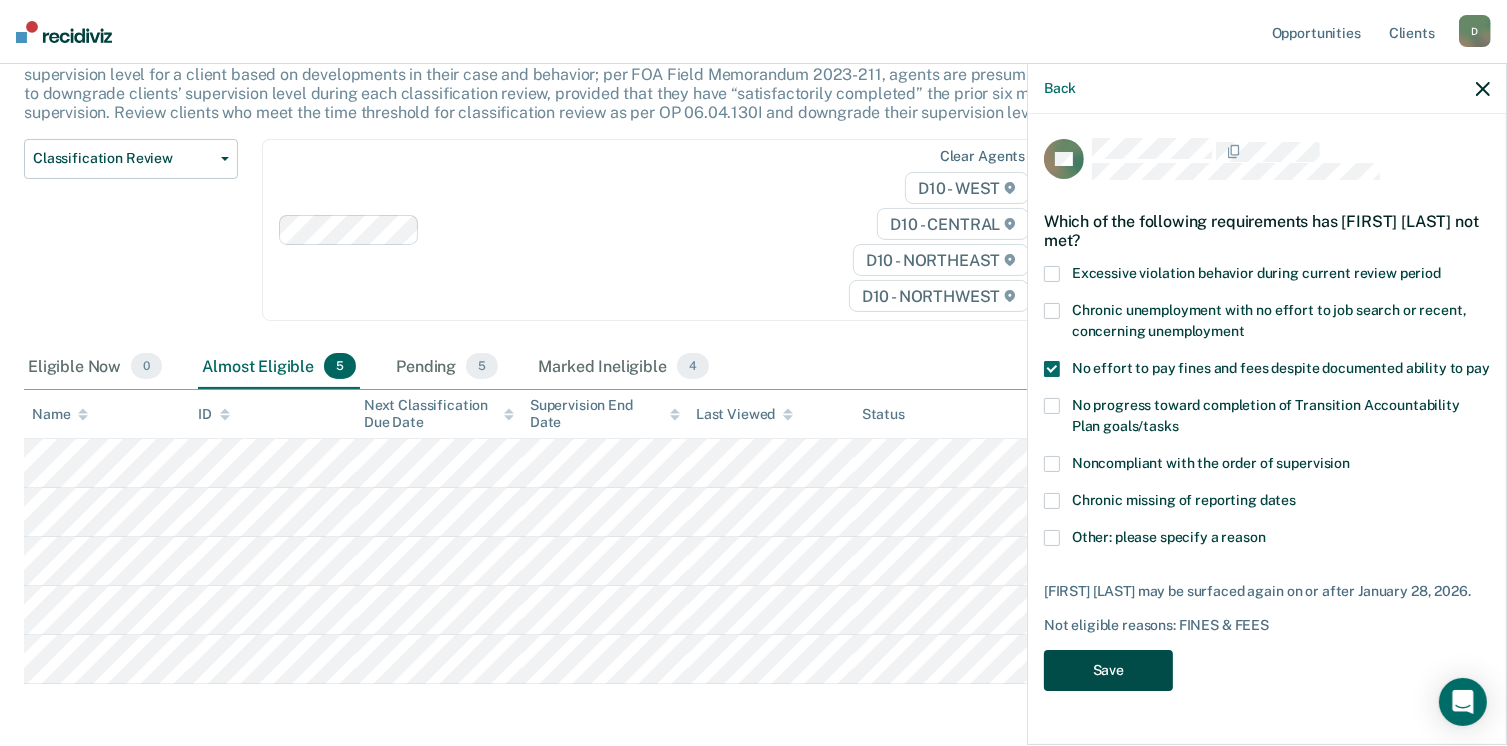 click on "Save" at bounding box center [1108, 670] 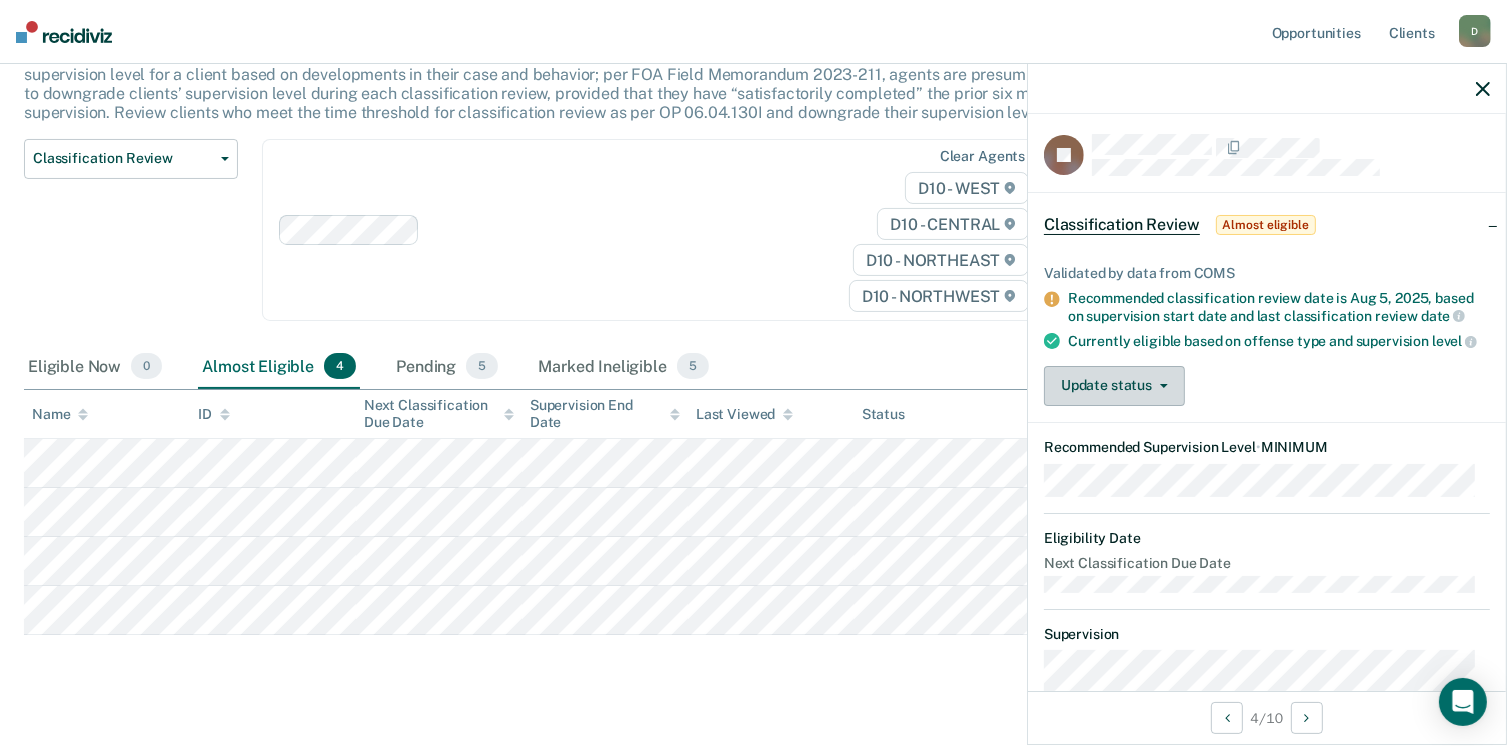 click on "Update status" at bounding box center [1114, 386] 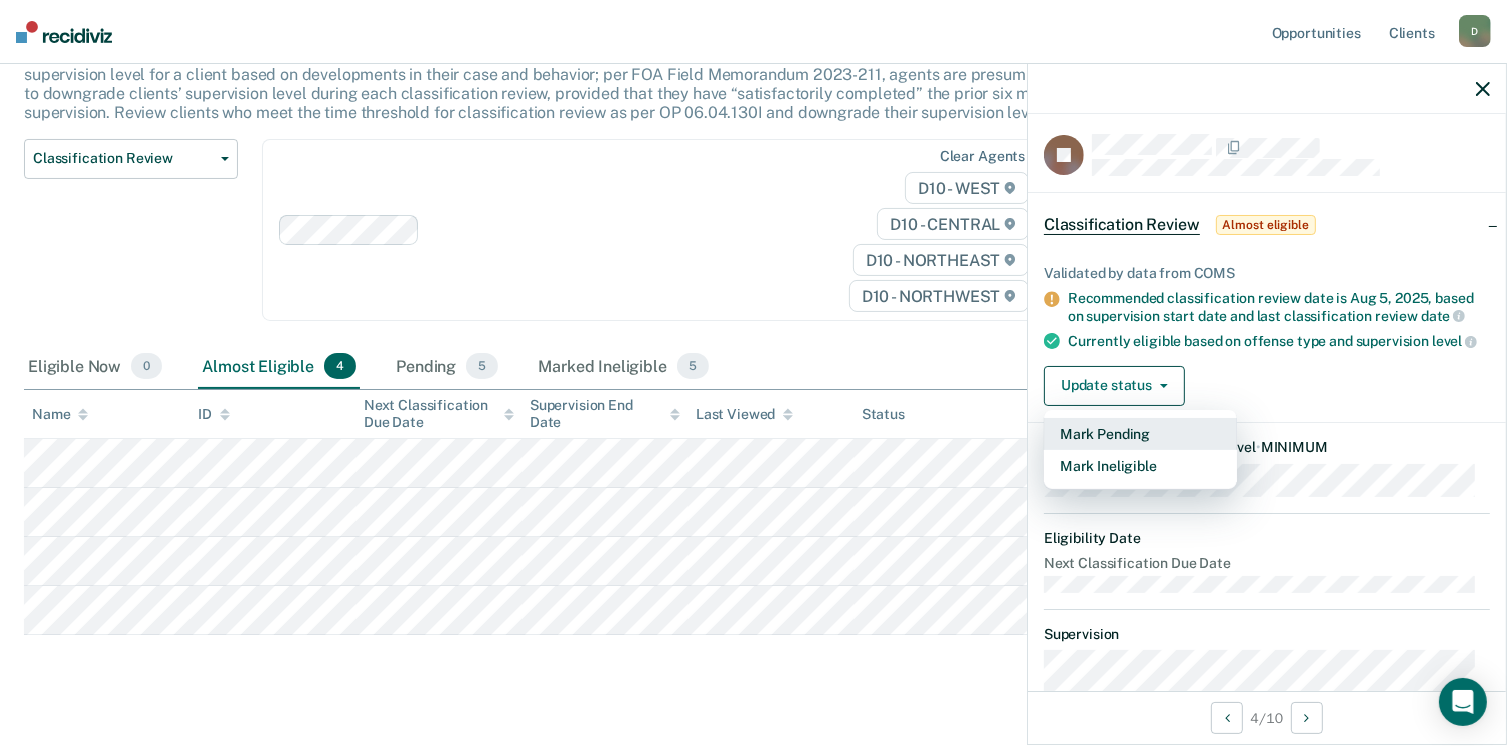 click on "Mark Pending" at bounding box center [1140, 434] 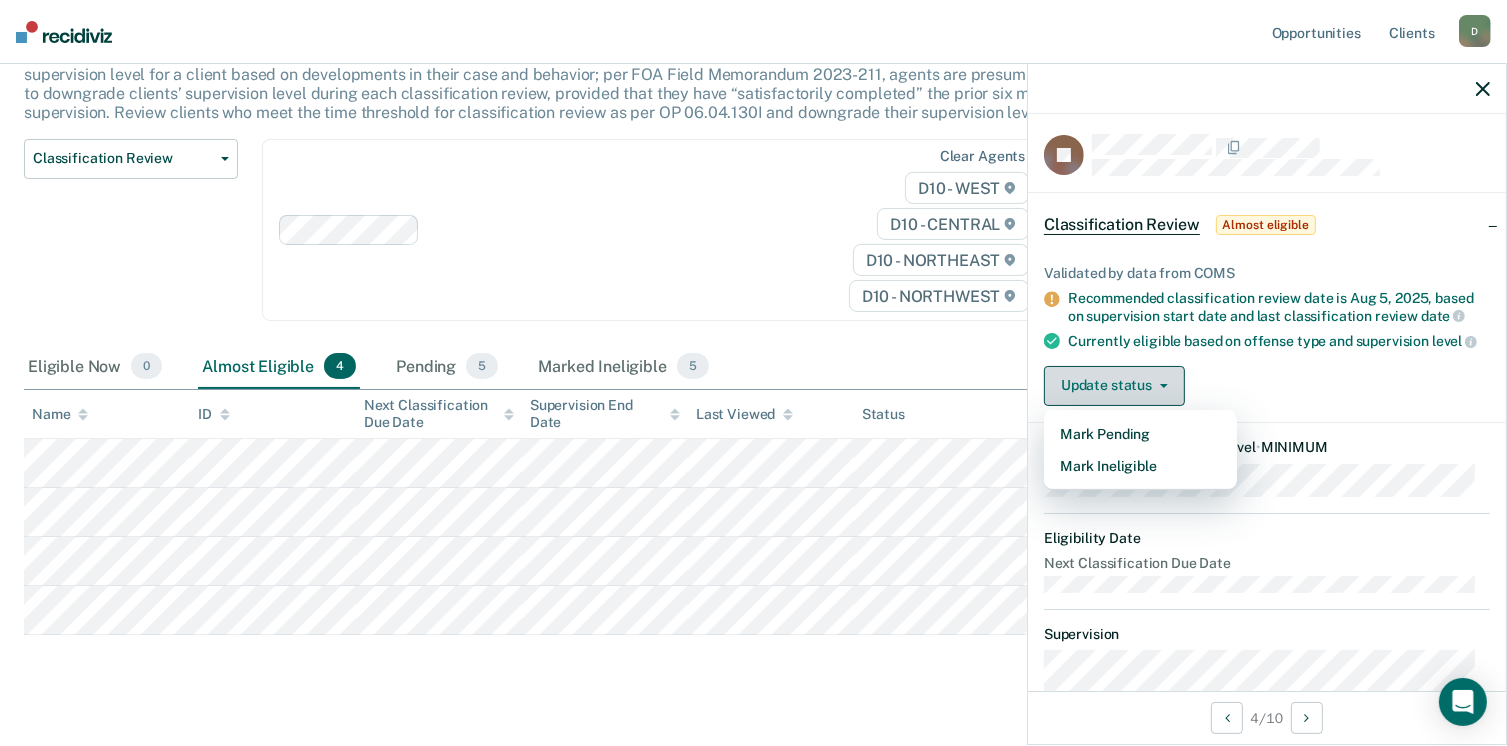 scroll, scrollTop: 149, scrollLeft: 0, axis: vertical 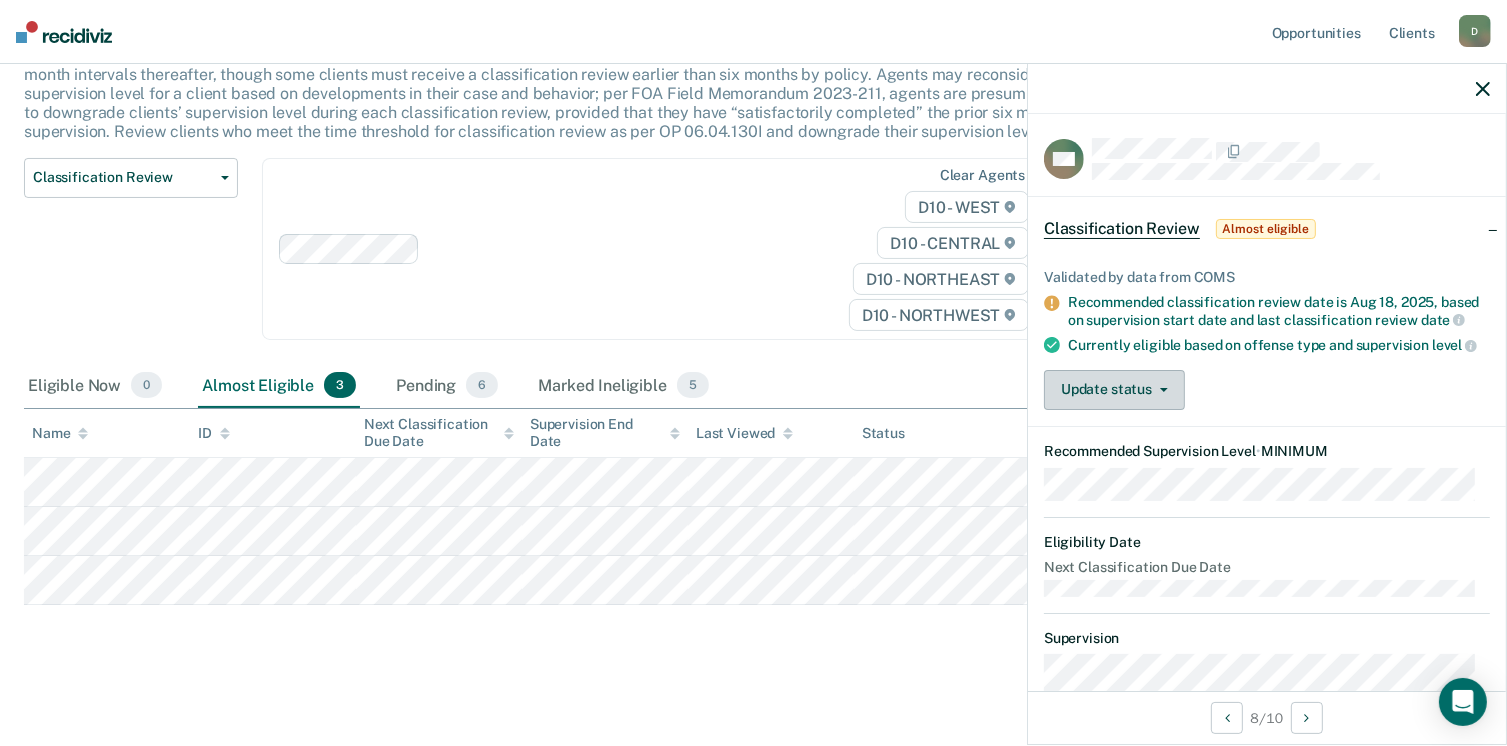 click on "Update status" at bounding box center [1114, 390] 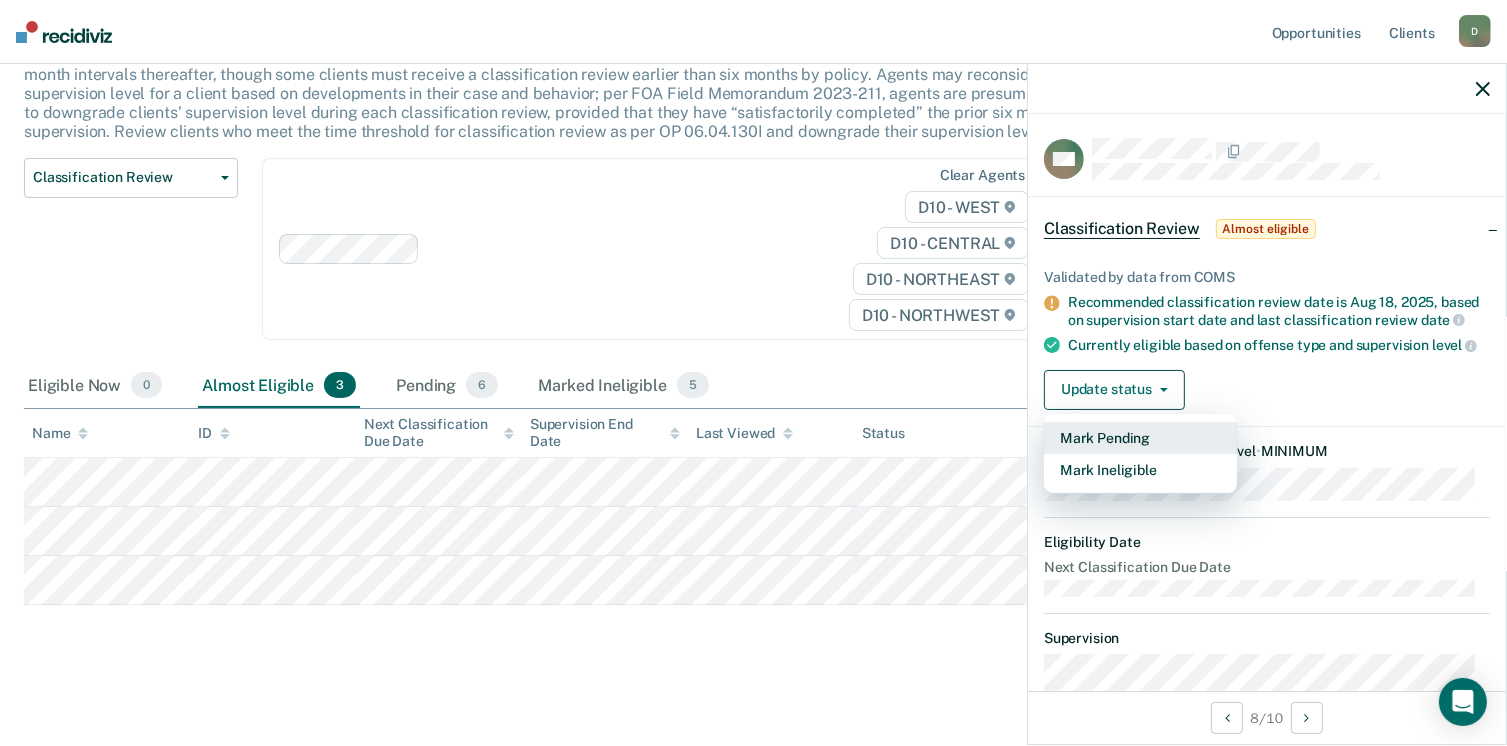 click on "Mark Pending" at bounding box center (1140, 438) 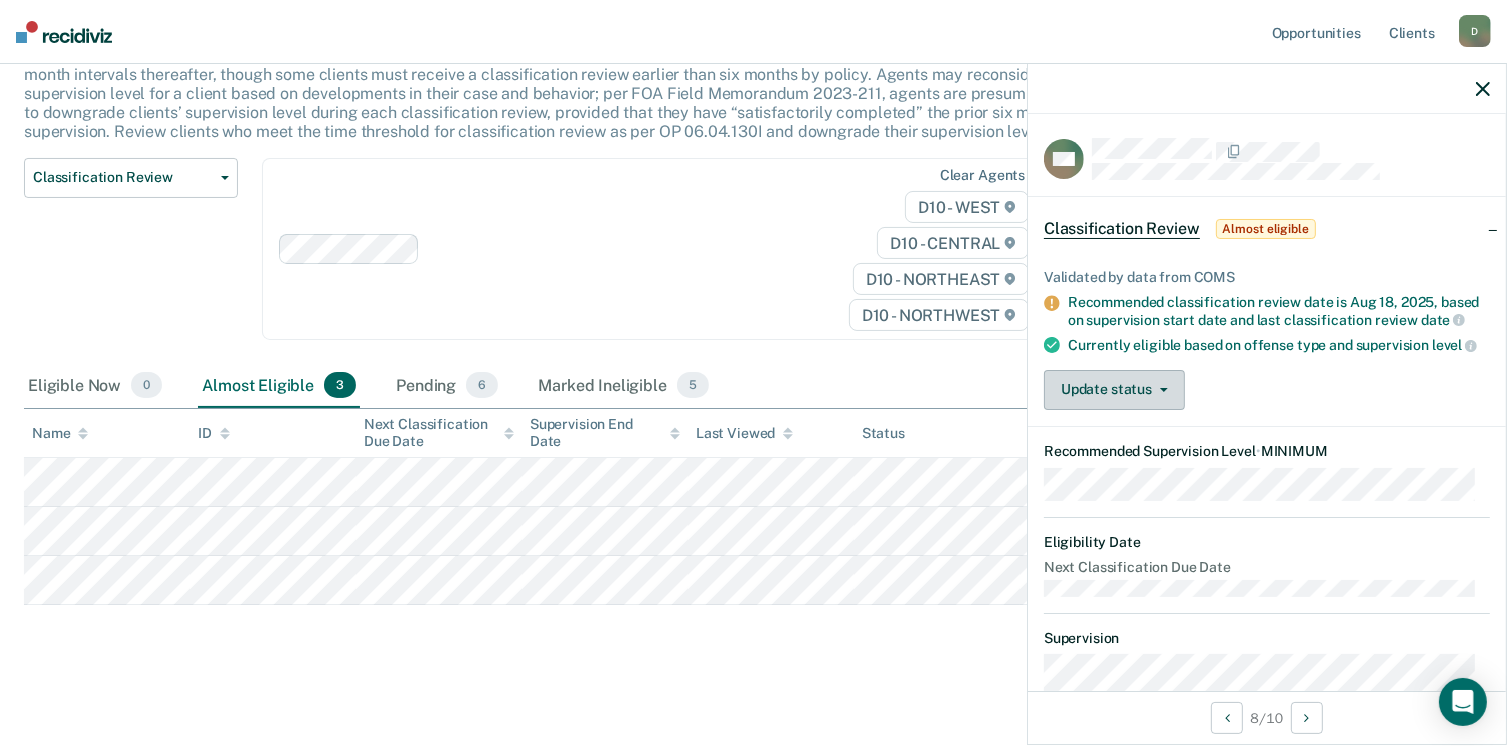 scroll, scrollTop: 100, scrollLeft: 0, axis: vertical 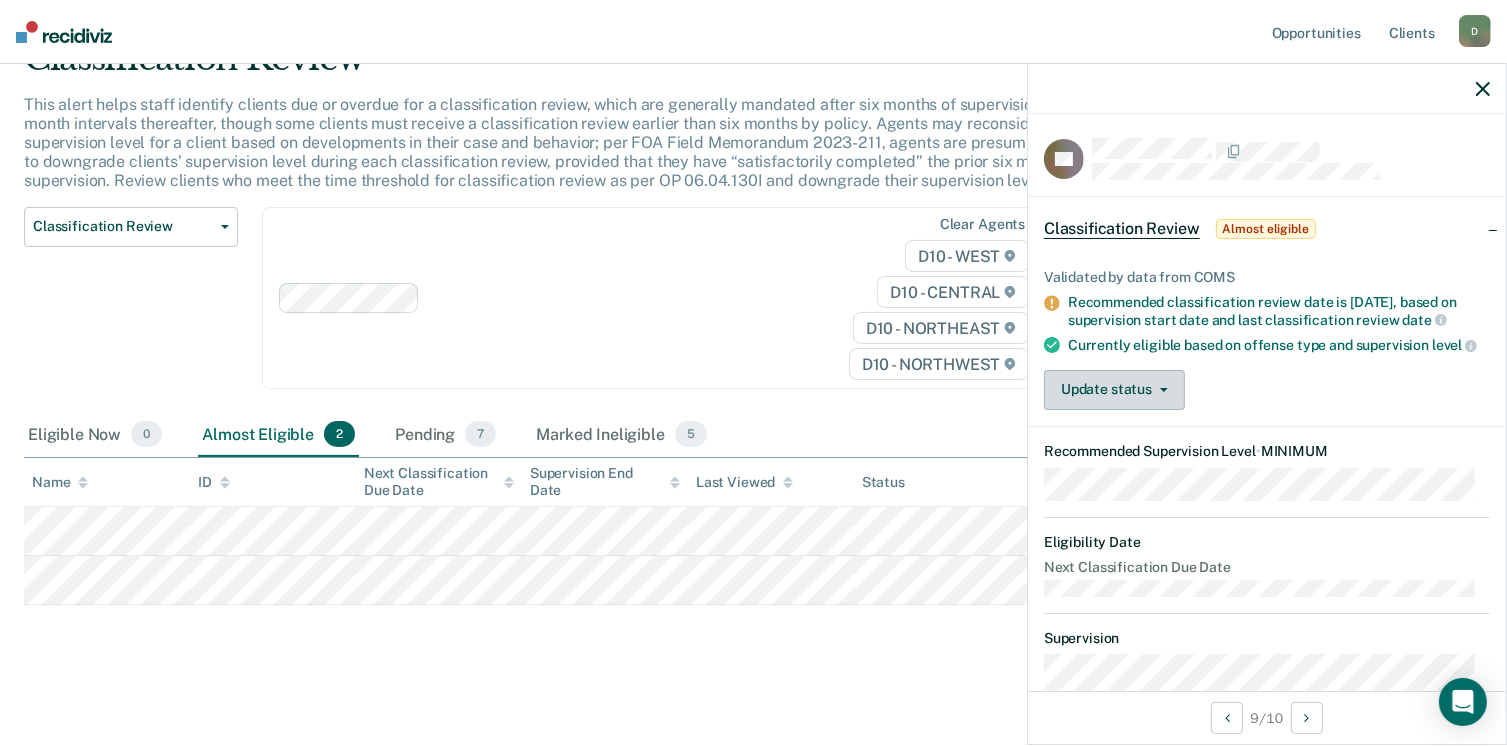 click 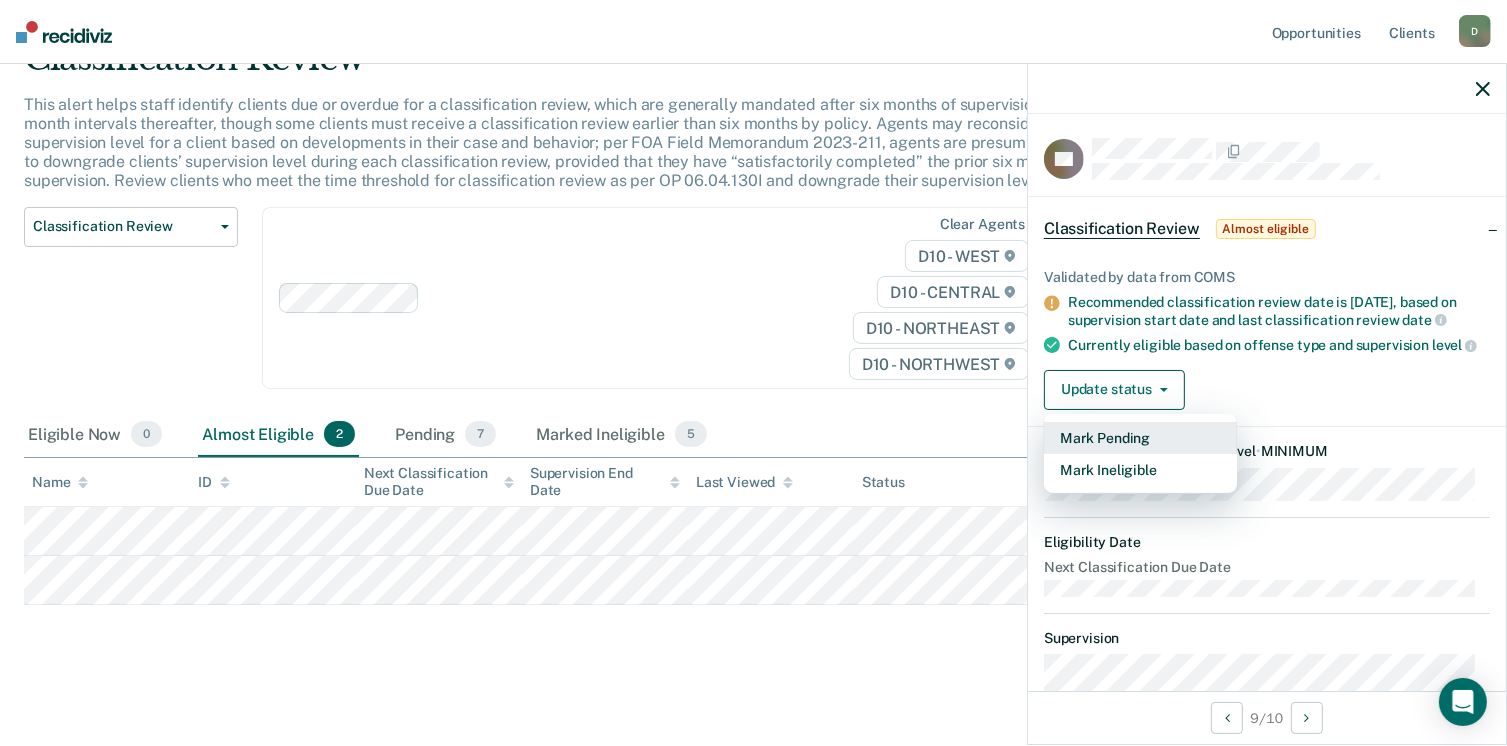 click on "Mark Pending" at bounding box center [1140, 438] 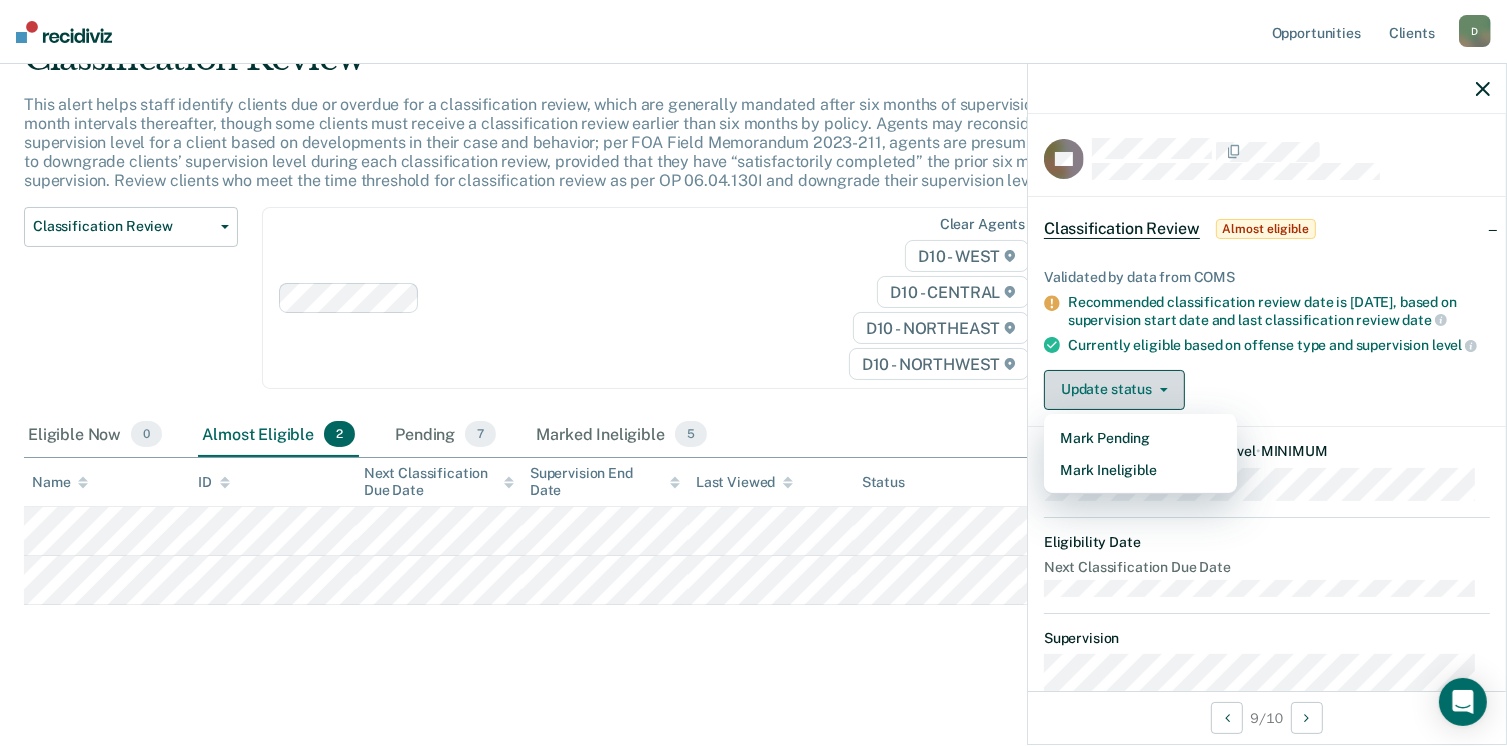 scroll, scrollTop: 52, scrollLeft: 0, axis: vertical 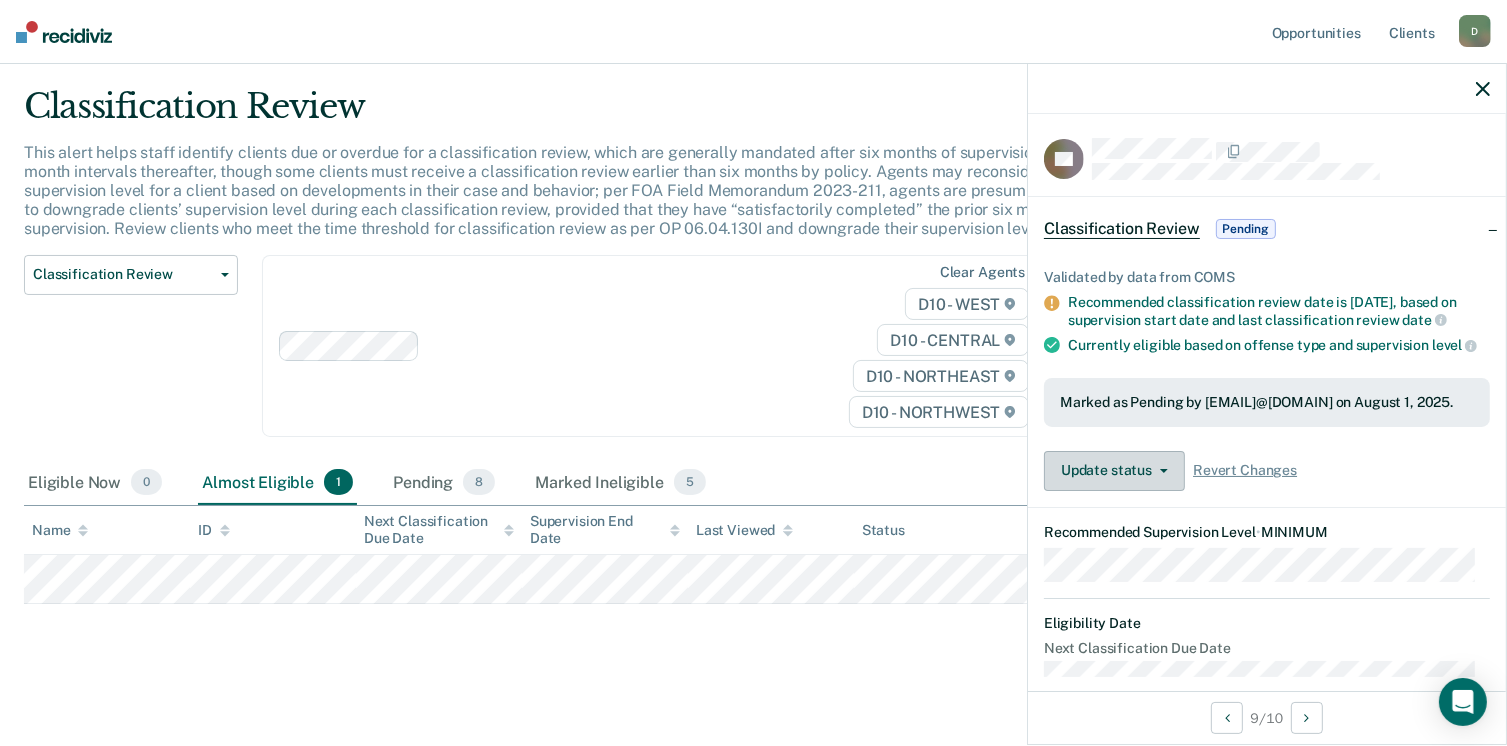 click on "Update status" at bounding box center [1114, 471] 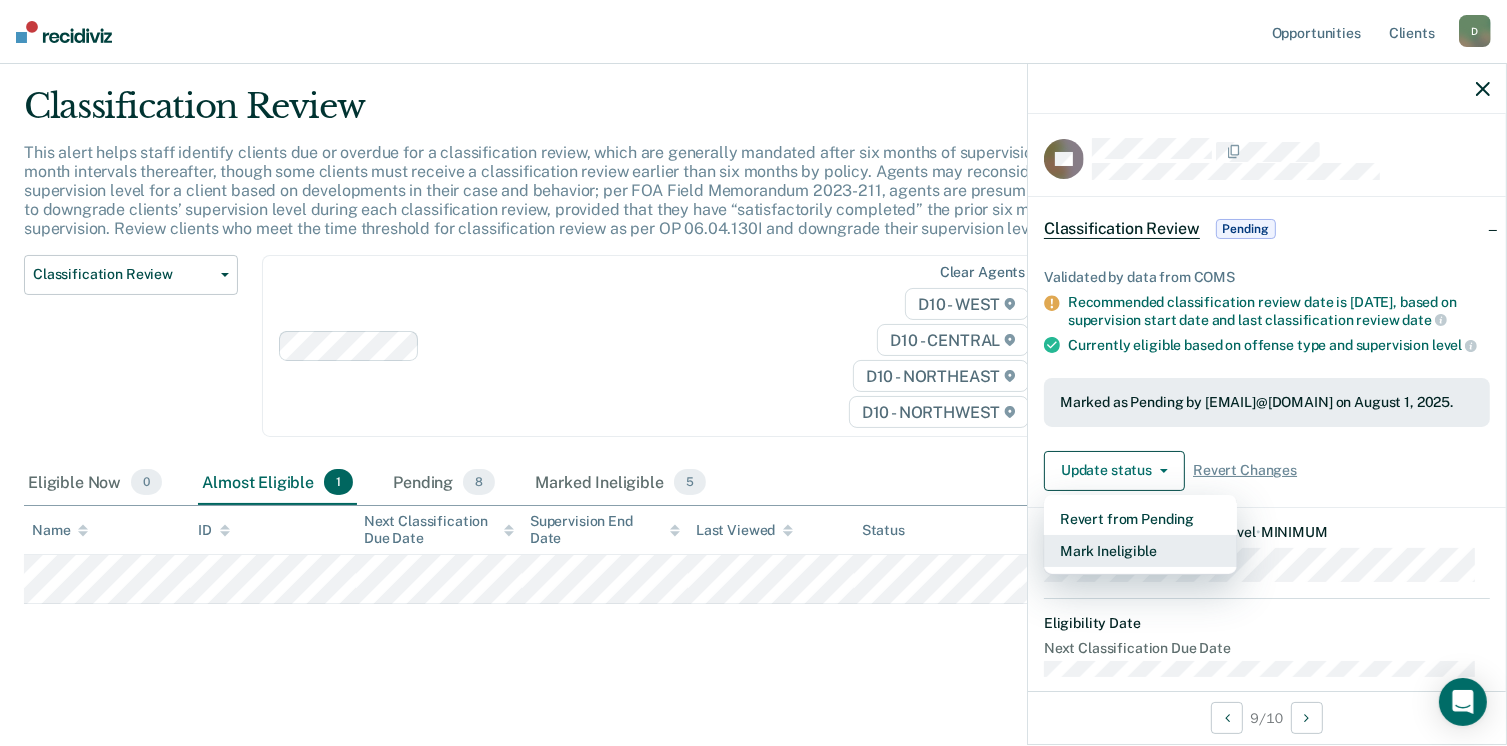 click on "Mark Ineligible" at bounding box center (1140, 551) 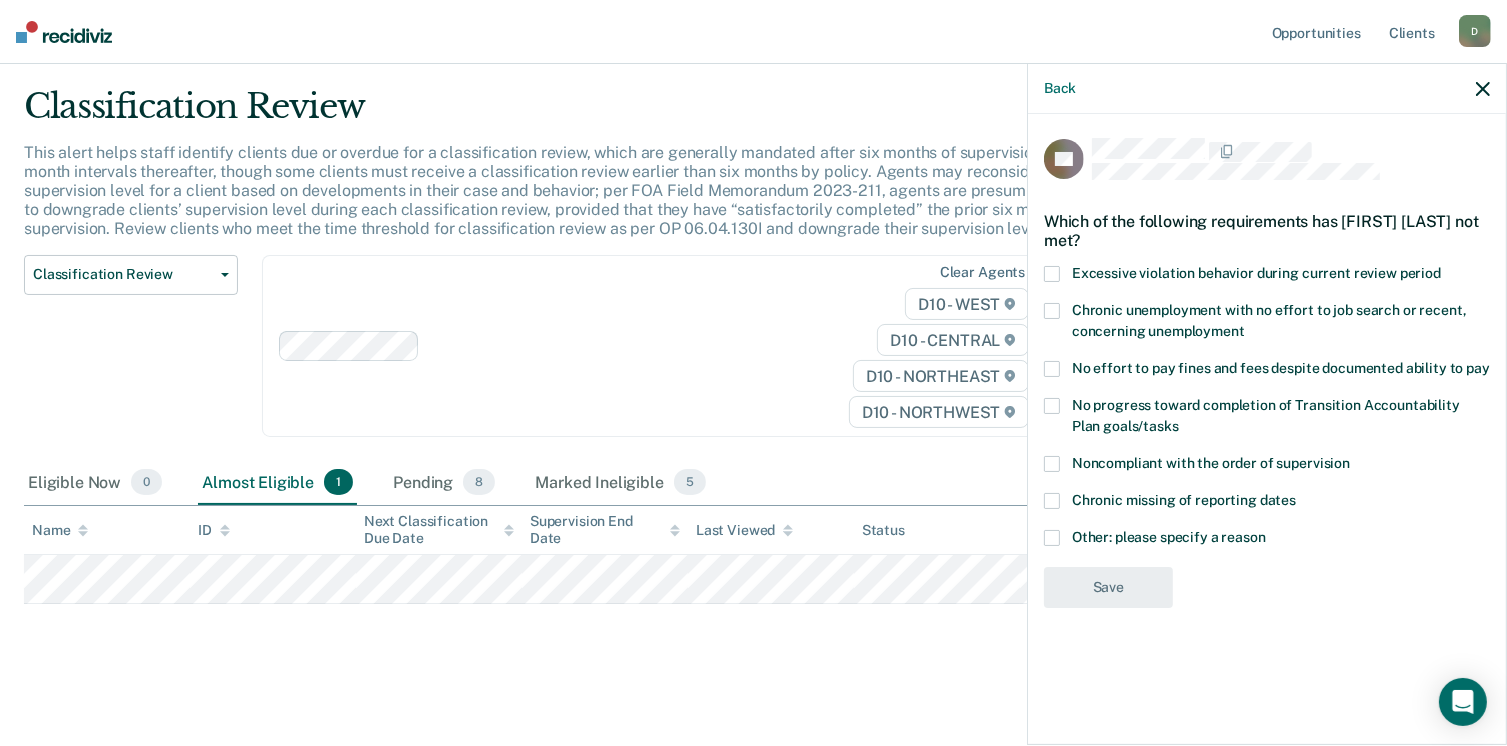 click on "Noncompliant with the order of supervision" at bounding box center (1267, 466) 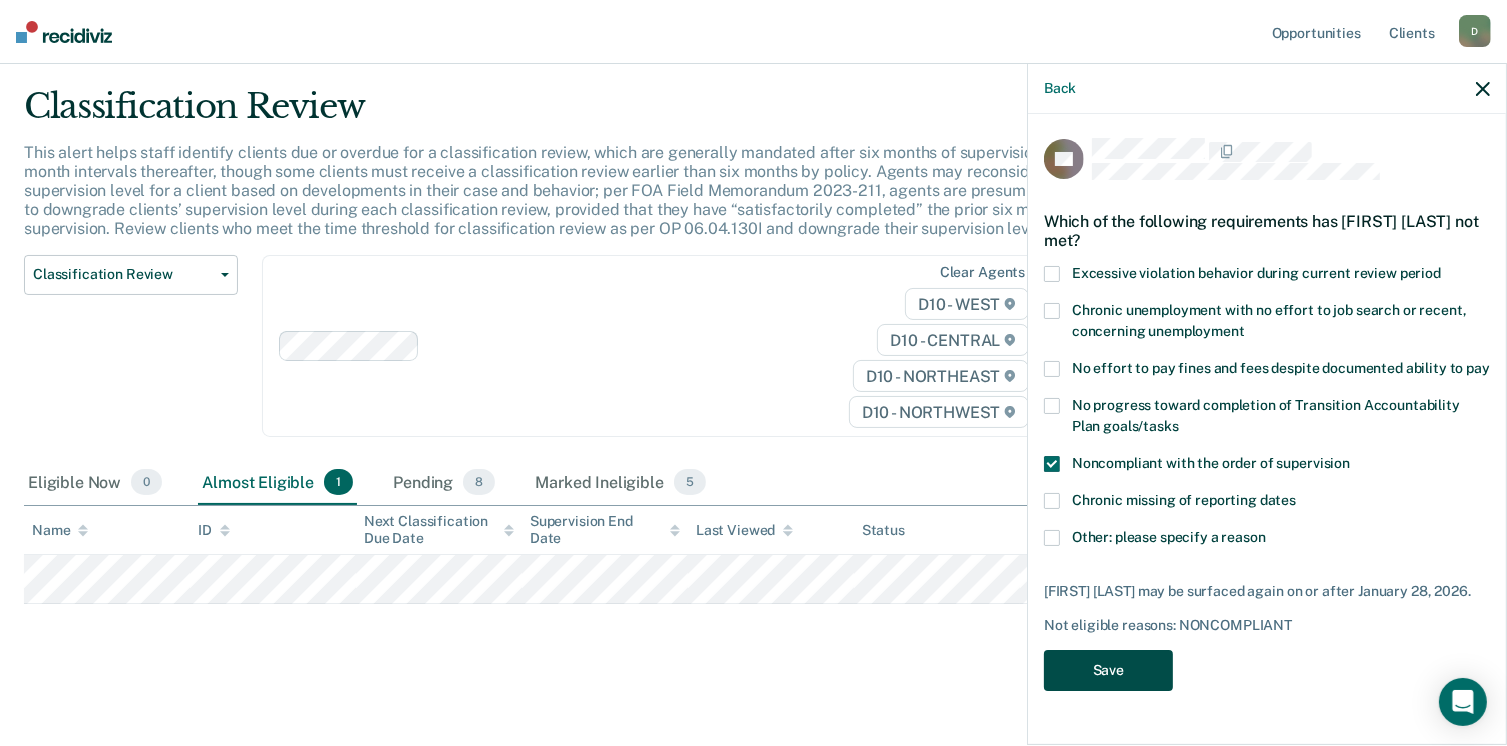click on "Save" at bounding box center (1108, 670) 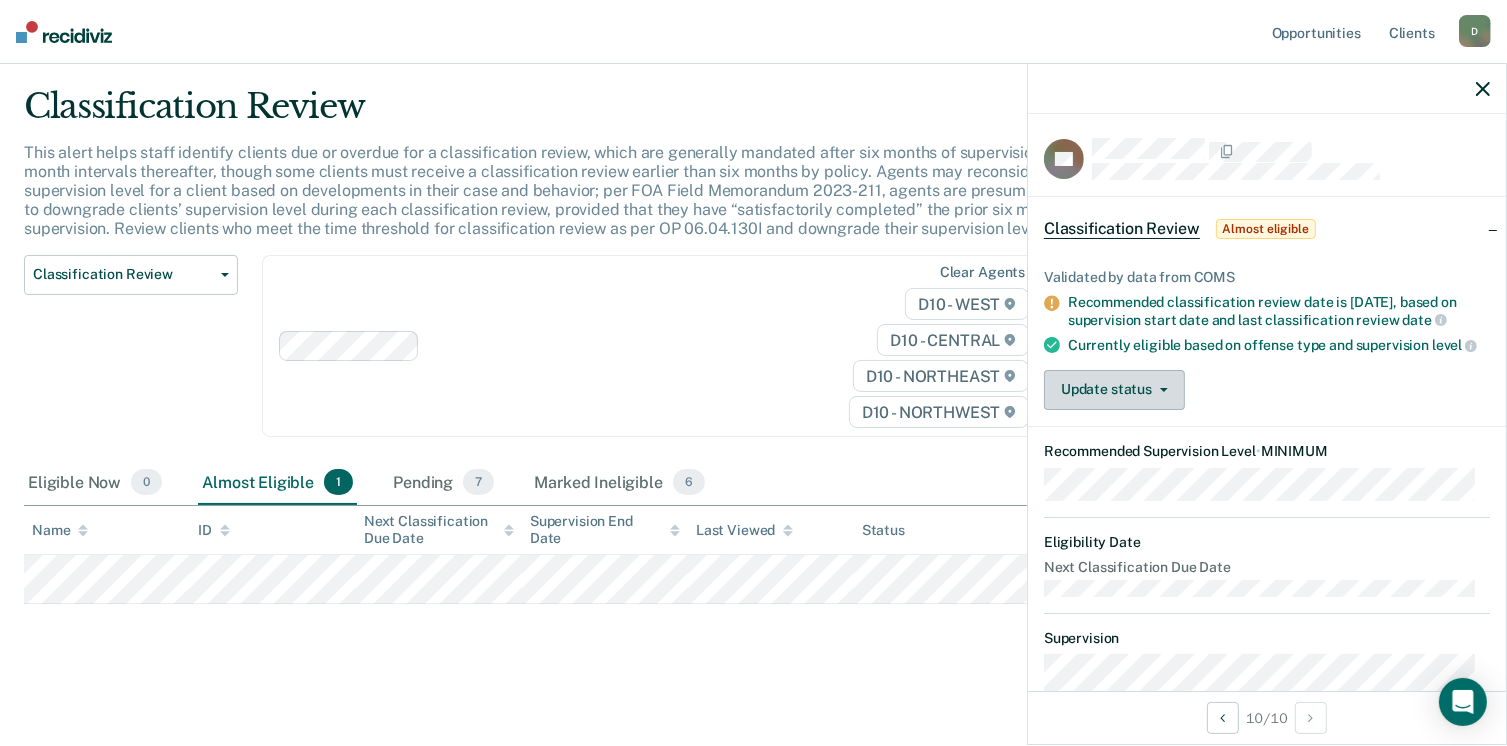 click on "Update status" at bounding box center (1114, 390) 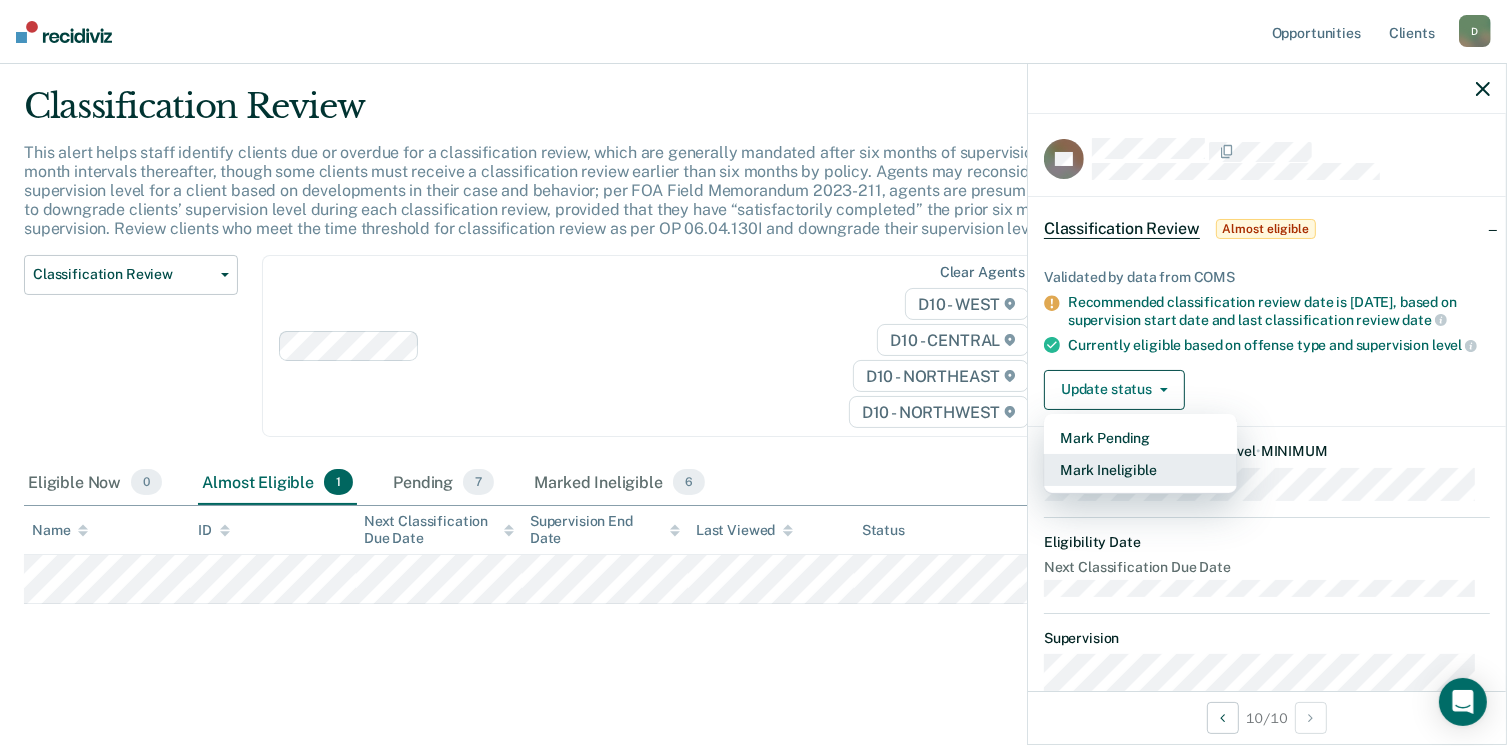 click on "Mark Ineligible" at bounding box center (1140, 470) 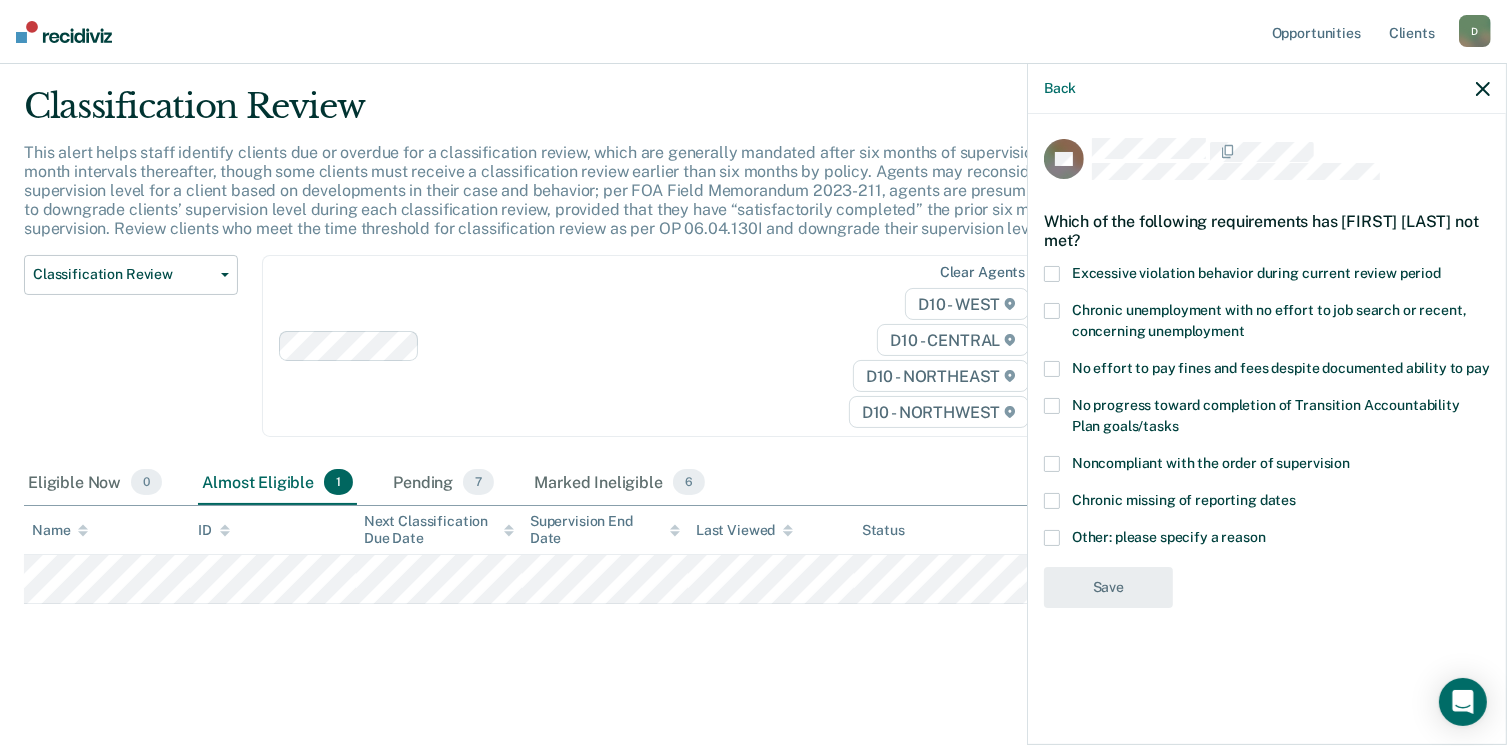 click on "Noncompliant with the order of supervision" at bounding box center [1267, 466] 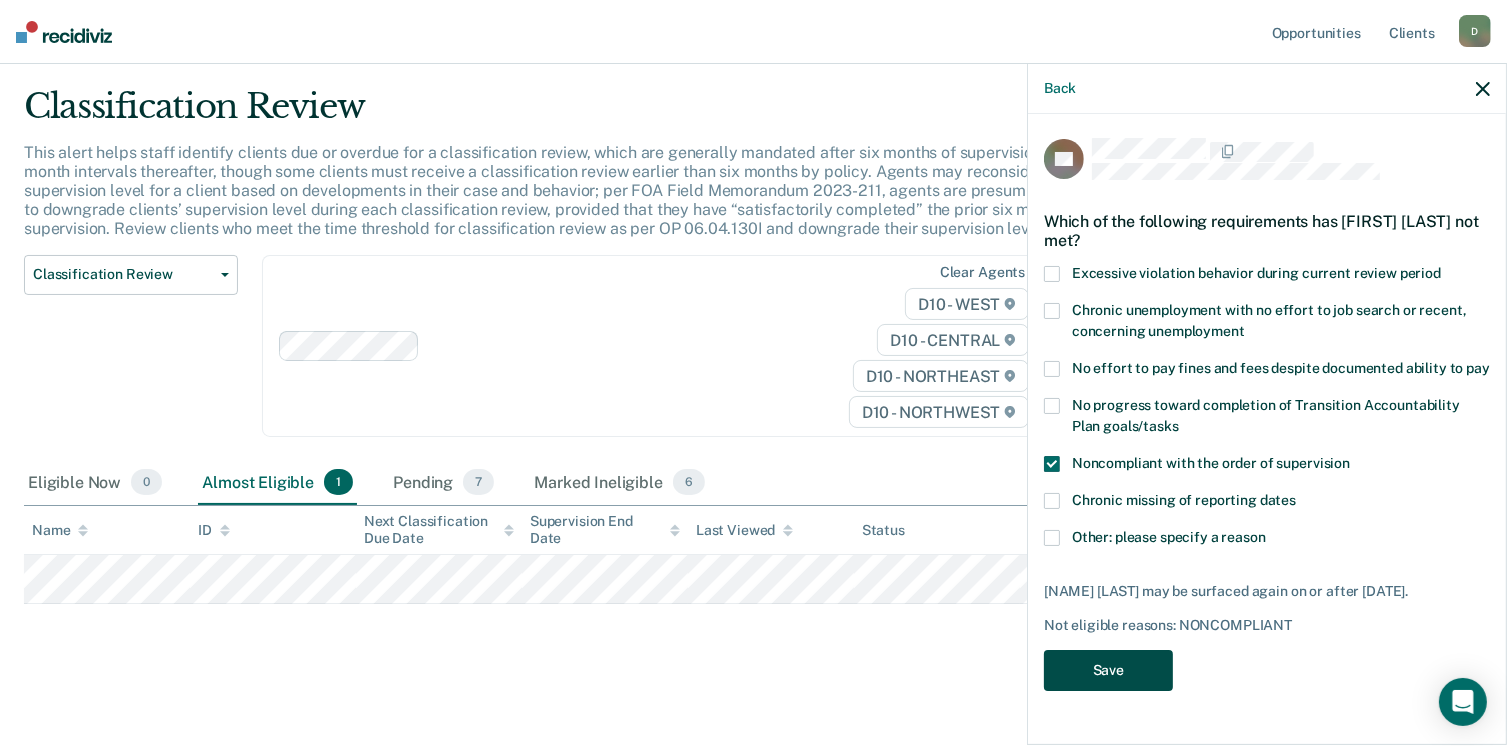 click on "Save" at bounding box center [1108, 670] 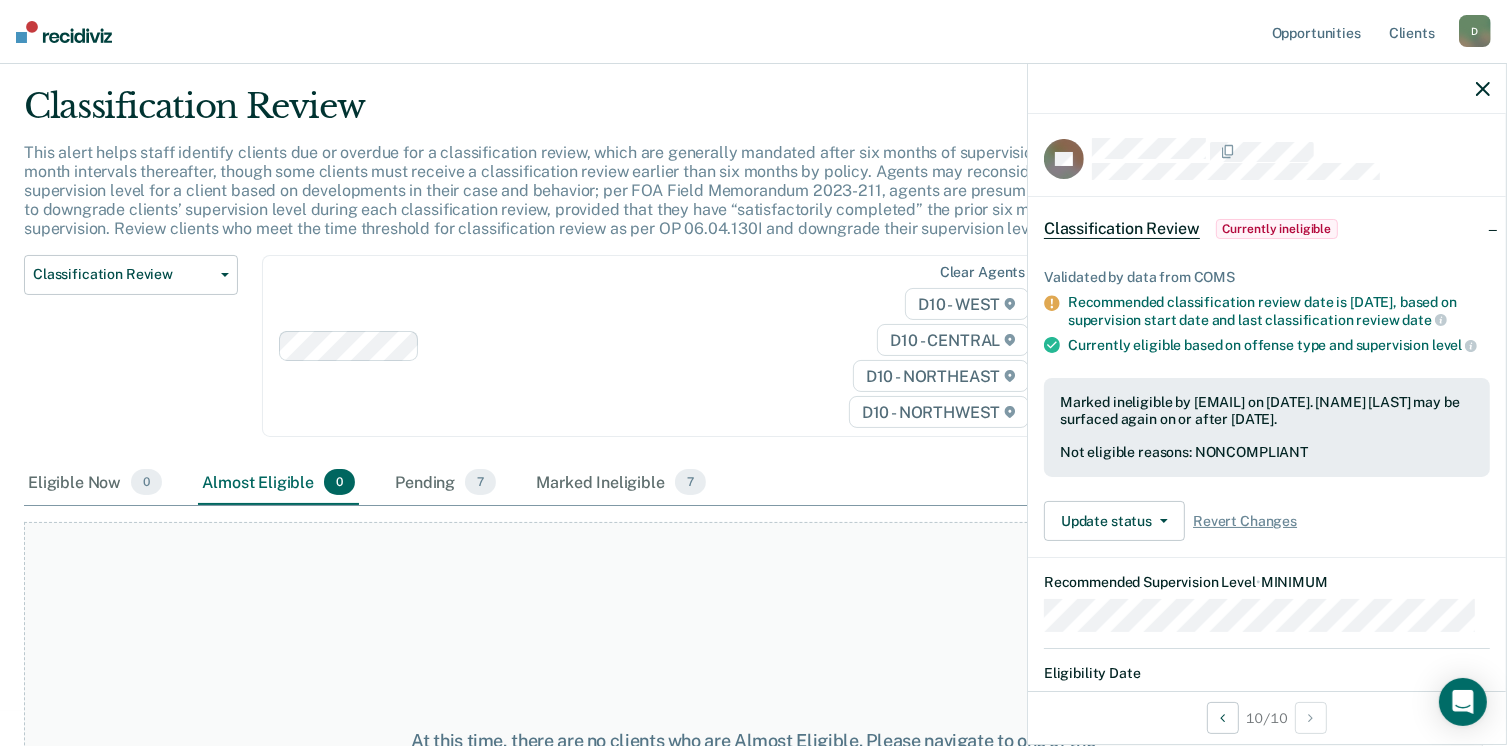 scroll, scrollTop: 282, scrollLeft: 0, axis: vertical 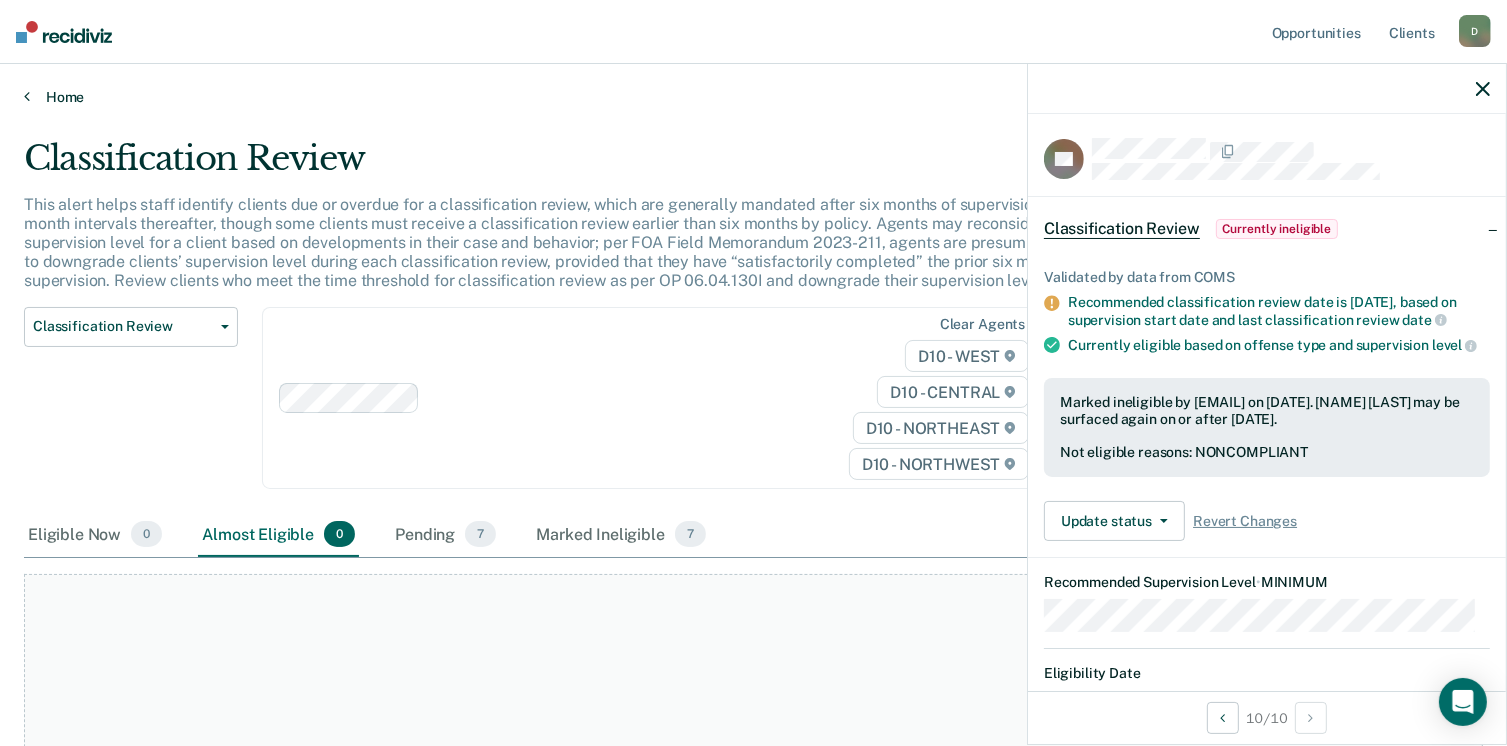 click on "Home" at bounding box center [753, 97] 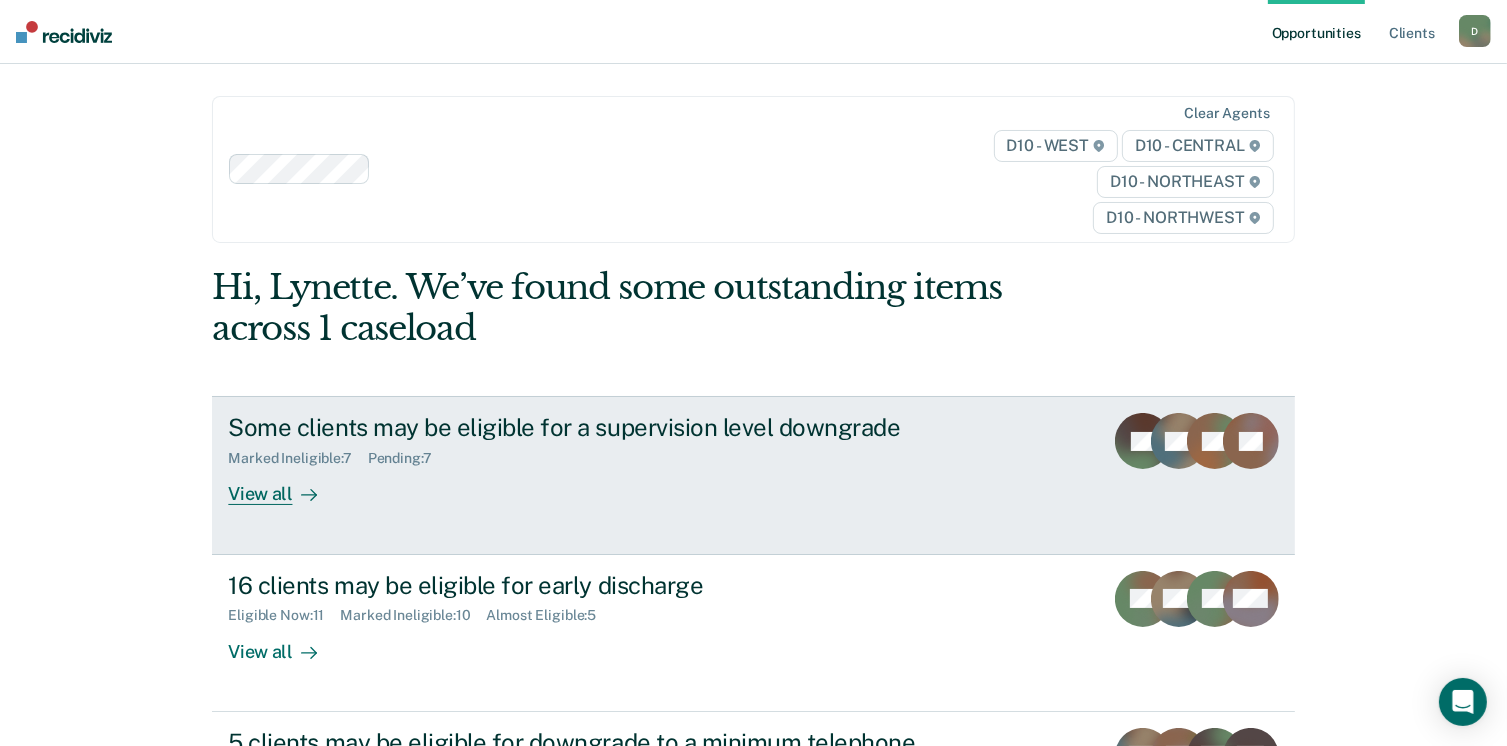 click on "View all" at bounding box center [284, 486] 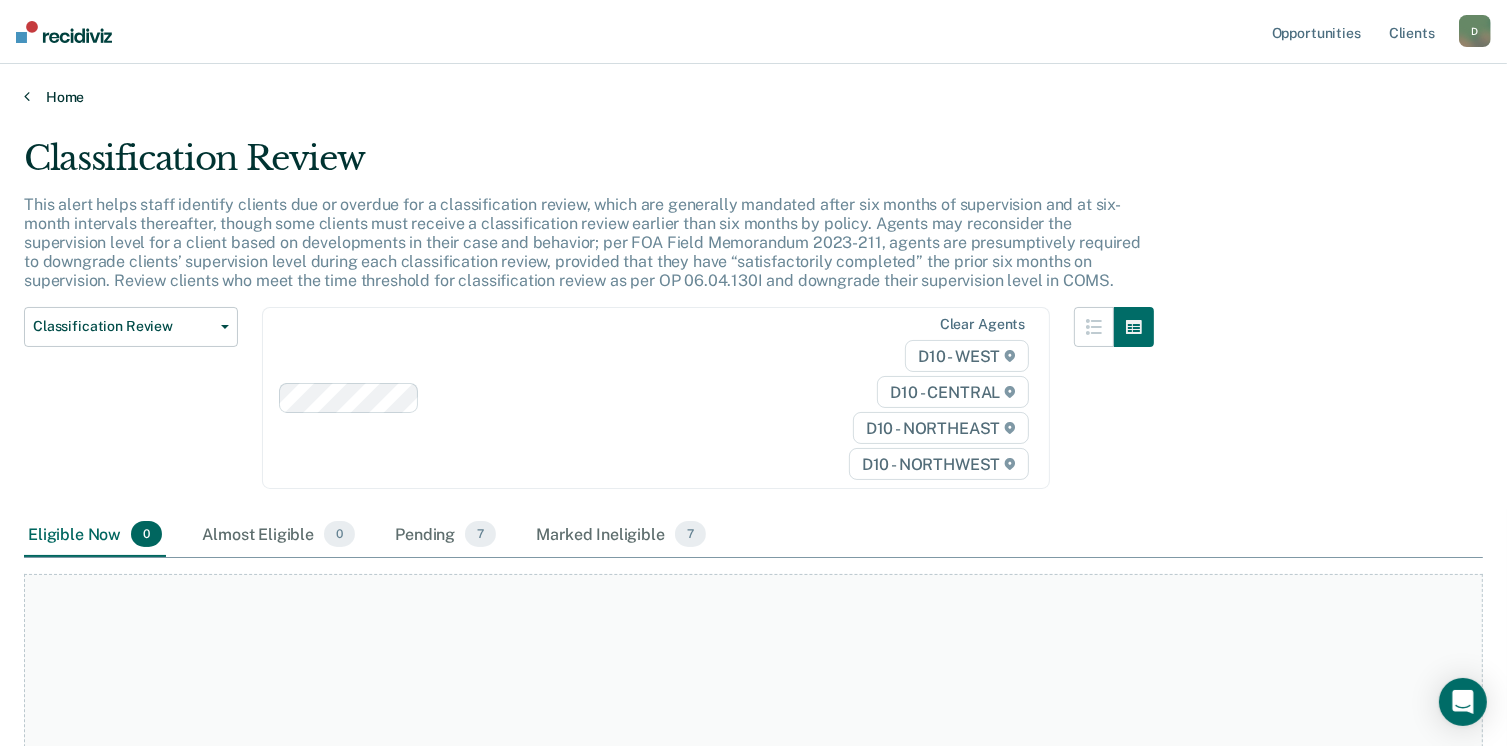 click on "Home" at bounding box center [753, 97] 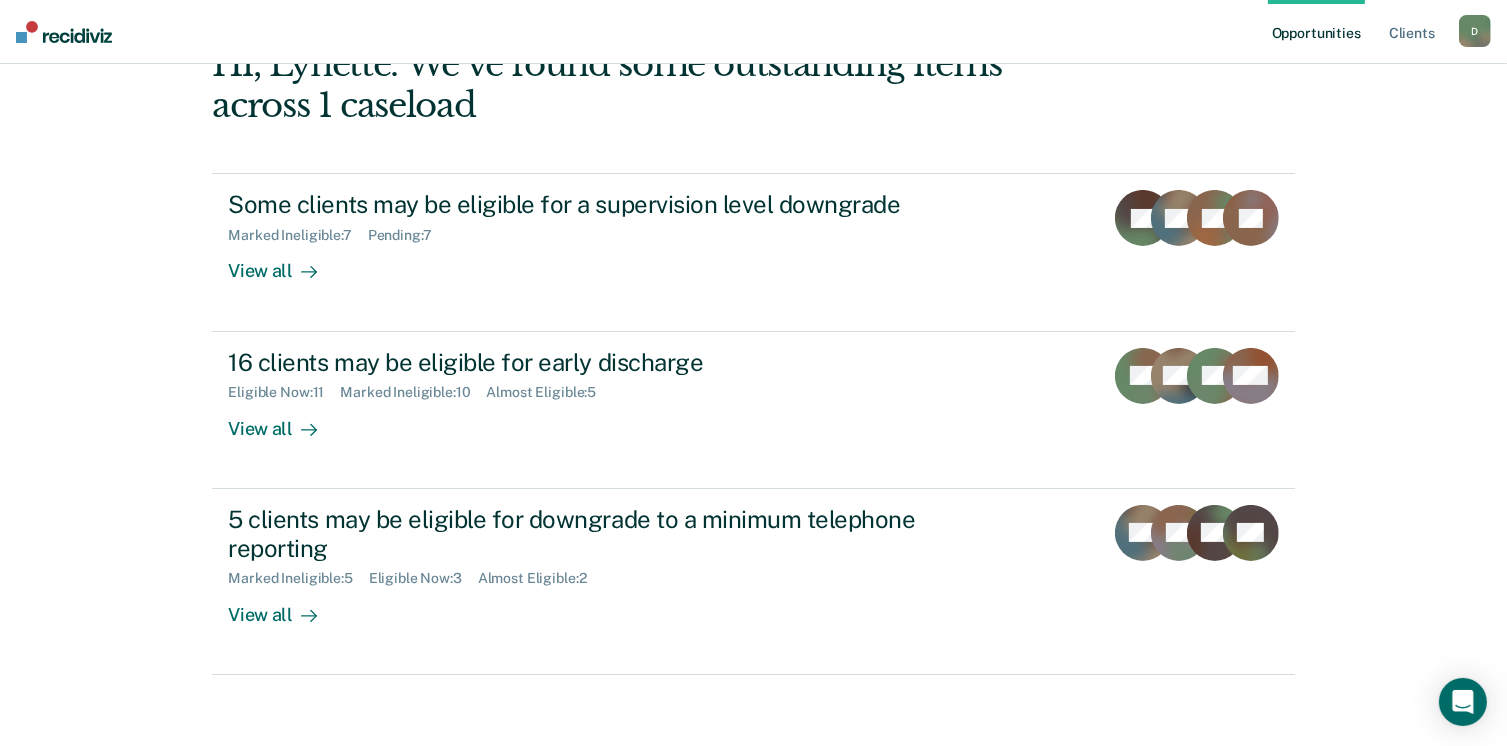 scroll, scrollTop: 225, scrollLeft: 0, axis: vertical 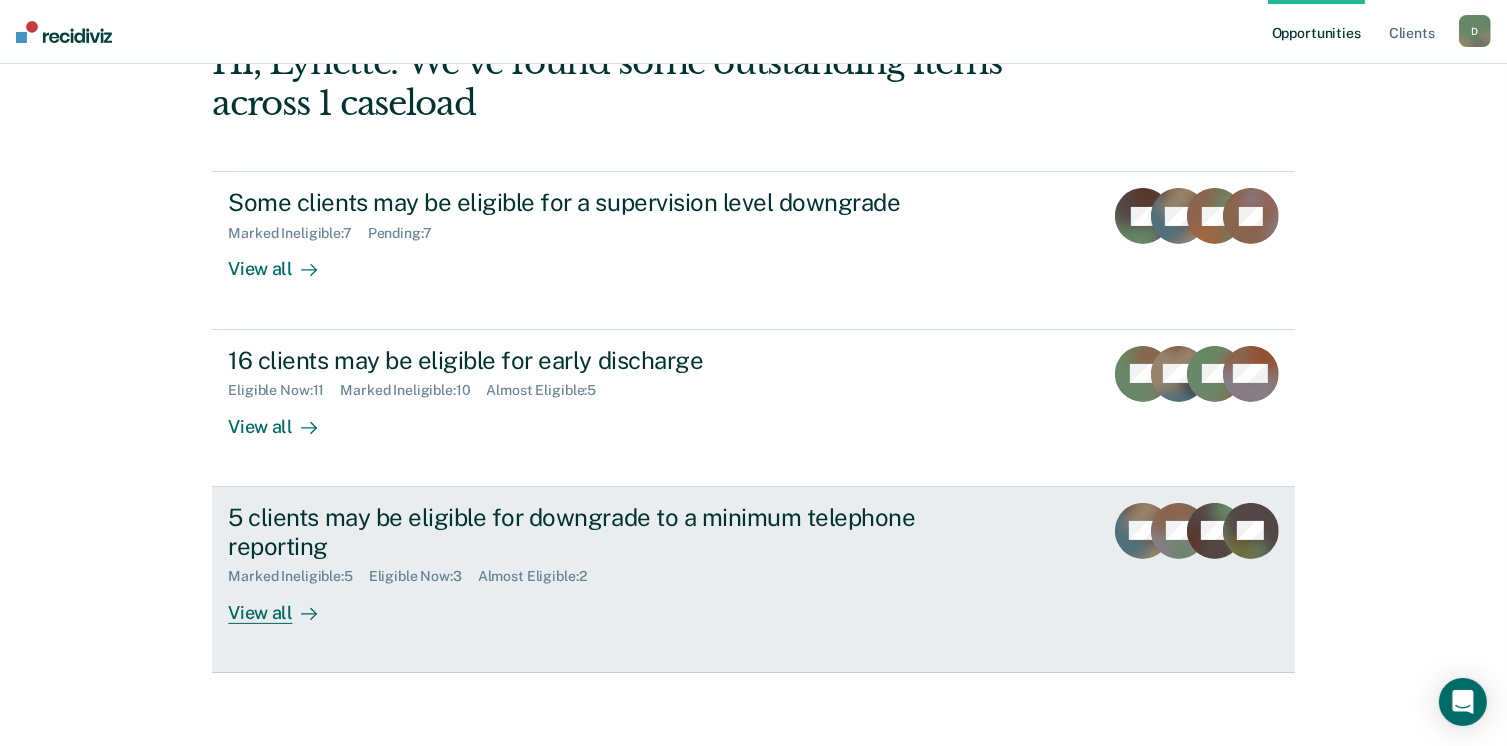 click 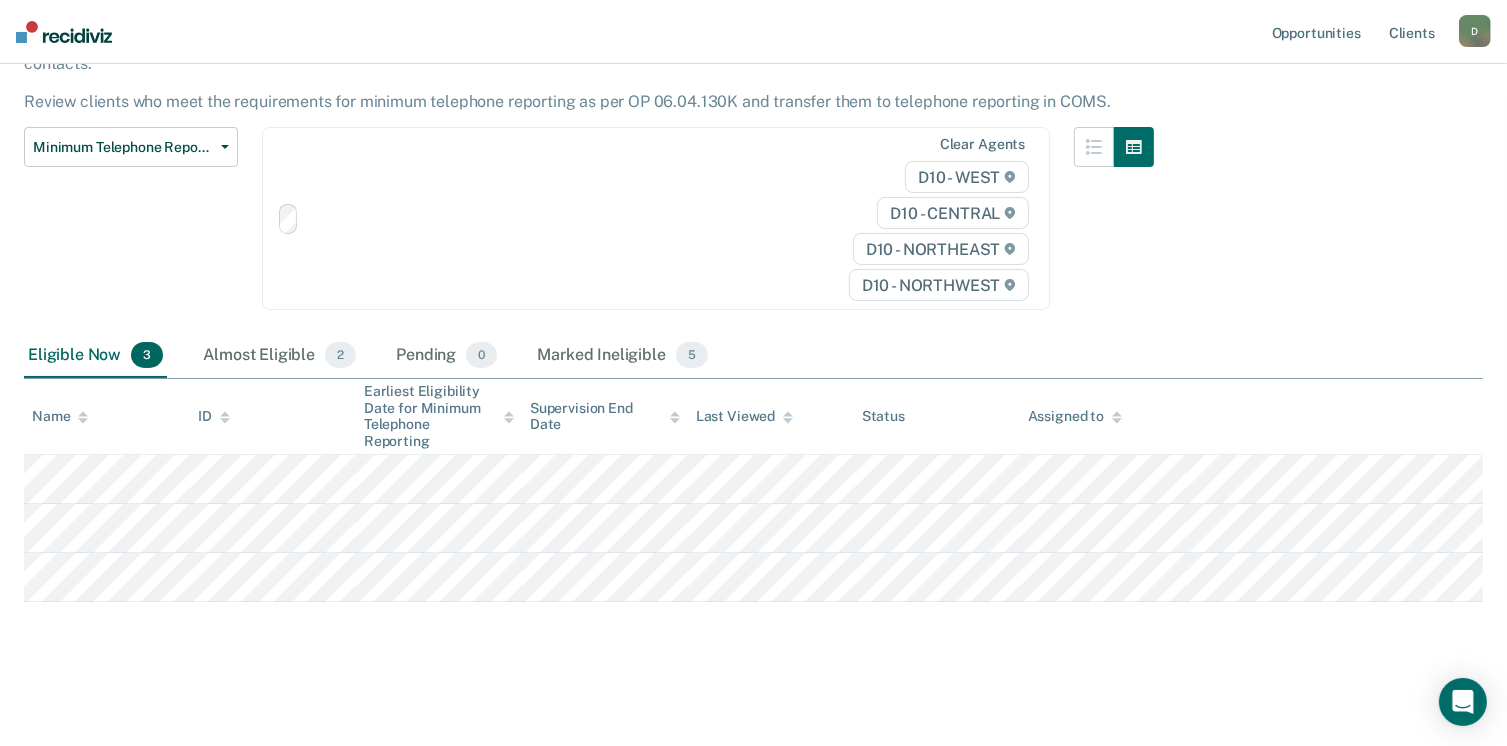 scroll, scrollTop: 0, scrollLeft: 0, axis: both 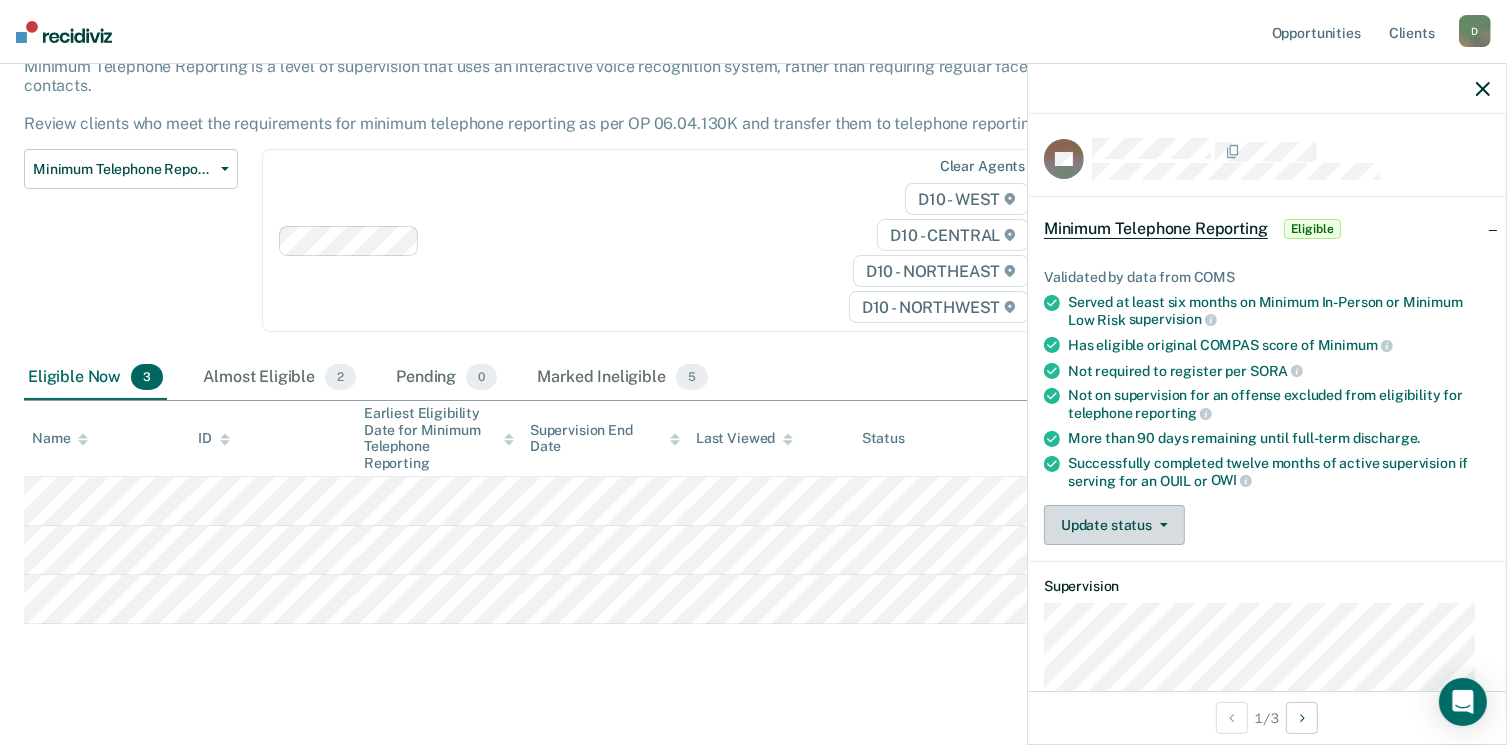 click on "Update status" at bounding box center [1114, 525] 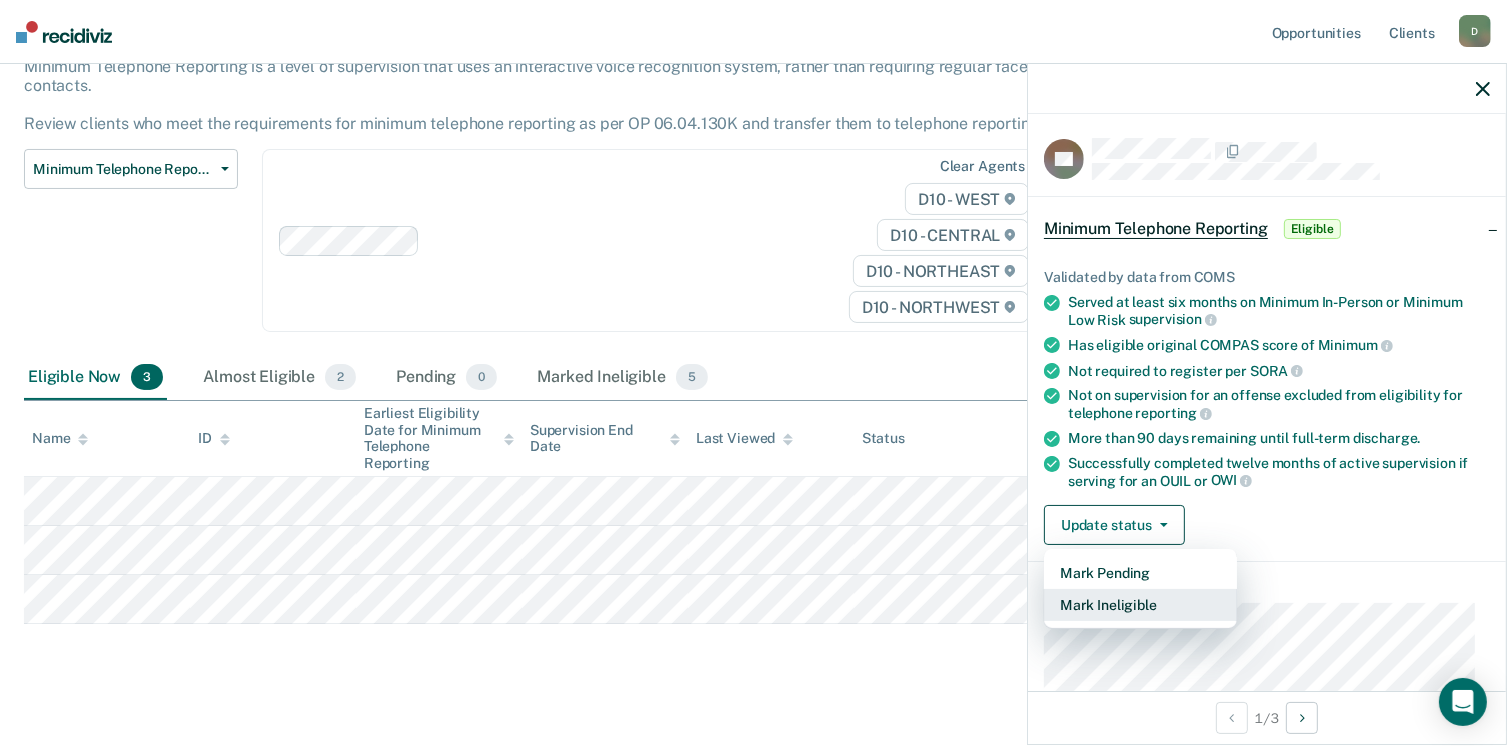click on "Mark Ineligible" at bounding box center [1140, 605] 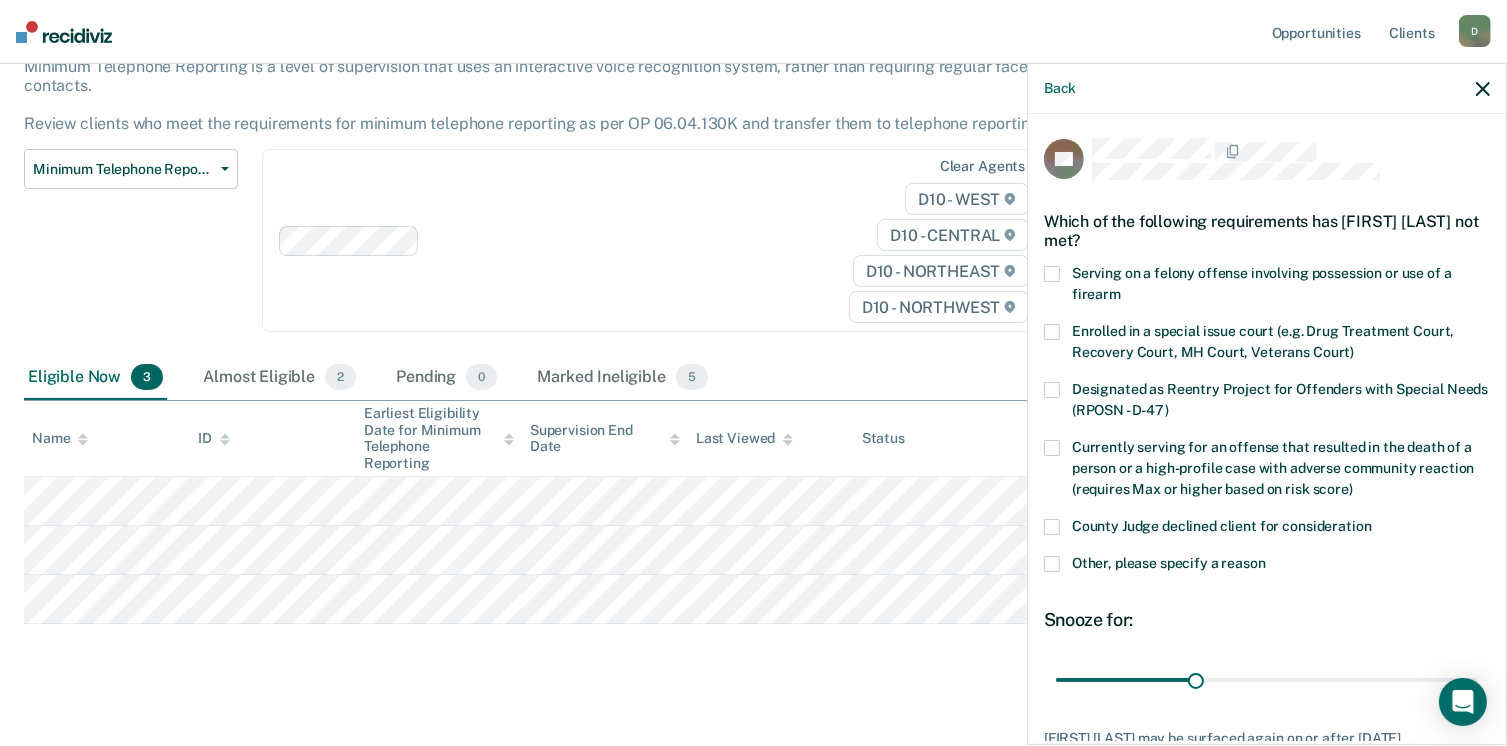 click at bounding box center (1052, 564) 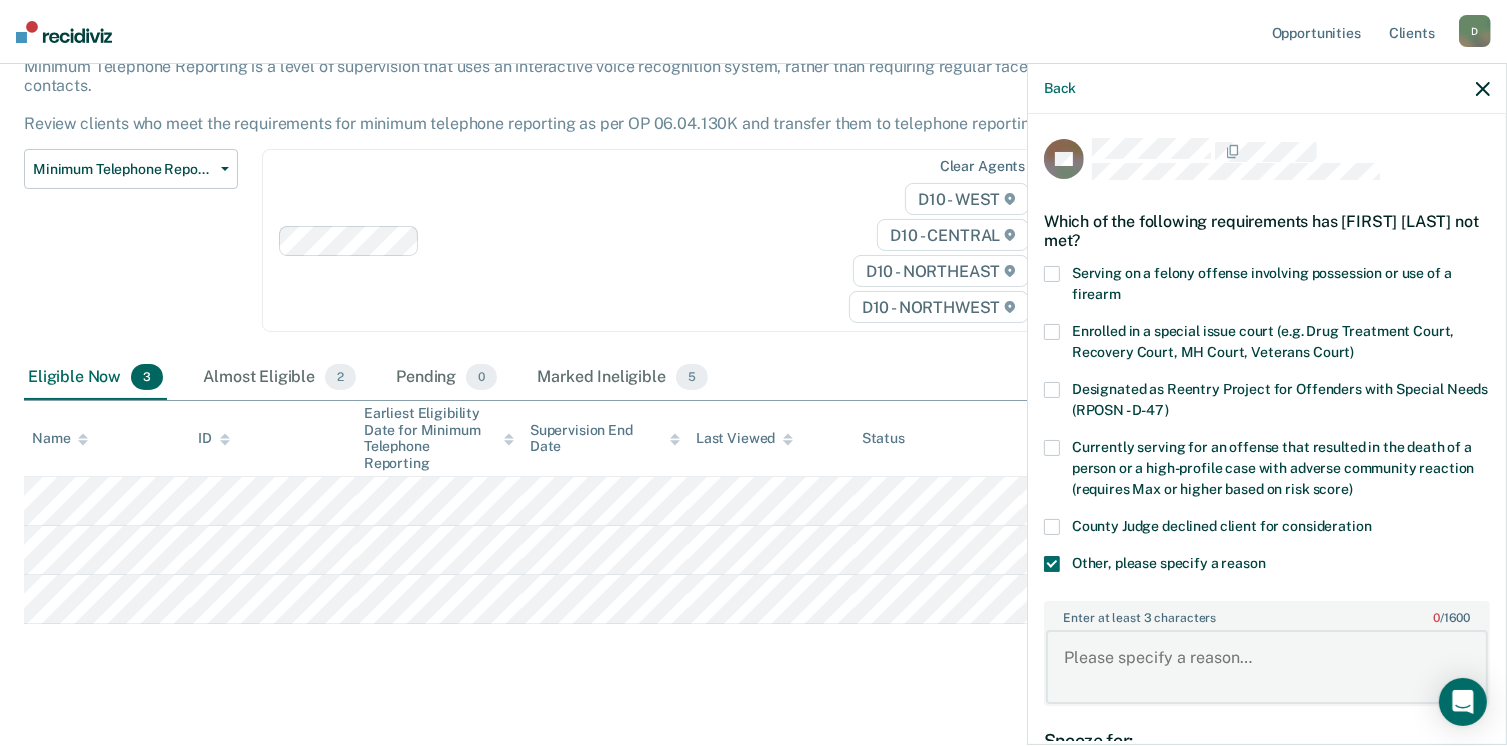 click on "Enter at least 3 characters 0  /  1600" at bounding box center (1267, 667) 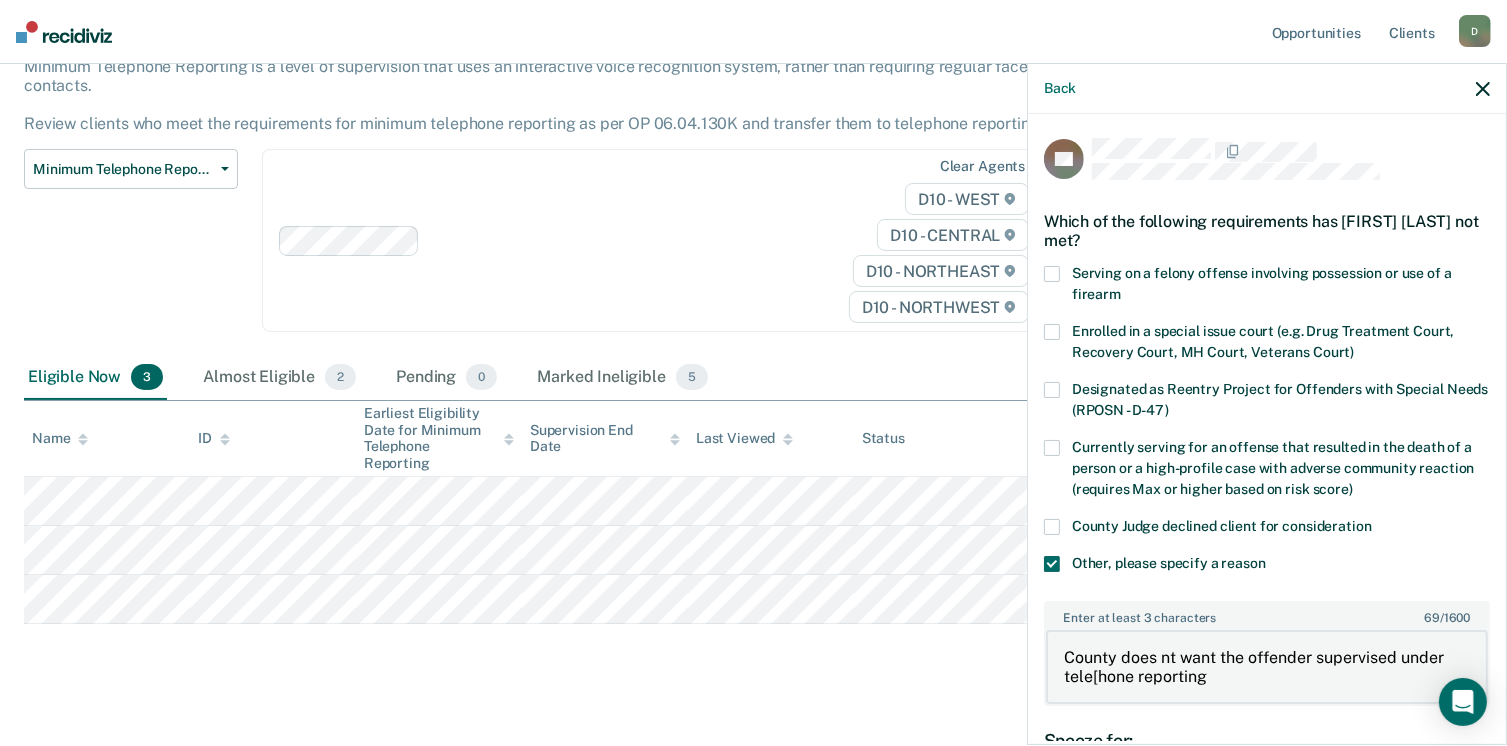 type on "County does nt want the offender supervised under tele[hone reporting" 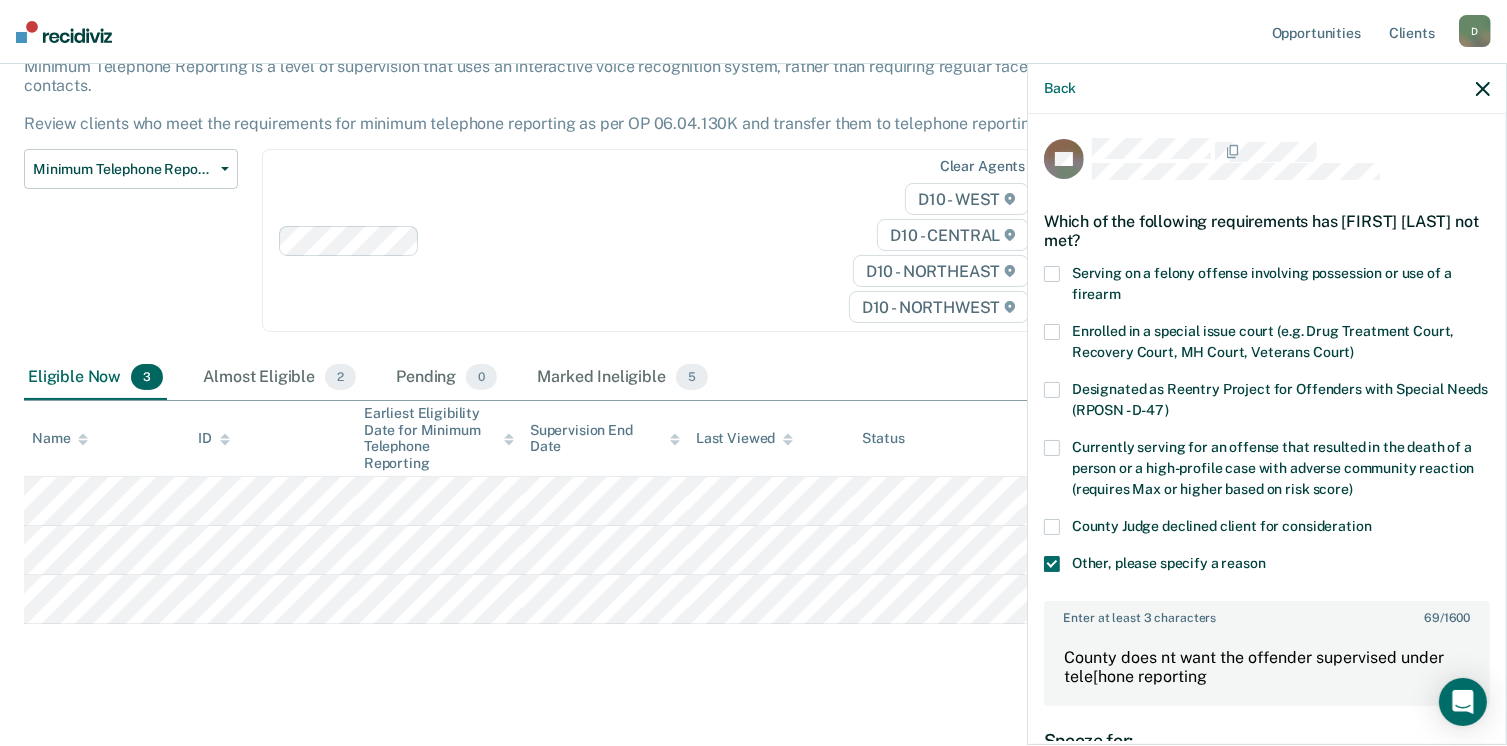 scroll, scrollTop: 232, scrollLeft: 0, axis: vertical 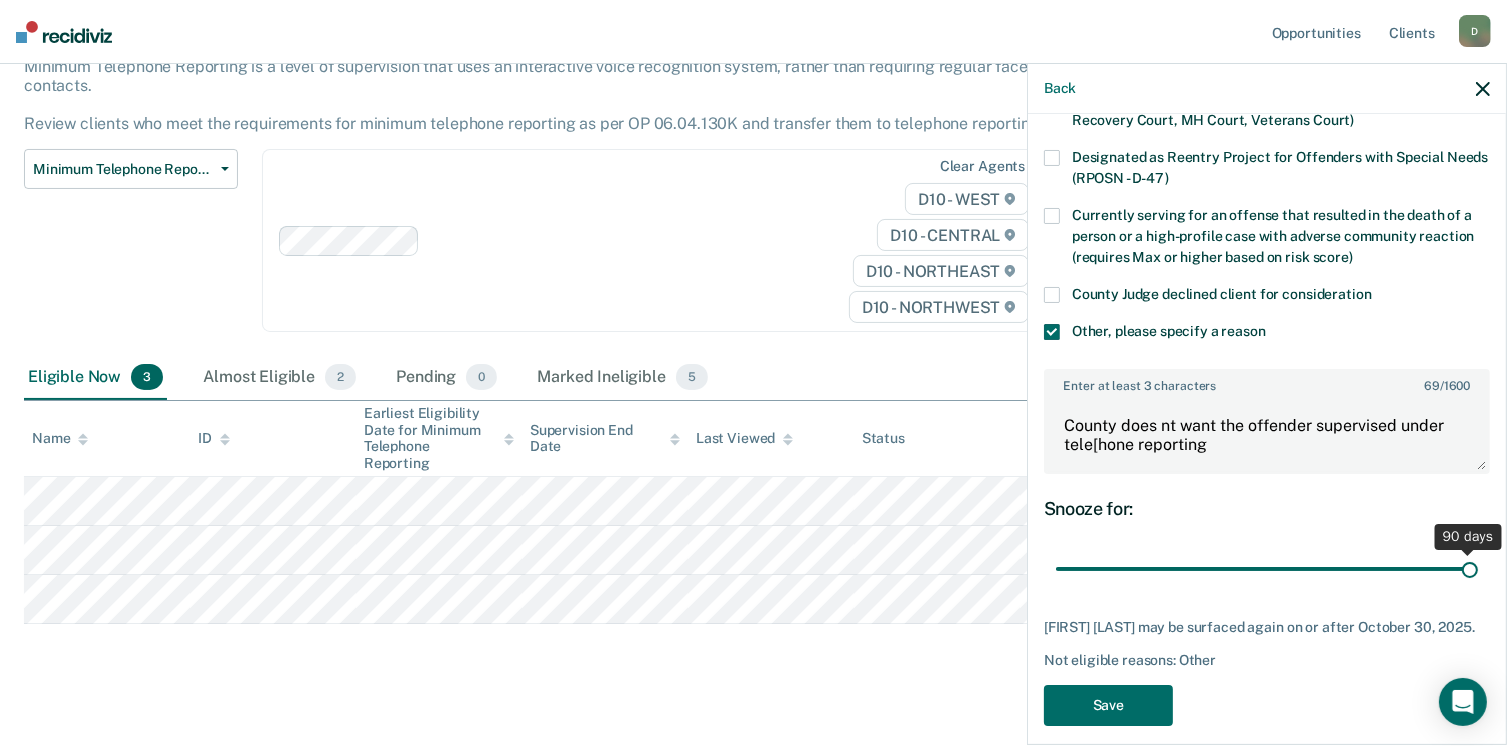 drag, startPoint x: 1190, startPoint y: 565, endPoint x: 1523, endPoint y: 571, distance: 333.05405 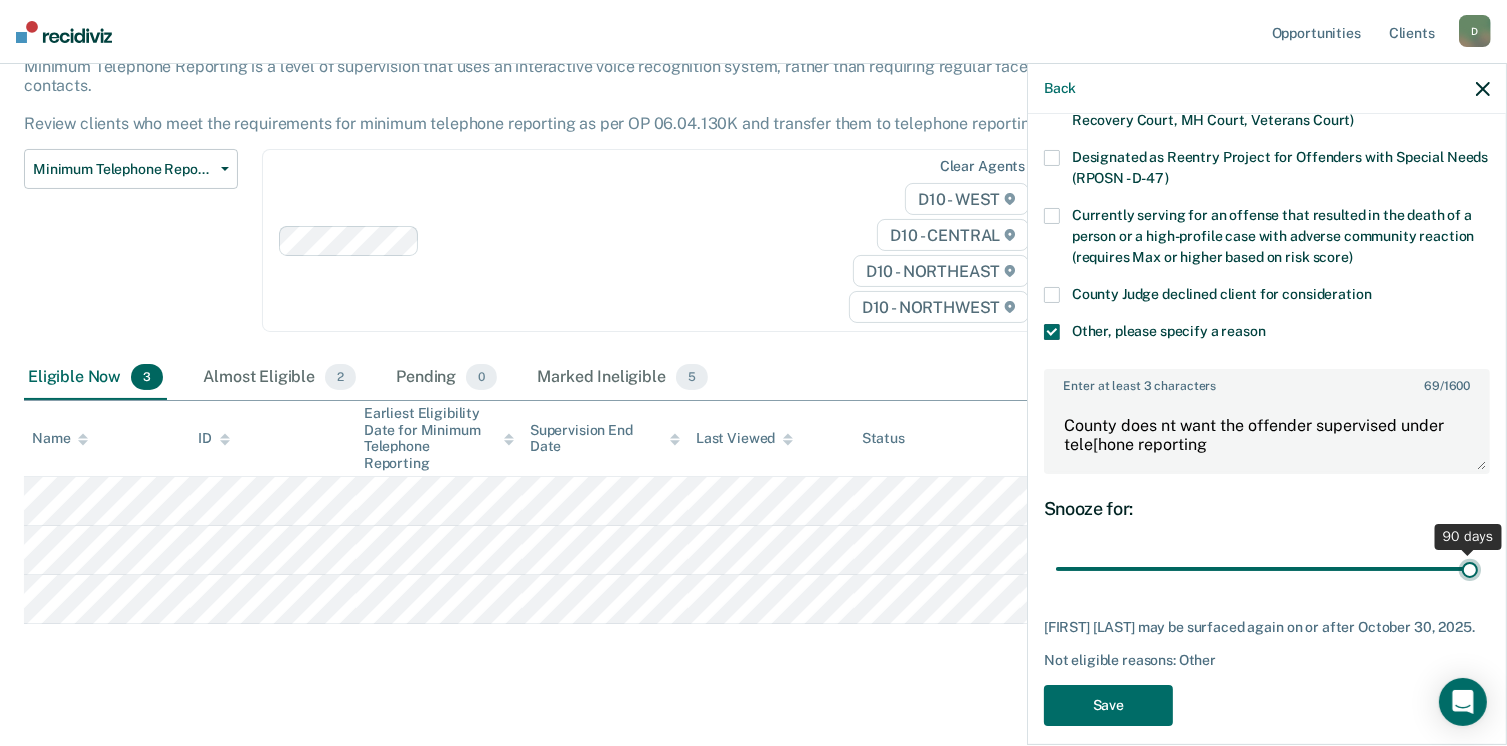 type on "90" 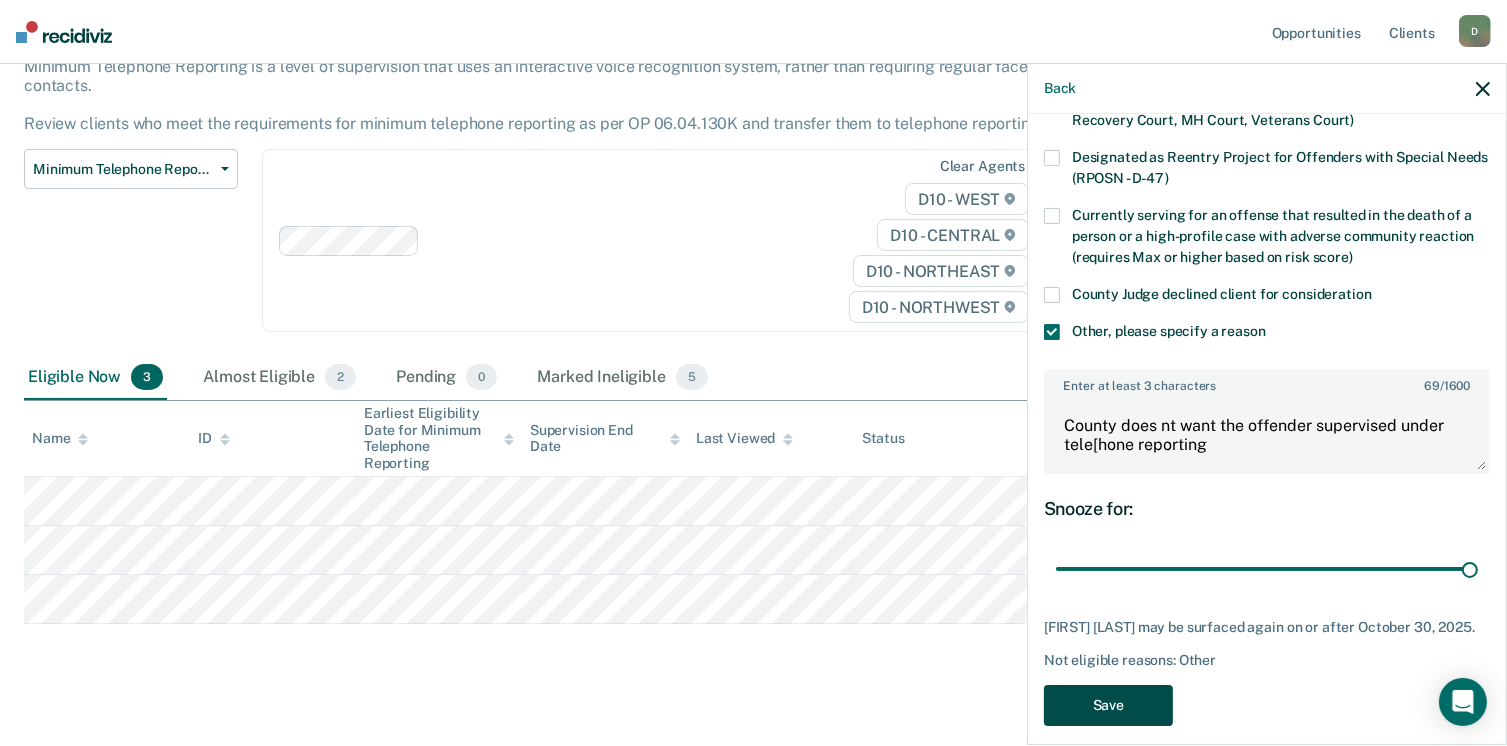 click on "Save" at bounding box center [1108, 705] 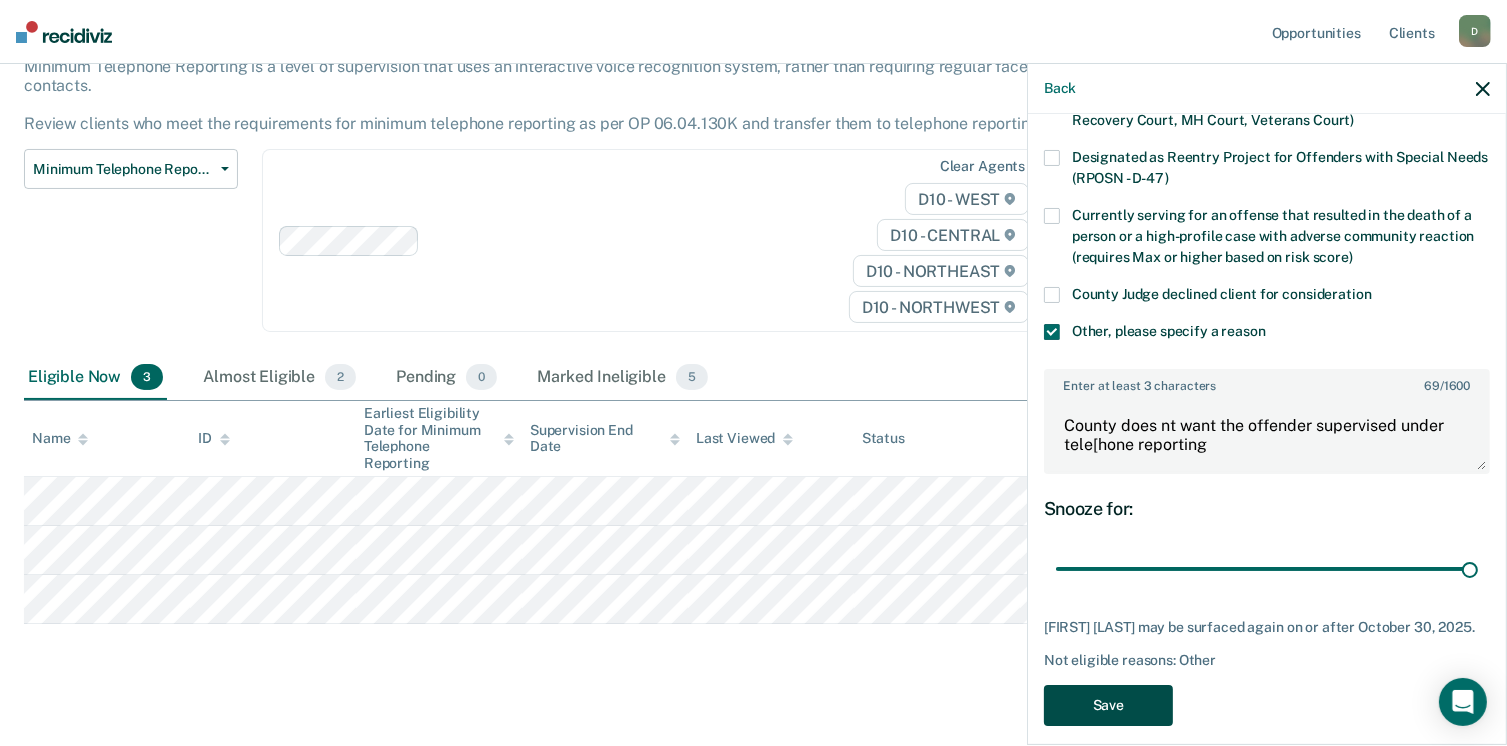 scroll, scrollTop: 89, scrollLeft: 0, axis: vertical 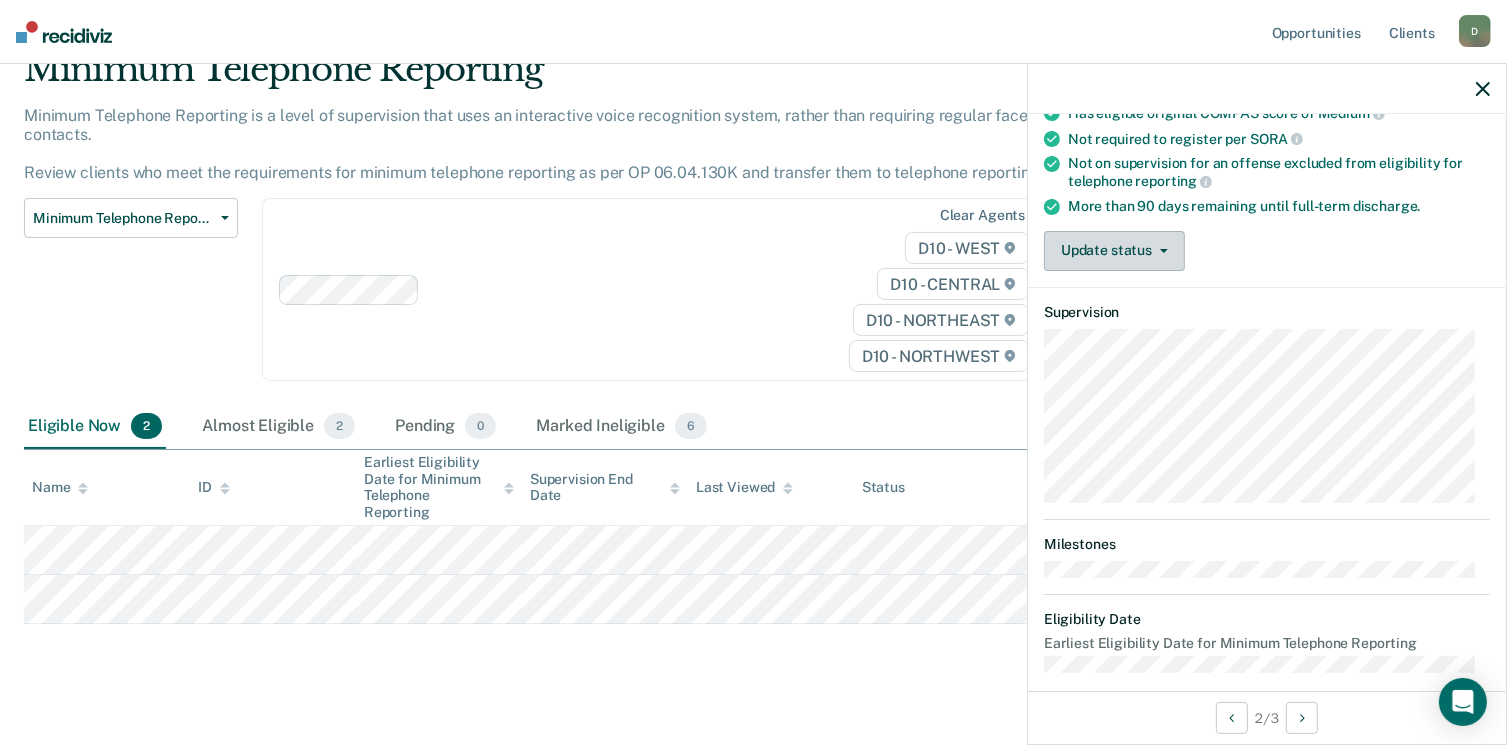 click on "Update status" at bounding box center (1114, 251) 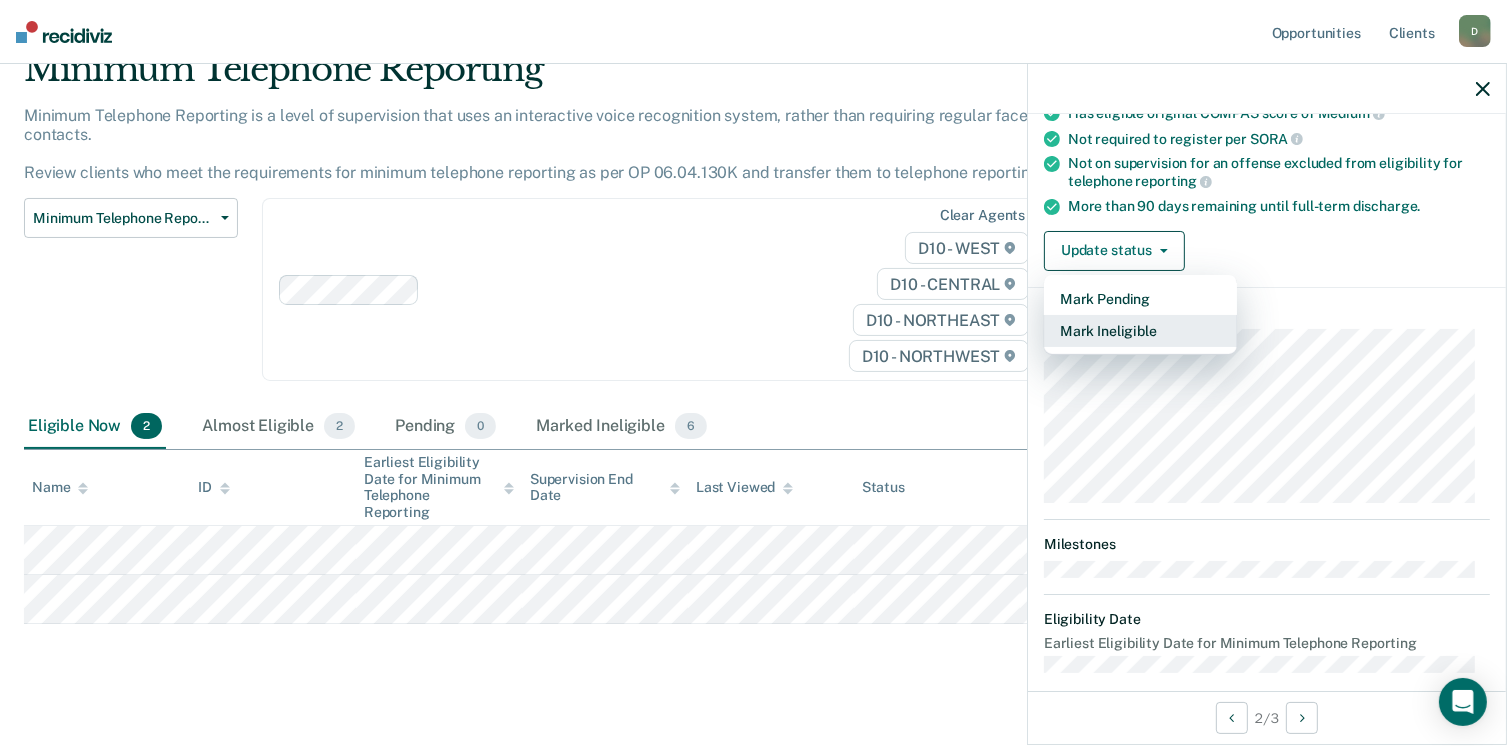 click on "Mark Ineligible" at bounding box center [1140, 331] 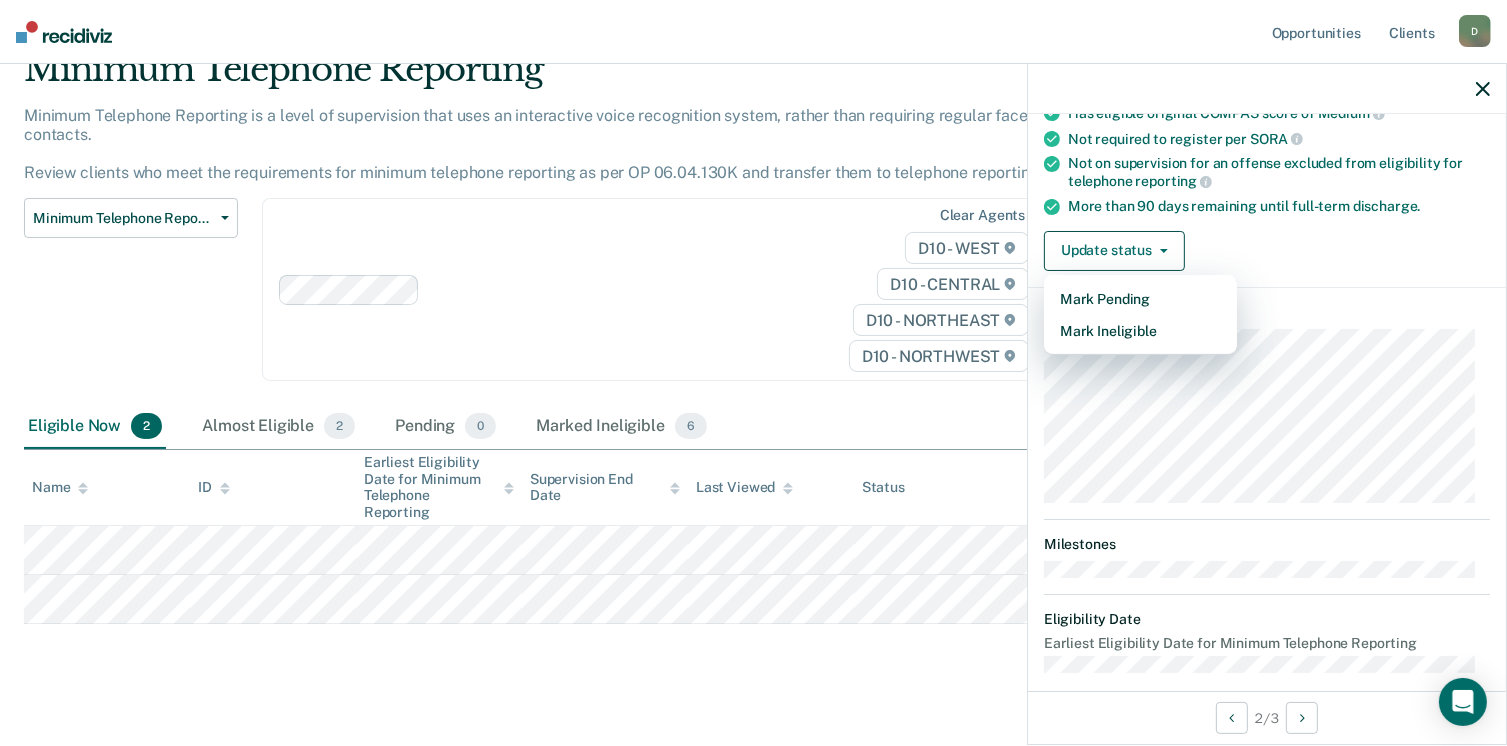 scroll, scrollTop: 129, scrollLeft: 0, axis: vertical 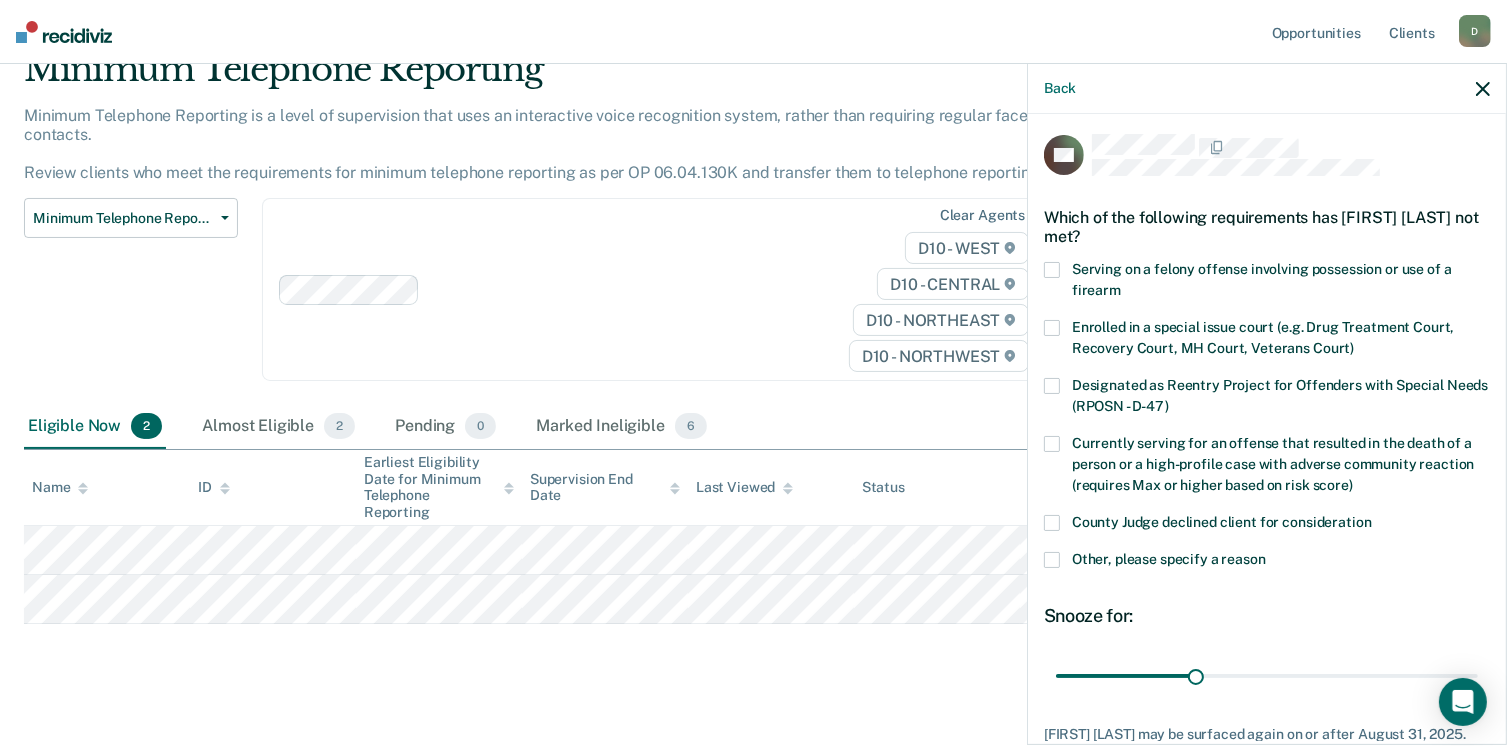 click on "Other, please specify a reason" at bounding box center (1267, 562) 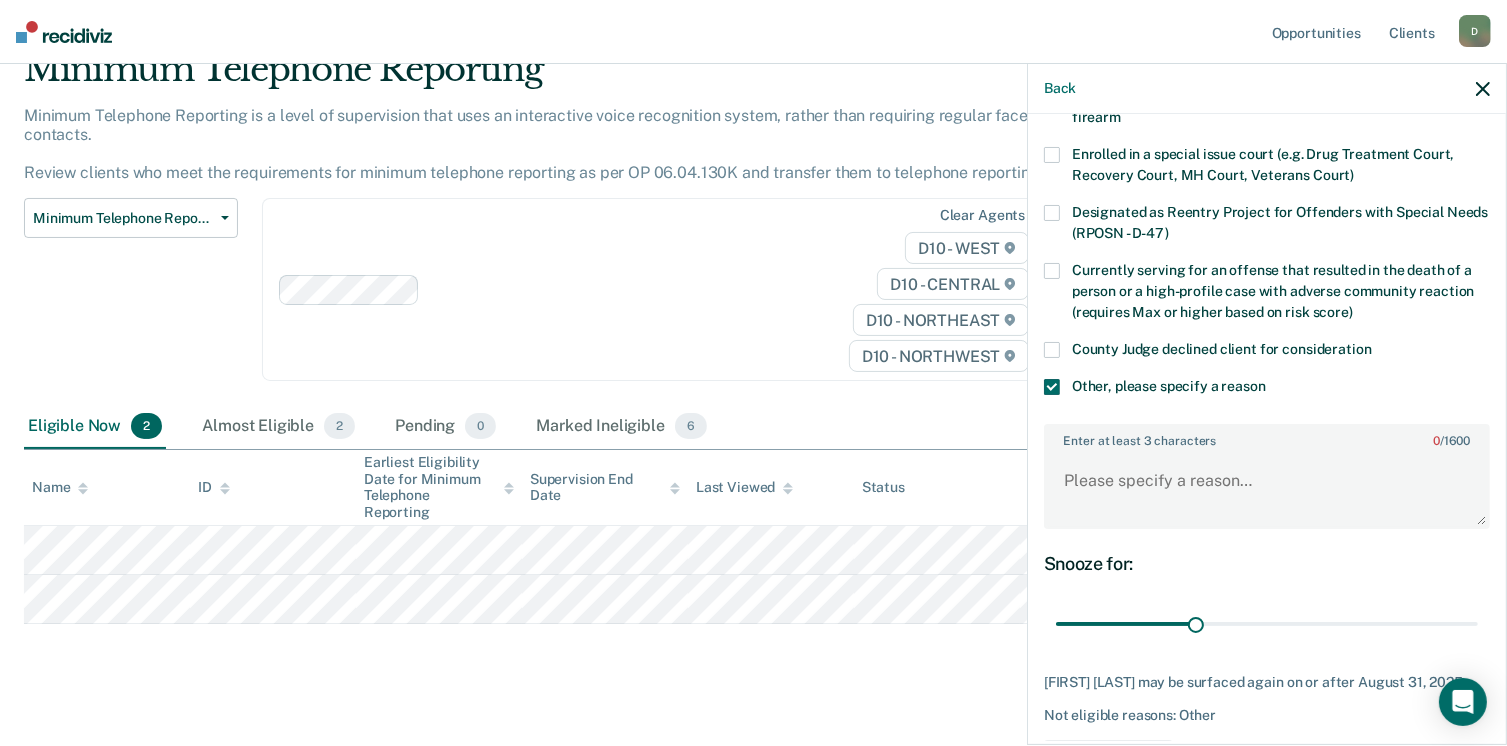 scroll, scrollTop: 180, scrollLeft: 0, axis: vertical 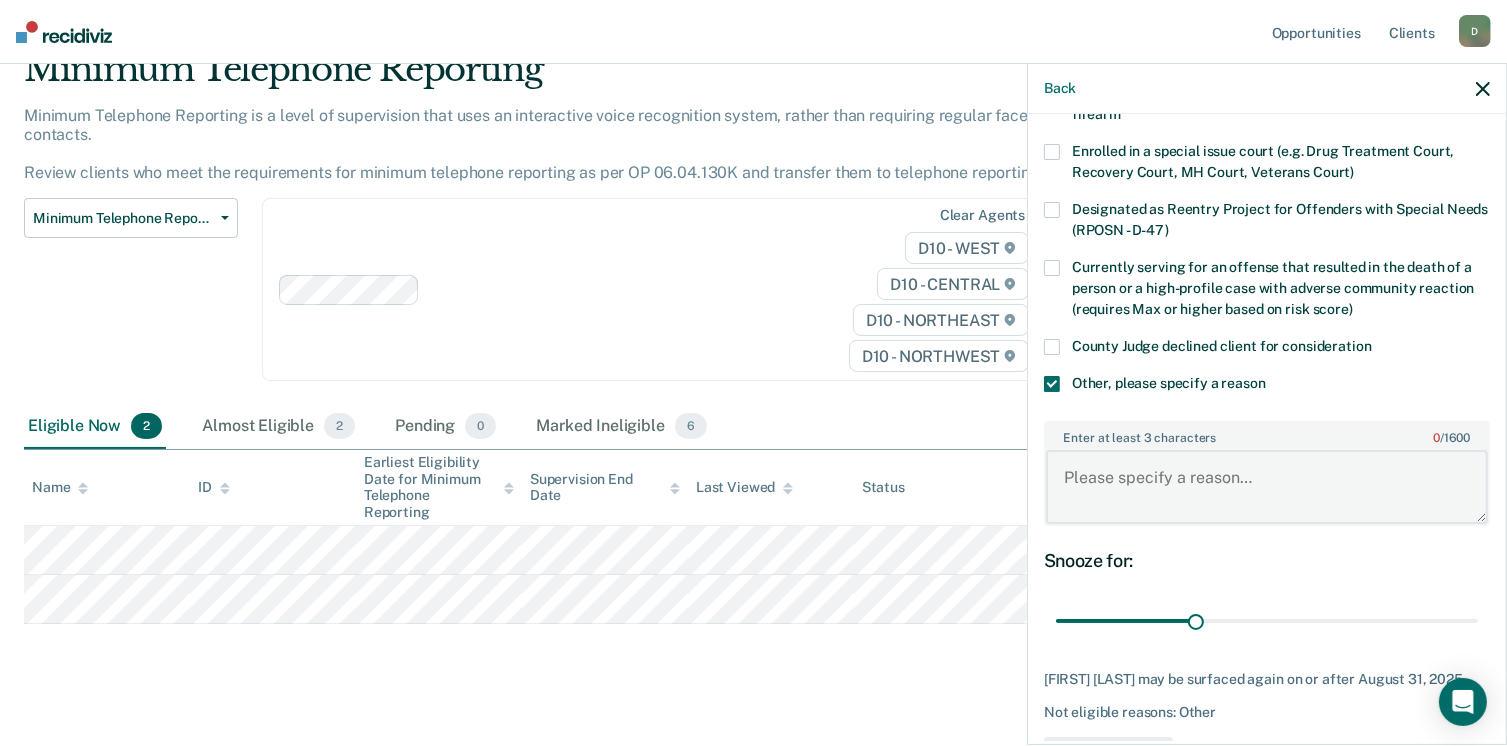 click on "Enter at least 3 characters 0  /  1600" at bounding box center (1267, 487) 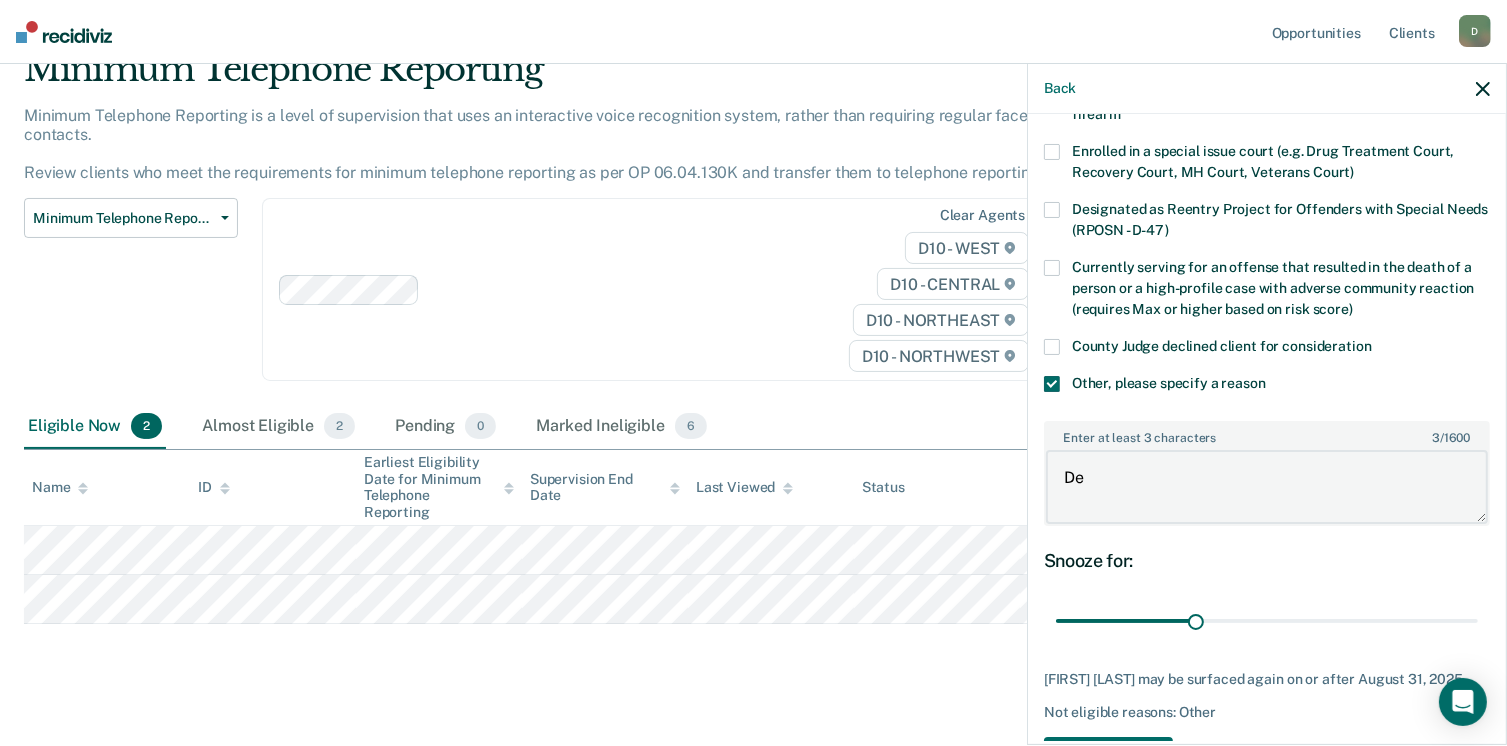type on "D" 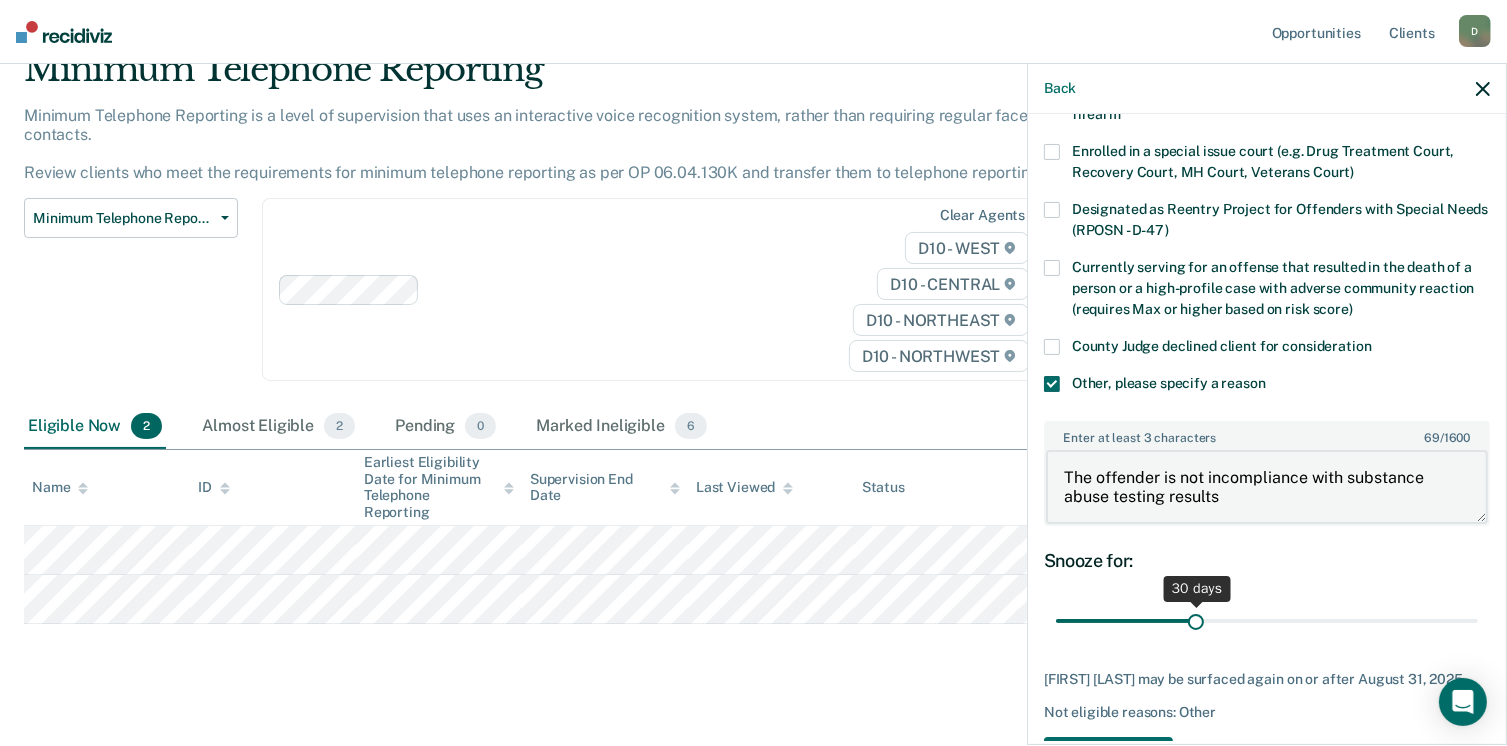 type on "The offender is not incompliance with substance abuse testing results" 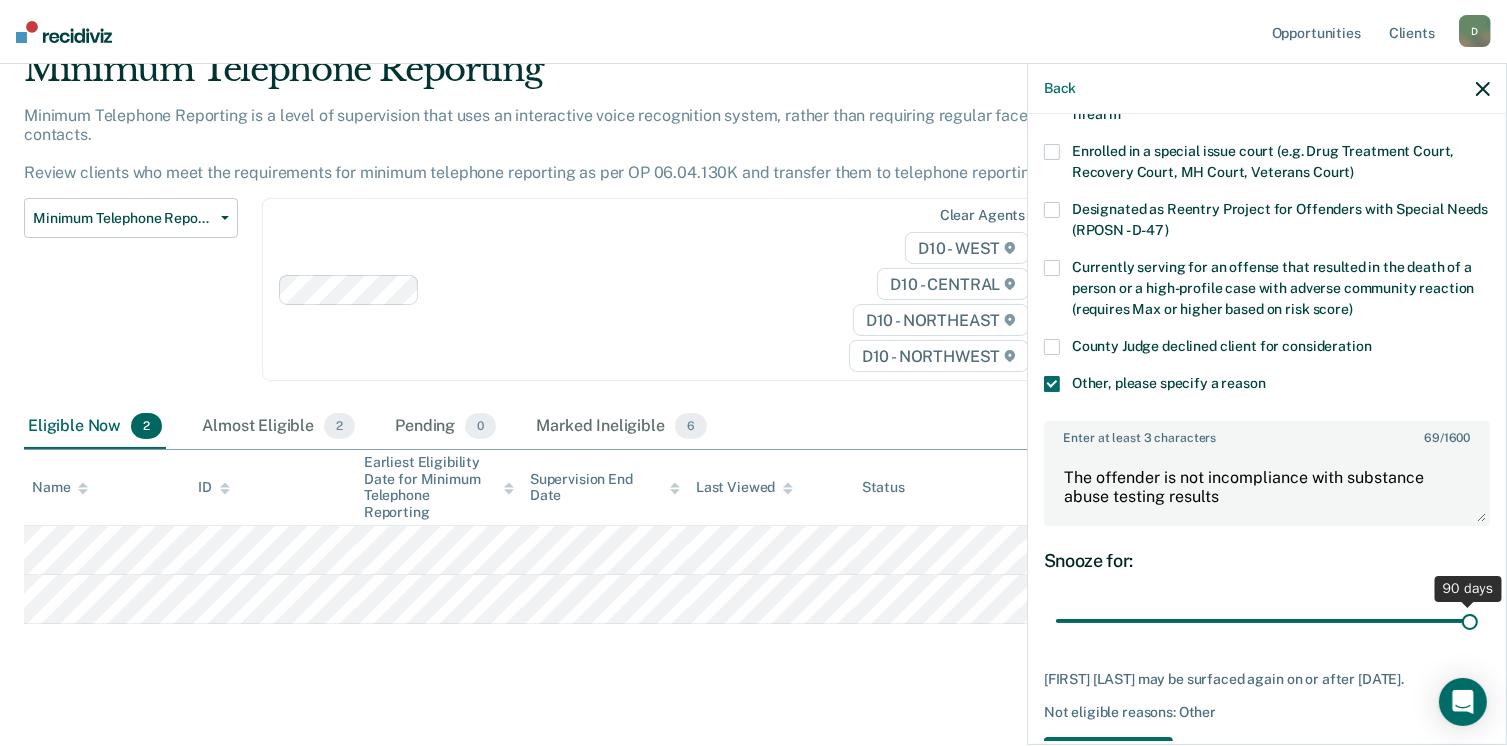 drag, startPoint x: 1191, startPoint y: 613, endPoint x: 1528, endPoint y: 645, distance: 338.51587 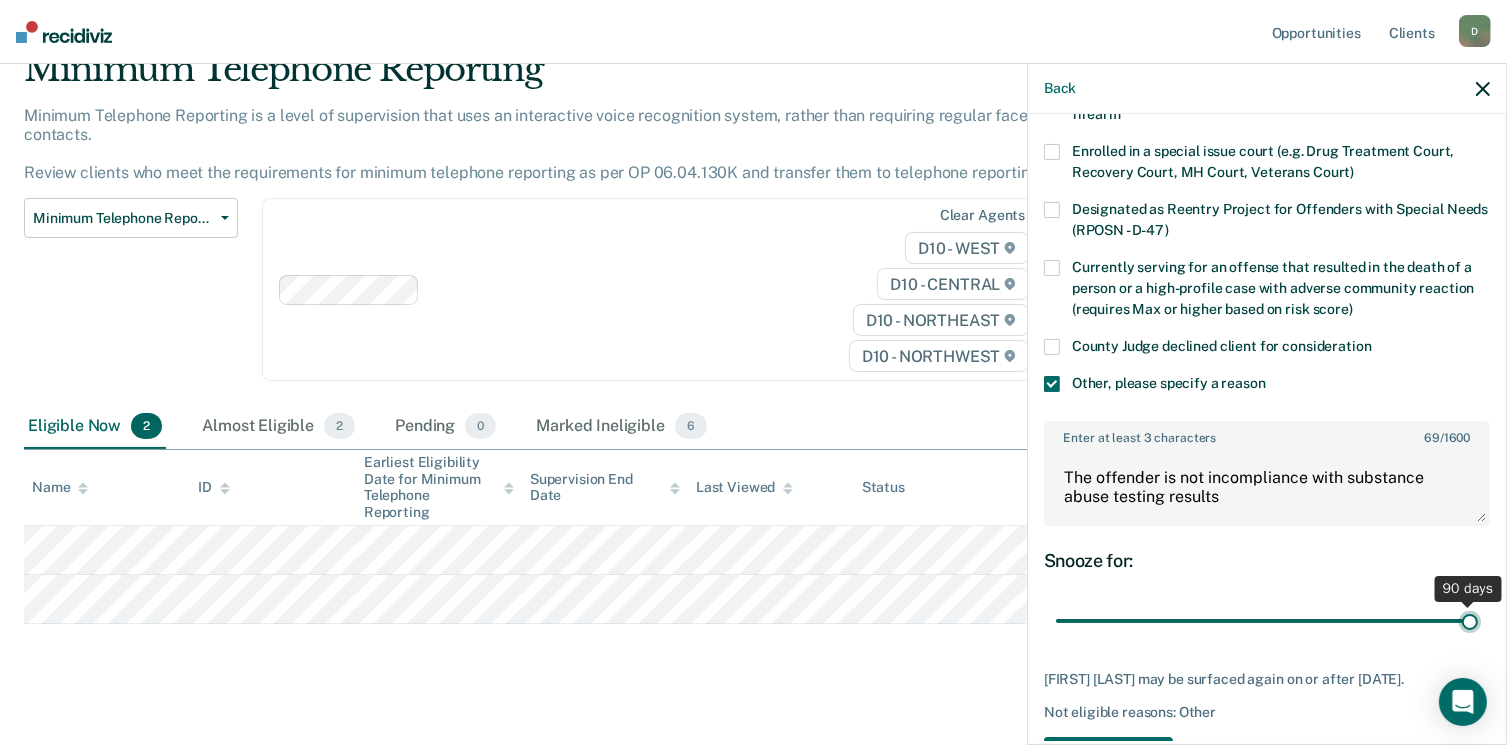 type on "90" 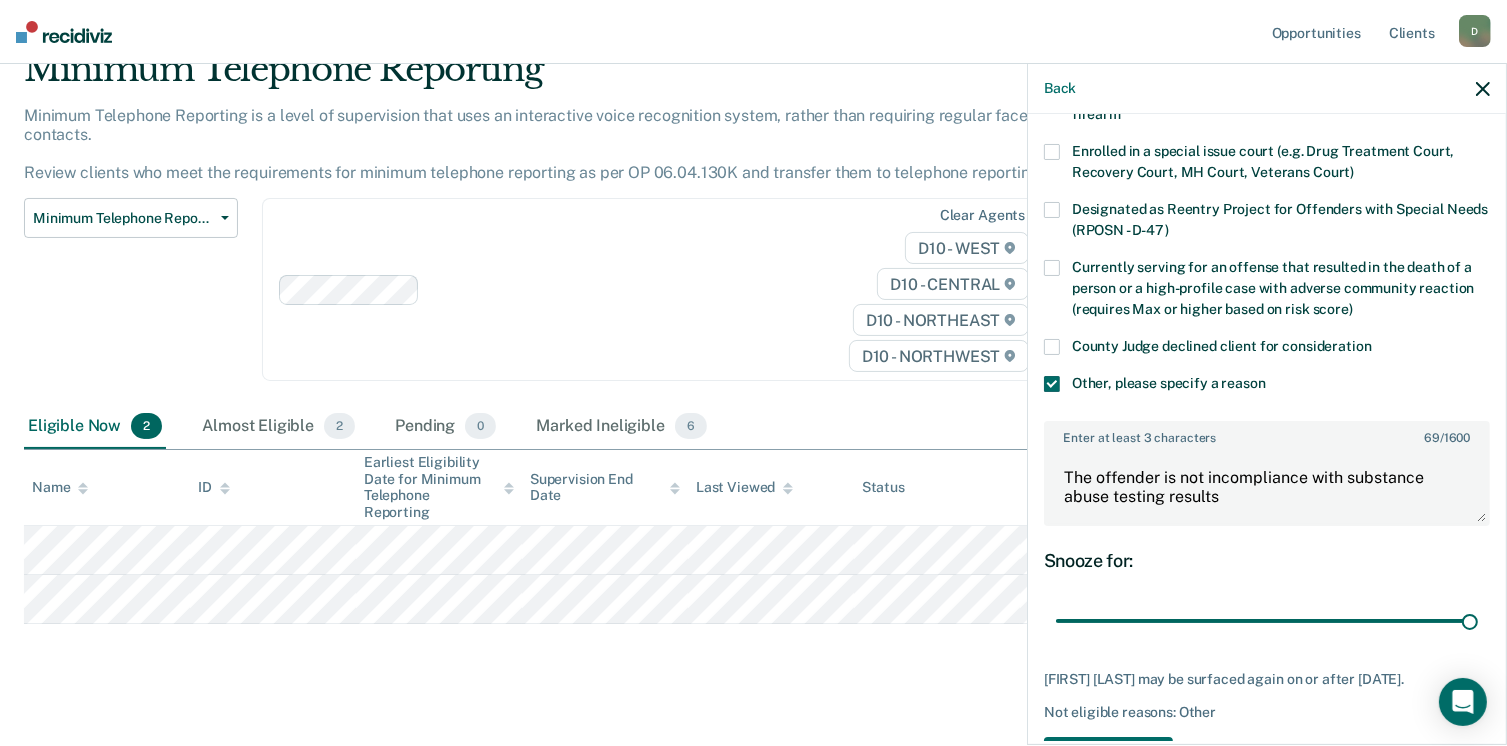 scroll, scrollTop: 248, scrollLeft: 0, axis: vertical 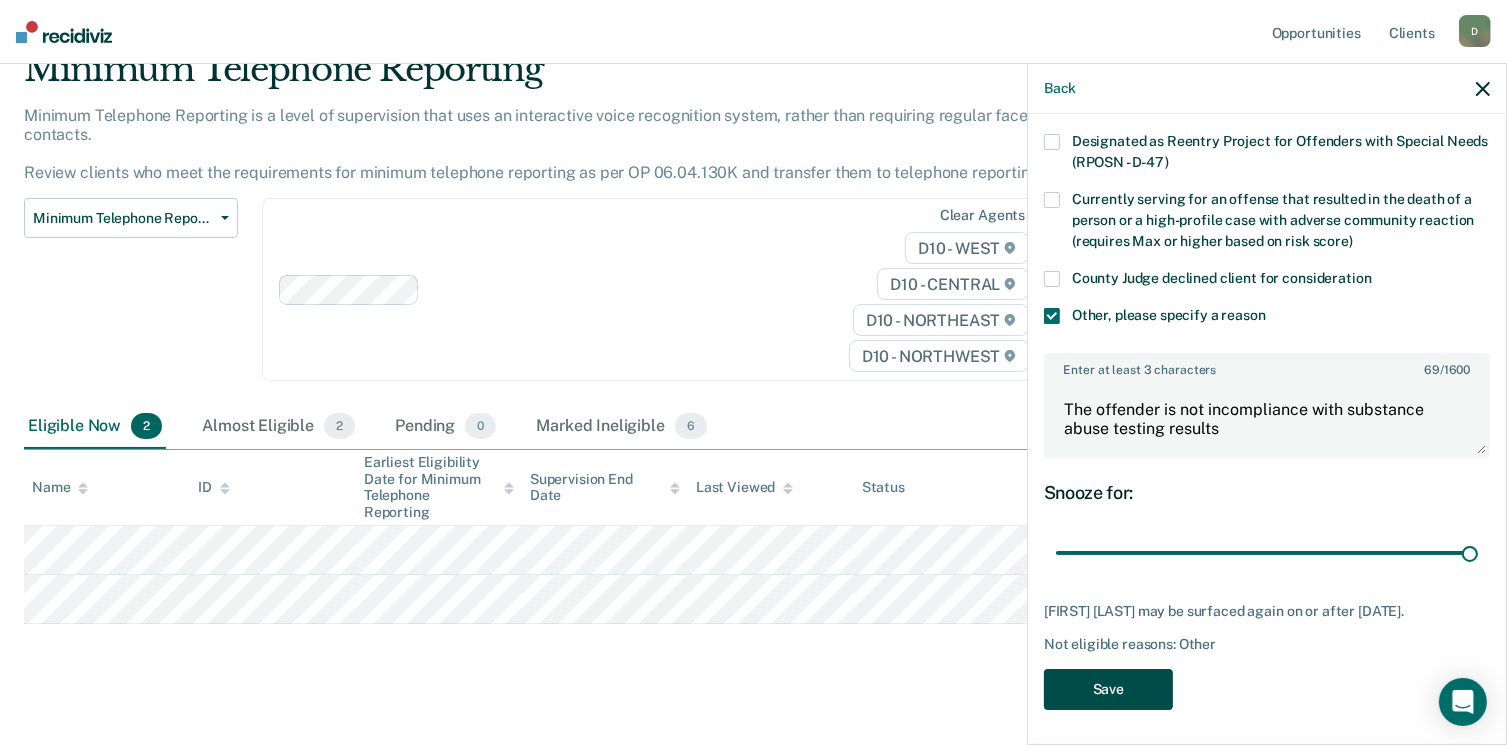 click on "Save" at bounding box center [1108, 689] 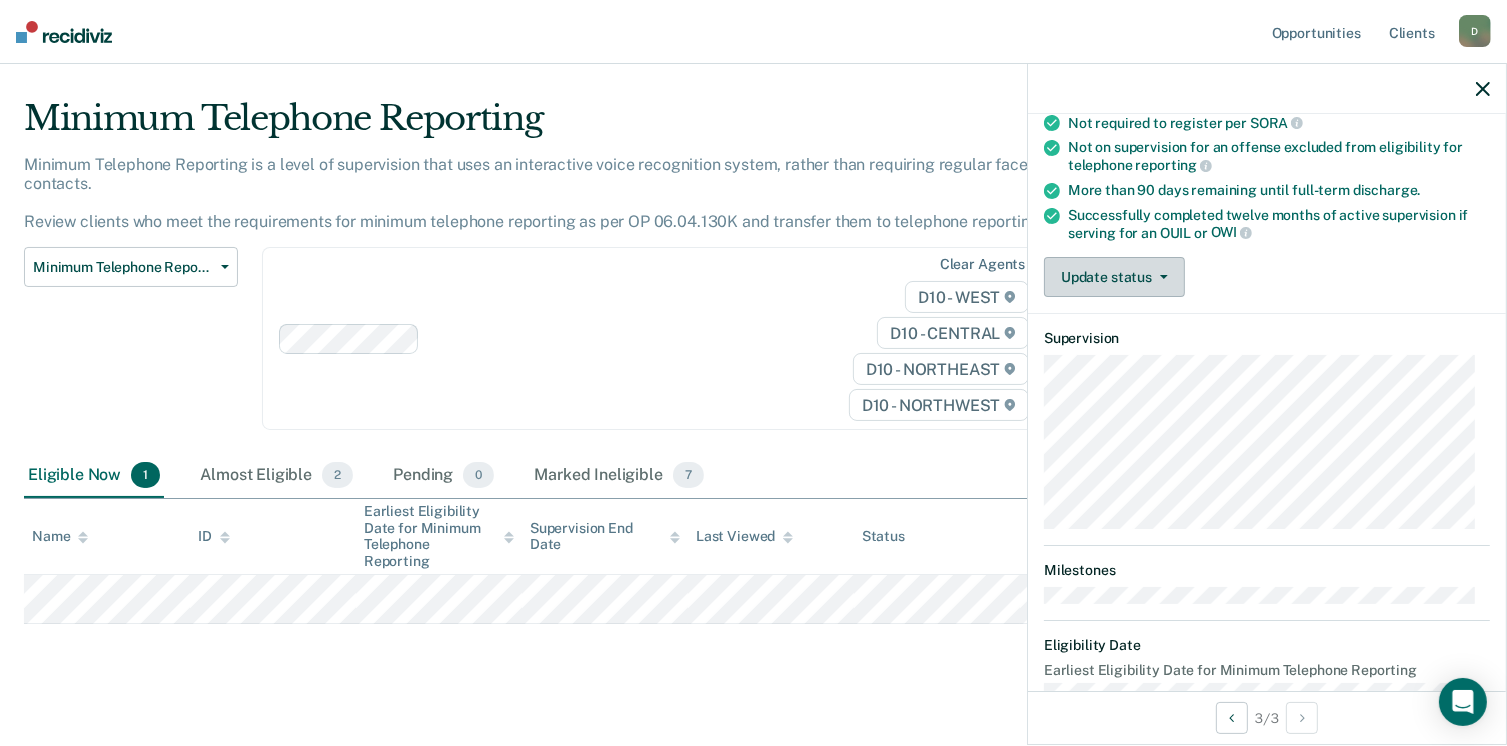 click on "Update status" at bounding box center (1114, 277) 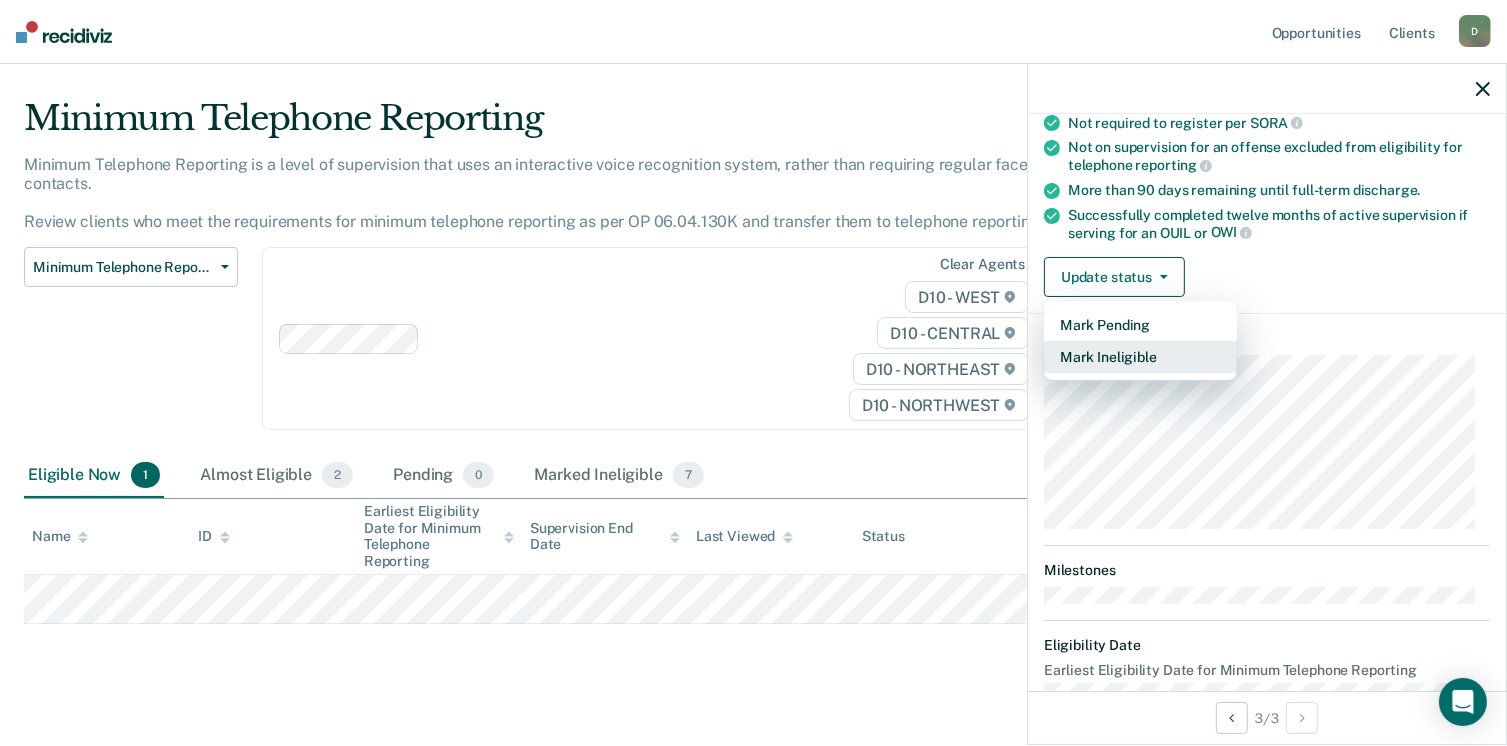click on "Mark Ineligible" at bounding box center (1140, 357) 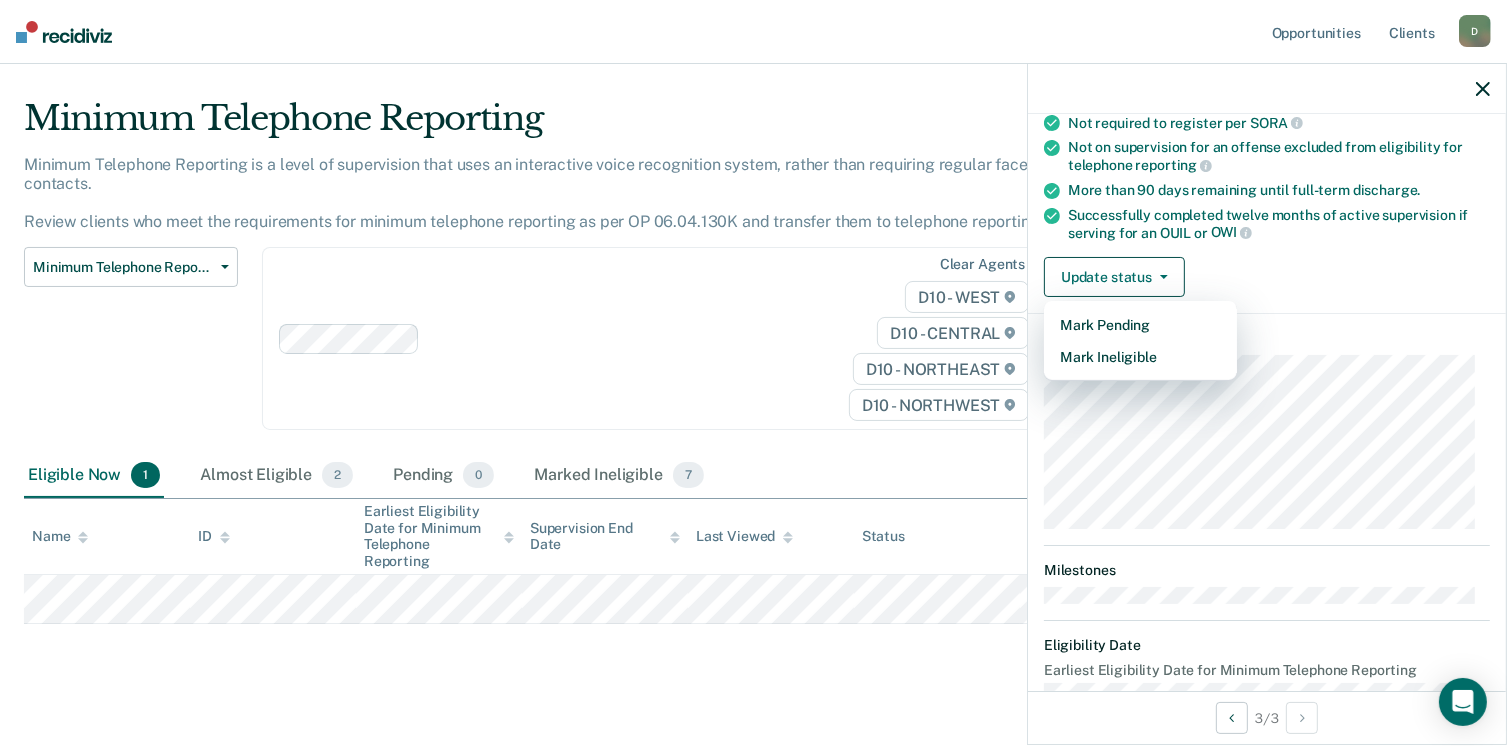scroll, scrollTop: 146, scrollLeft: 0, axis: vertical 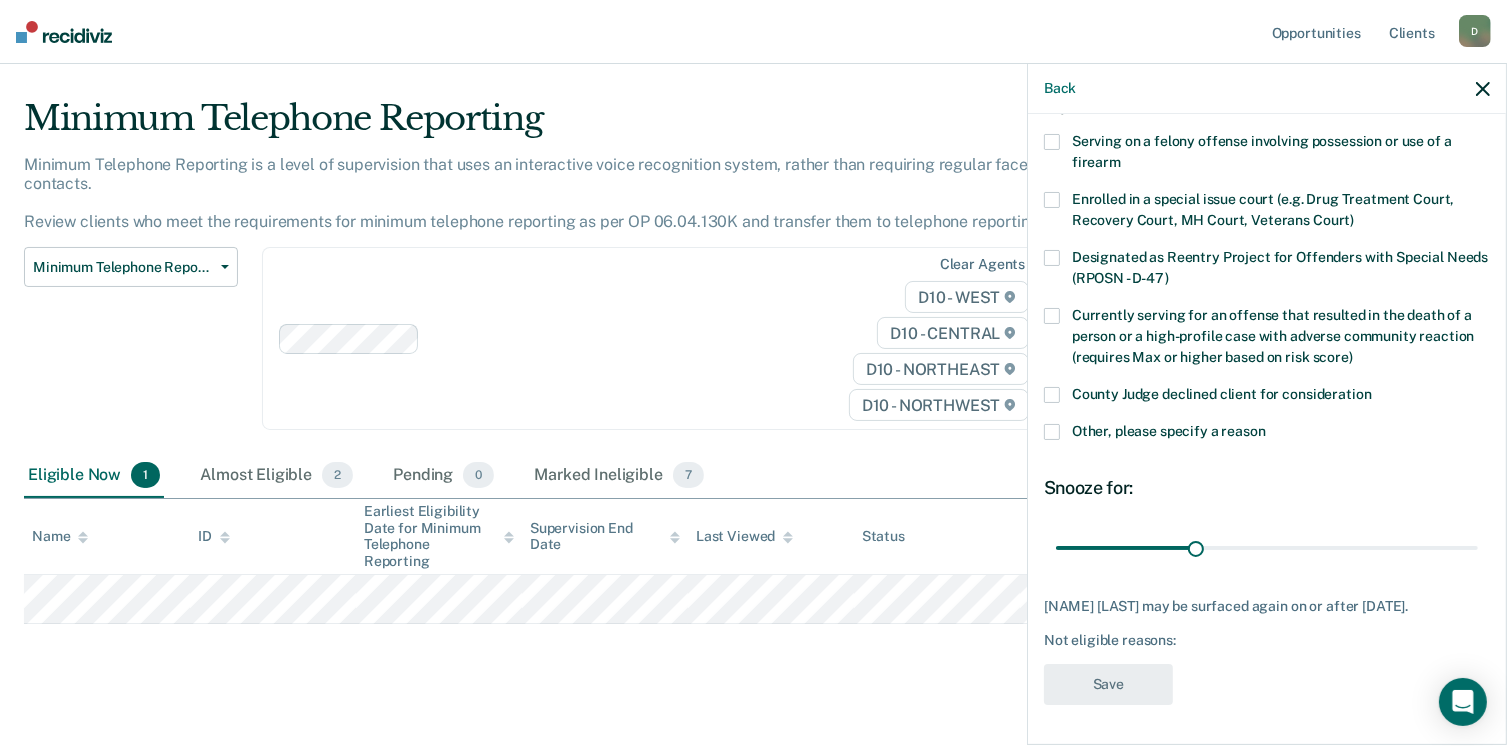 click at bounding box center (1052, 432) 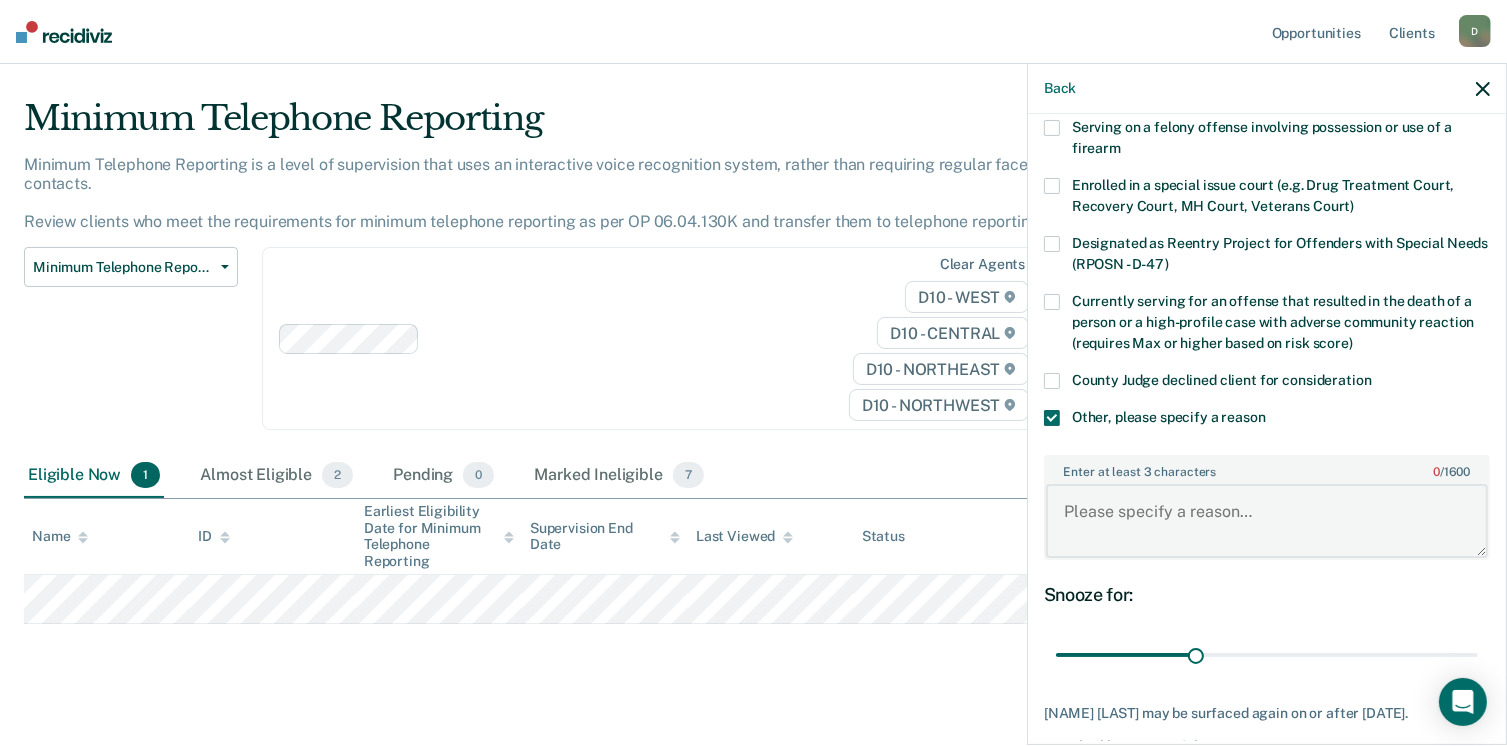 click on "Enter at least 3 characters 0  /  1600" at bounding box center (1267, 521) 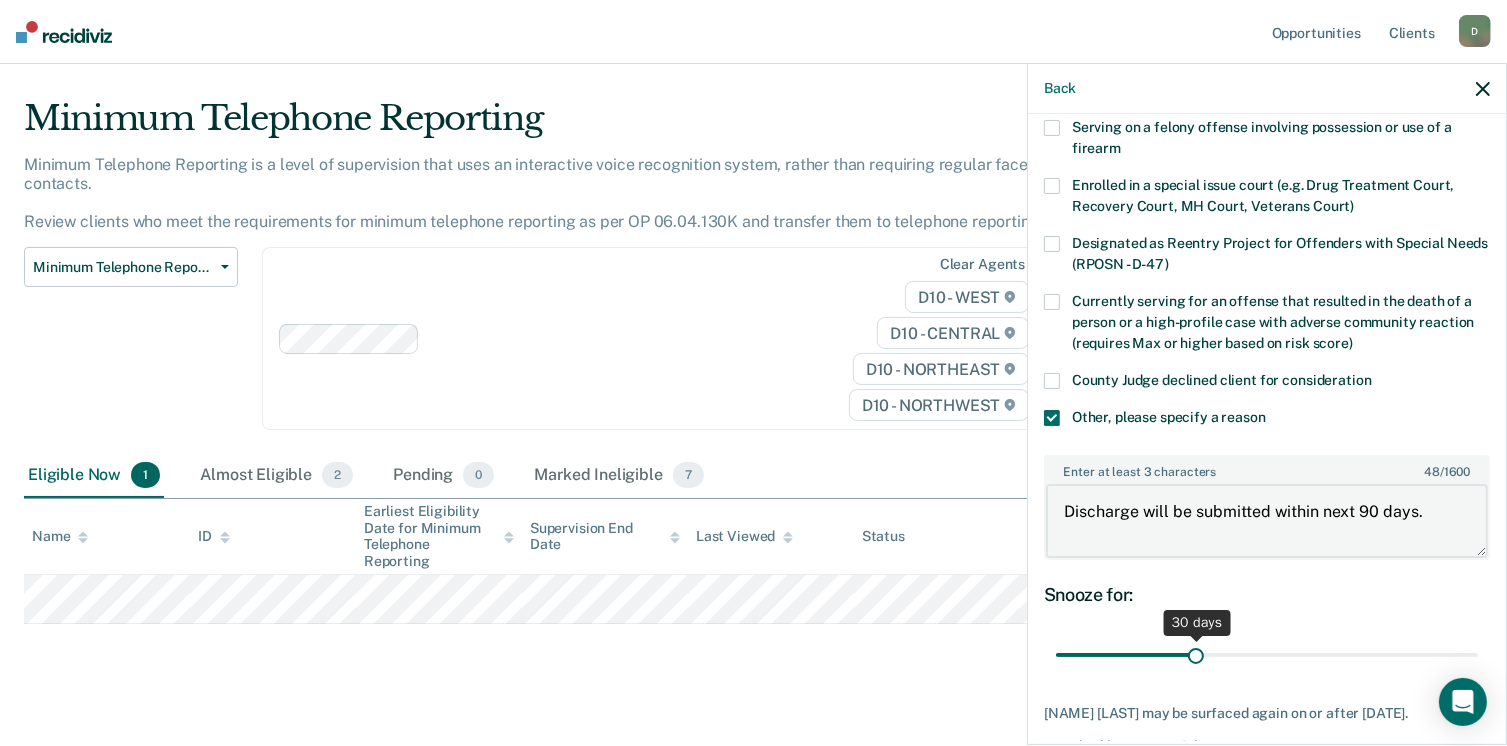 type on "Discharge will be submitted within next 90 days." 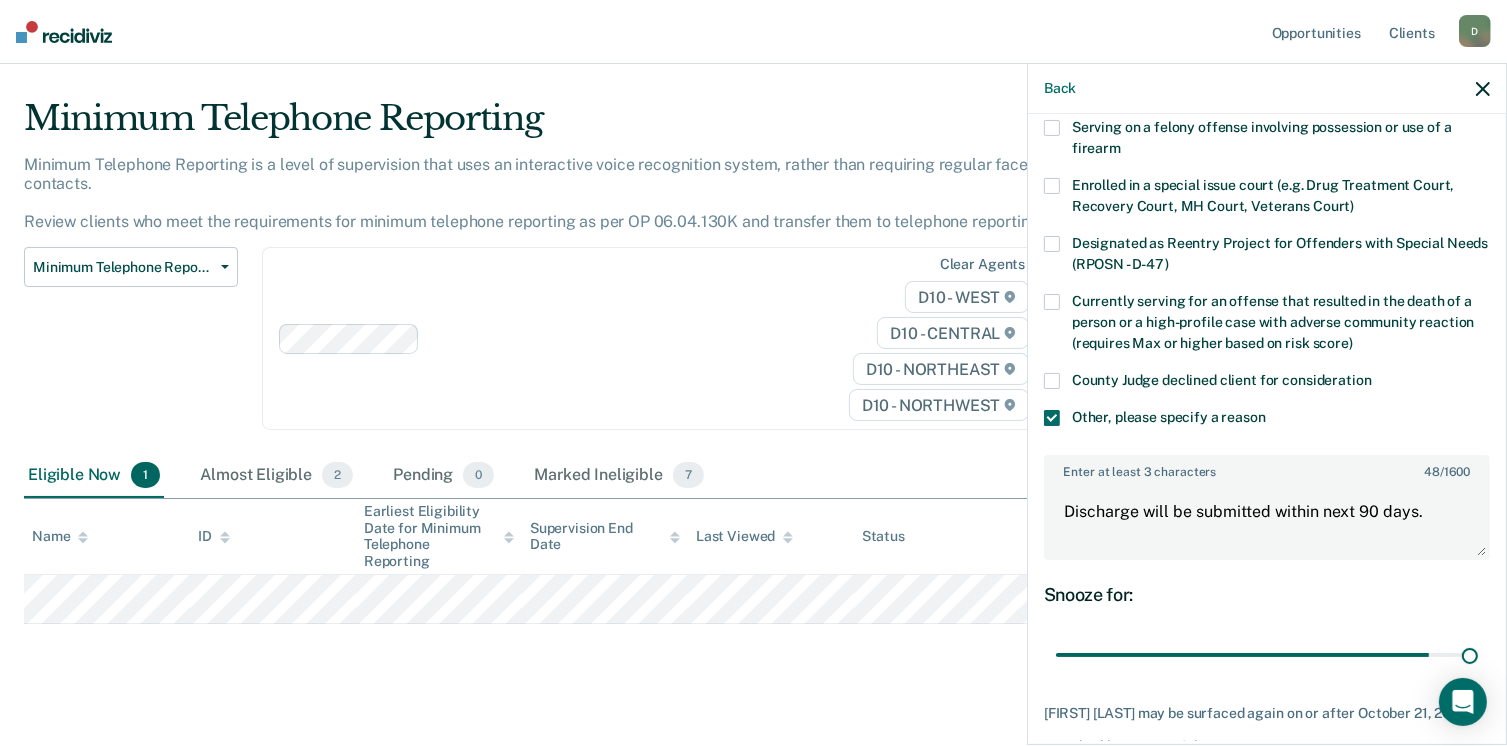 drag, startPoint x: 1196, startPoint y: 644, endPoint x: 1516, endPoint y: 648, distance: 320.025 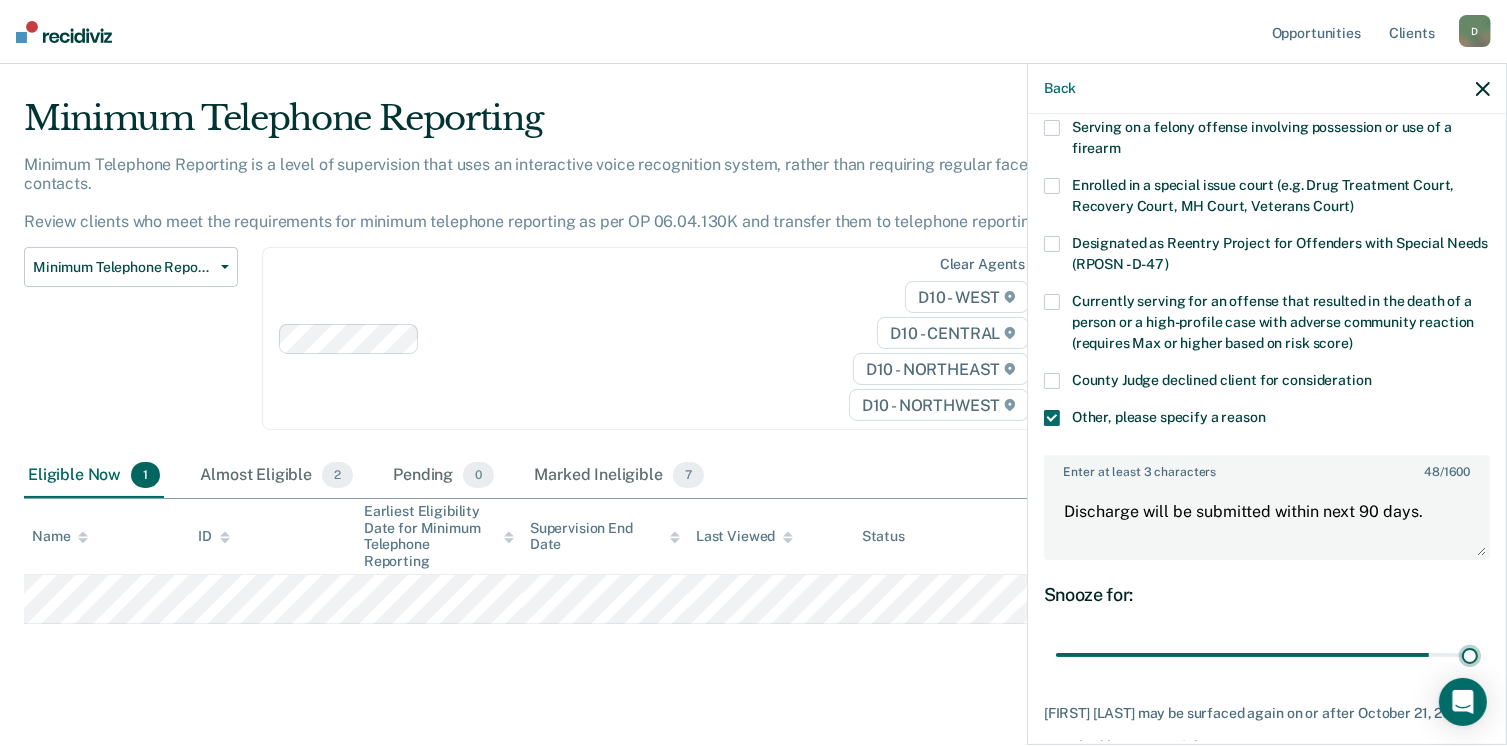 type on "90" 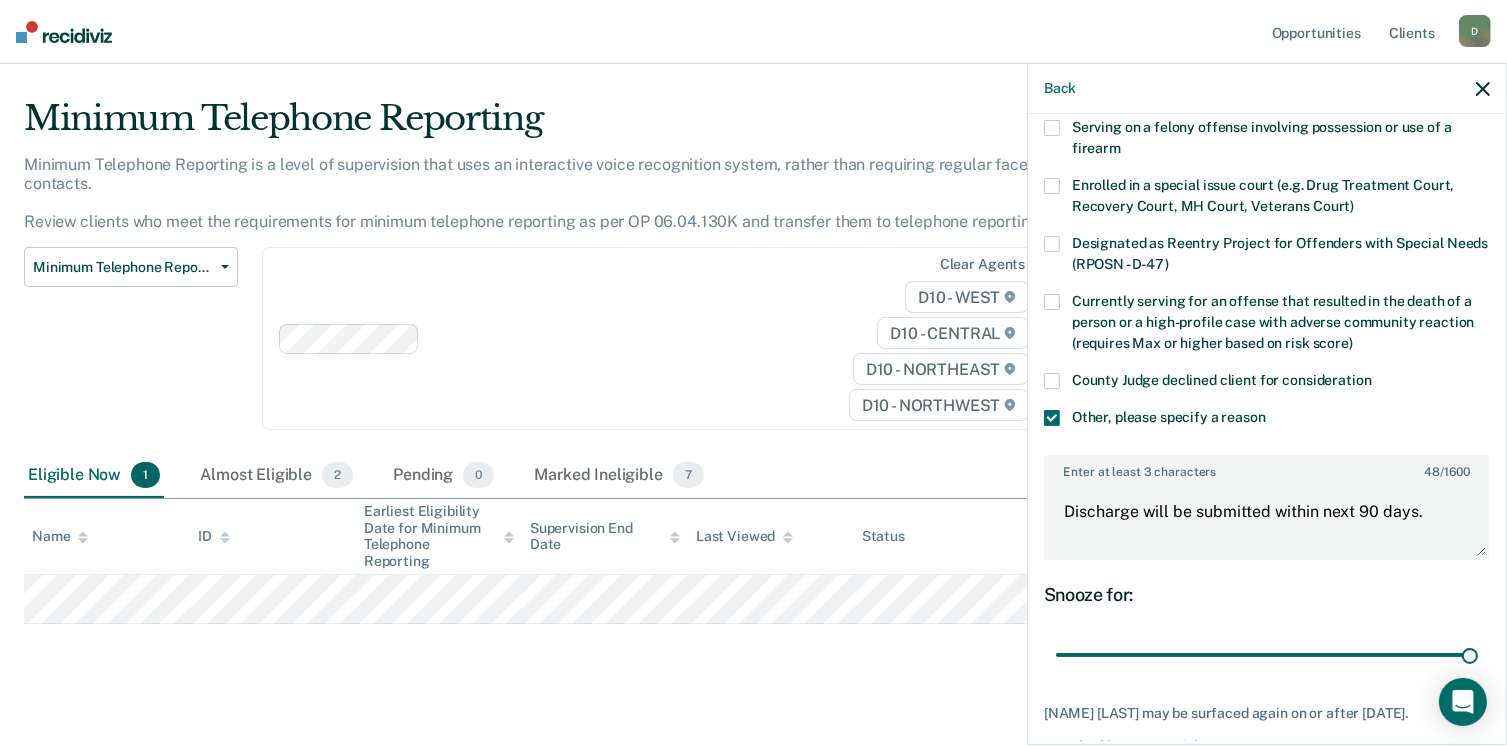 scroll, scrollTop: 265, scrollLeft: 0, axis: vertical 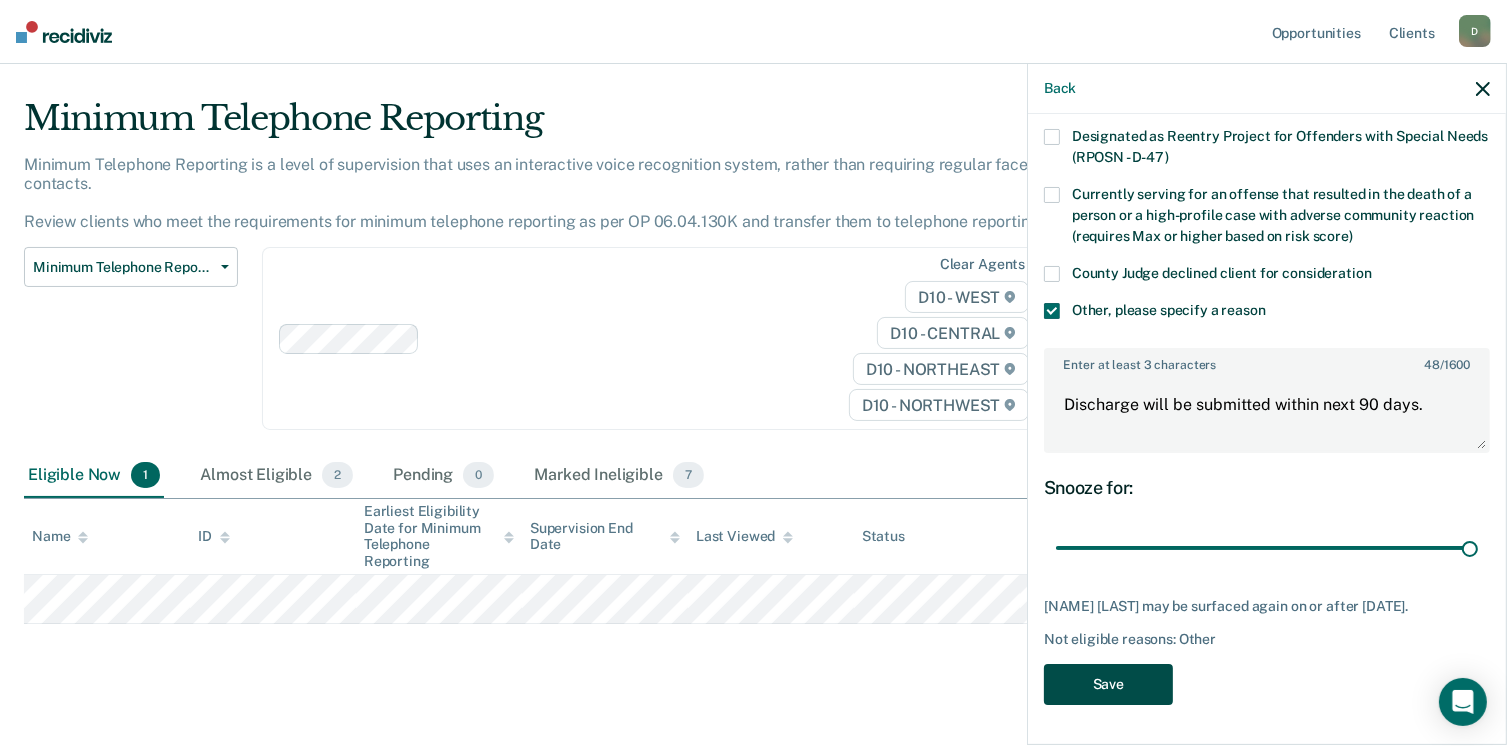 click on "Save" at bounding box center [1108, 684] 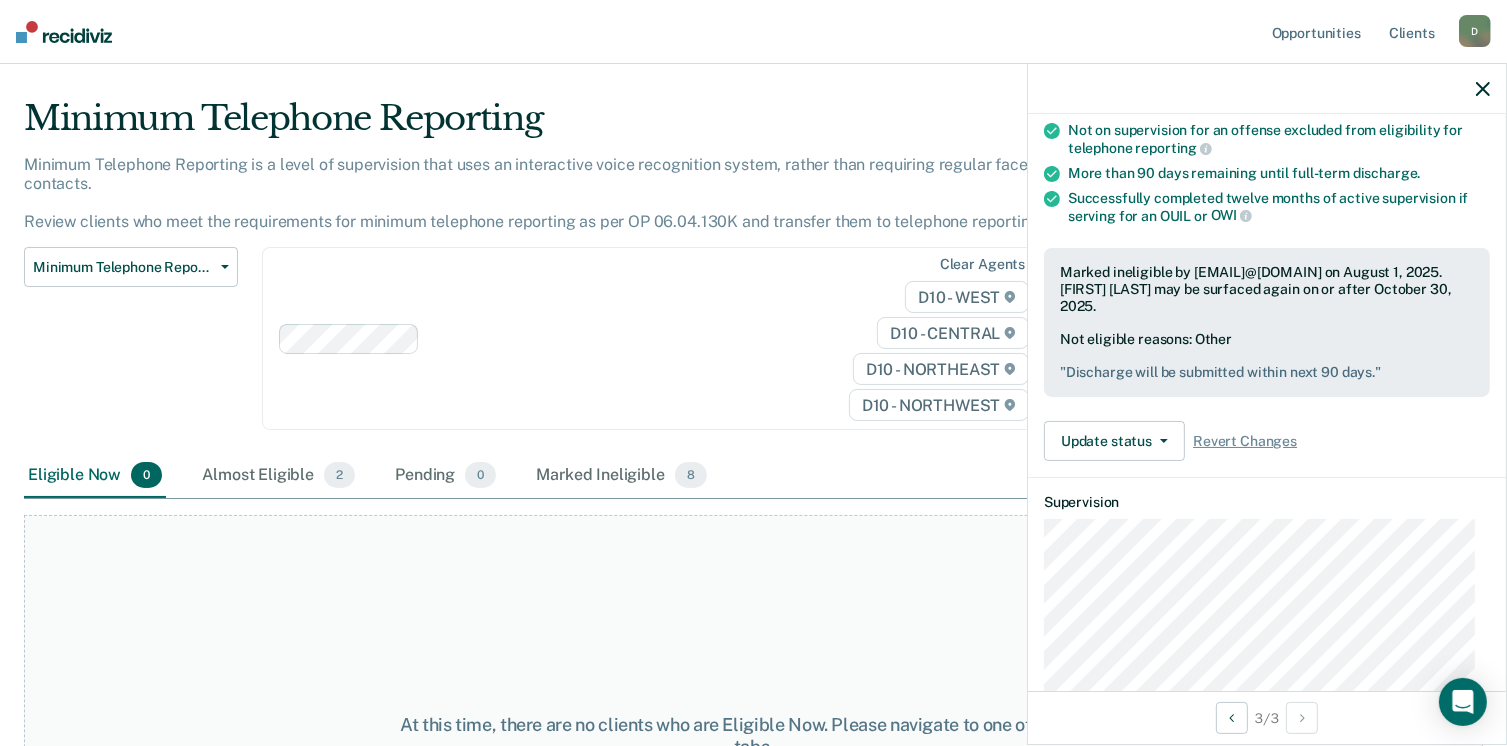 scroll, scrollTop: 0, scrollLeft: 0, axis: both 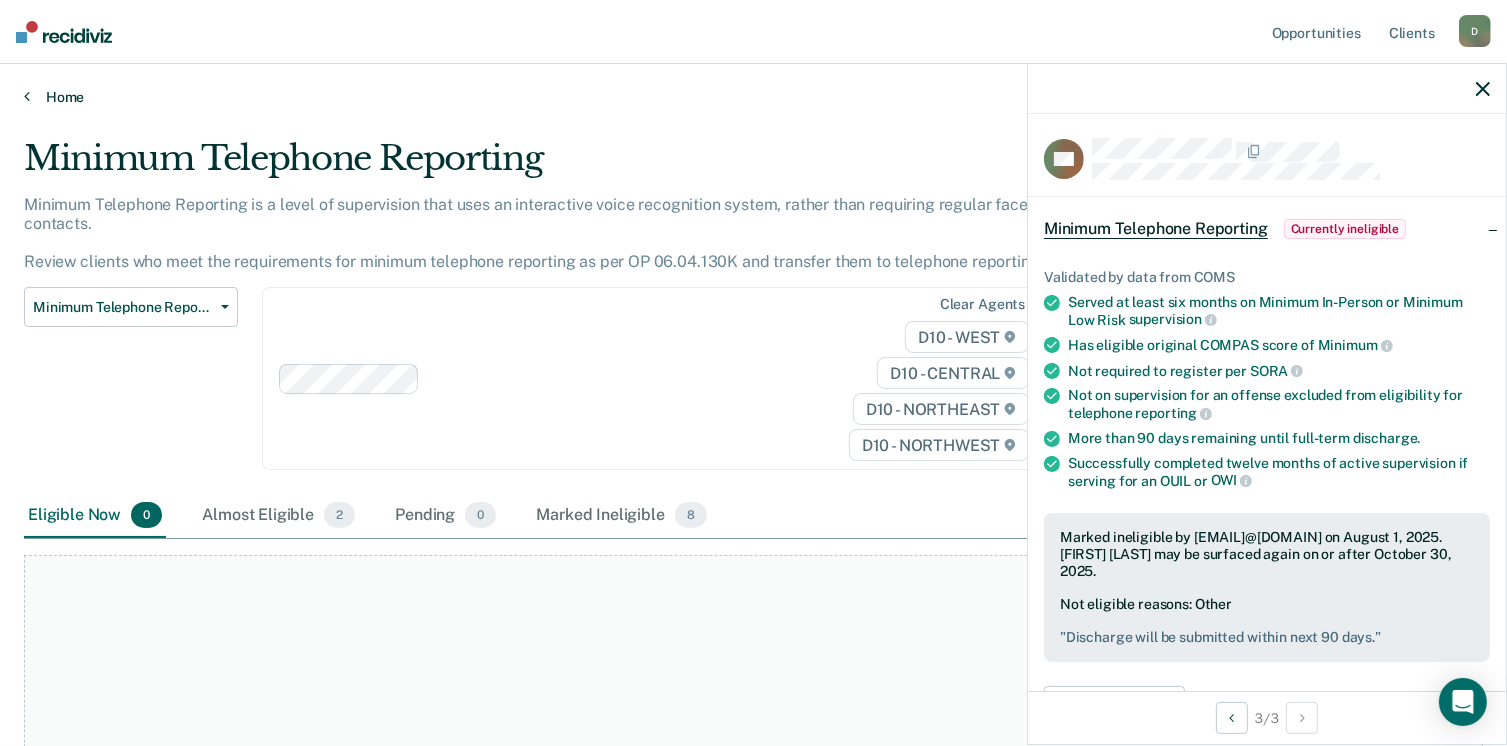 click on "Home" at bounding box center (753, 97) 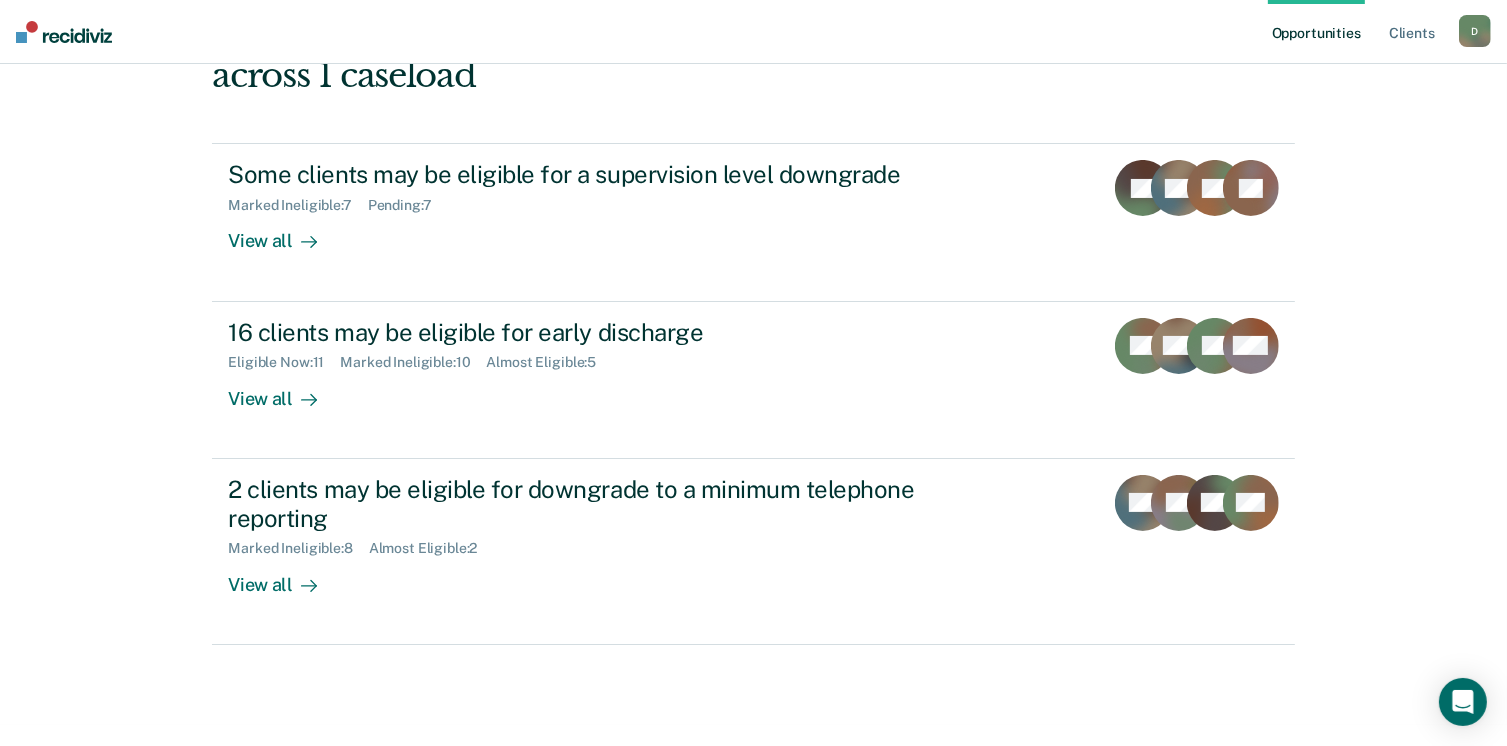scroll, scrollTop: 255, scrollLeft: 0, axis: vertical 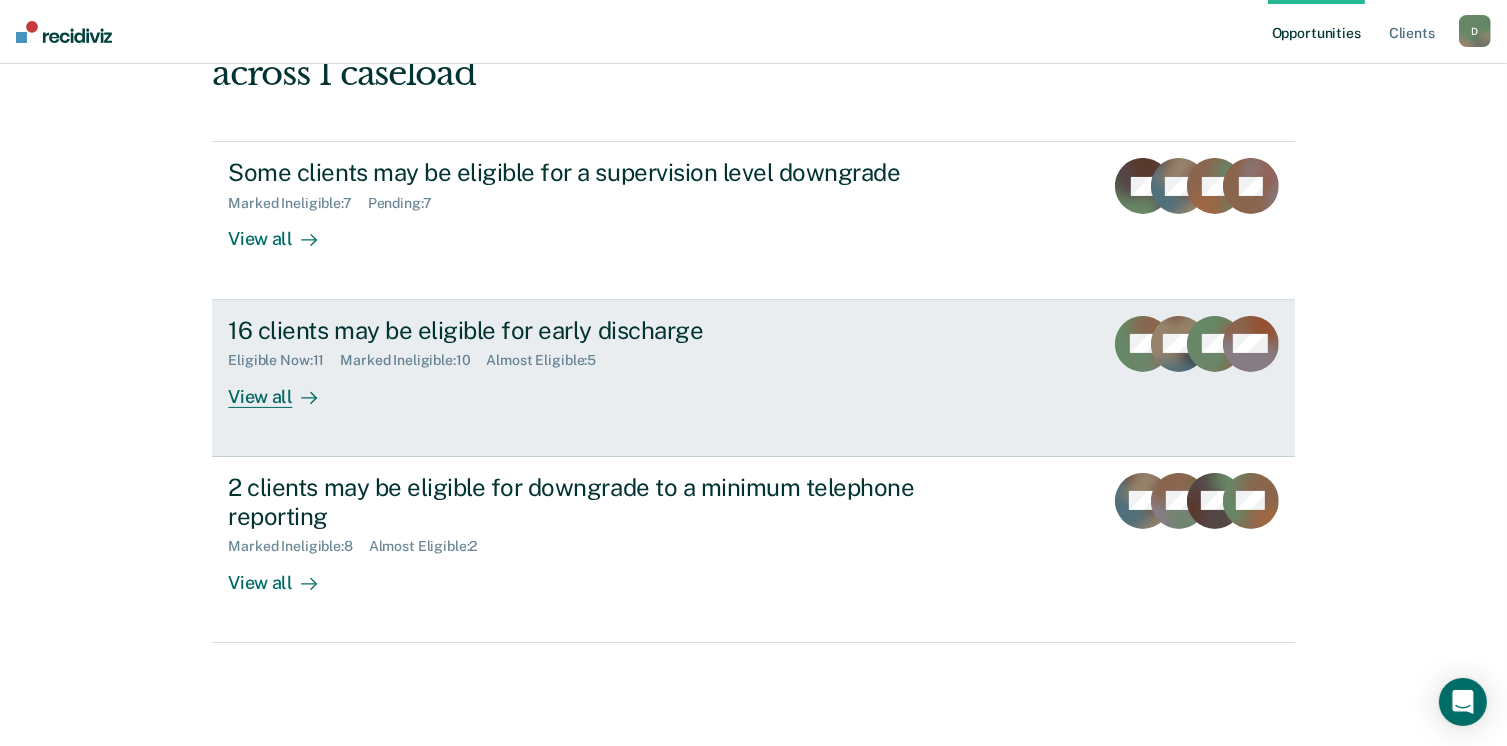 click on "Eligible Now :  11" at bounding box center [284, 360] 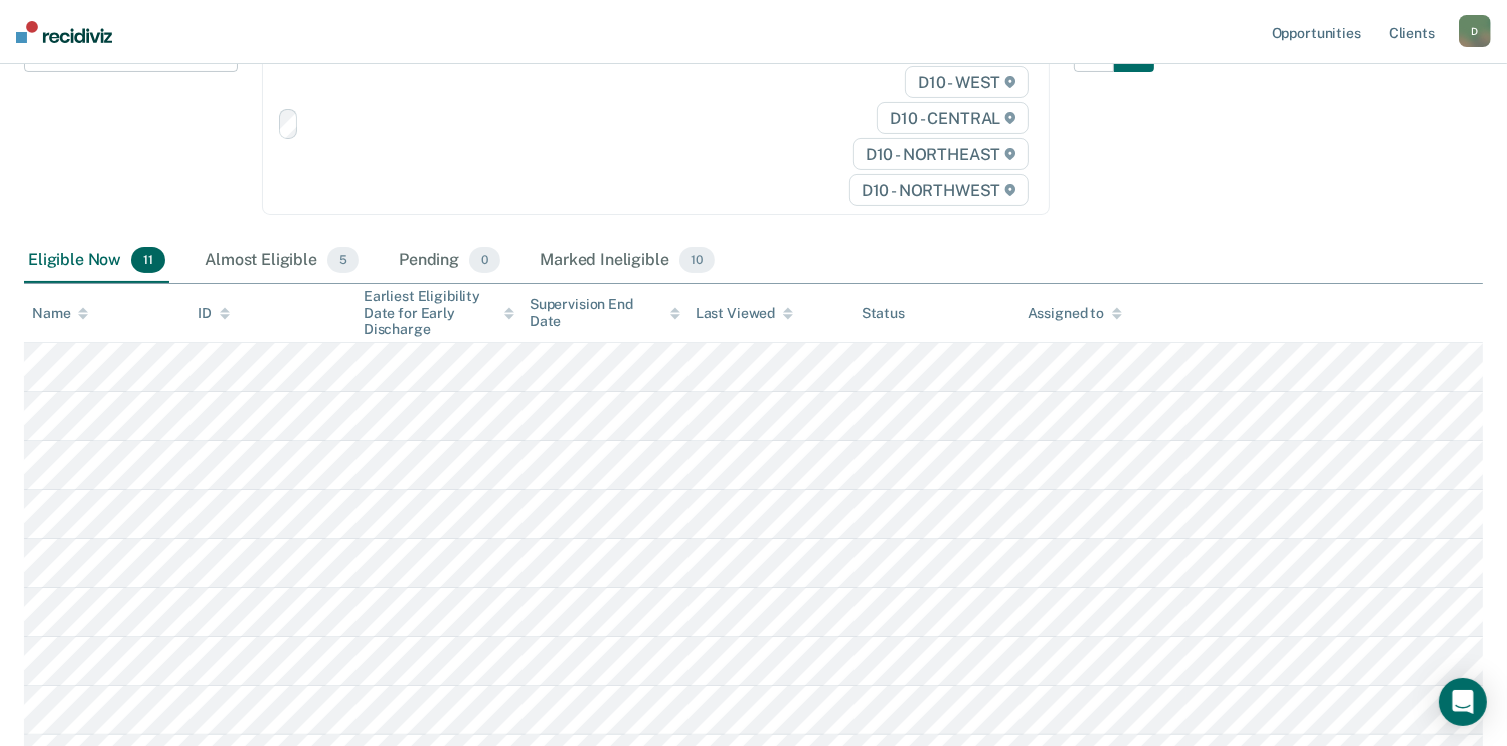 scroll, scrollTop: 0, scrollLeft: 0, axis: both 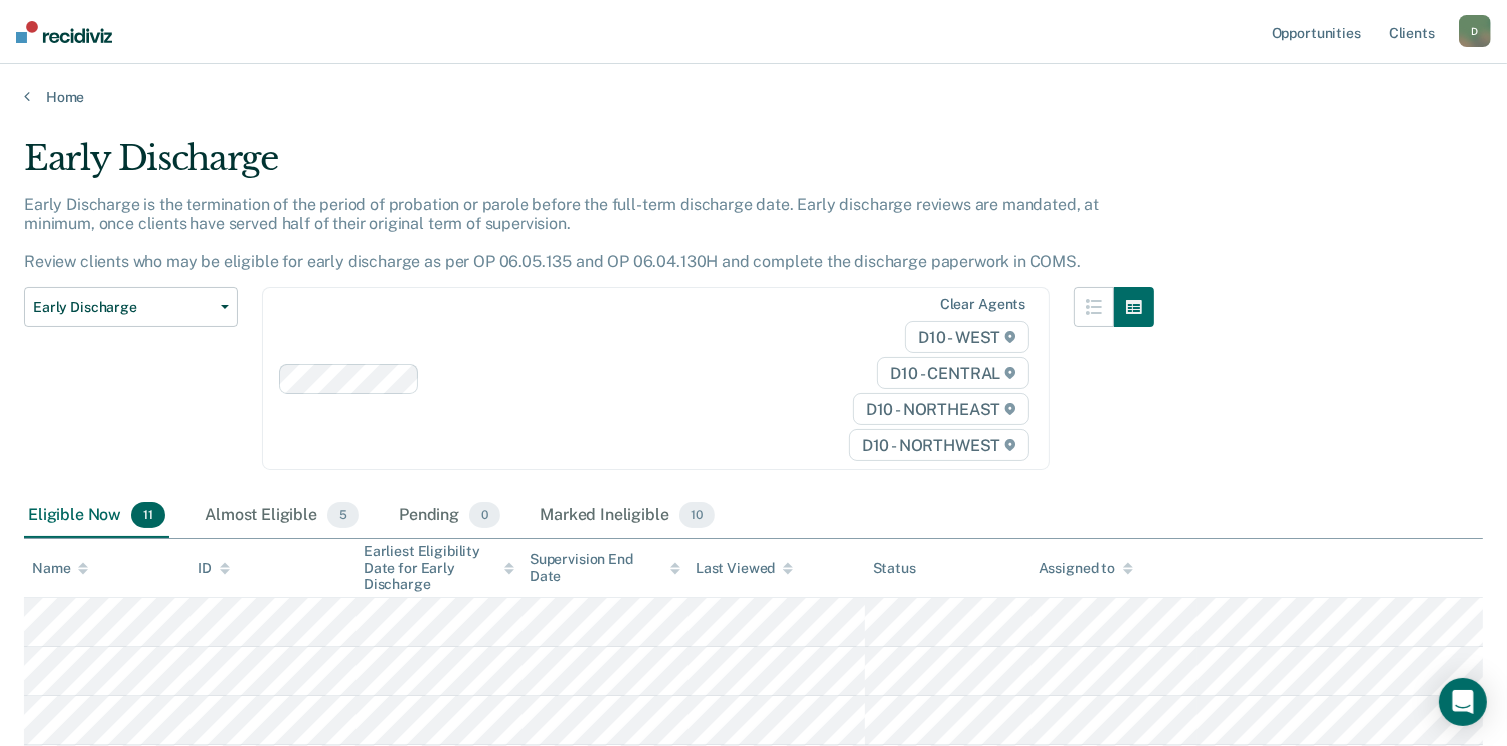 drag, startPoint x: 1506, startPoint y: 323, endPoint x: 1514, endPoint y: 313, distance: 12.806249 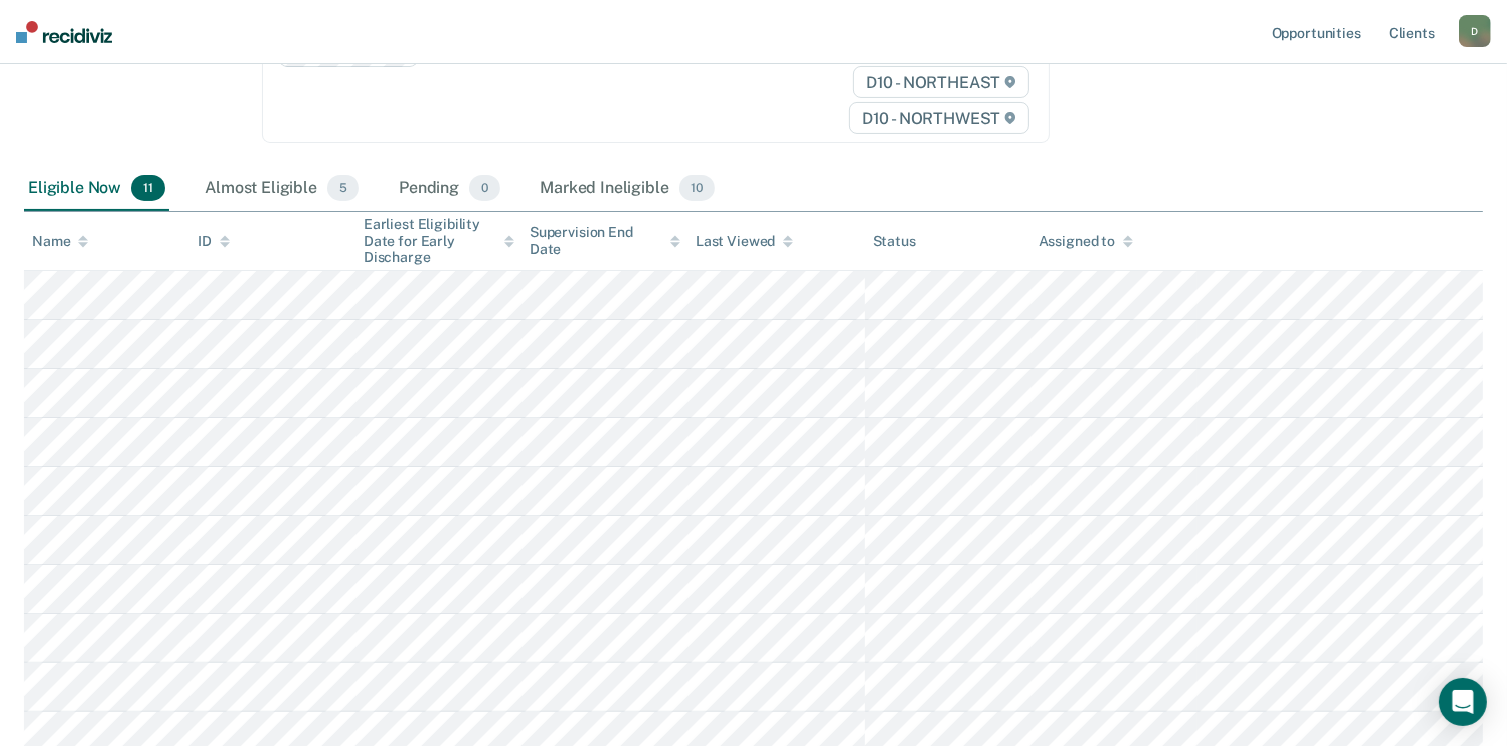 scroll, scrollTop: 330, scrollLeft: 0, axis: vertical 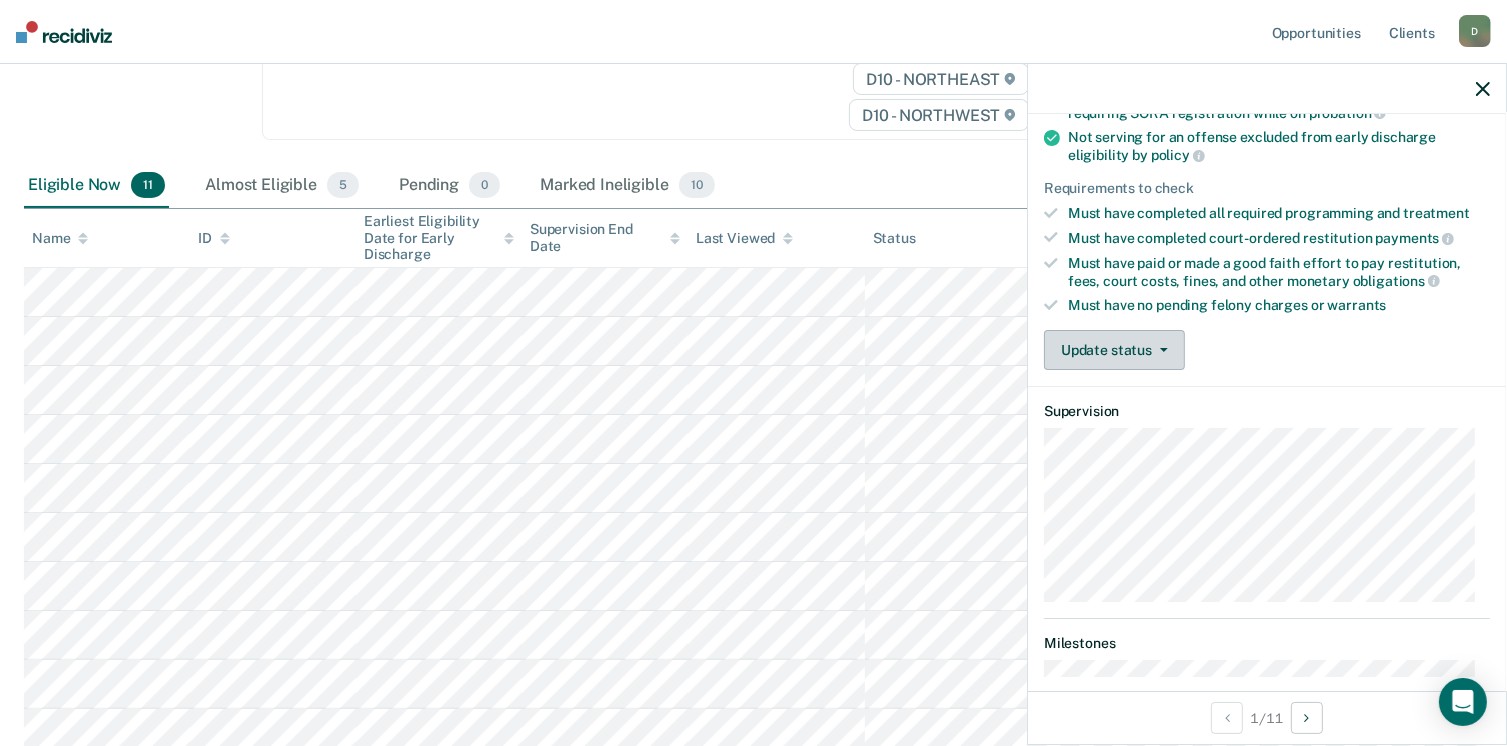 click on "Update status" at bounding box center (1114, 350) 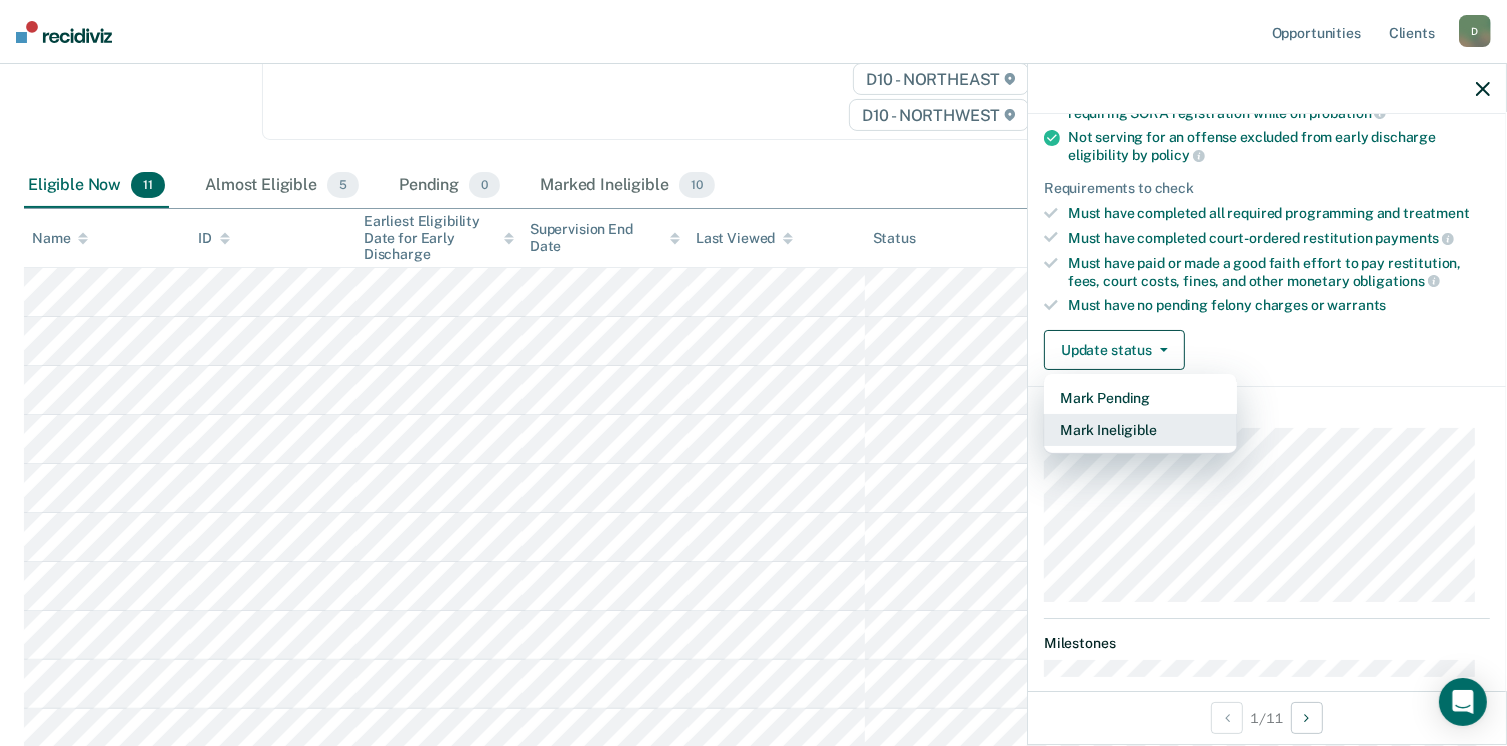 click on "Mark Ineligible" at bounding box center [1140, 430] 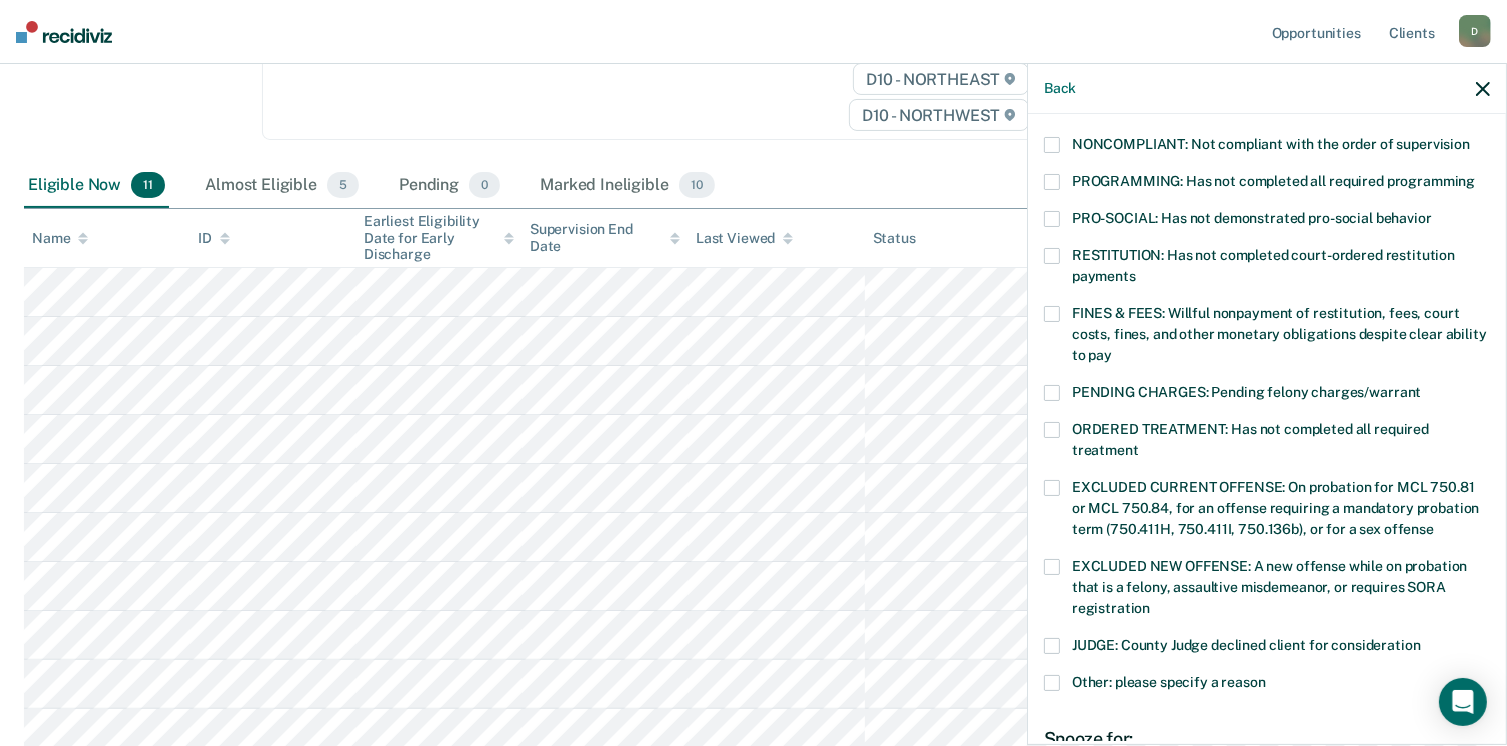 scroll, scrollTop: 392, scrollLeft: 0, axis: vertical 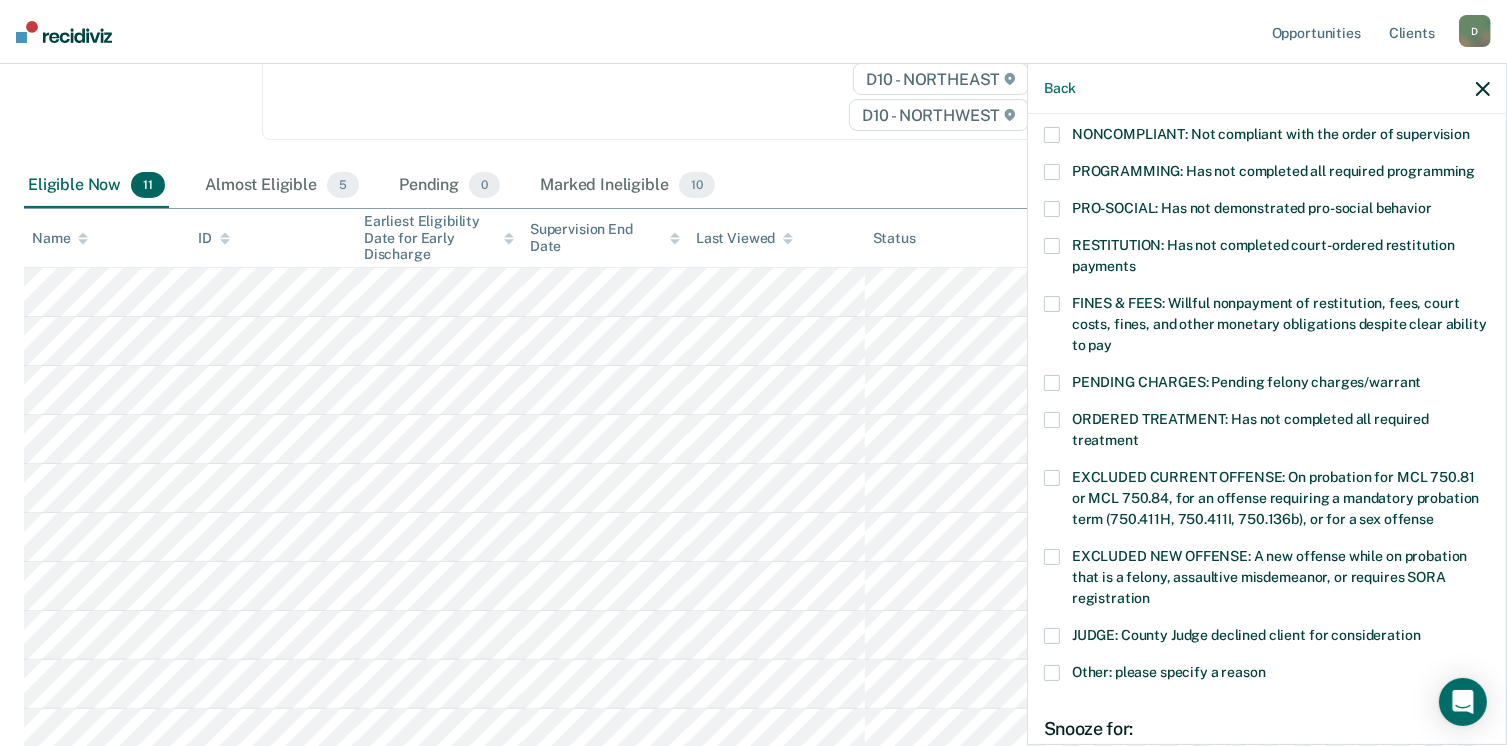 click on "FINES & FEES: Willful nonpayment of restitution, fees, court costs, fines, and other monetary obligations despite clear ability to pay" at bounding box center [1267, 327] 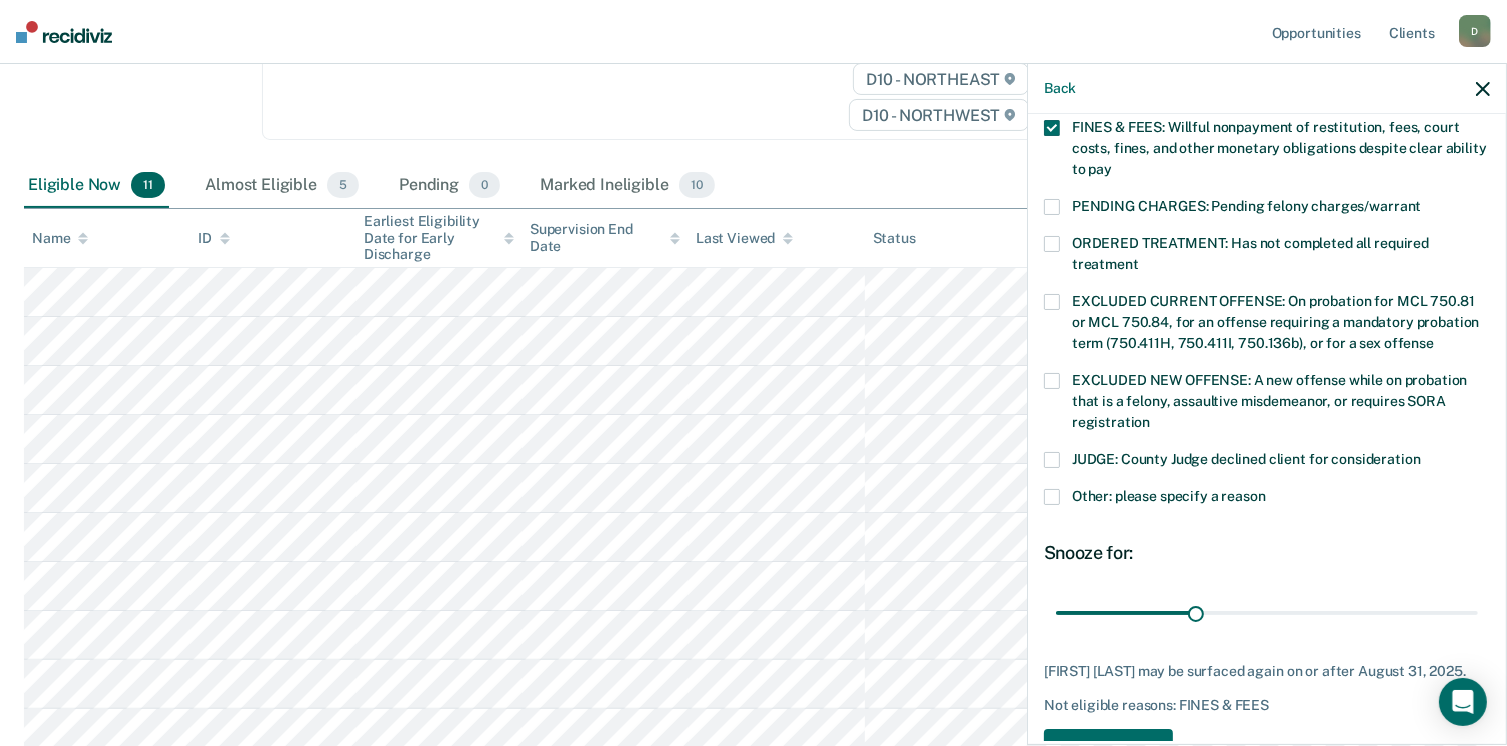 scroll, scrollTop: 630, scrollLeft: 0, axis: vertical 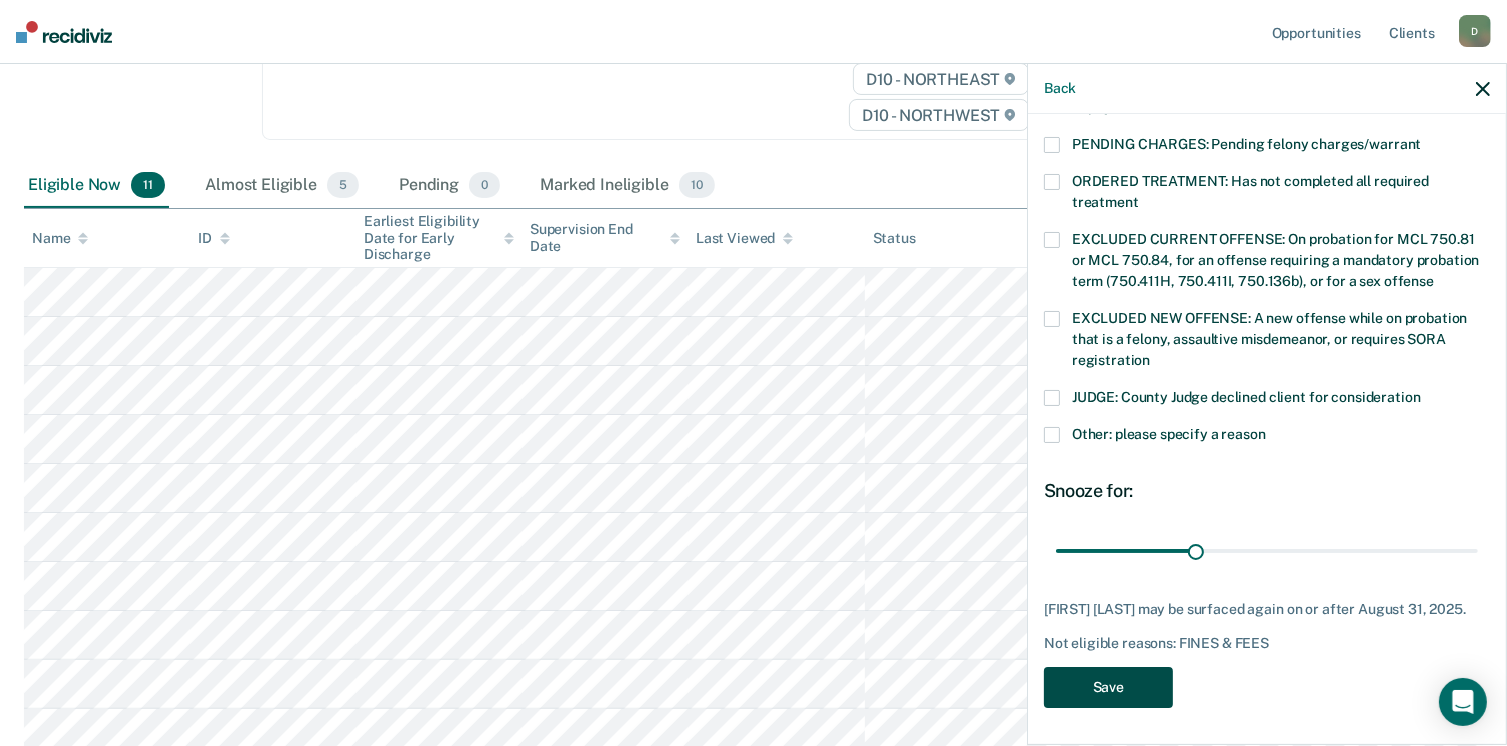 click on "Save" at bounding box center (1108, 687) 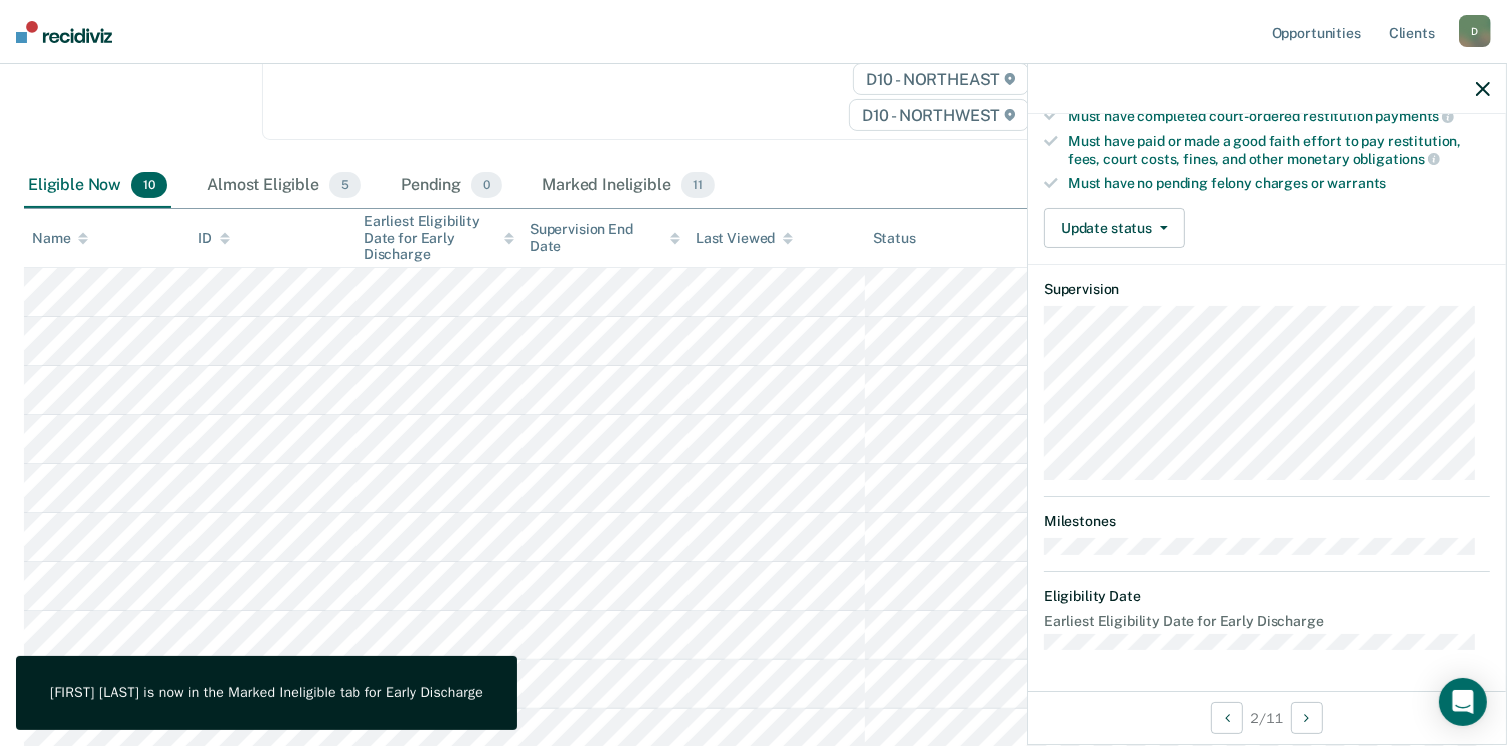 scroll, scrollTop: 371, scrollLeft: 0, axis: vertical 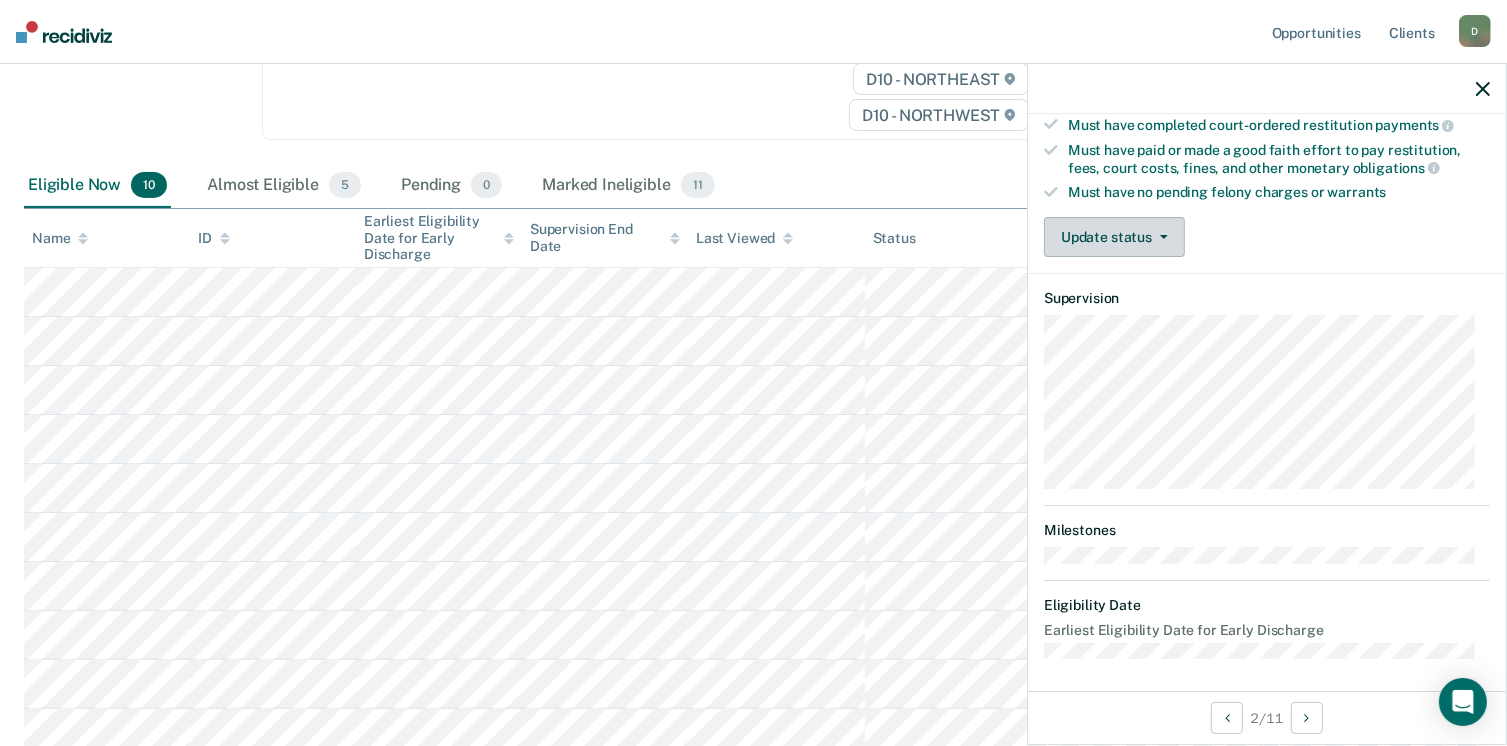 click on "Update status" at bounding box center (1114, 237) 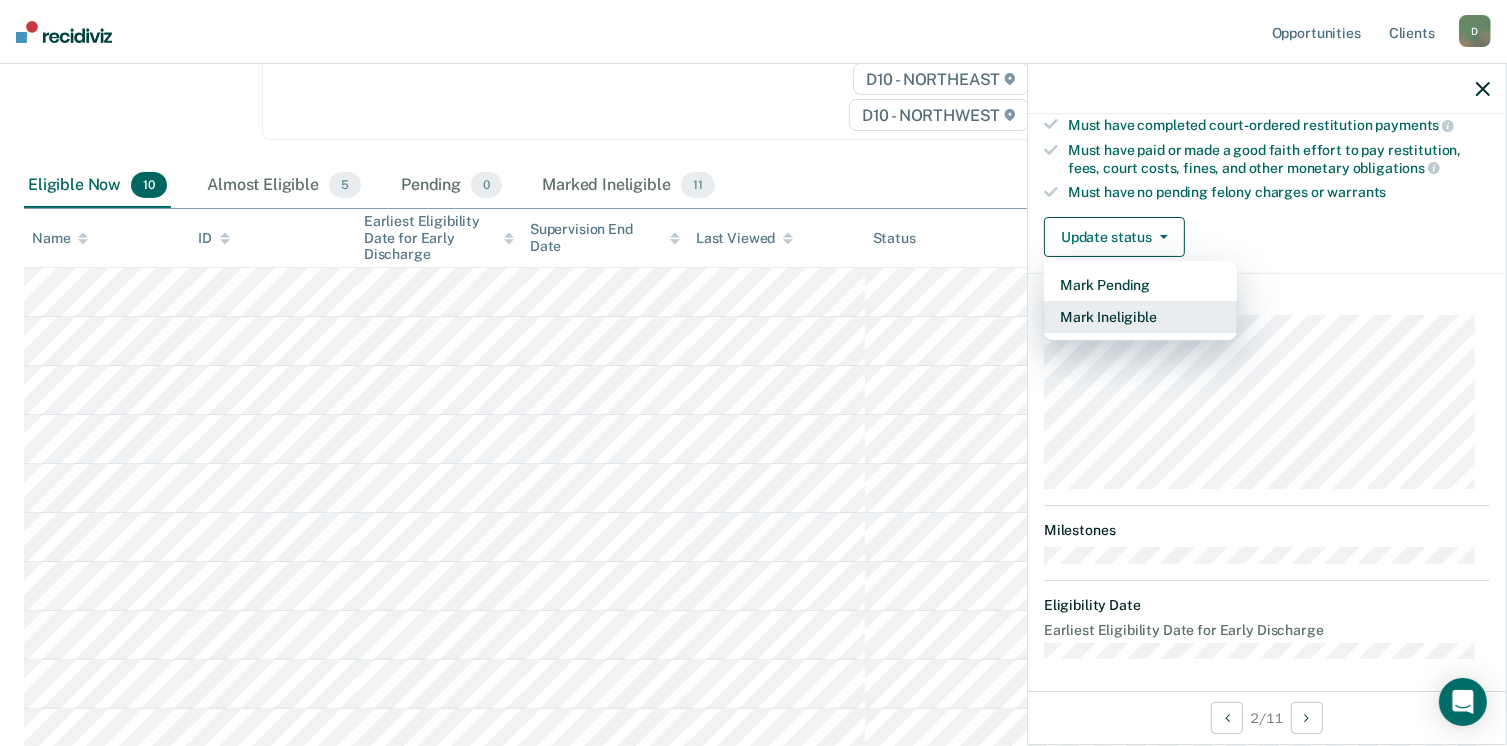 click on "Mark Ineligible" at bounding box center (1140, 317) 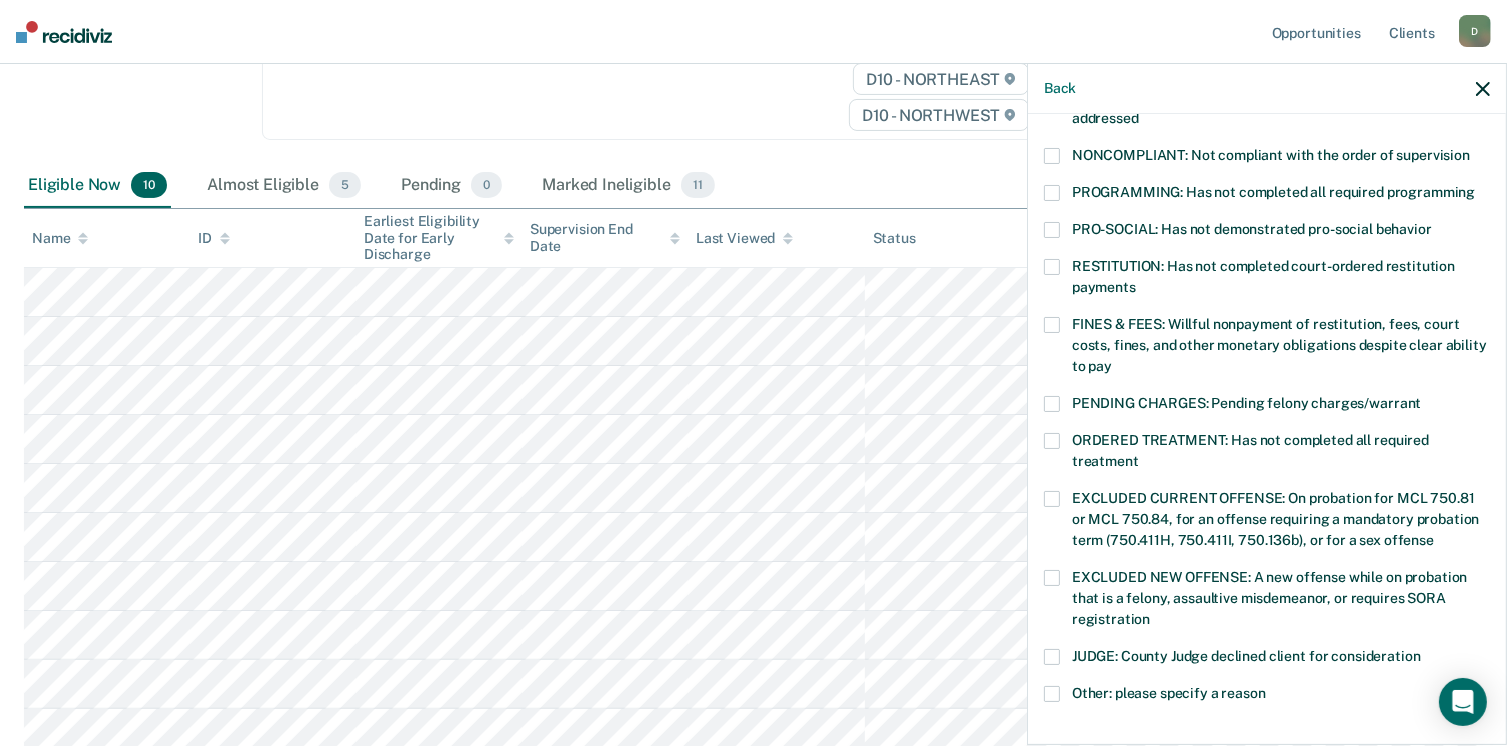 click at bounding box center [1052, 441] 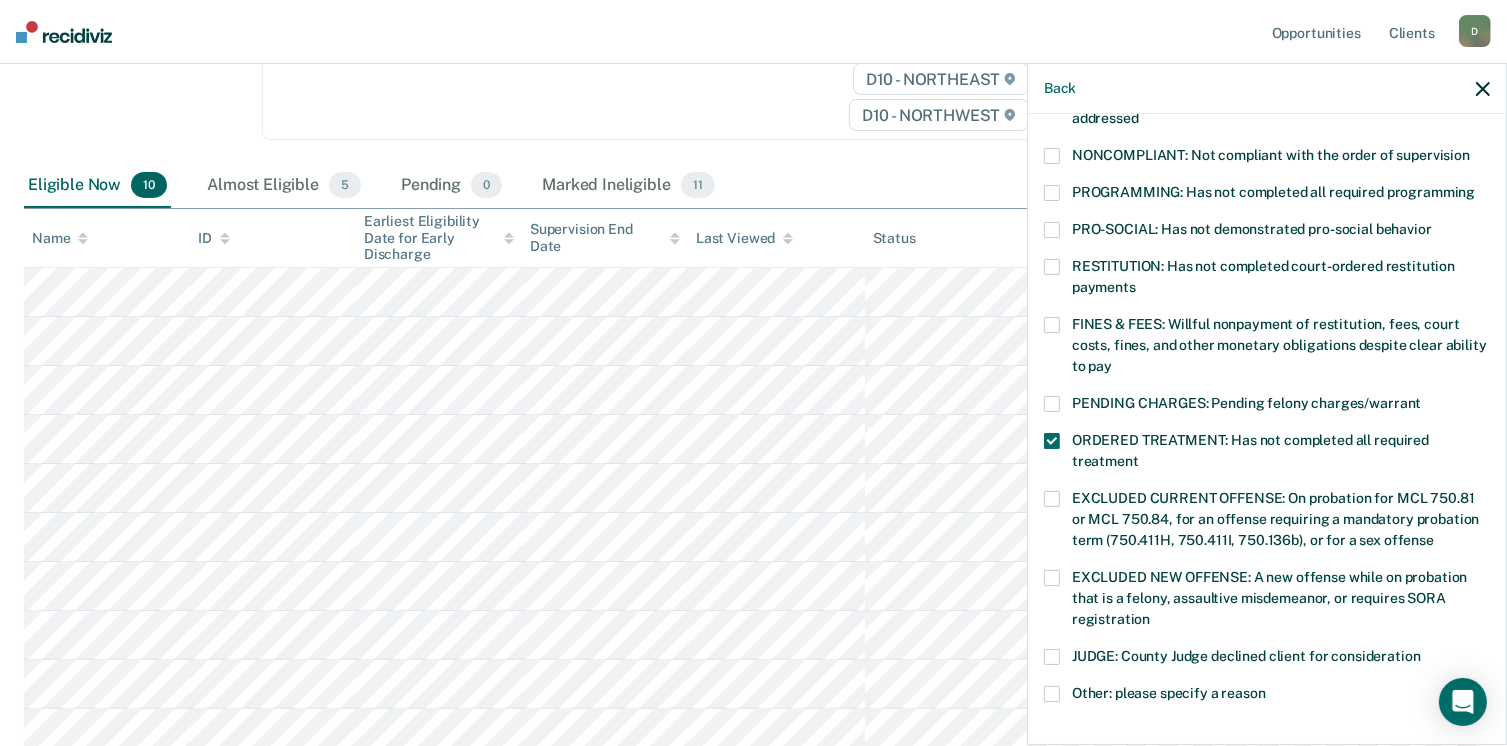 scroll, scrollTop: 630, scrollLeft: 0, axis: vertical 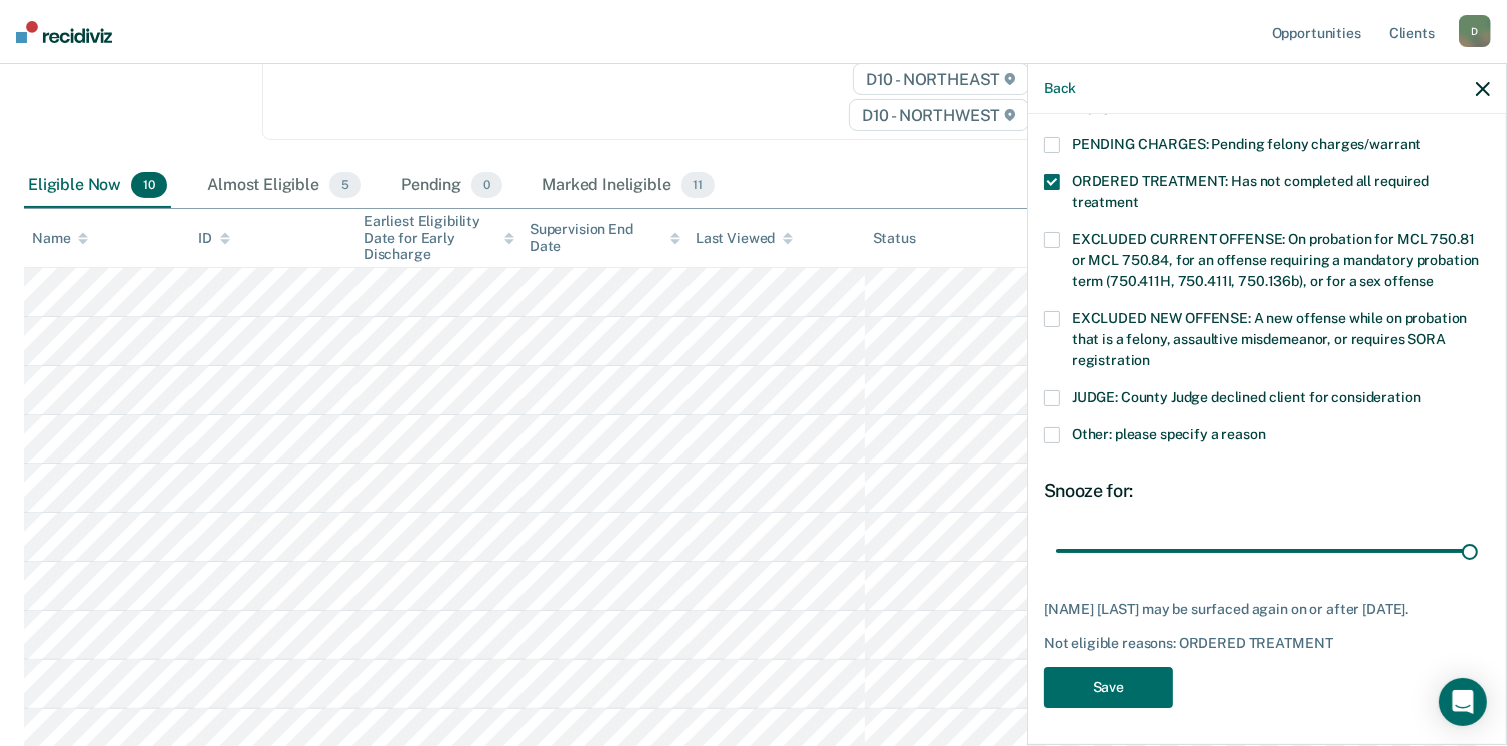 drag, startPoint x: 1201, startPoint y: 552, endPoint x: 1510, endPoint y: 554, distance: 309.00647 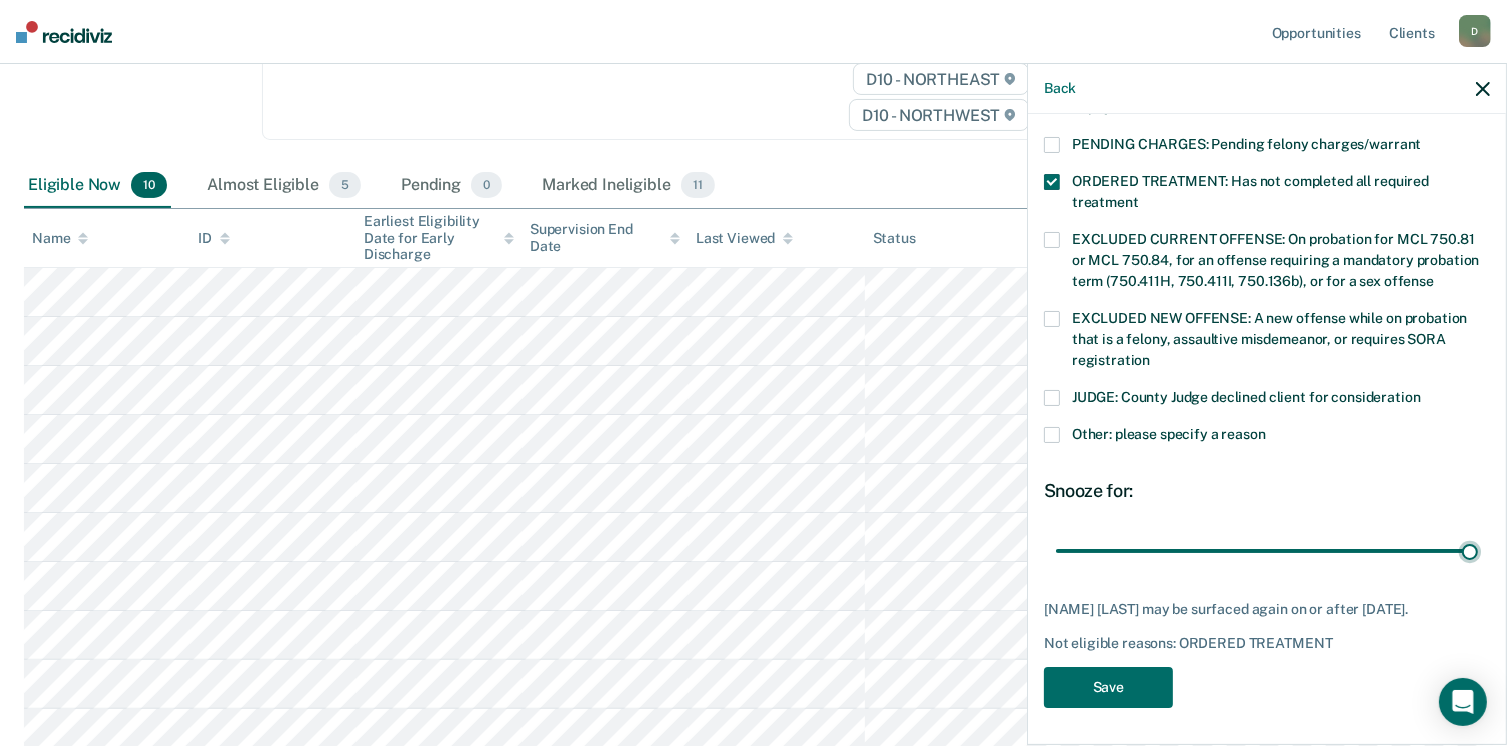type on "90" 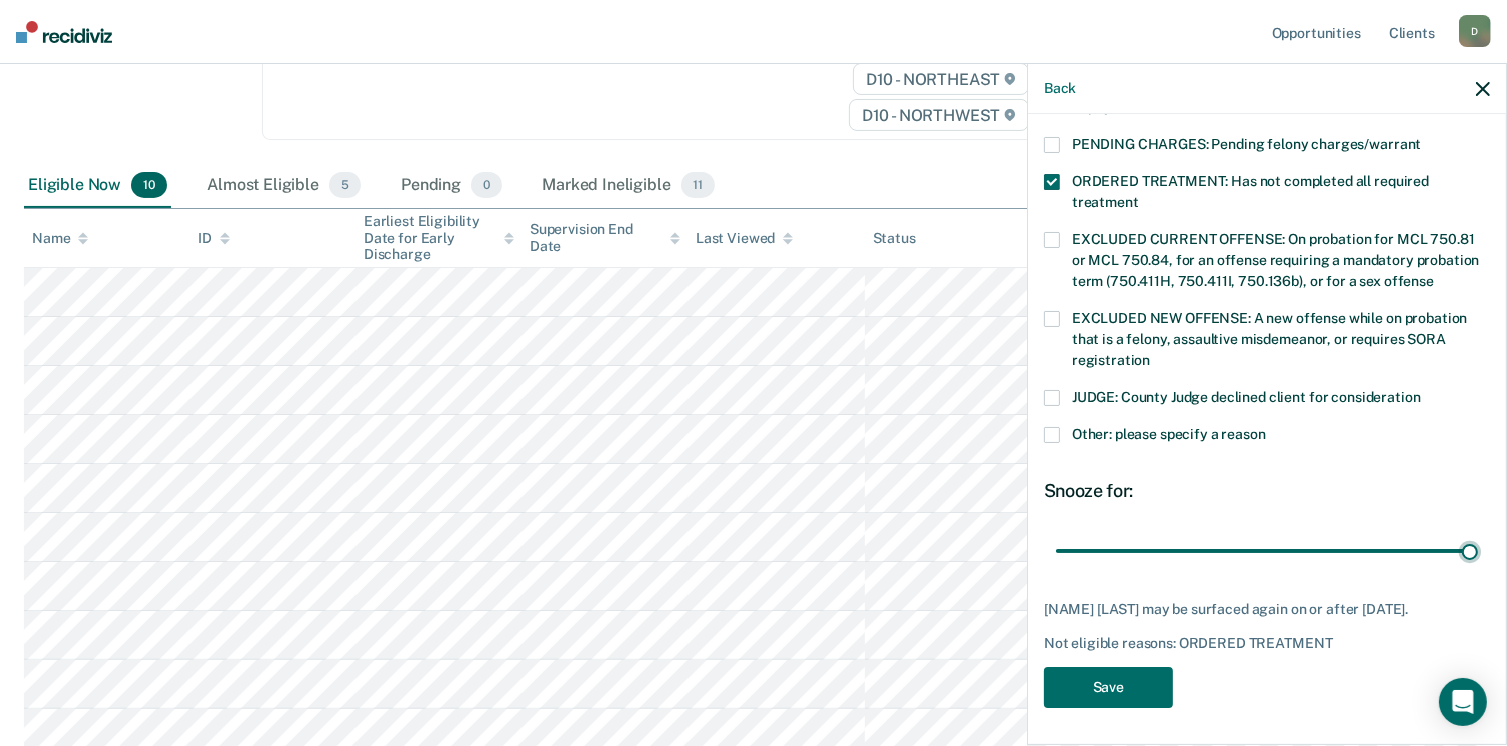 click at bounding box center [1267, 551] 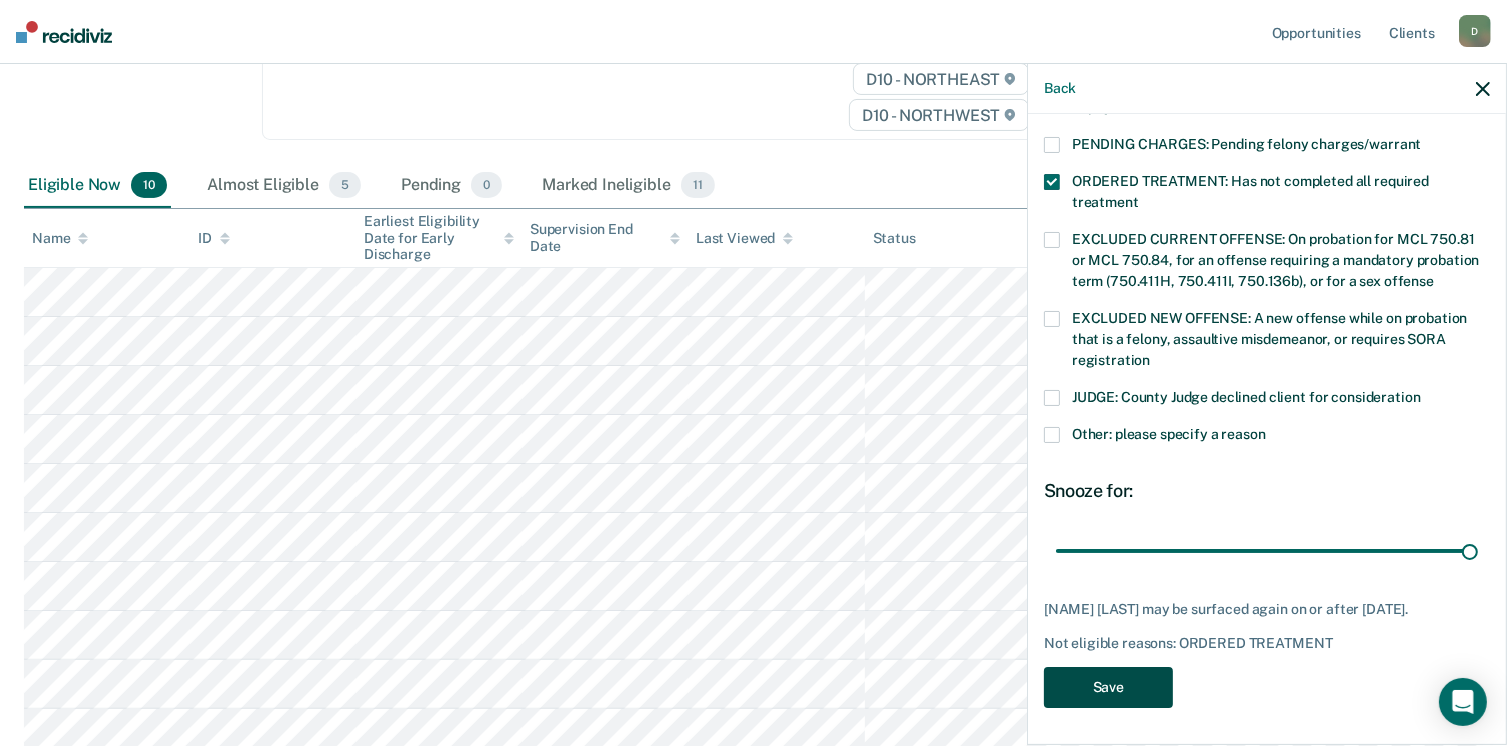 click on "Save" at bounding box center (1108, 687) 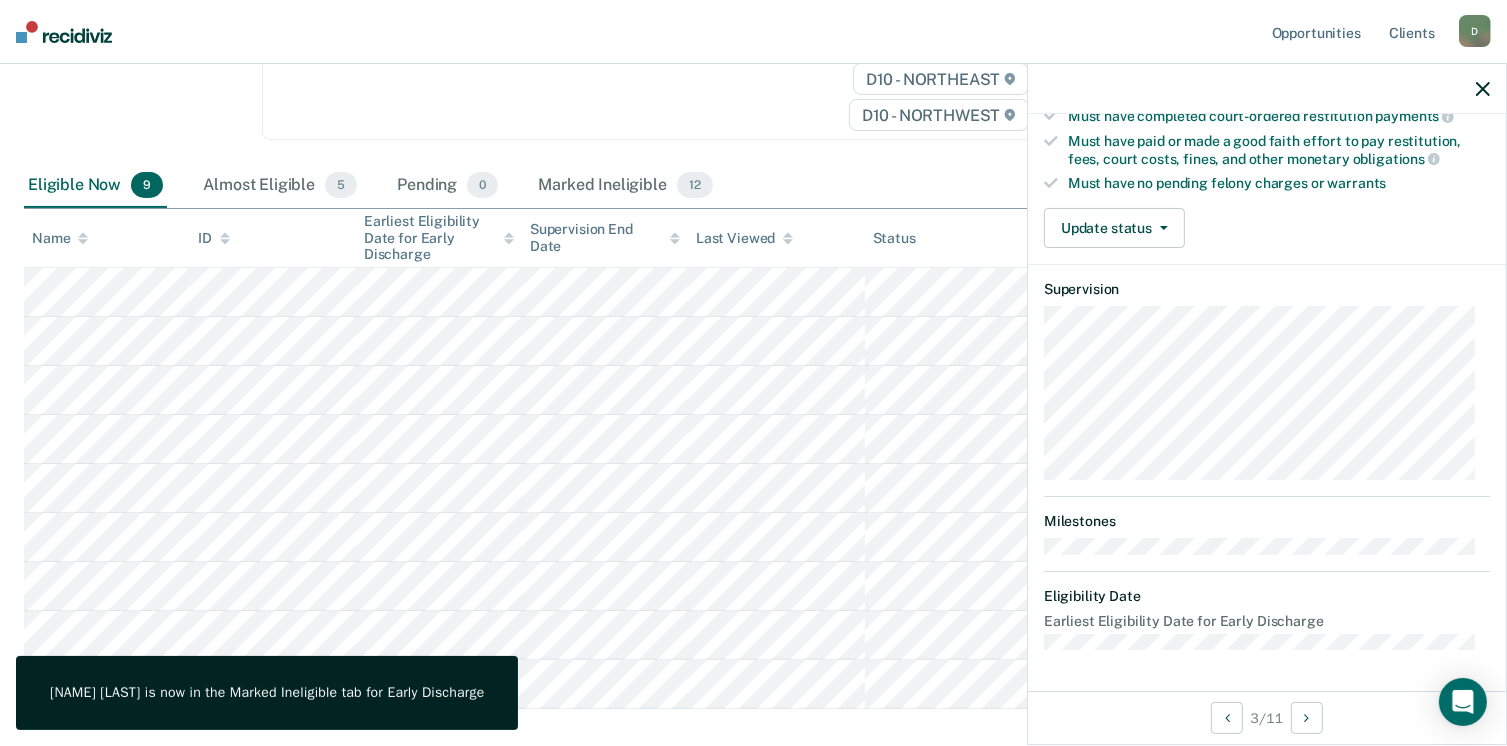 scroll, scrollTop: 371, scrollLeft: 0, axis: vertical 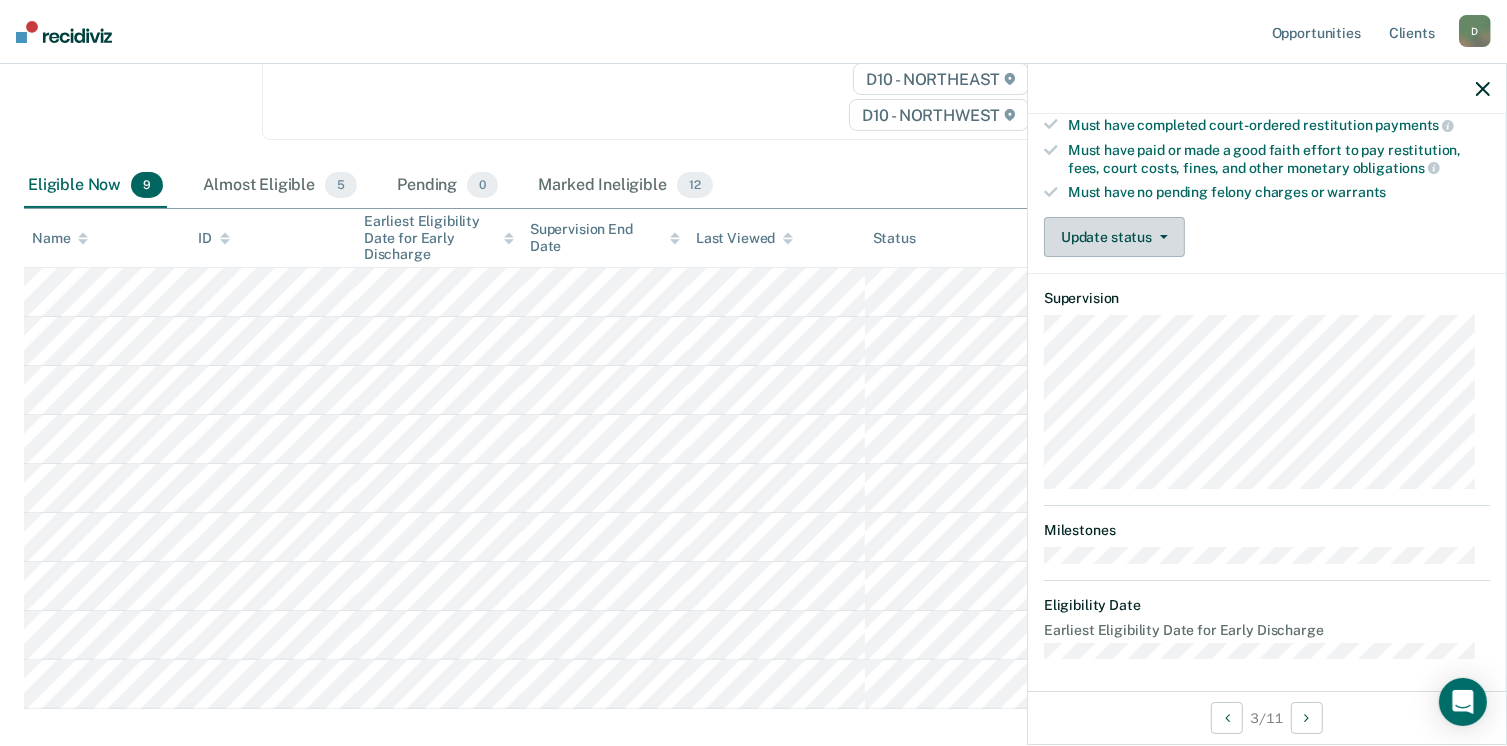 click on "Update status" at bounding box center (1114, 237) 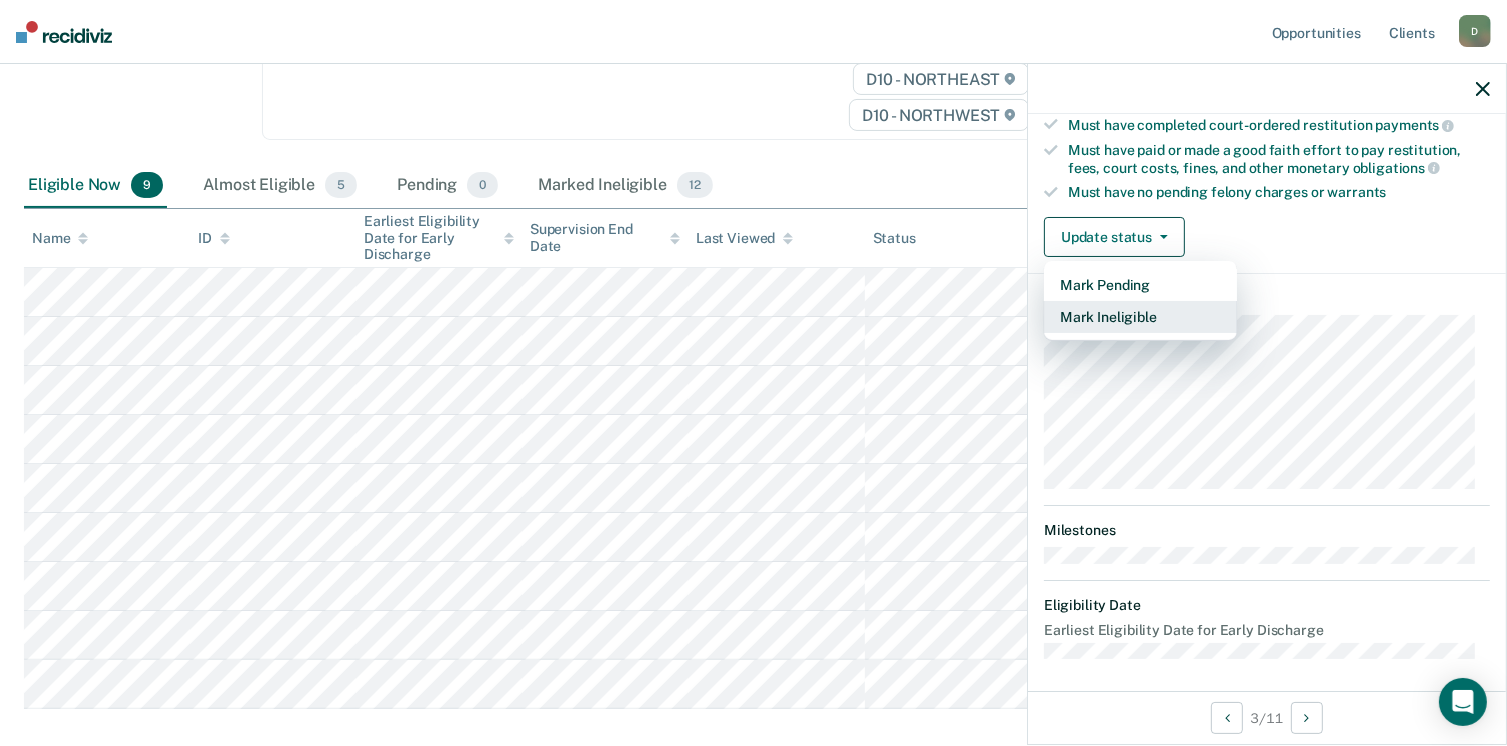 click on "Mark Ineligible" at bounding box center [1140, 317] 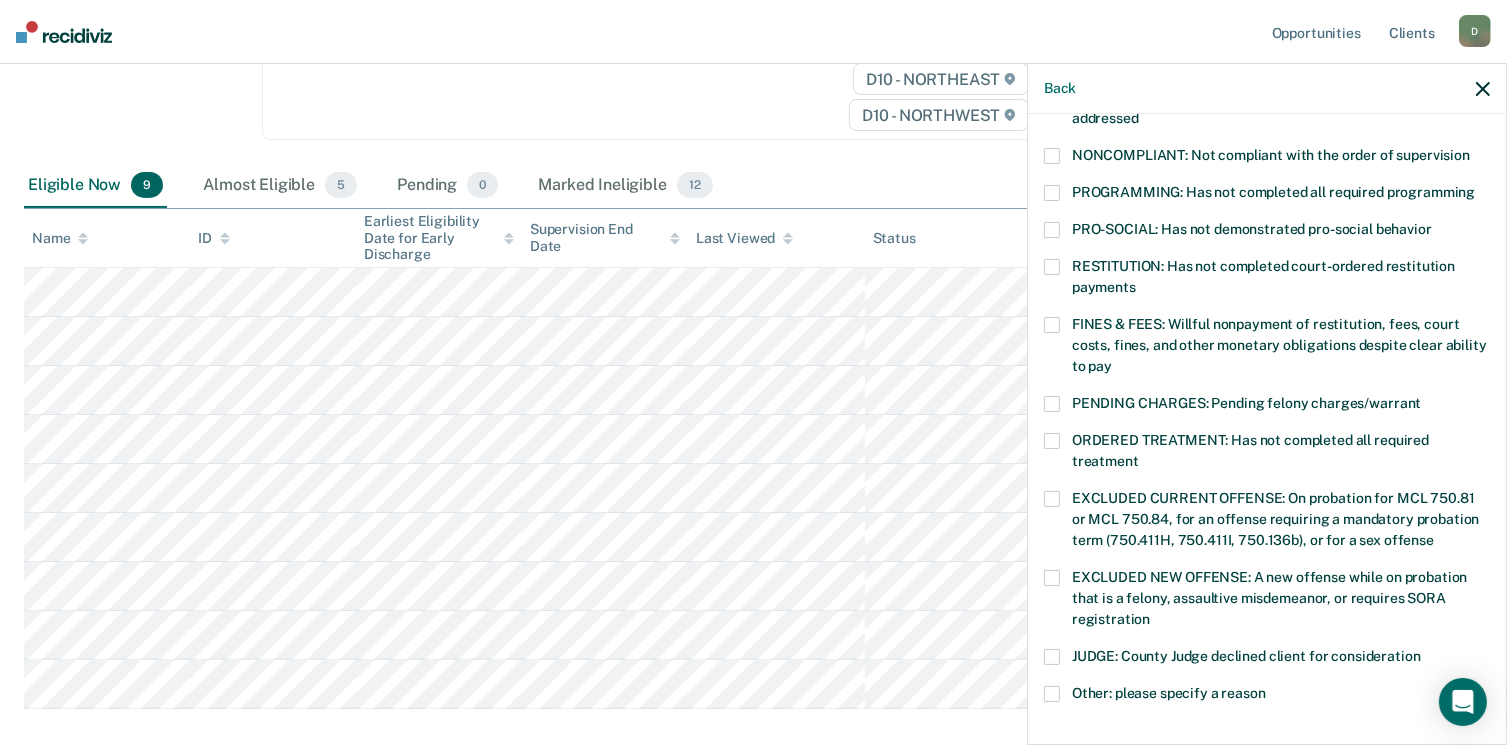 scroll, scrollTop: 647, scrollLeft: 0, axis: vertical 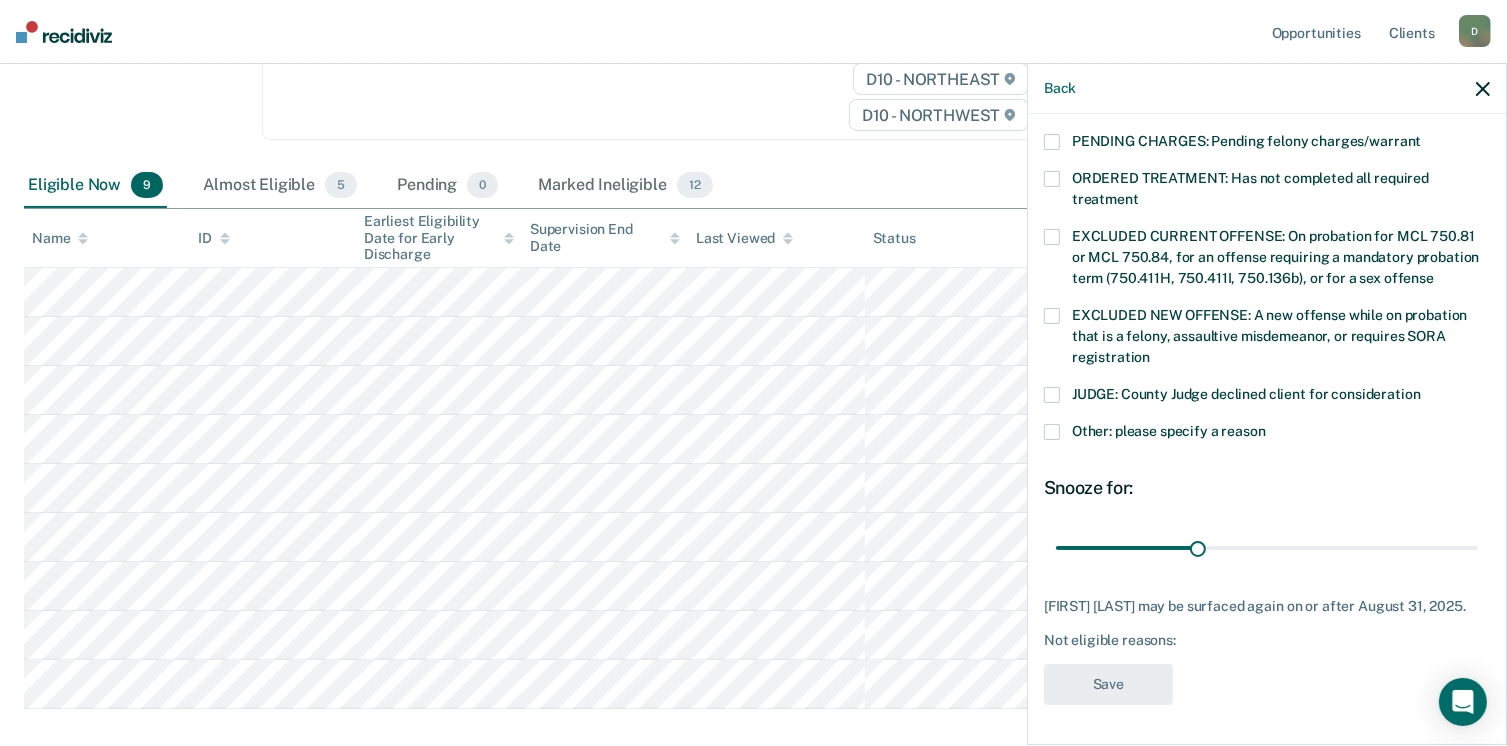 click at bounding box center [1052, 179] 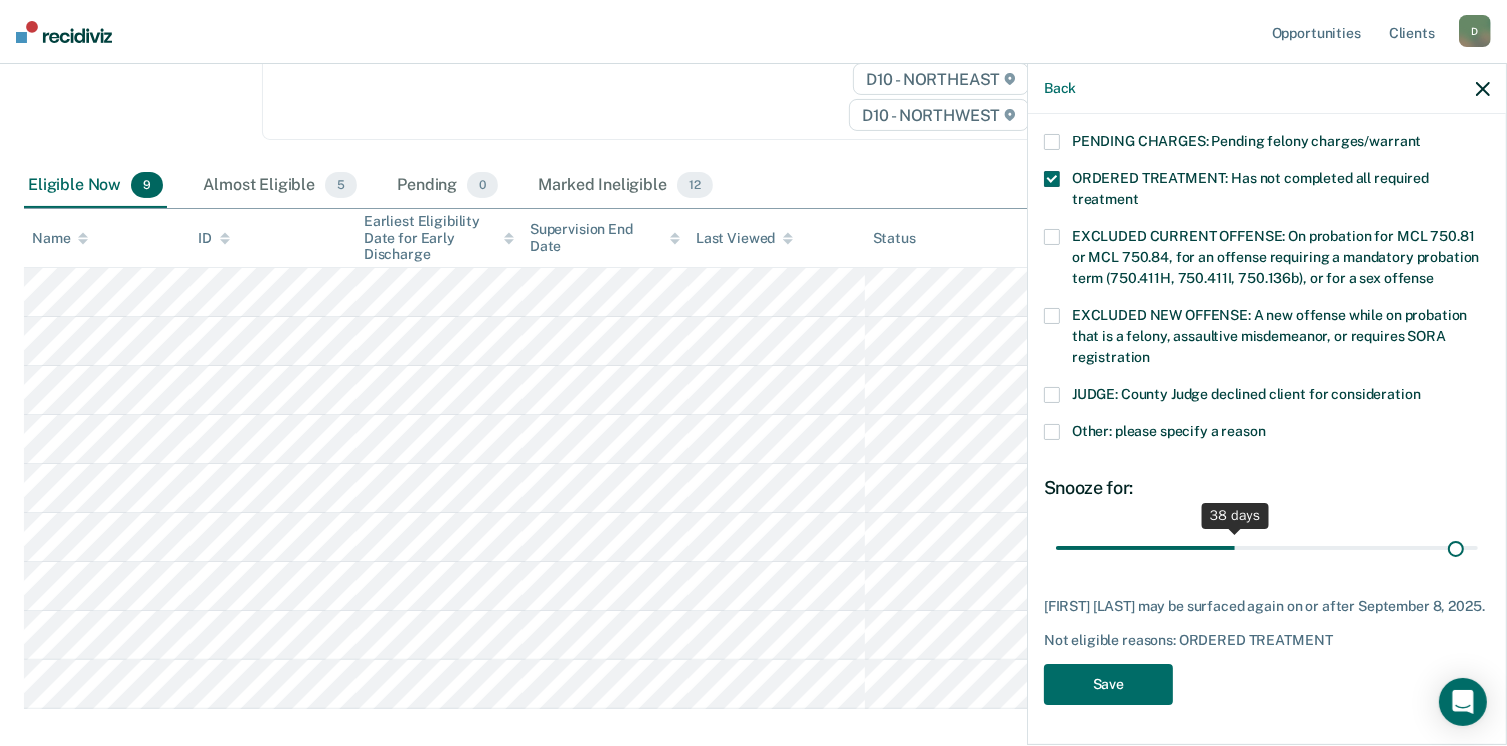 drag, startPoint x: 1193, startPoint y: 526, endPoint x: 1447, endPoint y: 512, distance: 254.38553 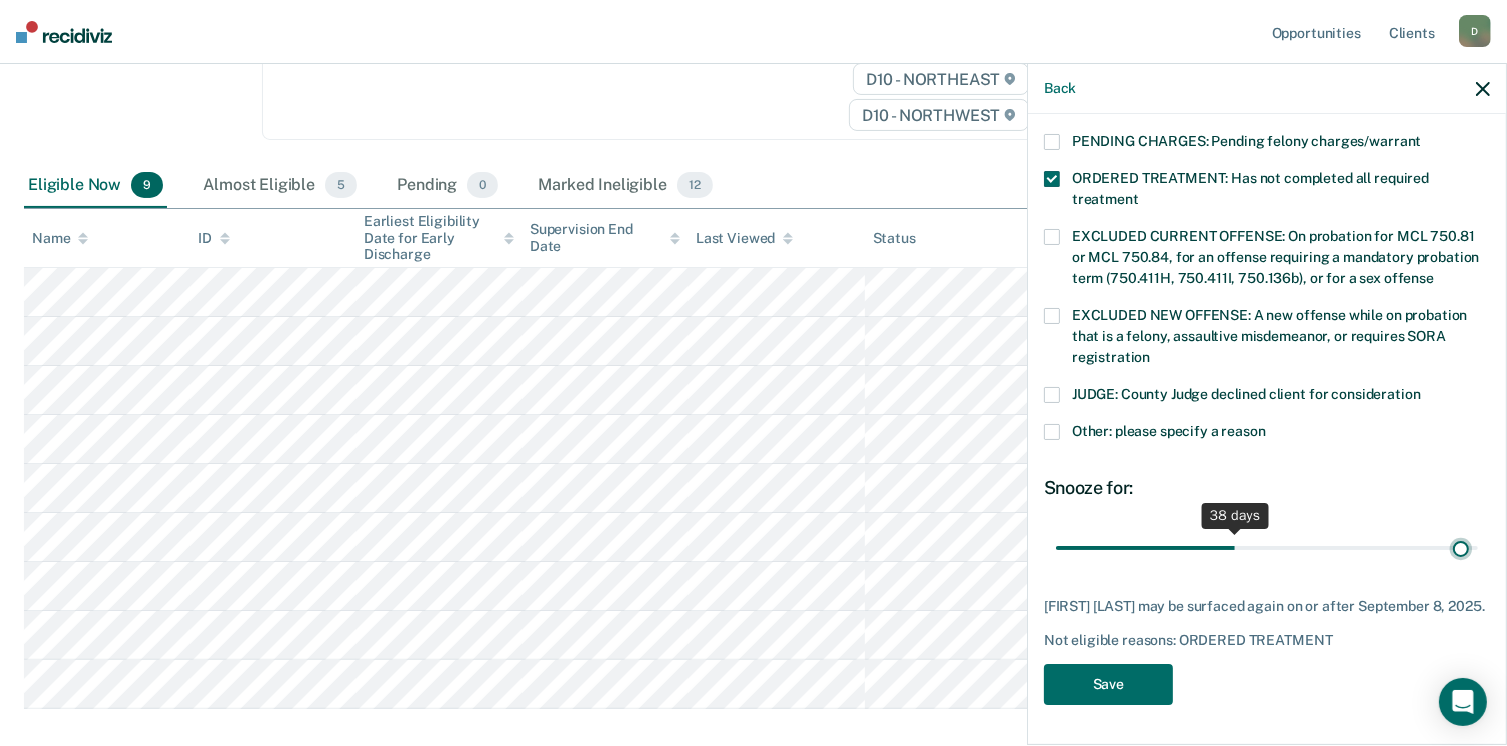 click at bounding box center (1267, 548) 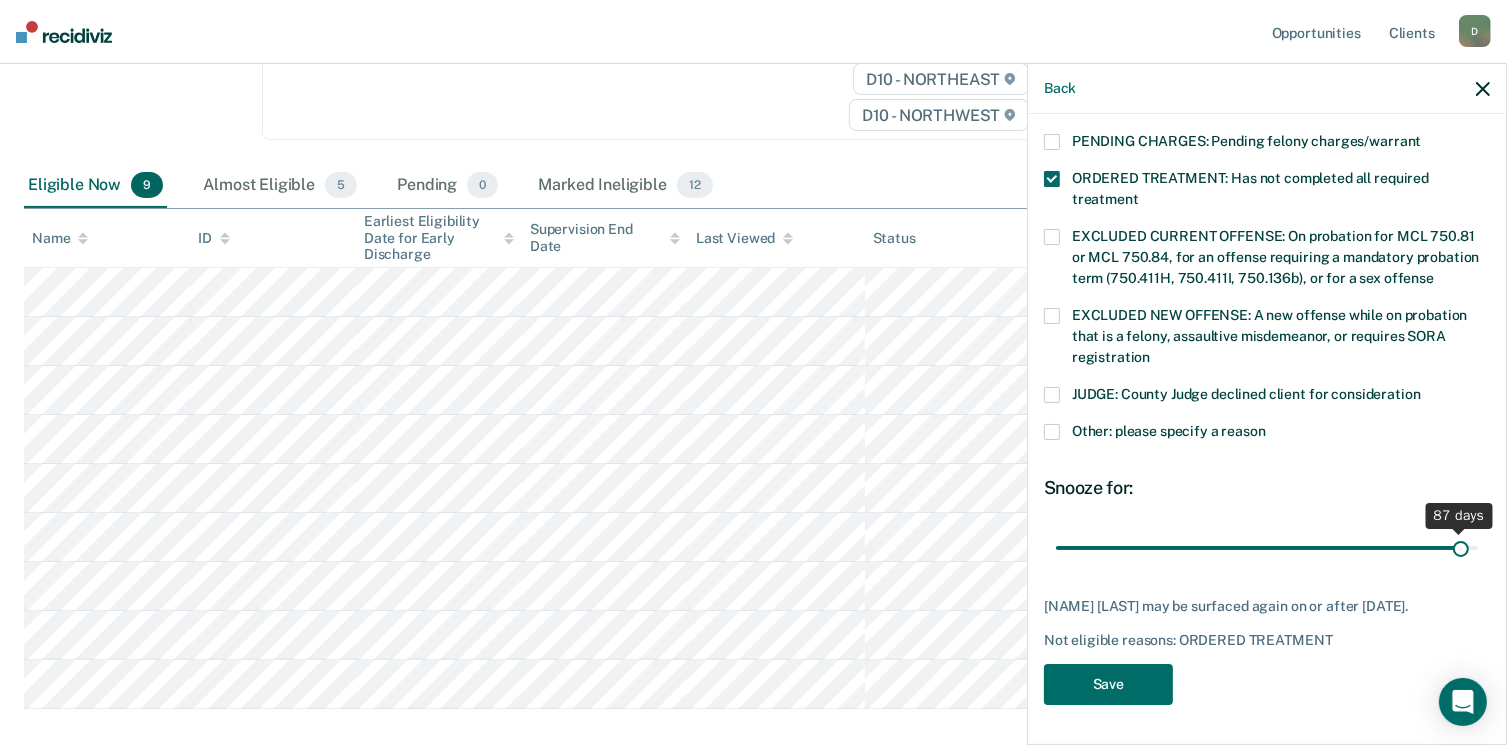 click at bounding box center [1458, 532] 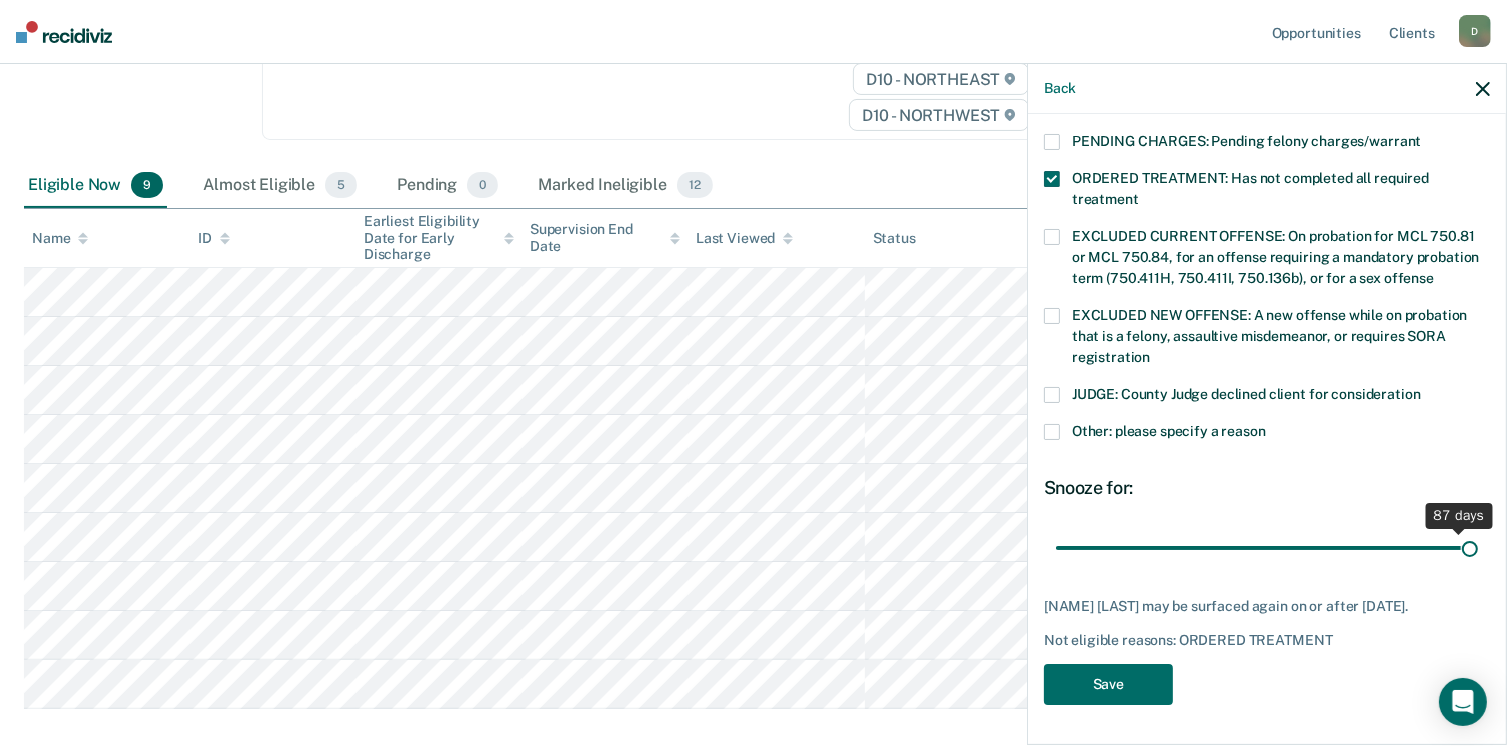 scroll, scrollTop: 630, scrollLeft: 0, axis: vertical 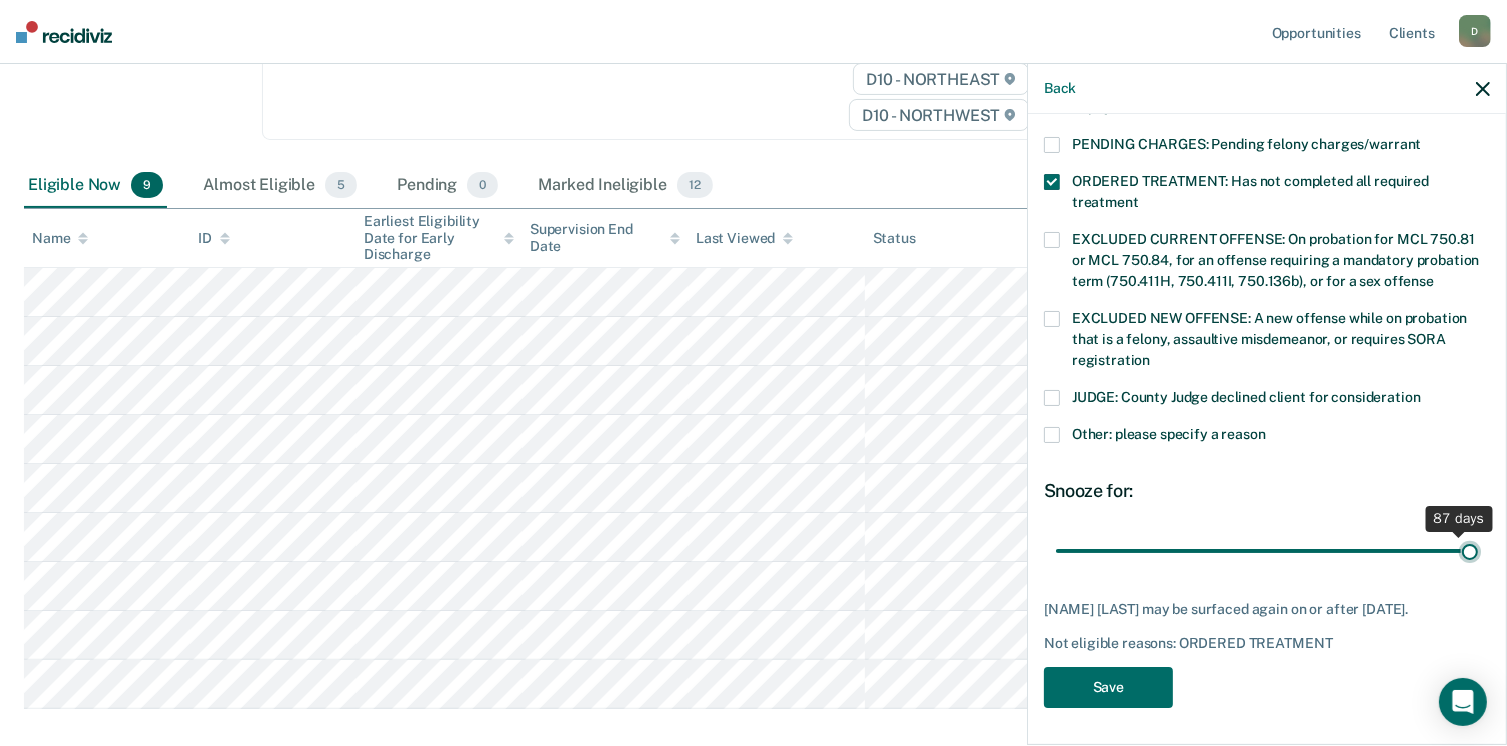 drag, startPoint x: 1446, startPoint y: 537, endPoint x: 1505, endPoint y: 528, distance: 59.682495 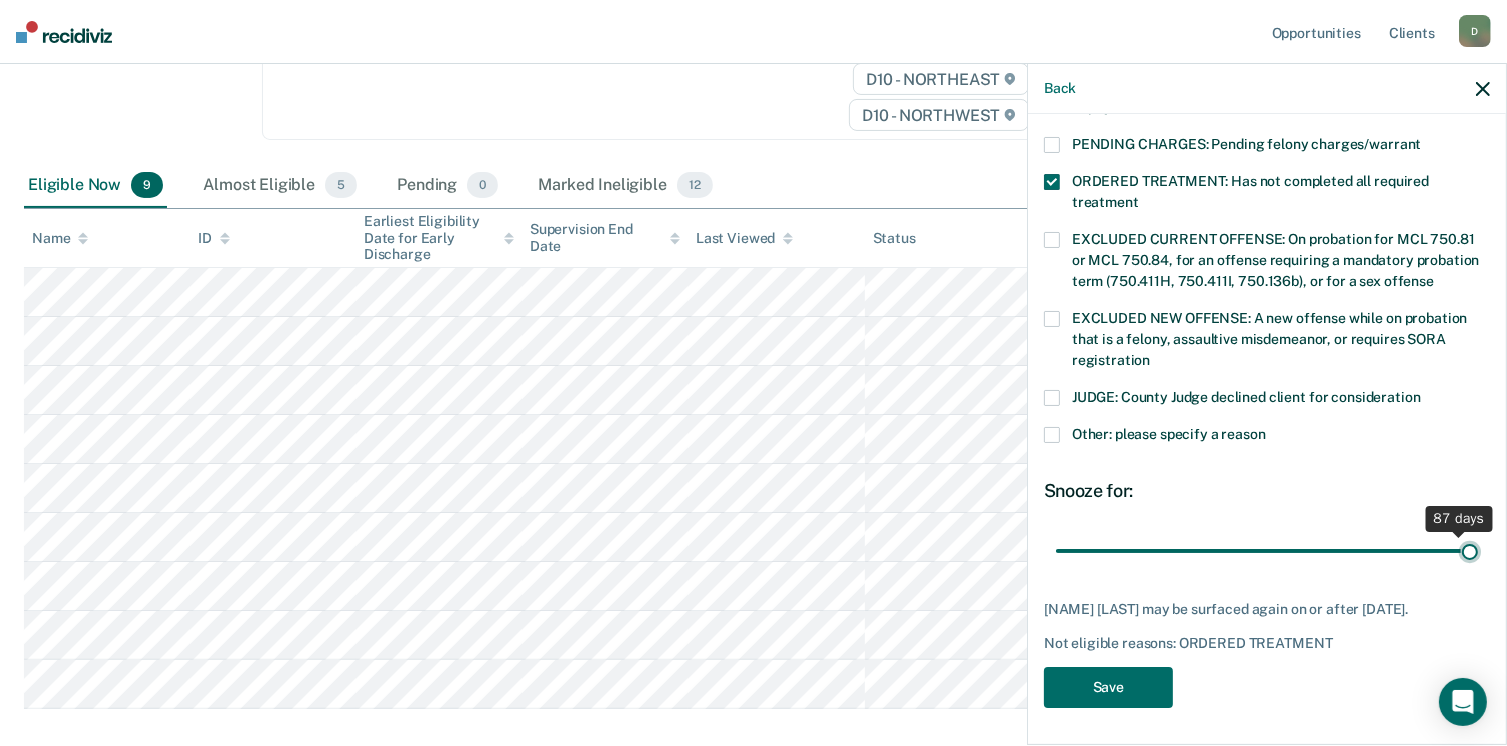 type on "89" 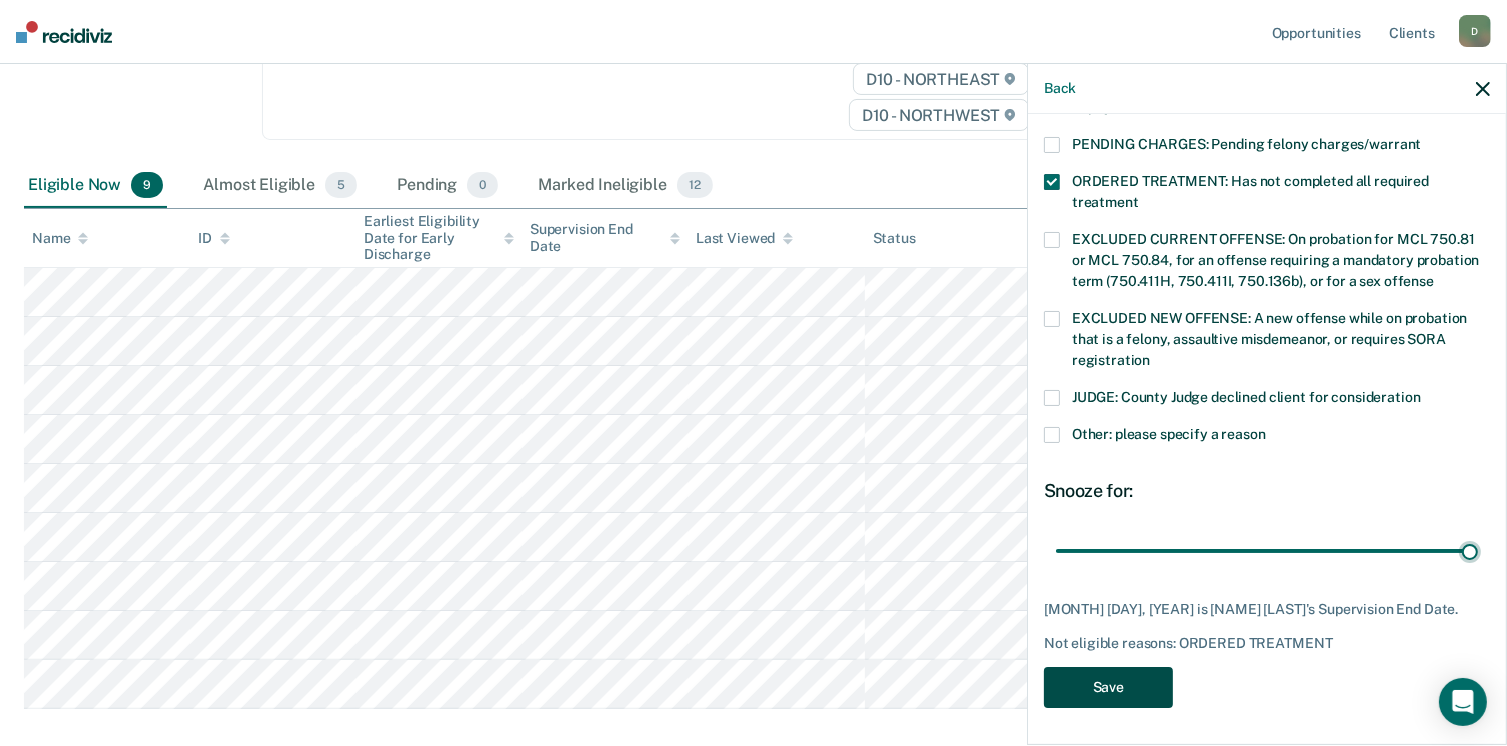 click on "Save" at bounding box center (1108, 687) 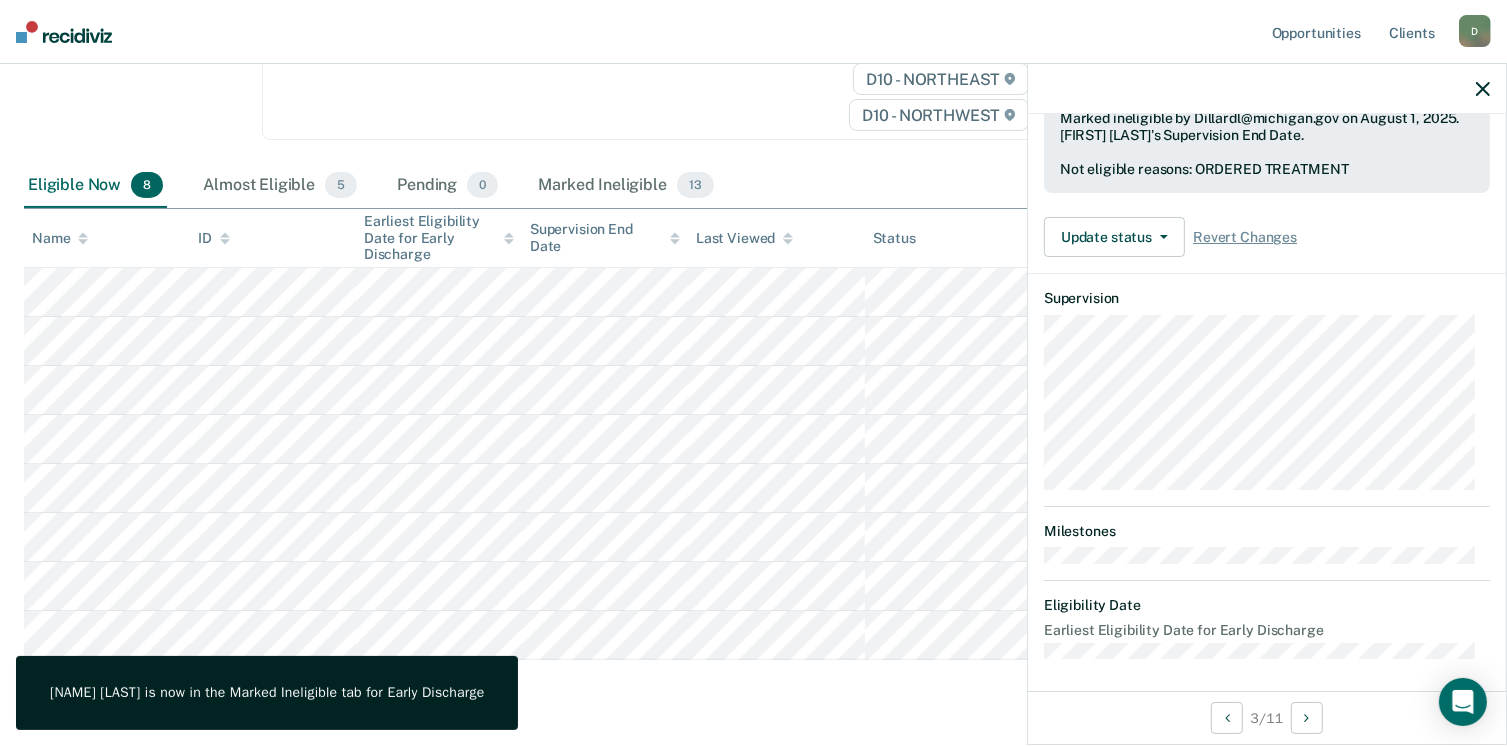 scroll, scrollTop: 371, scrollLeft: 0, axis: vertical 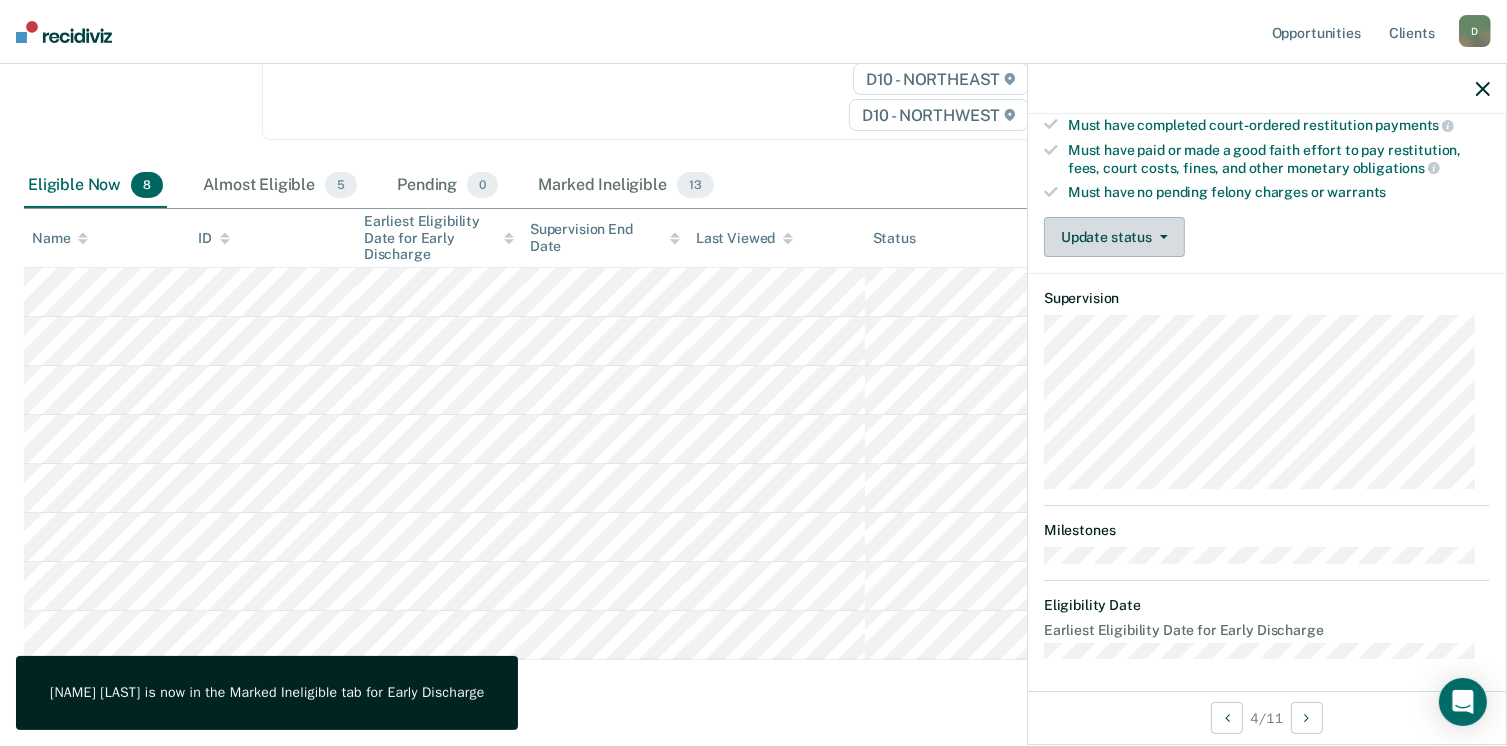 click on "Update status" at bounding box center (1114, 237) 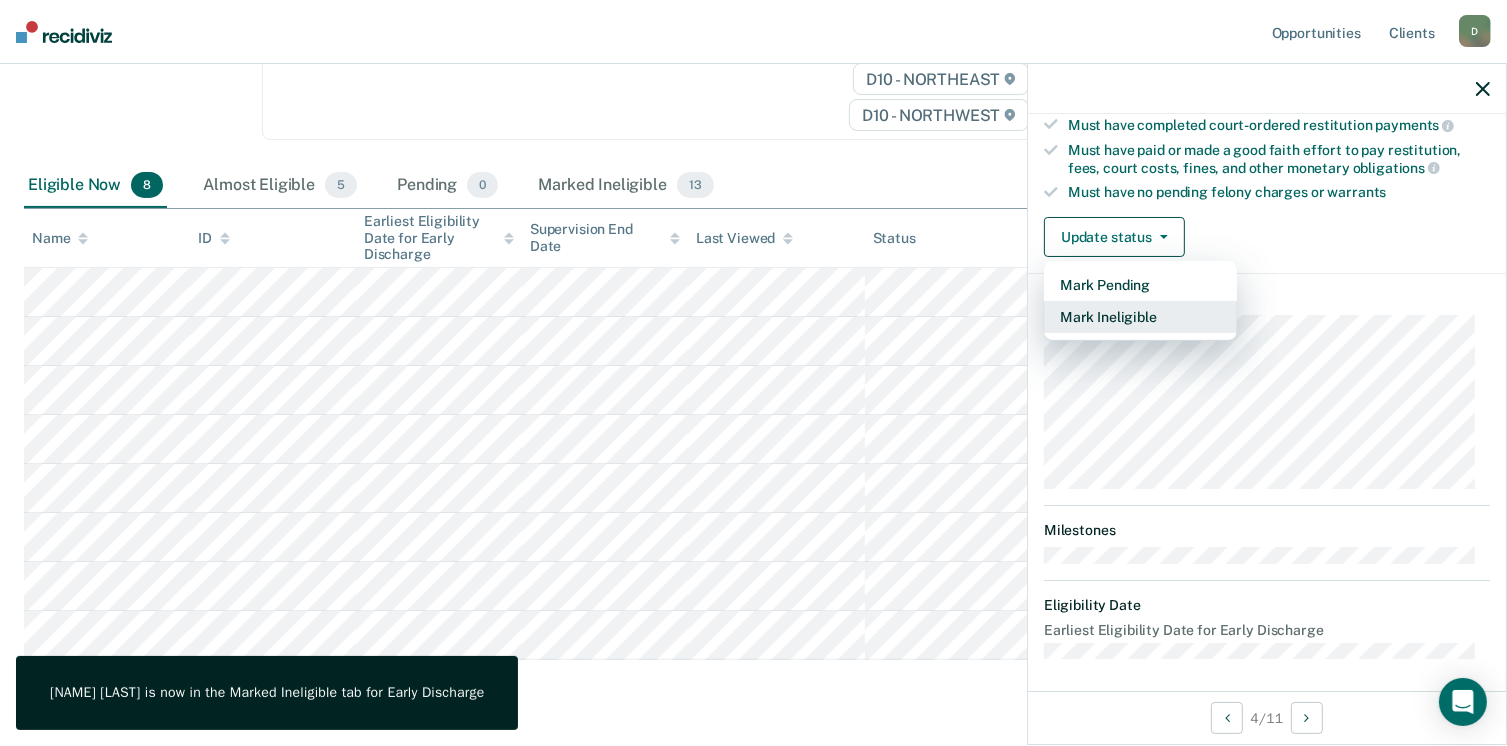 click on "Mark Ineligible" at bounding box center (1140, 317) 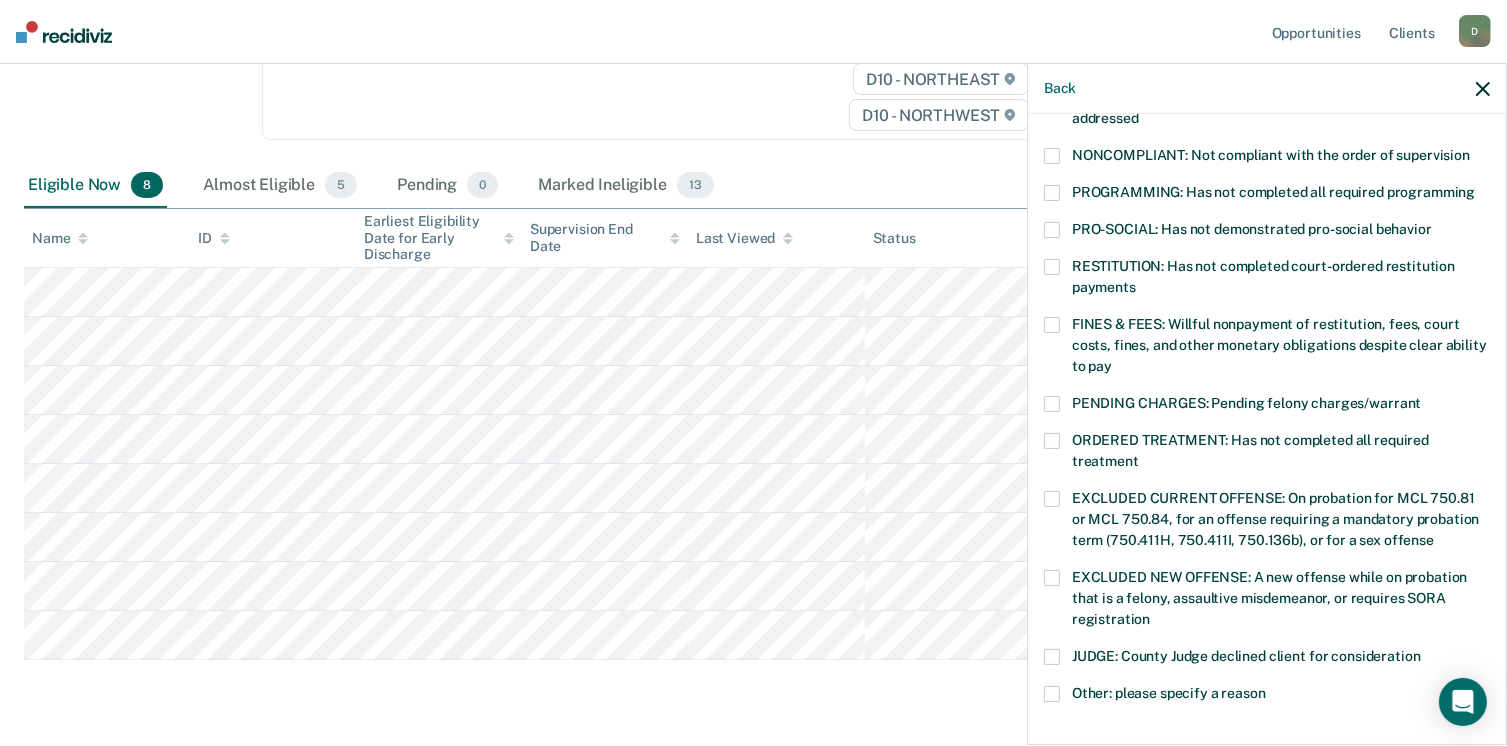 click on "ORDERED TREATMENT: Has not completed all required treatment" at bounding box center (1267, 454) 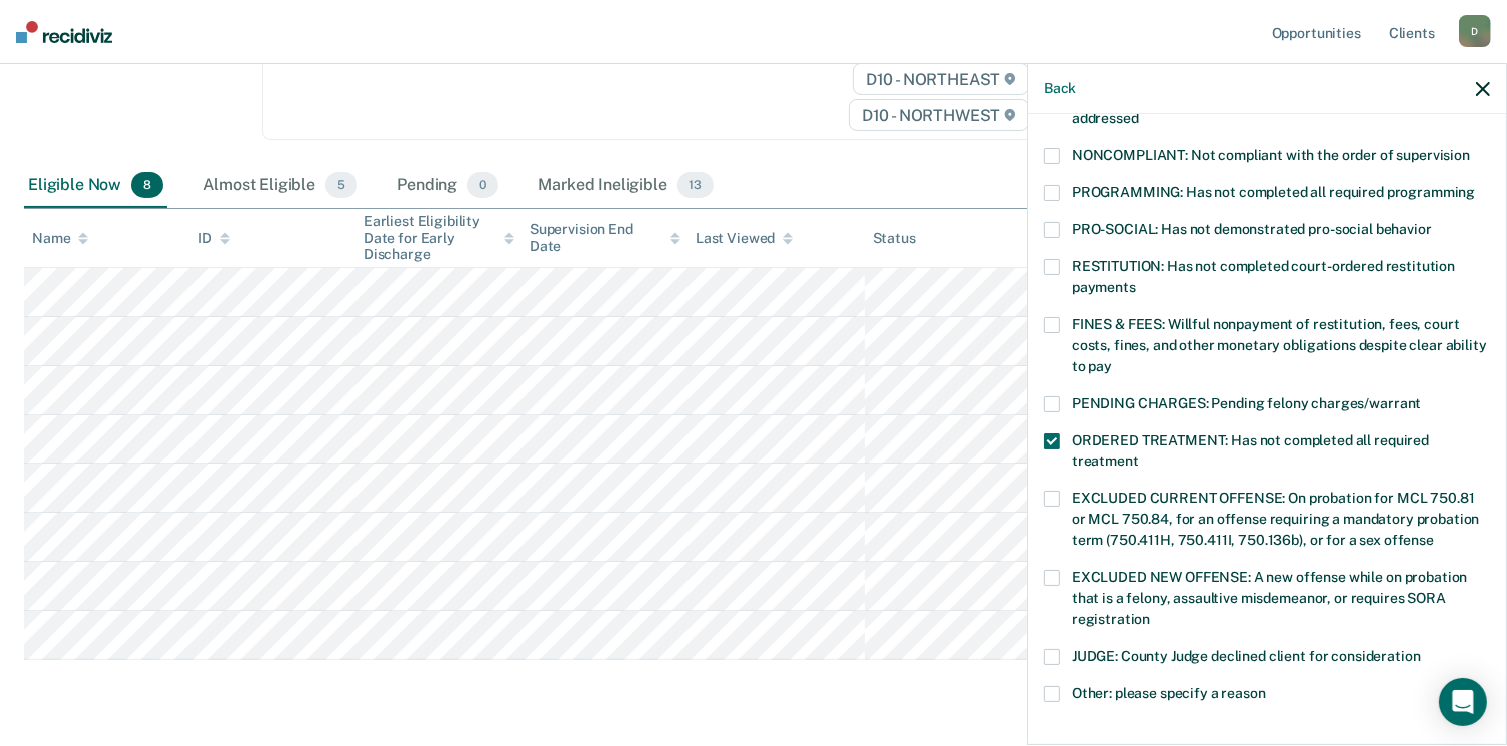 scroll, scrollTop: 630, scrollLeft: 0, axis: vertical 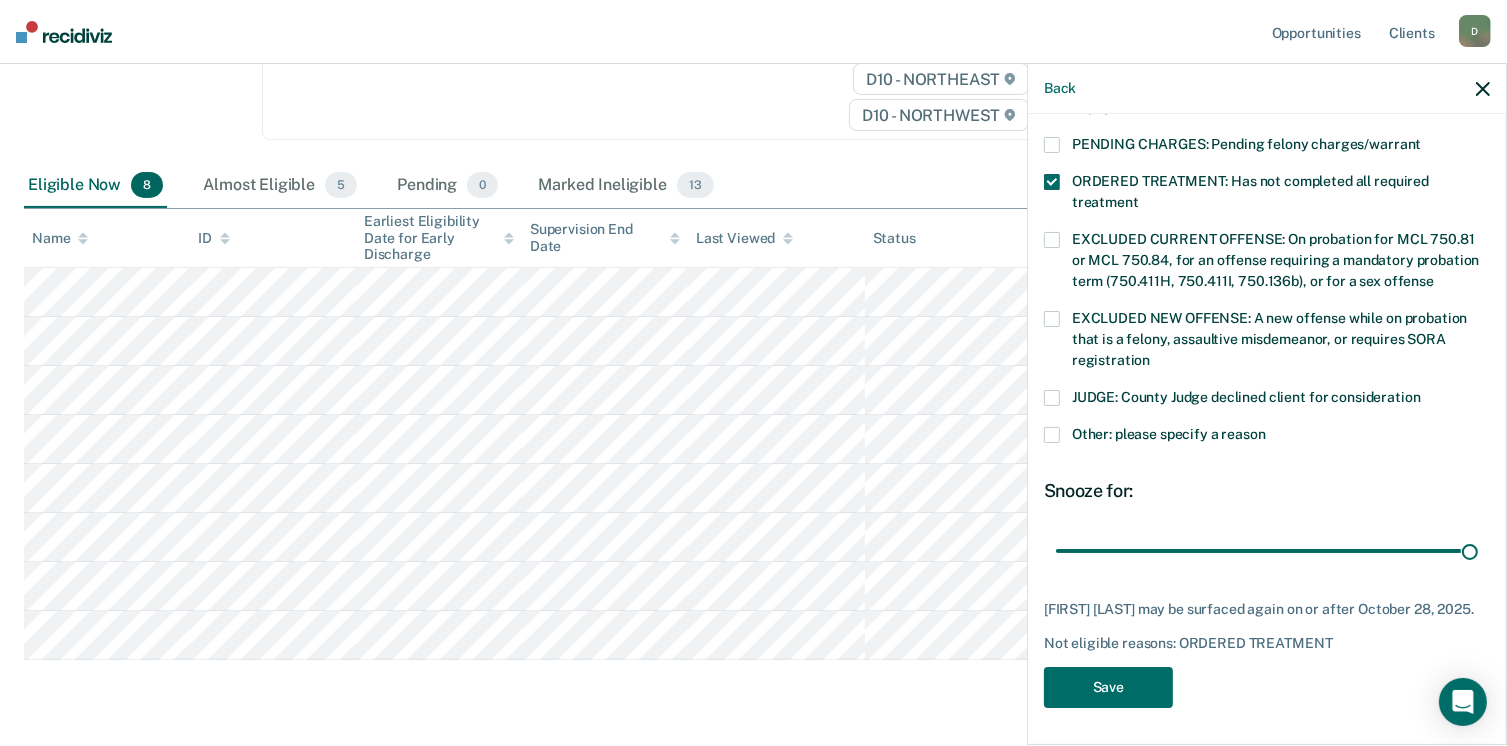 drag, startPoint x: 1195, startPoint y: 544, endPoint x: 1480, endPoint y: 546, distance: 285.00702 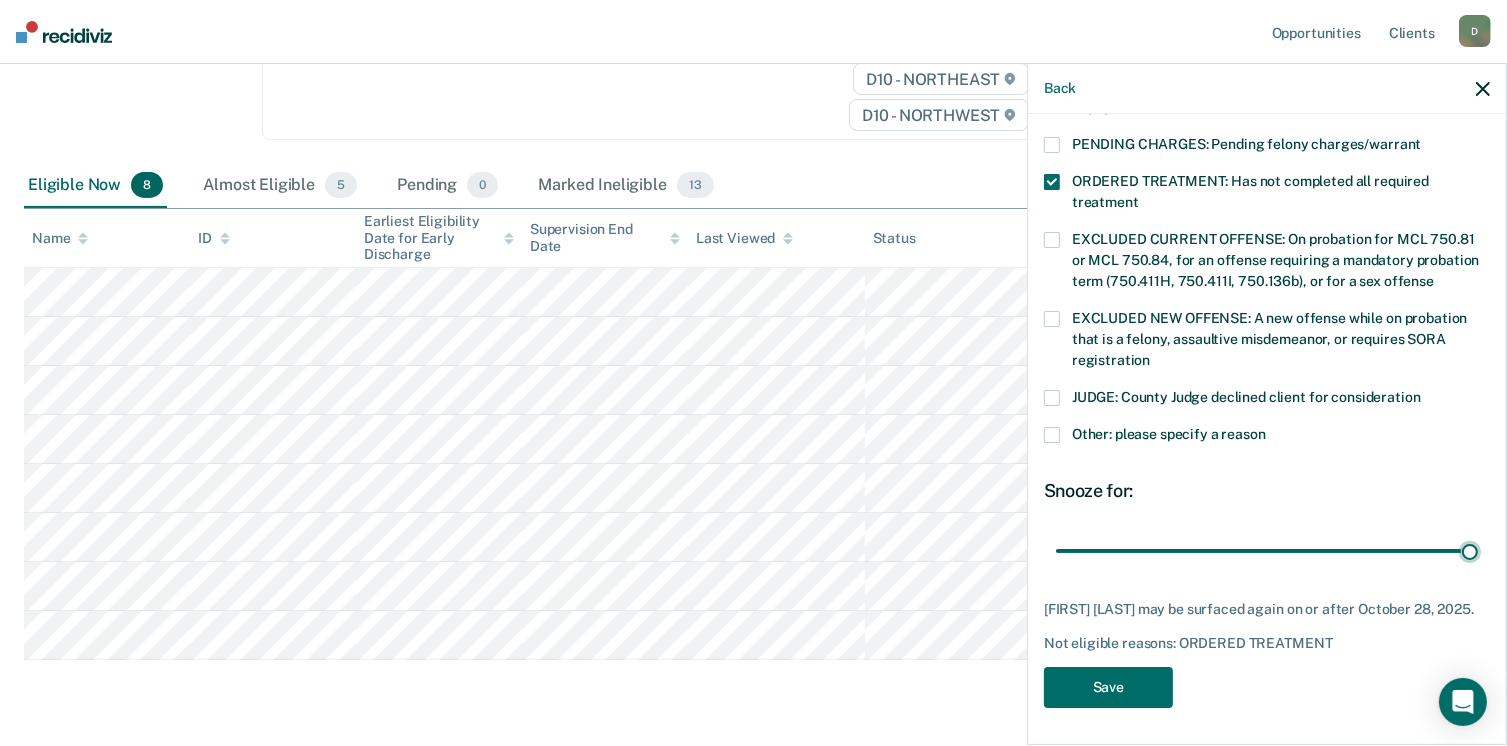 type on "90" 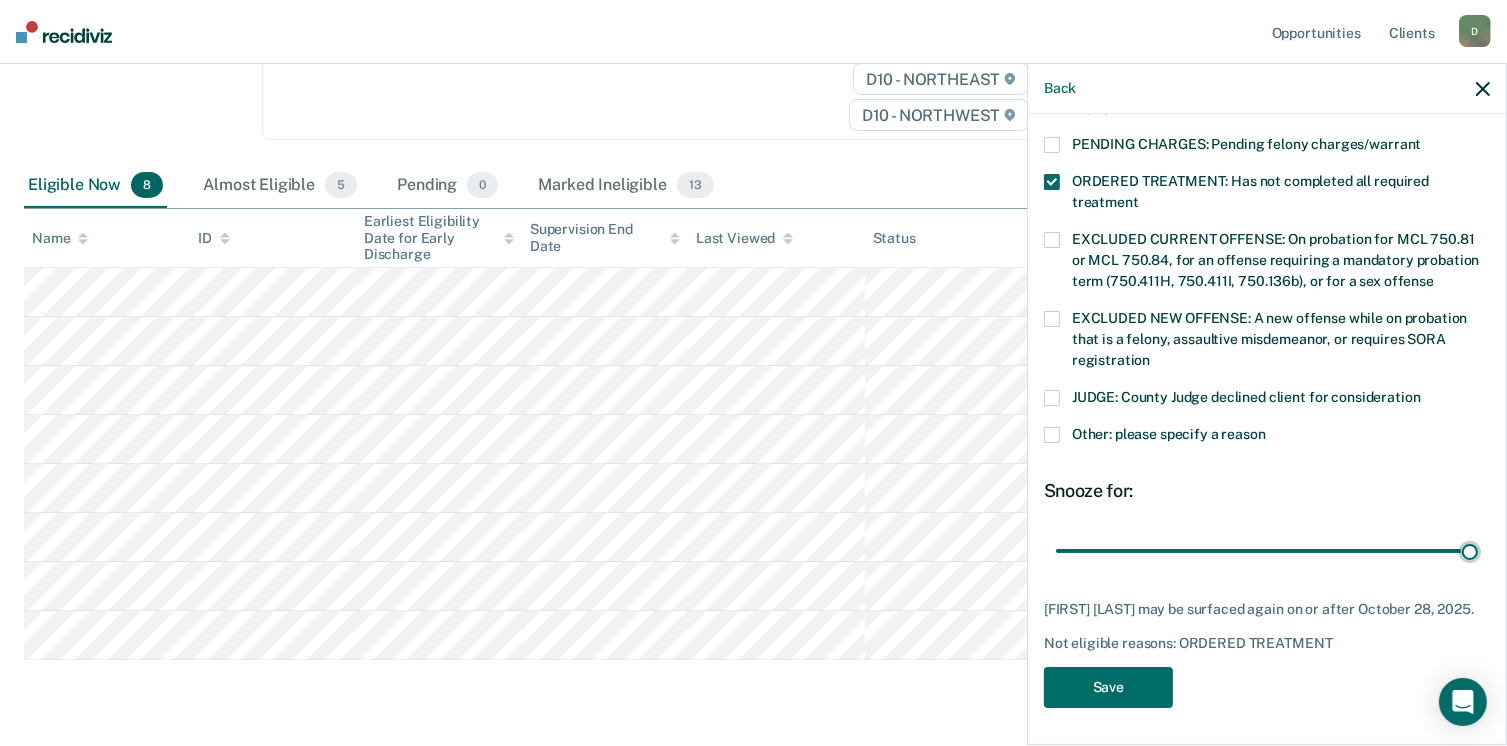 click at bounding box center (1267, 551) 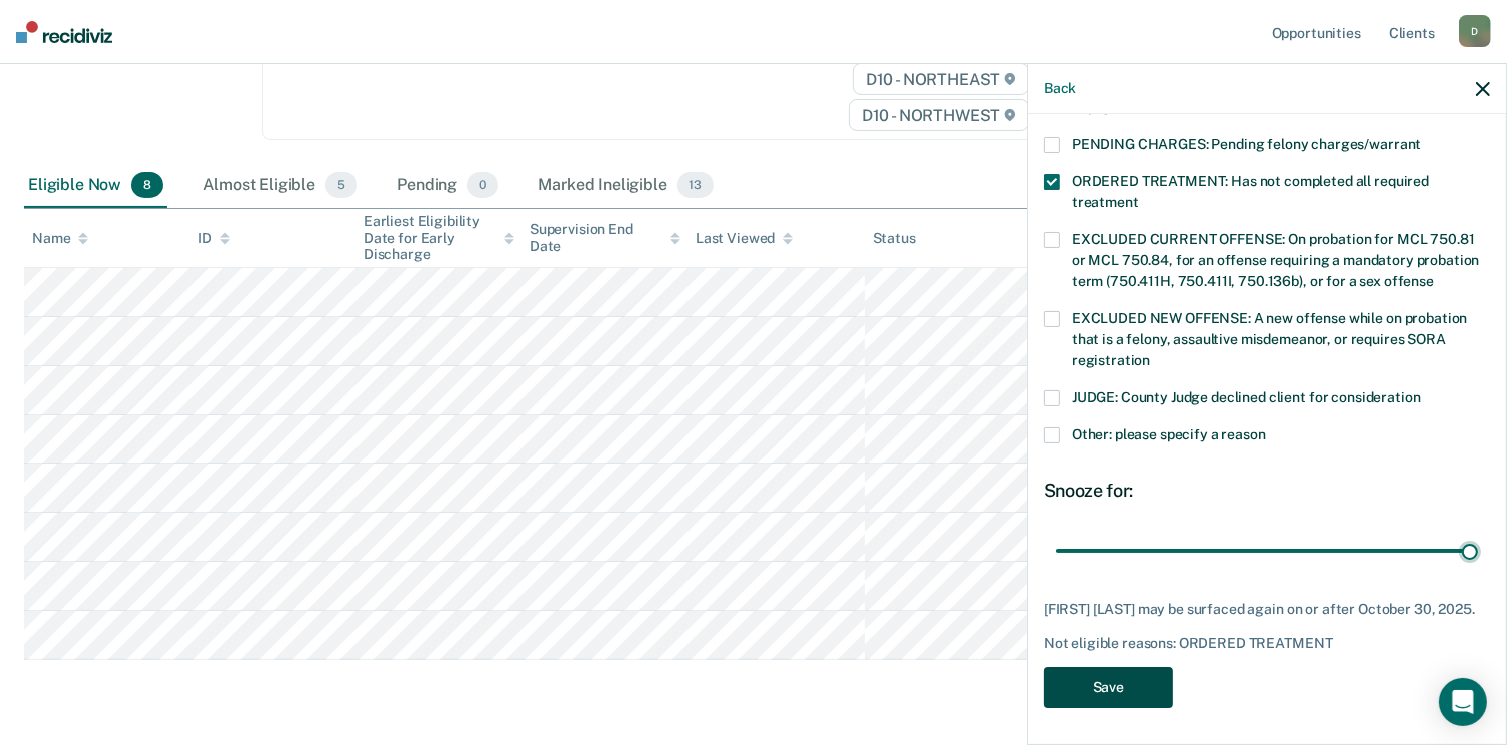 click on "Save" at bounding box center [1108, 687] 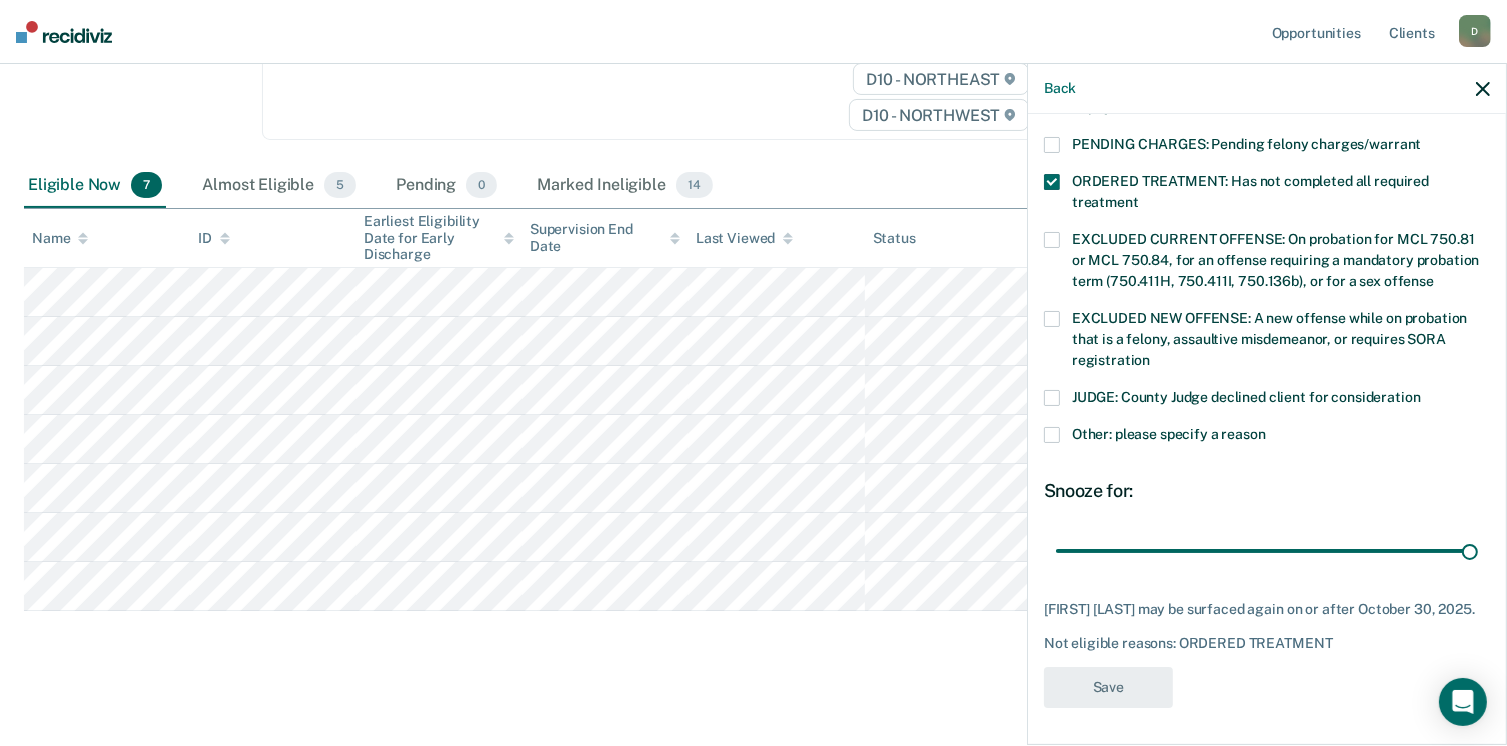 scroll, scrollTop: 519, scrollLeft: 0, axis: vertical 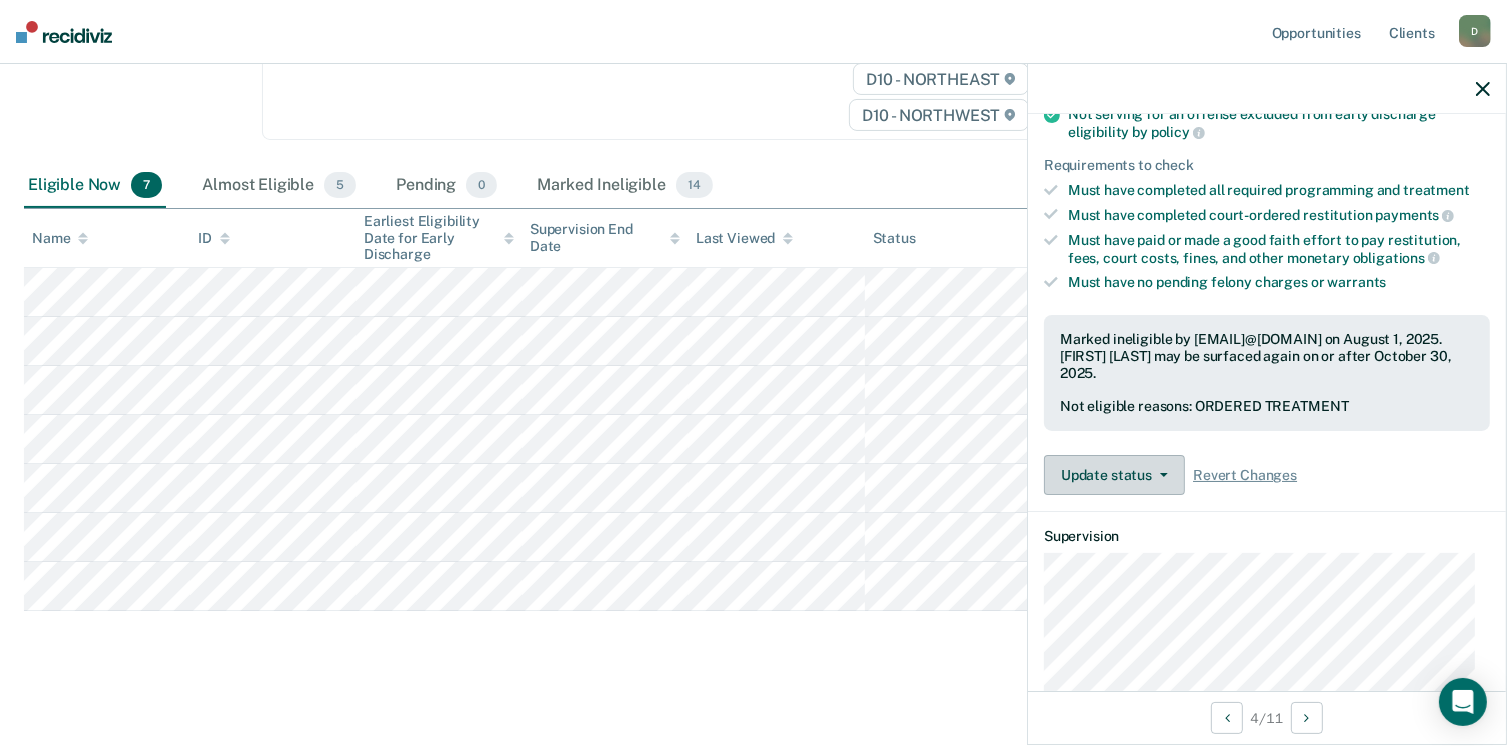 click at bounding box center (1160, 475) 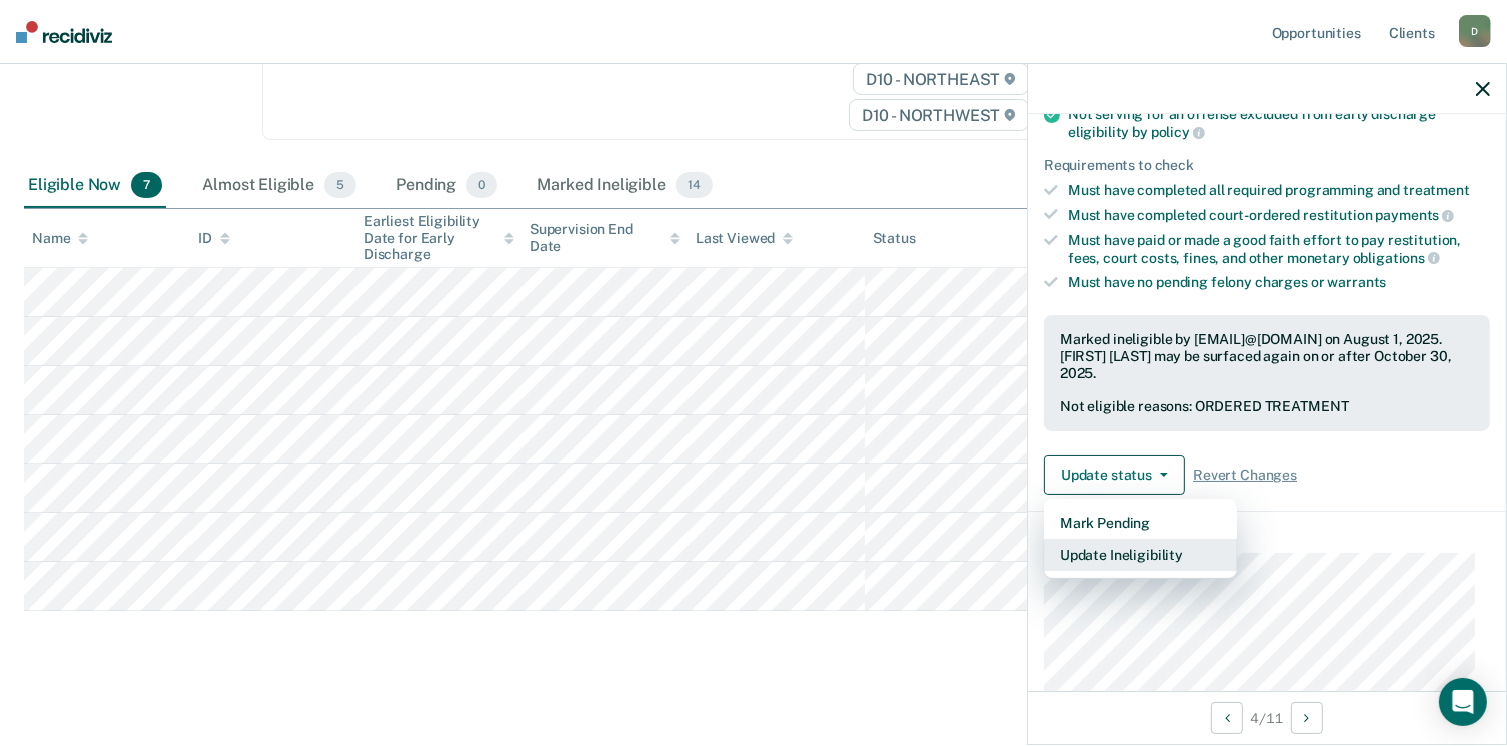 click on "Update Ineligibility" at bounding box center [1140, 555] 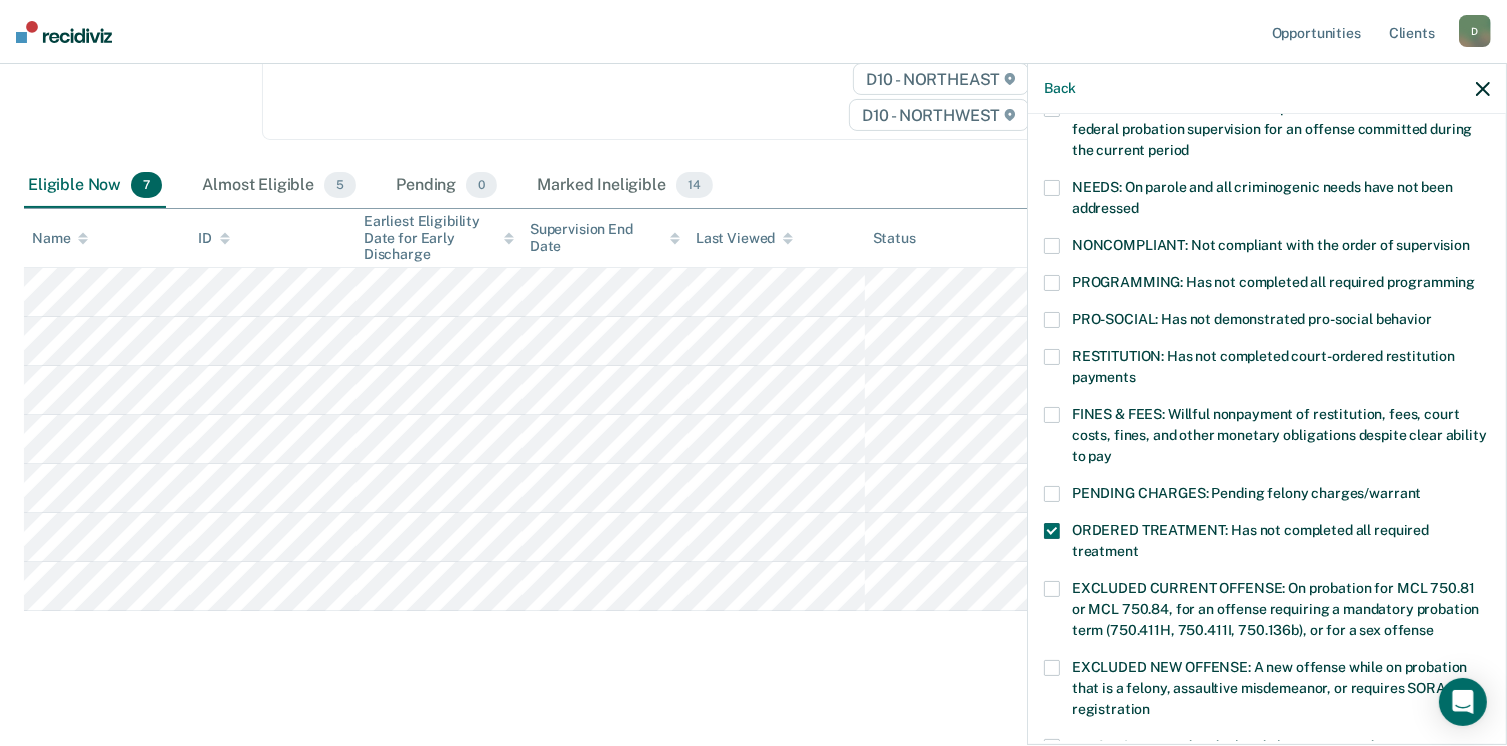 click on "FINES & FEES: Willful nonpayment of restitution, fees, court costs, fines, and other monetary obligations despite clear ability to pay" at bounding box center [1267, 438] 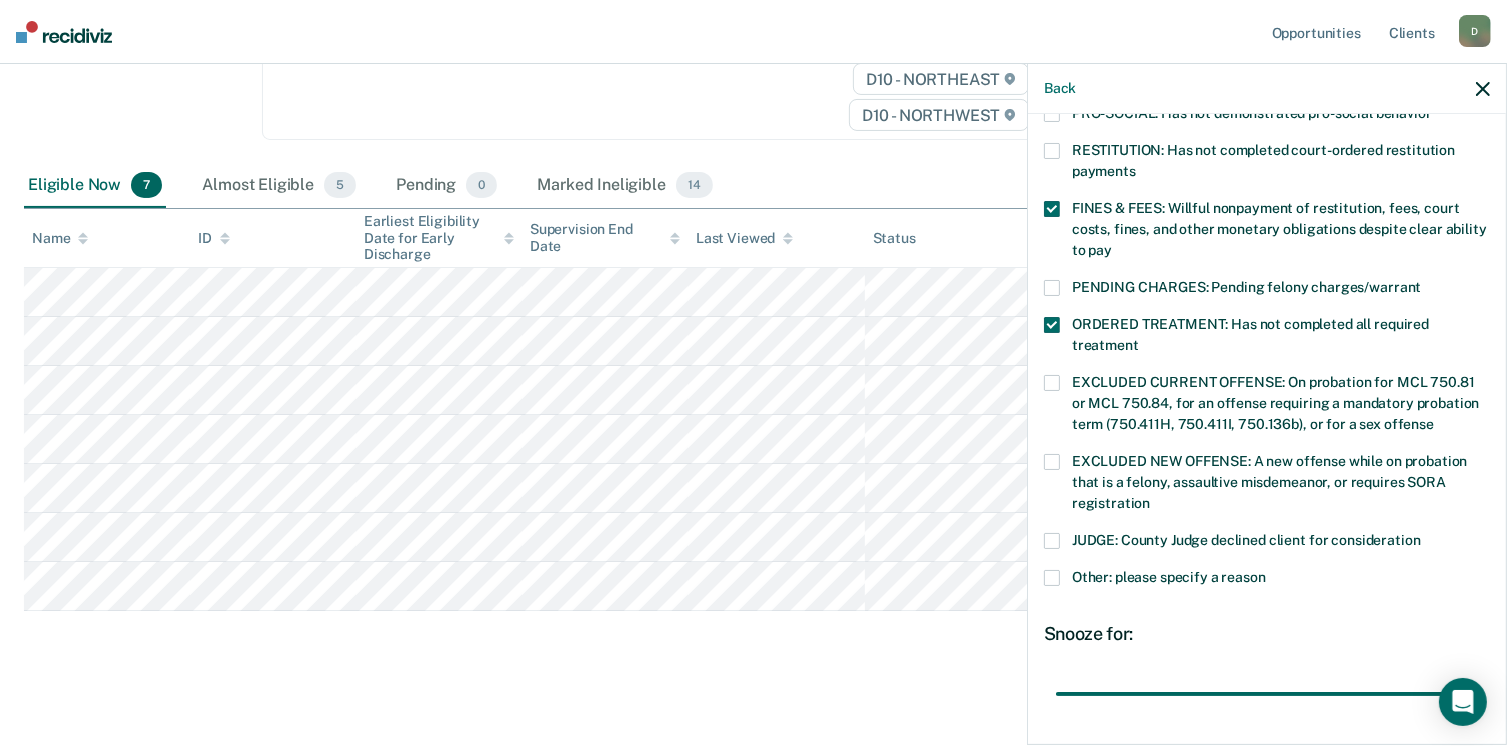 scroll, scrollTop: 572, scrollLeft: 0, axis: vertical 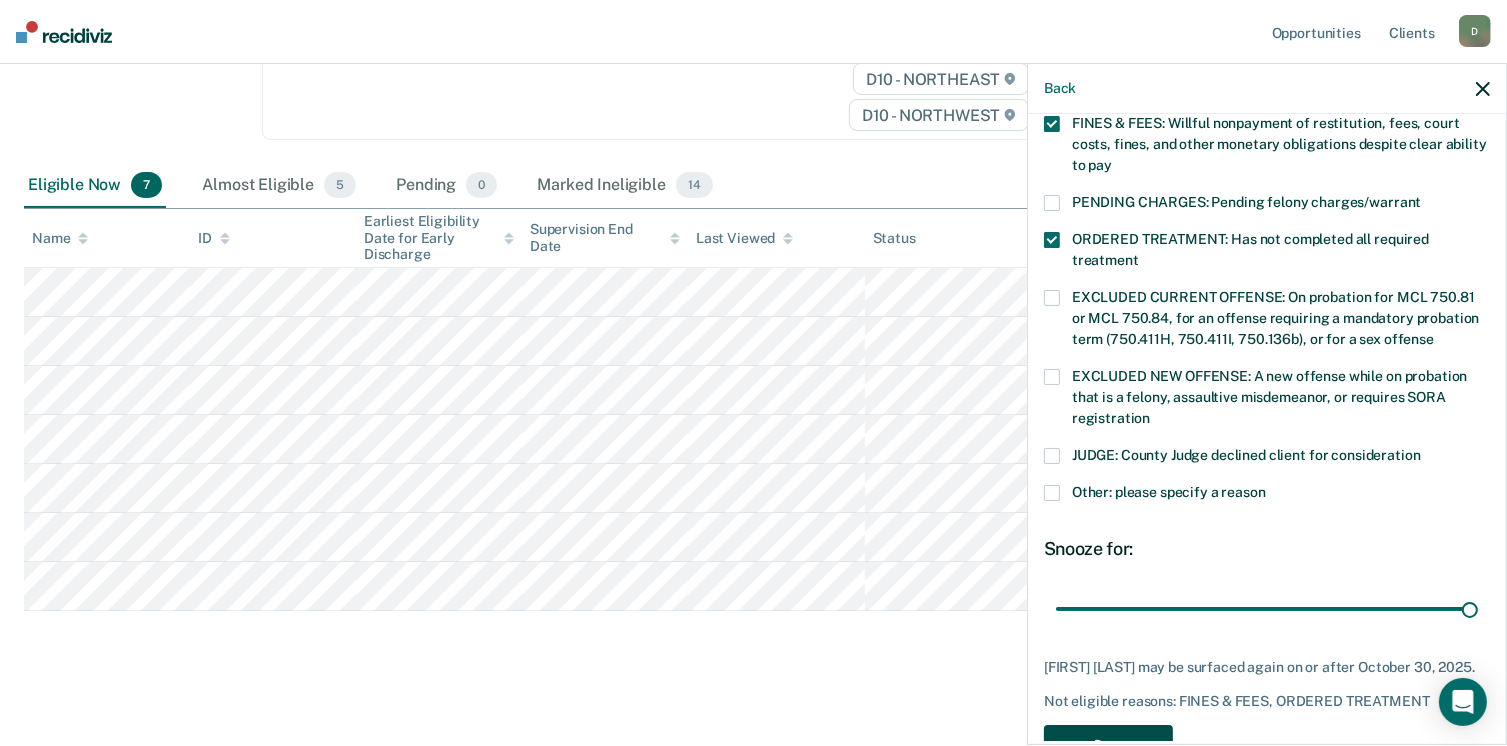 click on "Save" at bounding box center (1108, 745) 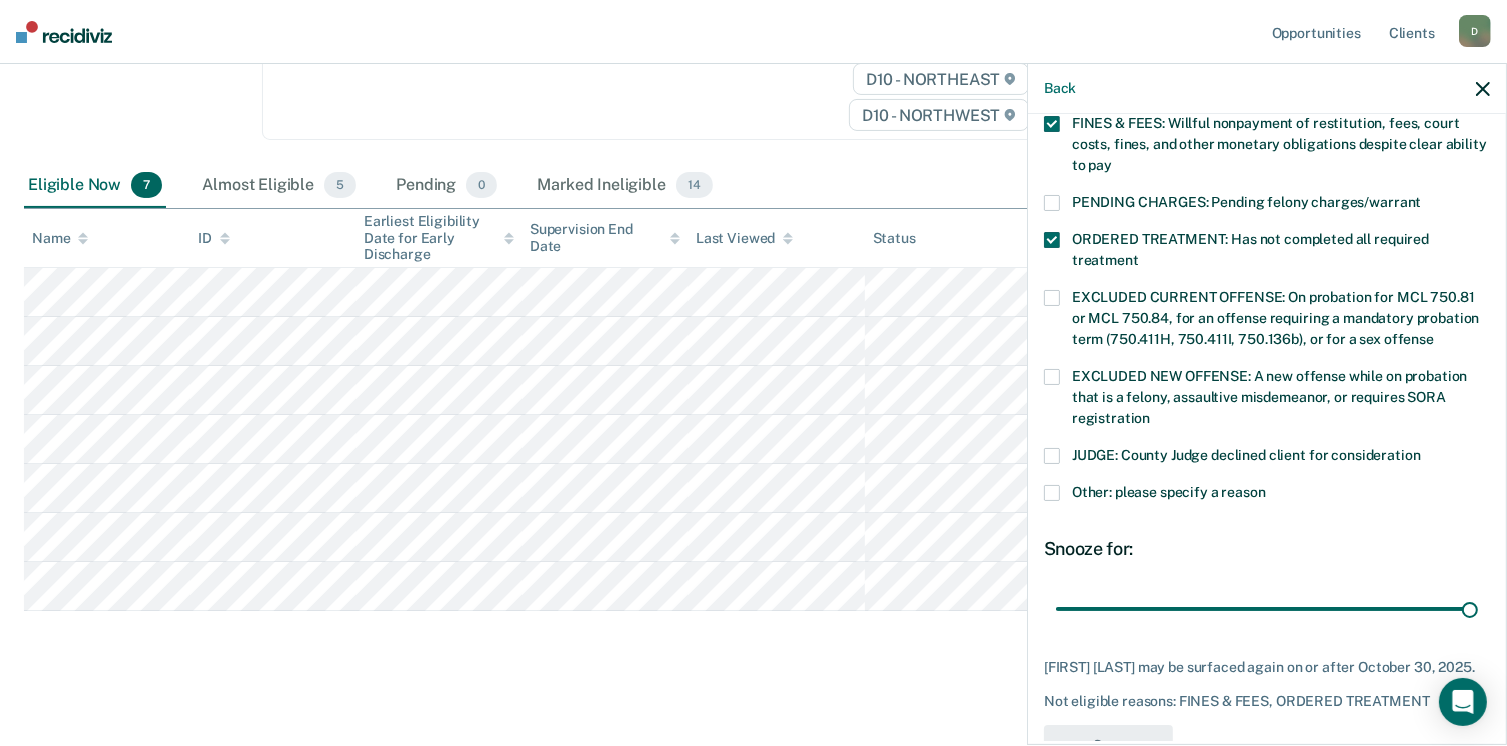 scroll, scrollTop: 519, scrollLeft: 0, axis: vertical 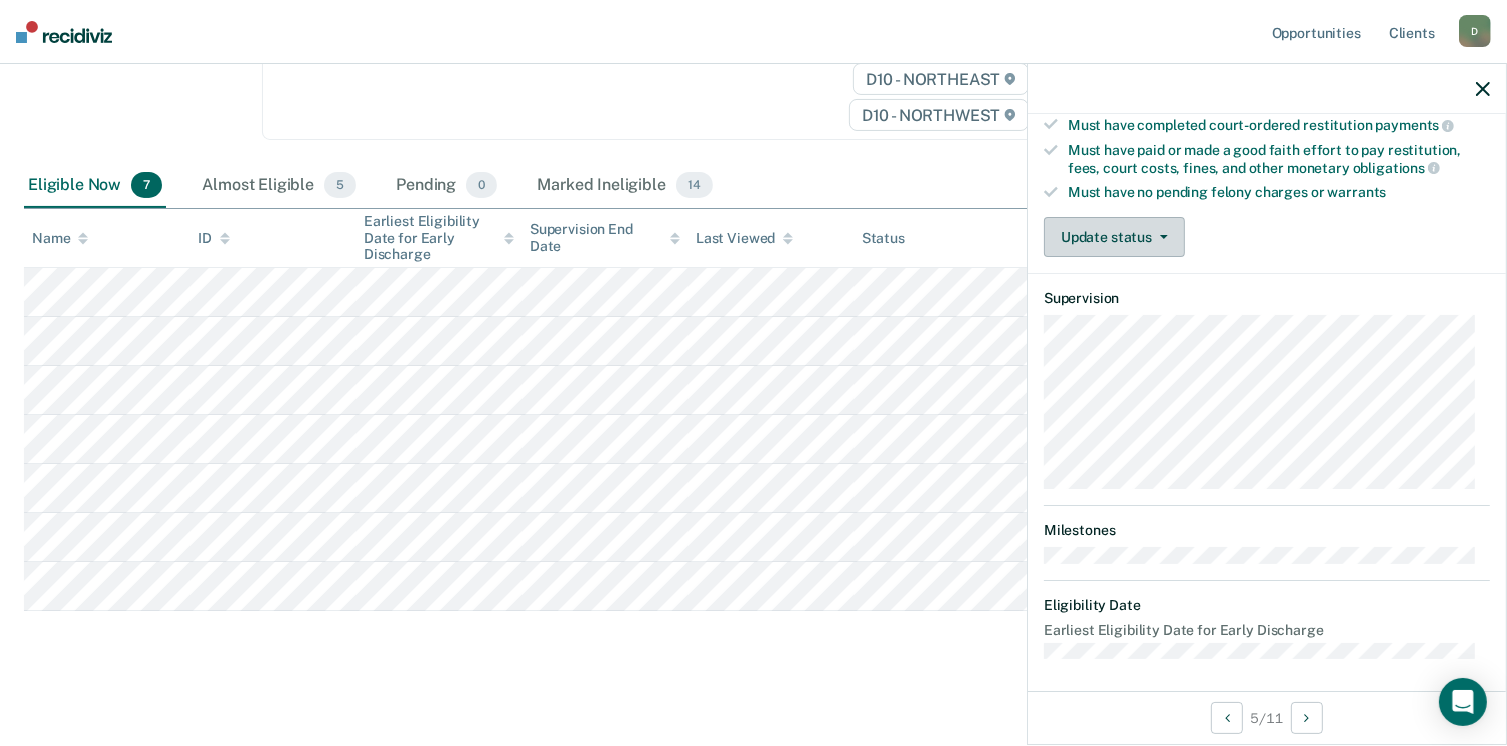 click on "Update status" at bounding box center (1114, 237) 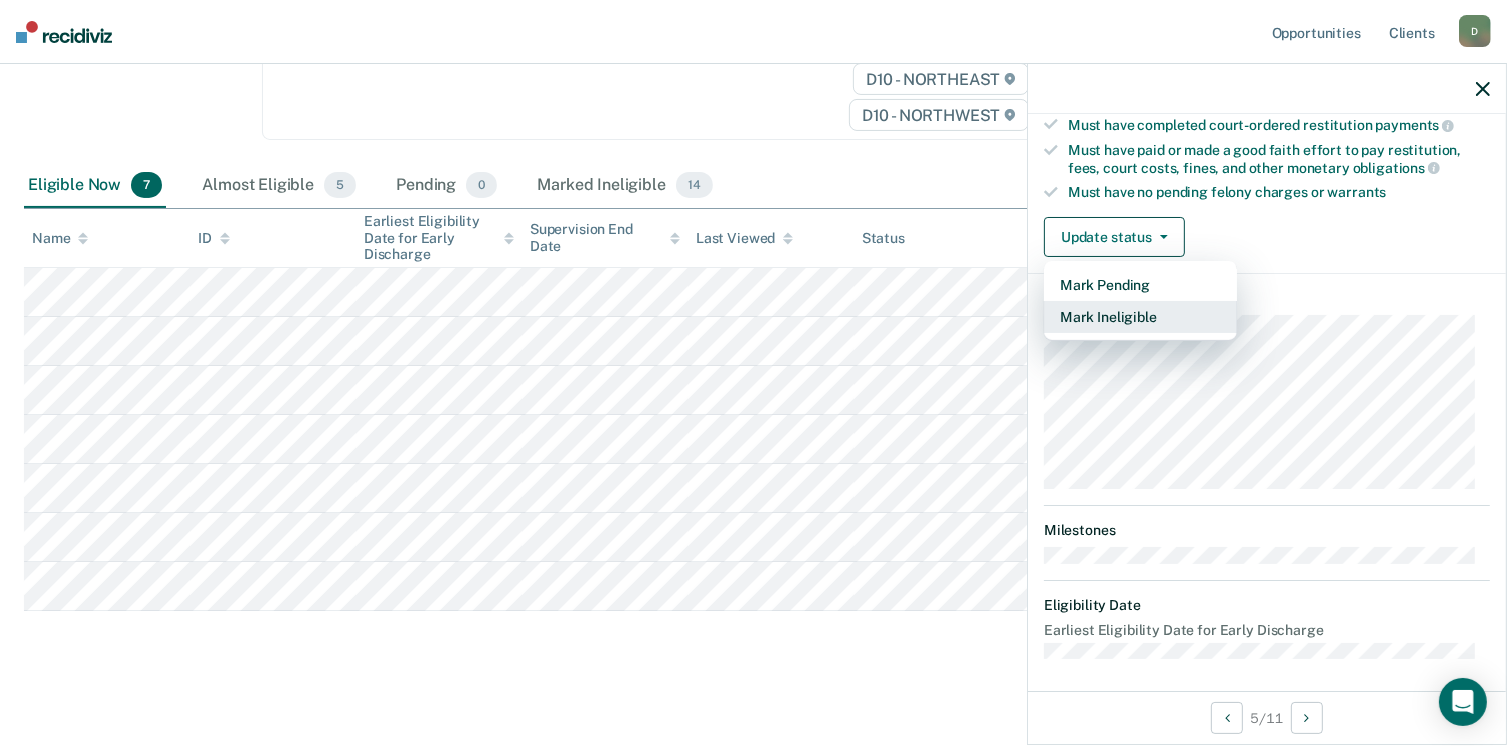 click on "Mark Ineligible" at bounding box center [1140, 317] 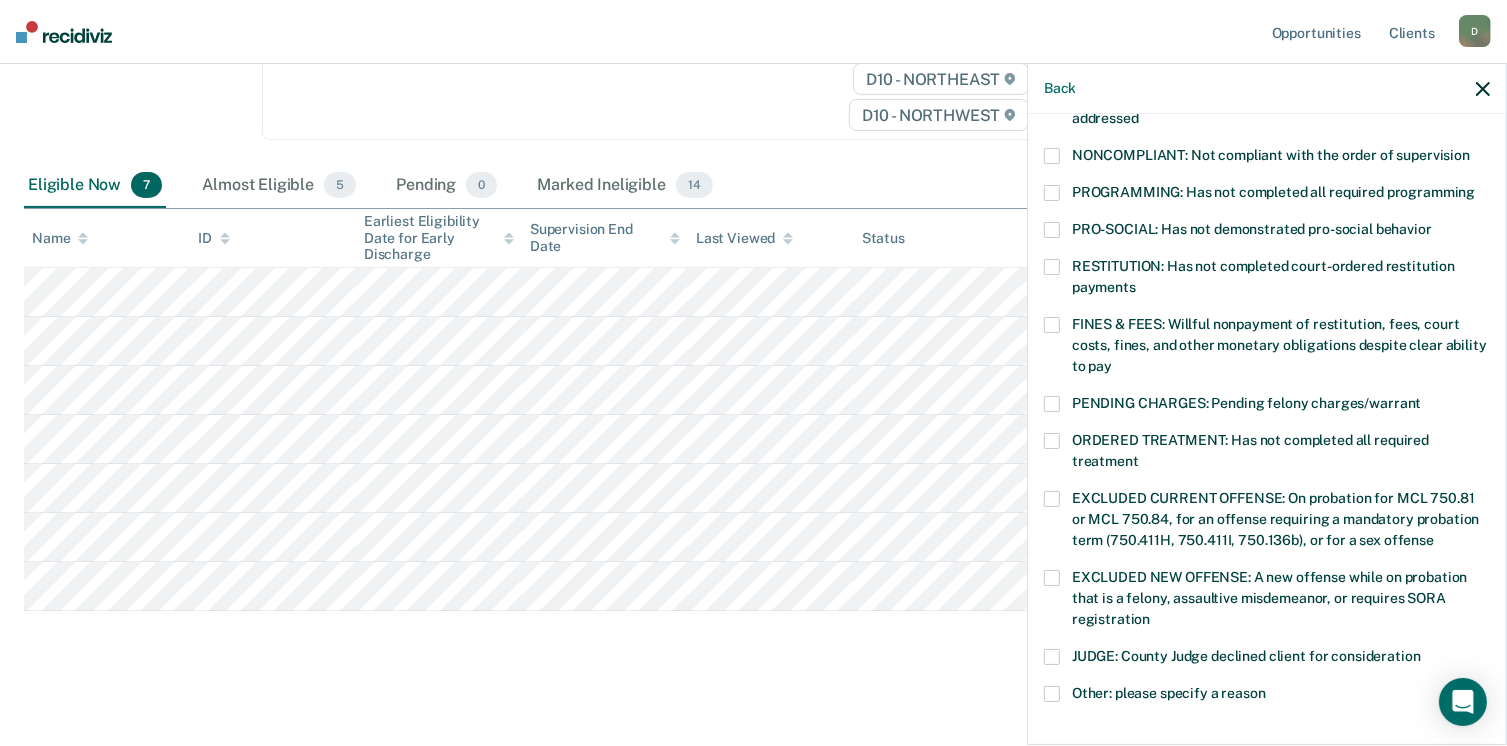 click on "FINES & FEES: Willful nonpayment of restitution, fees, court costs, fines, and other monetary obligations despite clear ability to pay" at bounding box center [1267, 348] 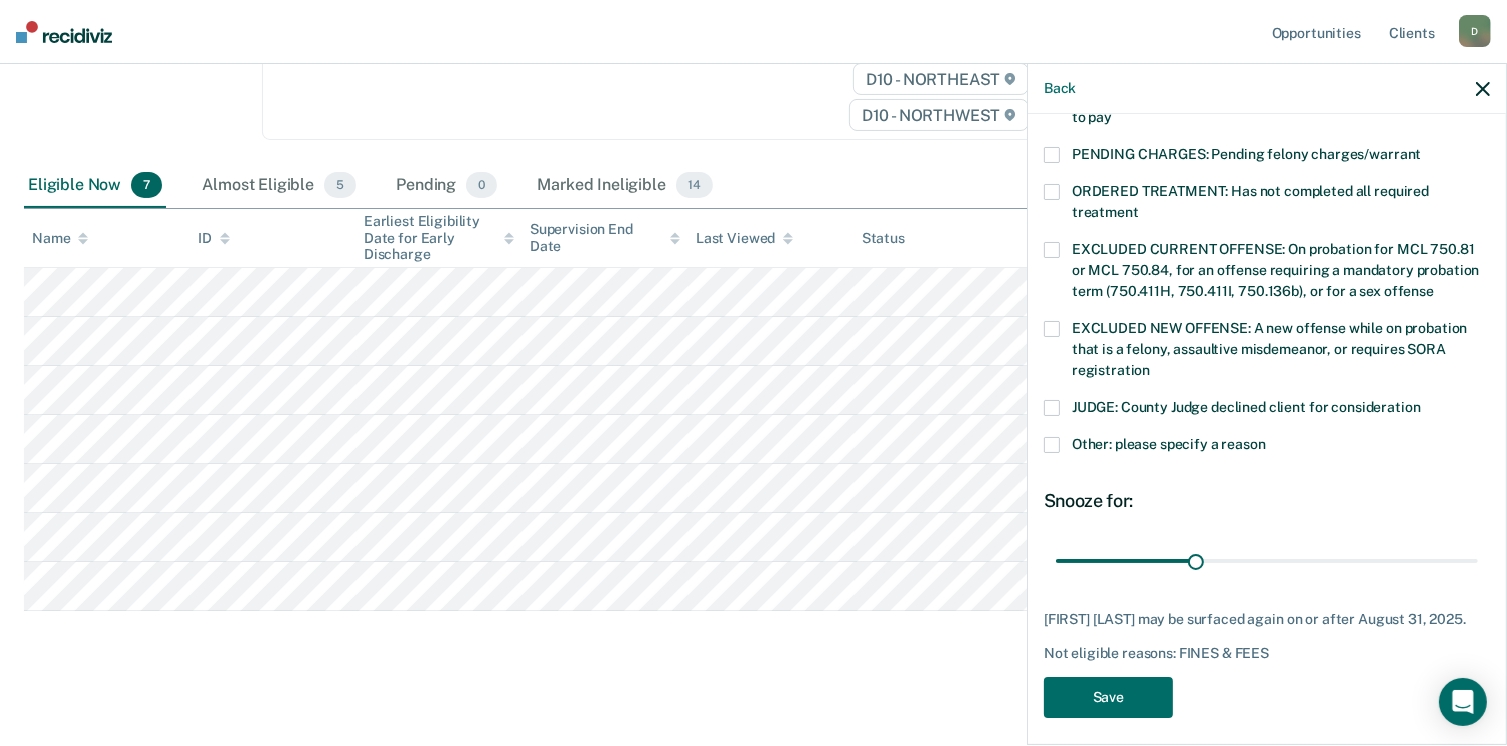 scroll, scrollTop: 630, scrollLeft: 0, axis: vertical 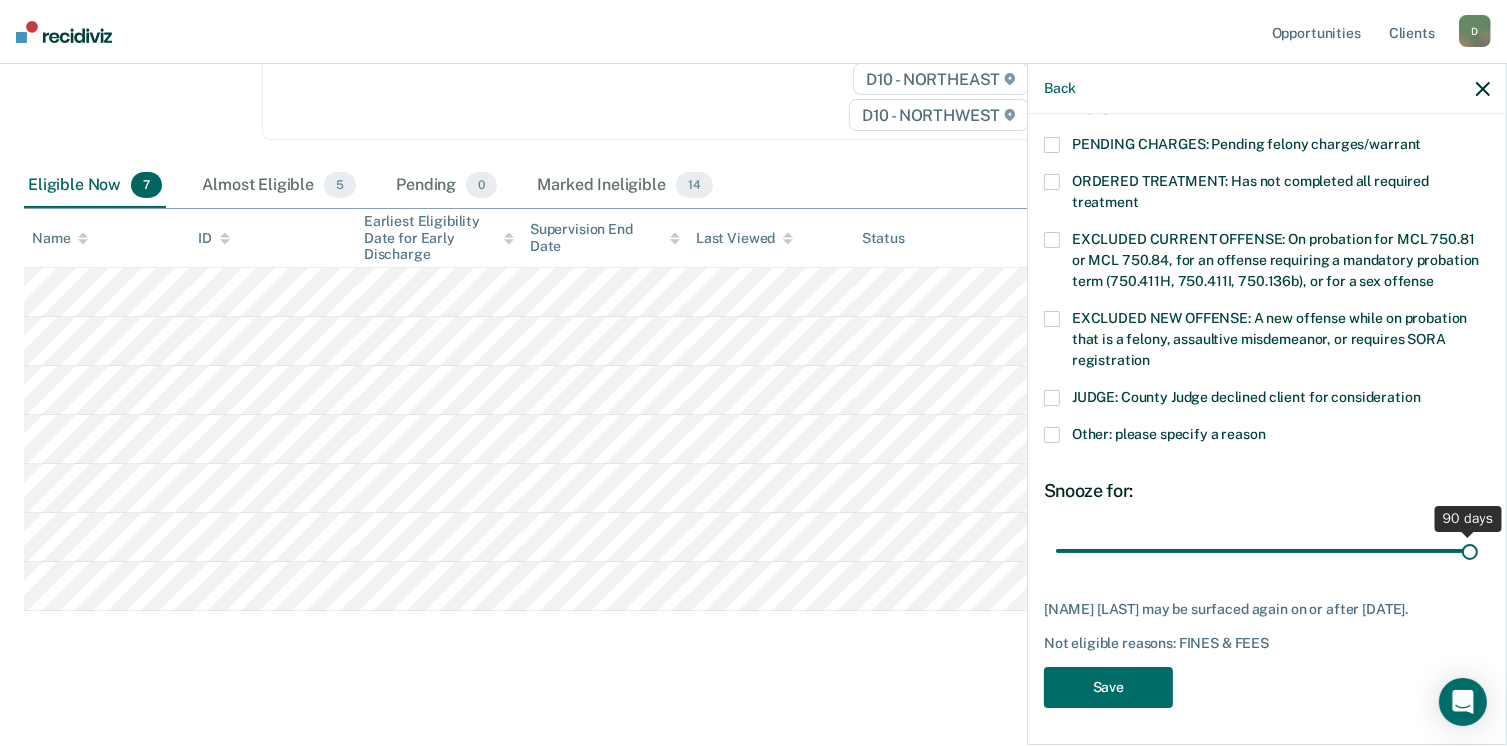 drag, startPoint x: 1187, startPoint y: 542, endPoint x: 1528, endPoint y: 510, distance: 342.49817 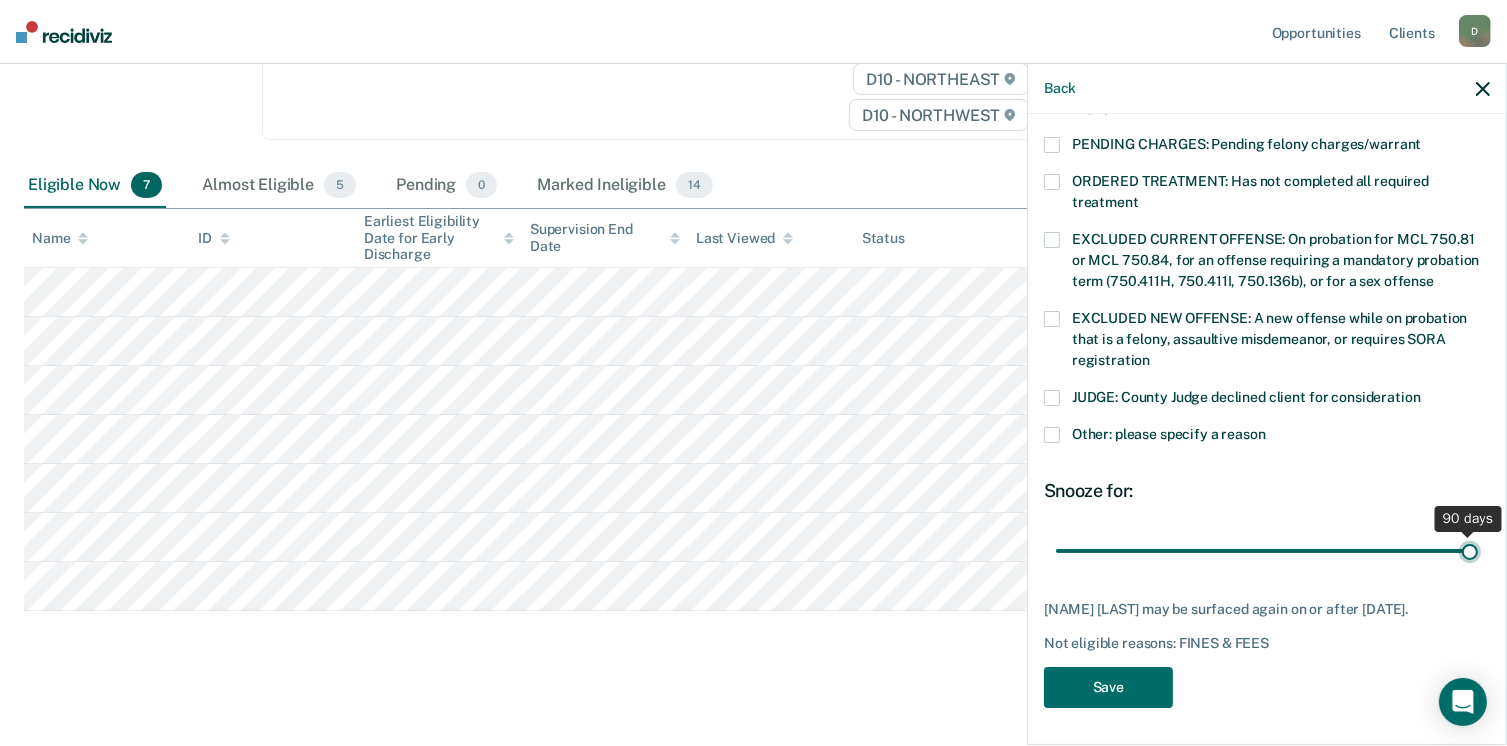 type on "90" 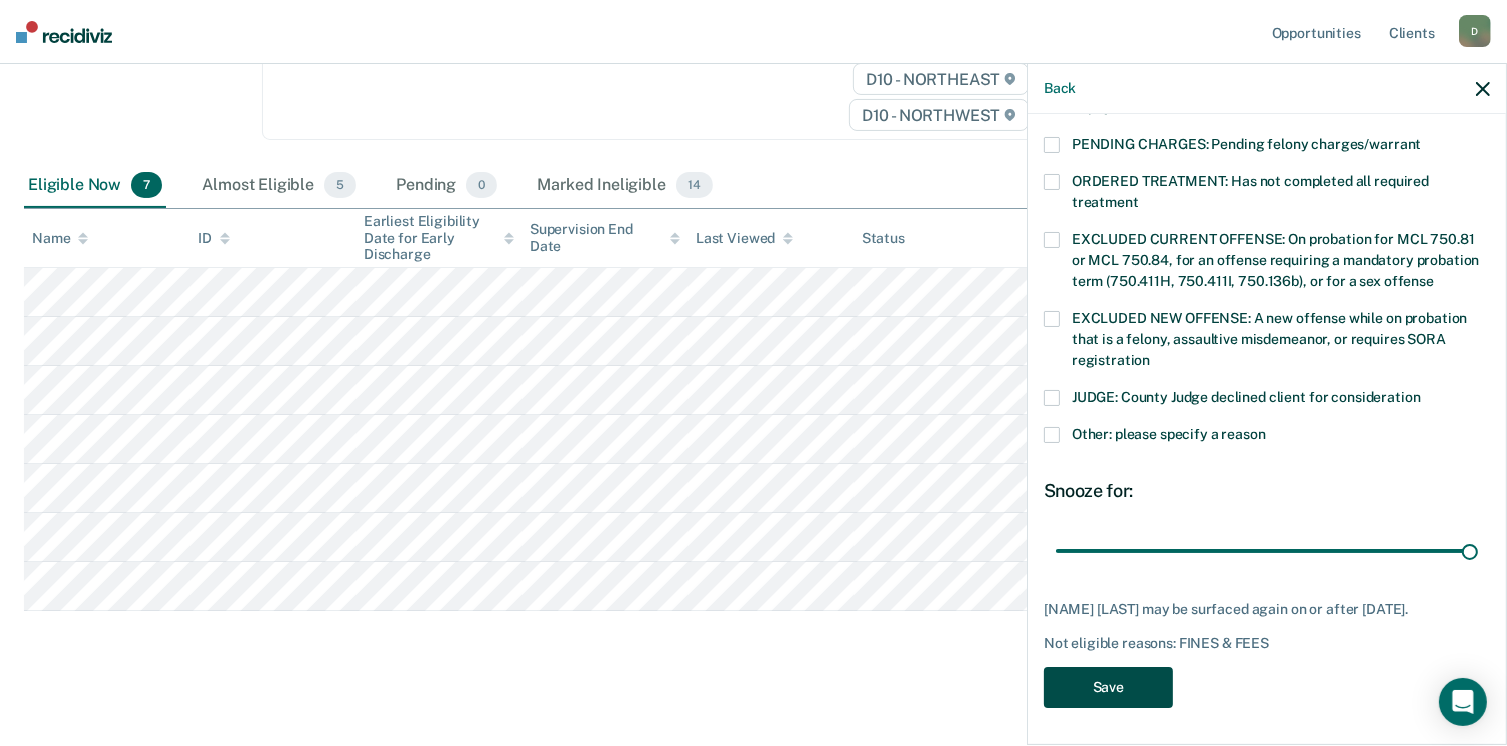 click on "Save" at bounding box center (1108, 687) 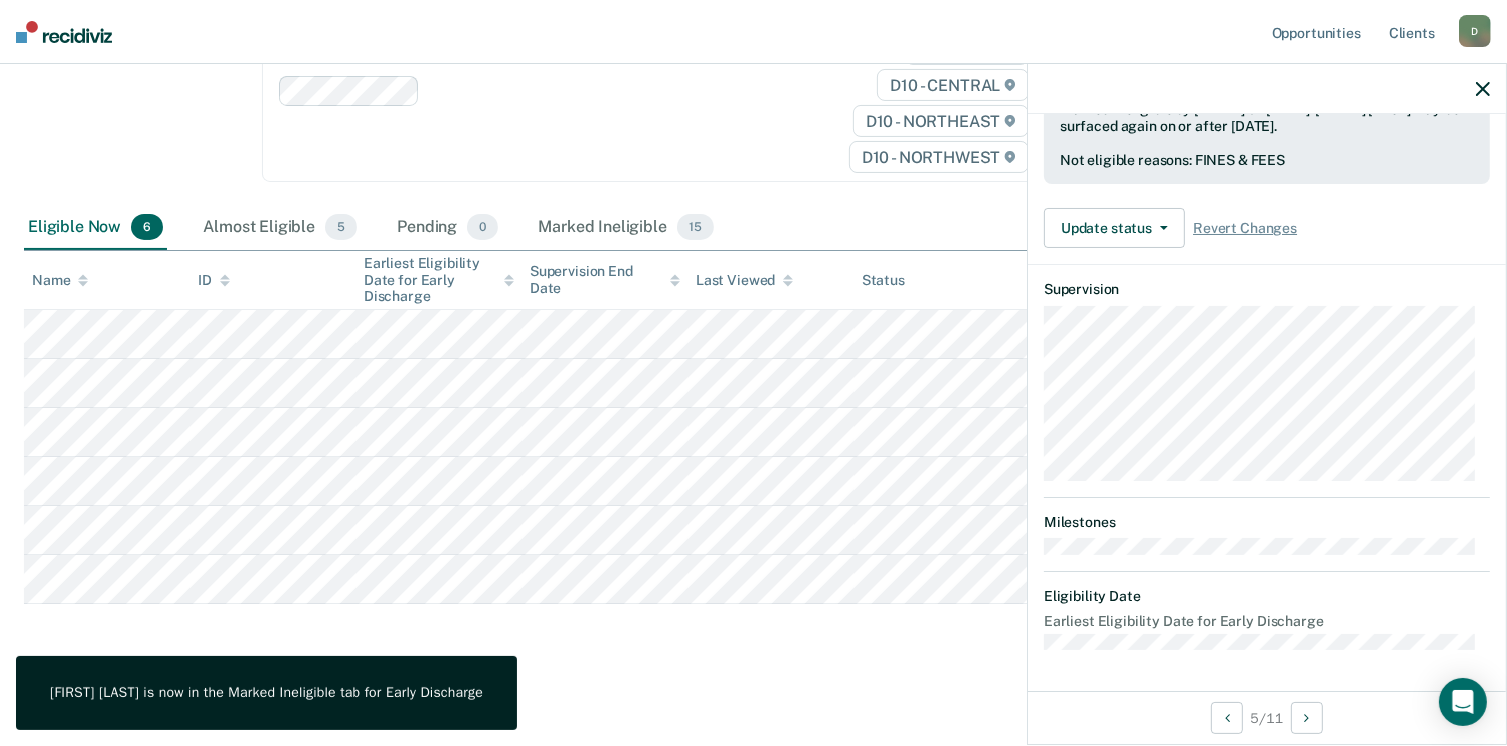scroll, scrollTop: 371, scrollLeft: 0, axis: vertical 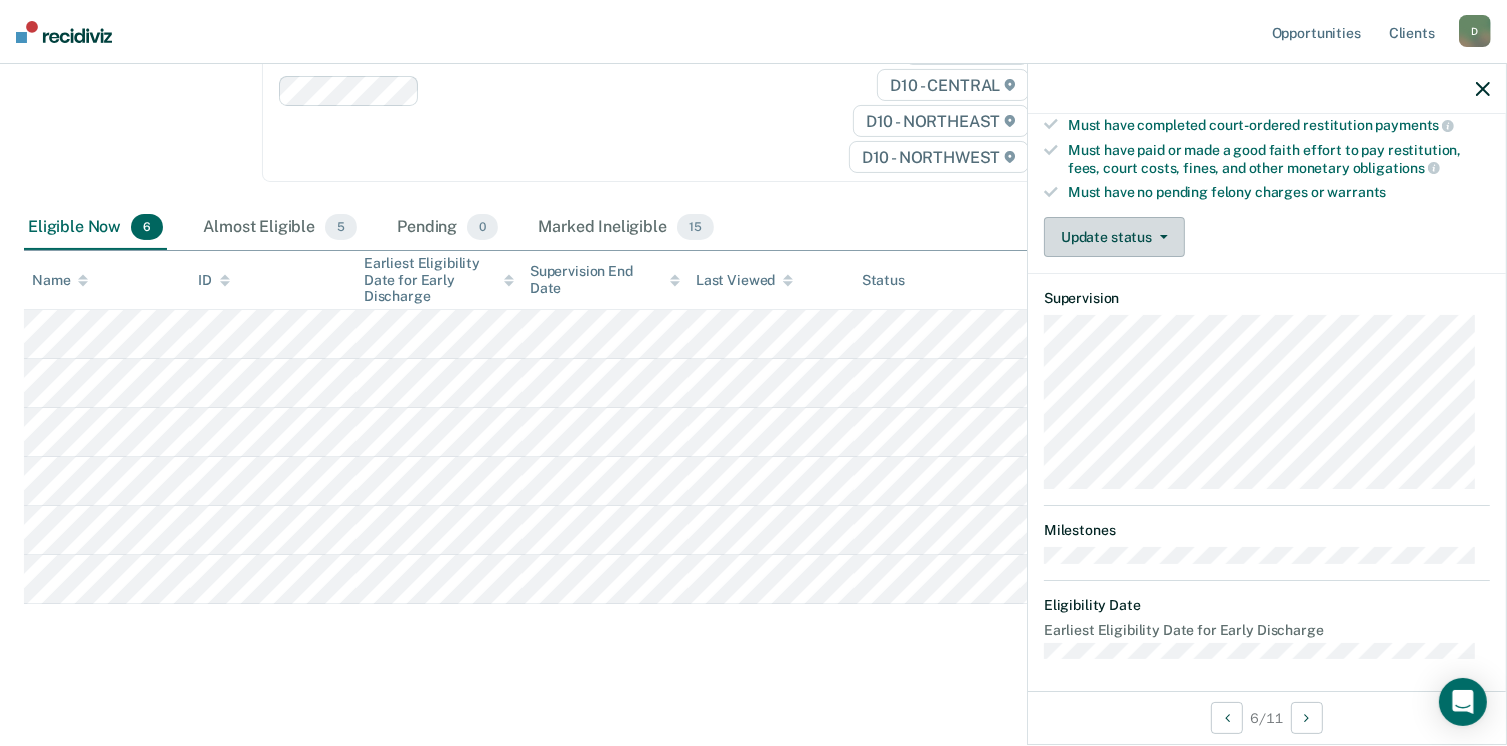 click on "Update status" at bounding box center [1114, 237] 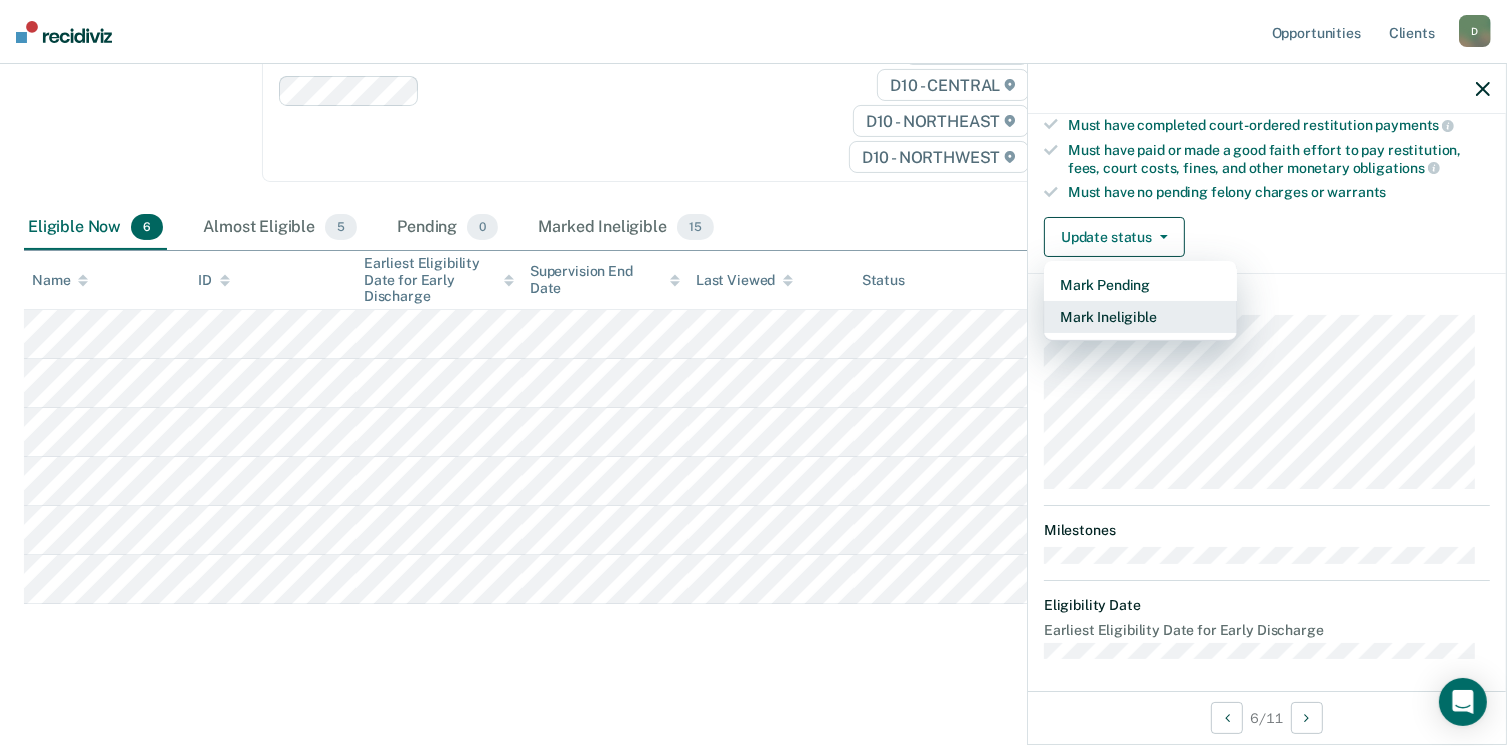 click on "Mark Ineligible" at bounding box center (1140, 317) 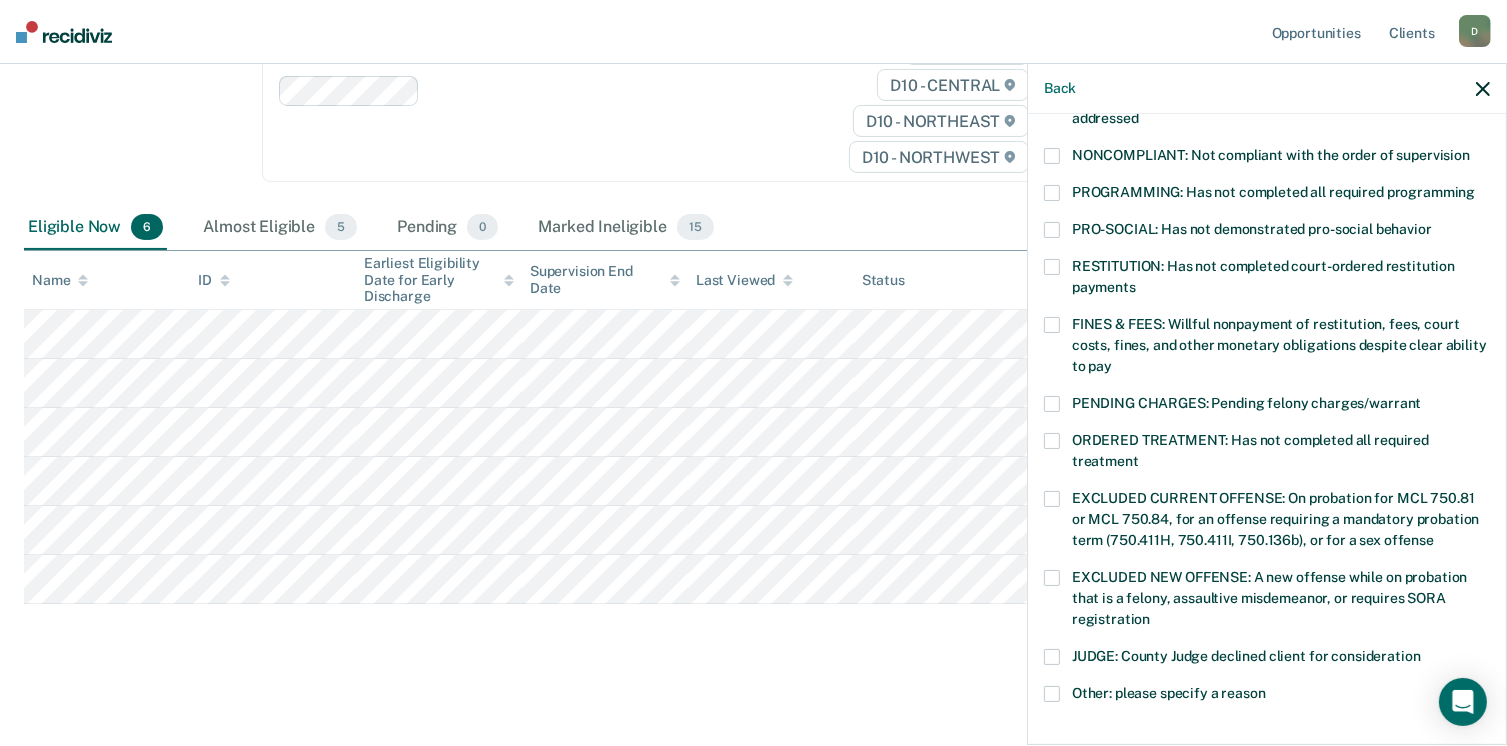 click on "PROGRAMMING: Has not completed all required programming" at bounding box center (1267, 195) 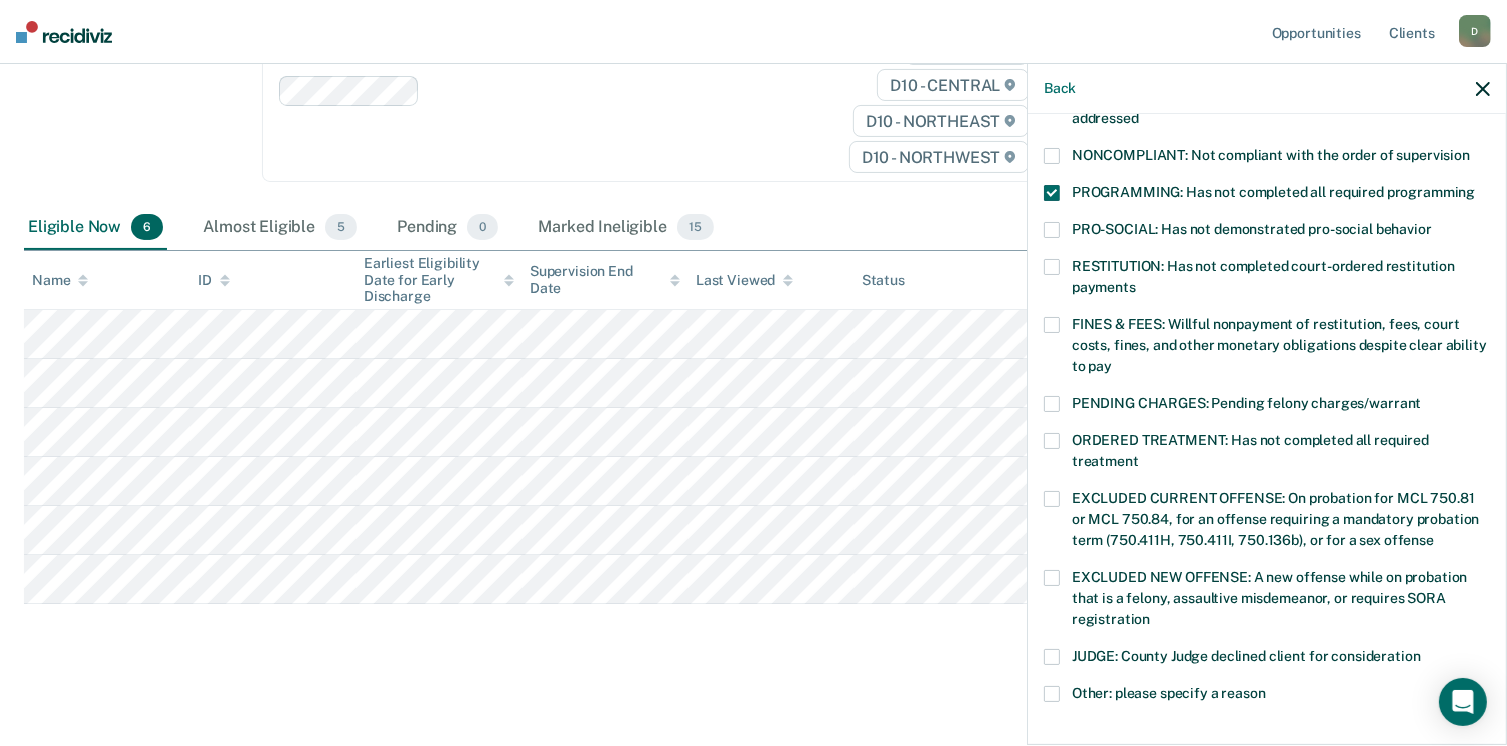 click at bounding box center (1052, 325) 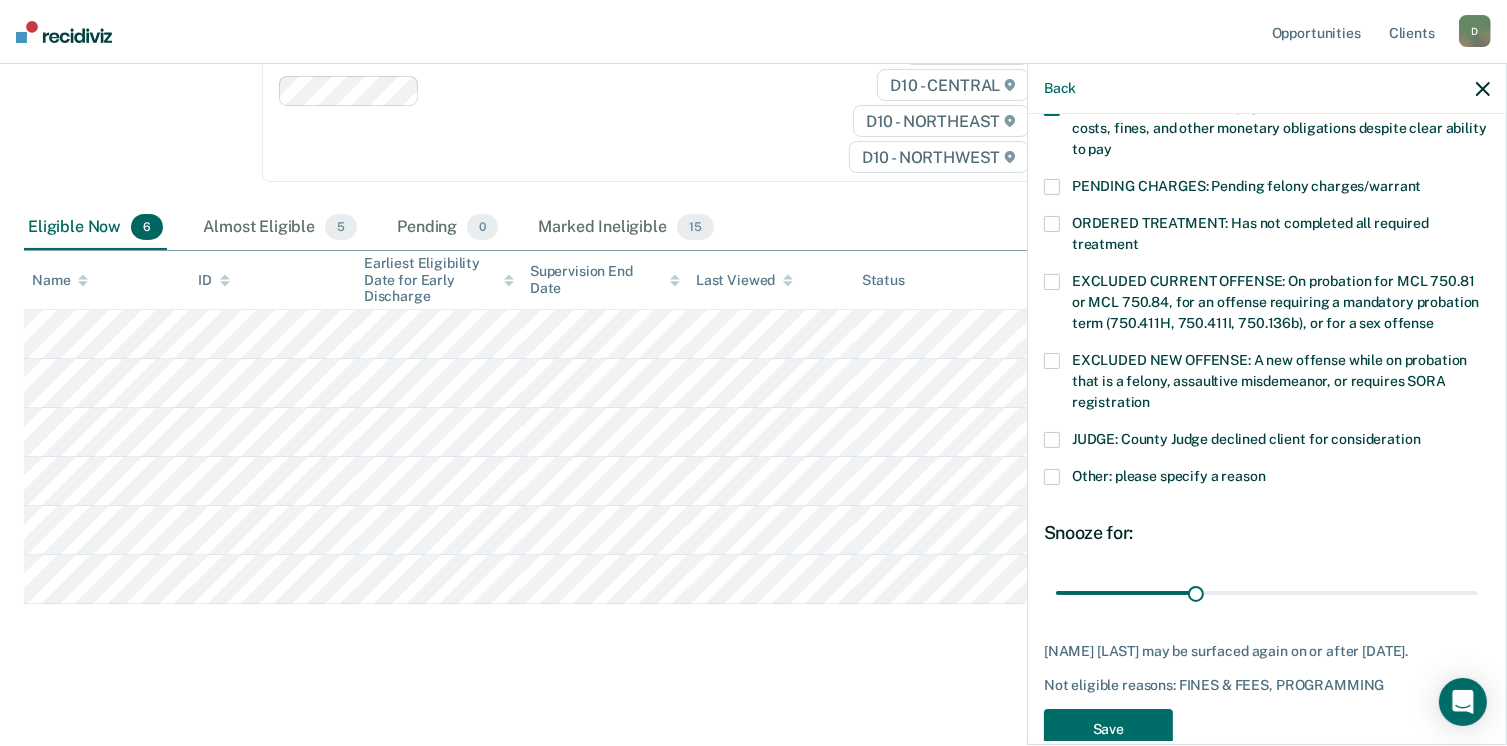 scroll, scrollTop: 647, scrollLeft: 0, axis: vertical 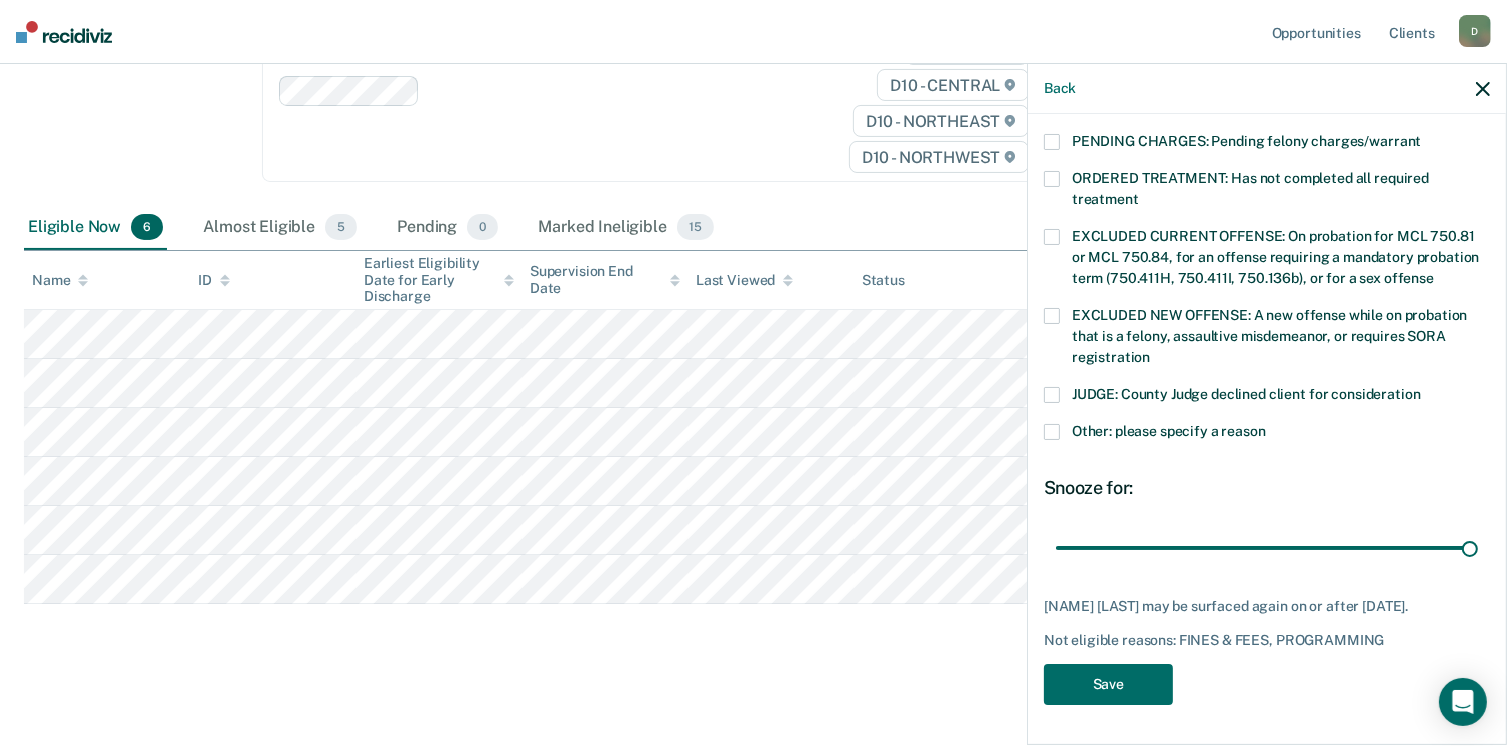 drag, startPoint x: 1188, startPoint y: 533, endPoint x: 1501, endPoint y: 531, distance: 313.00638 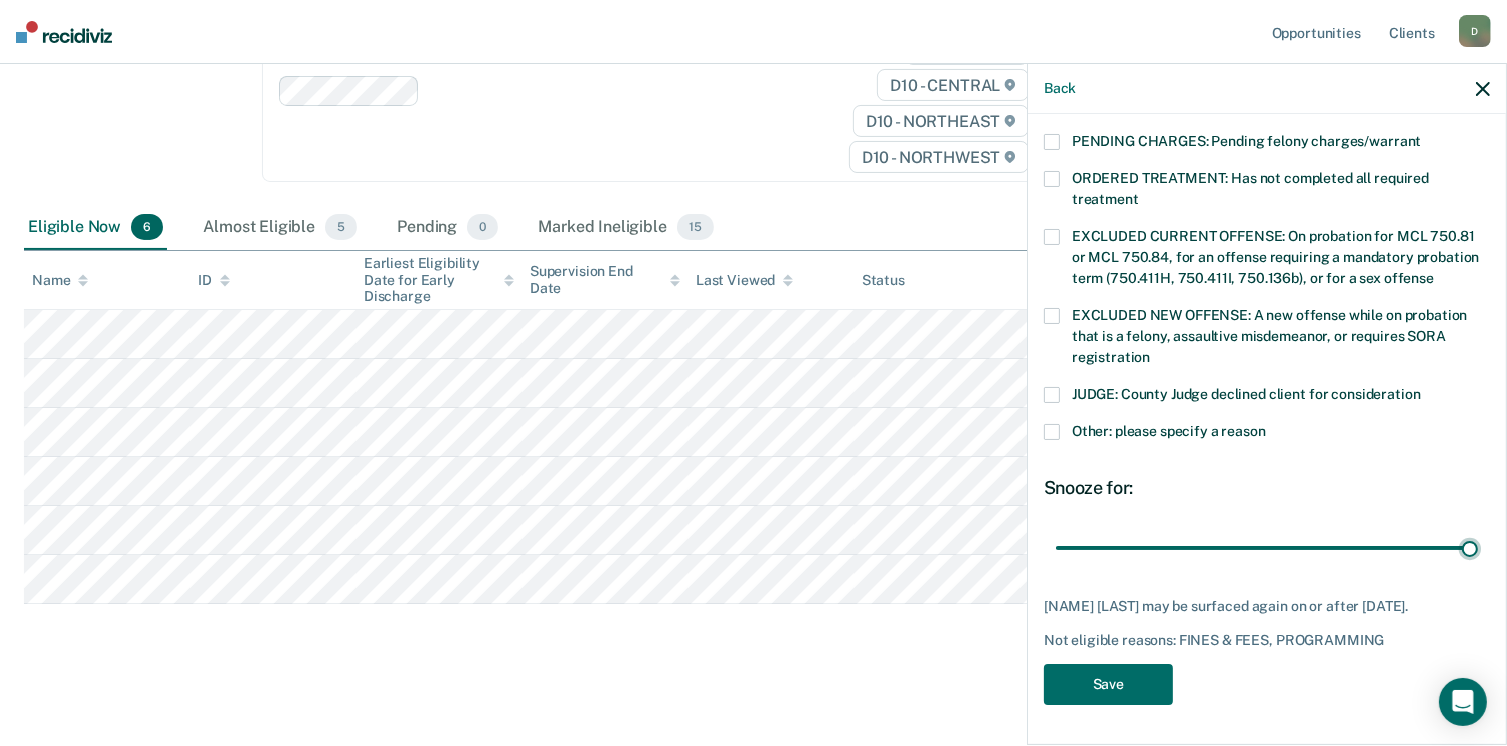 type on "90" 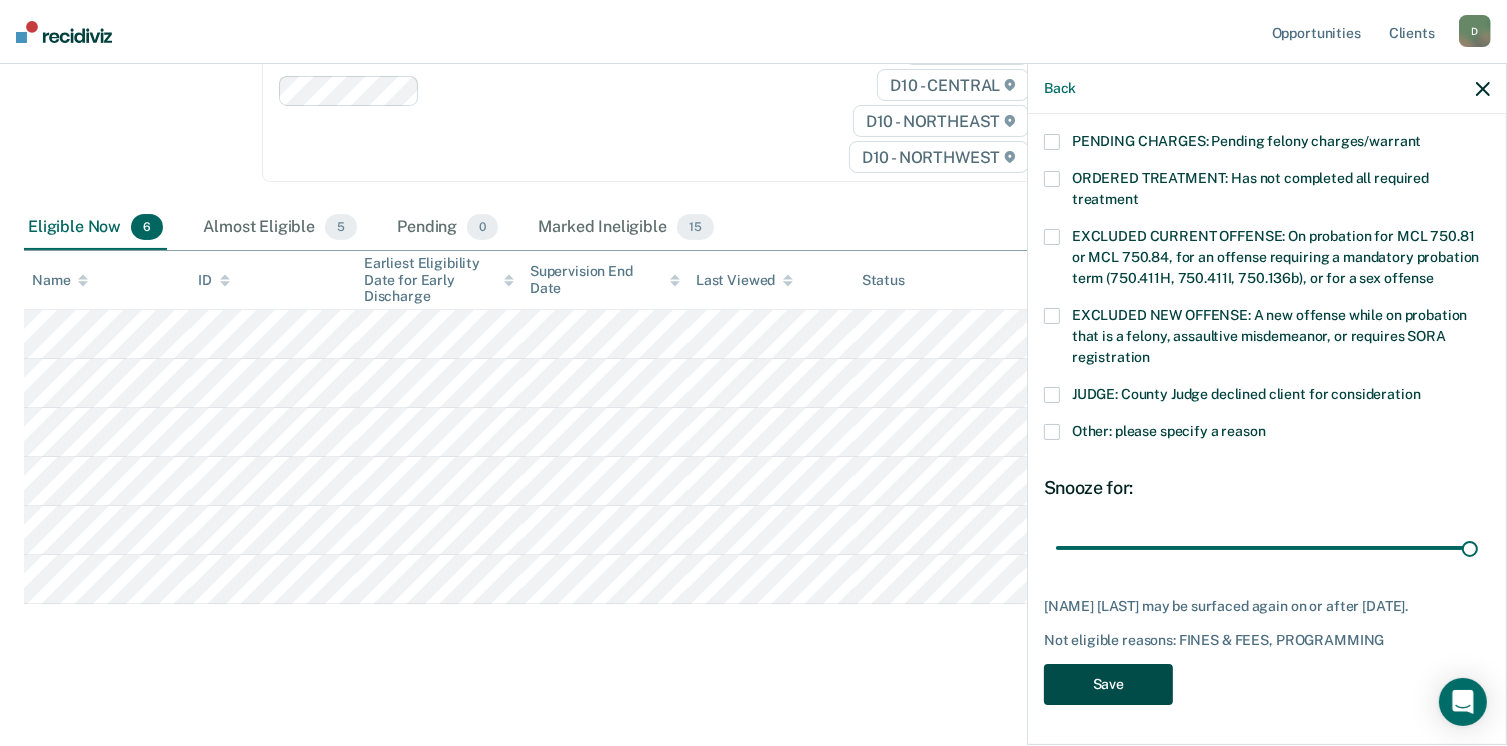 click on "Save" at bounding box center [1108, 684] 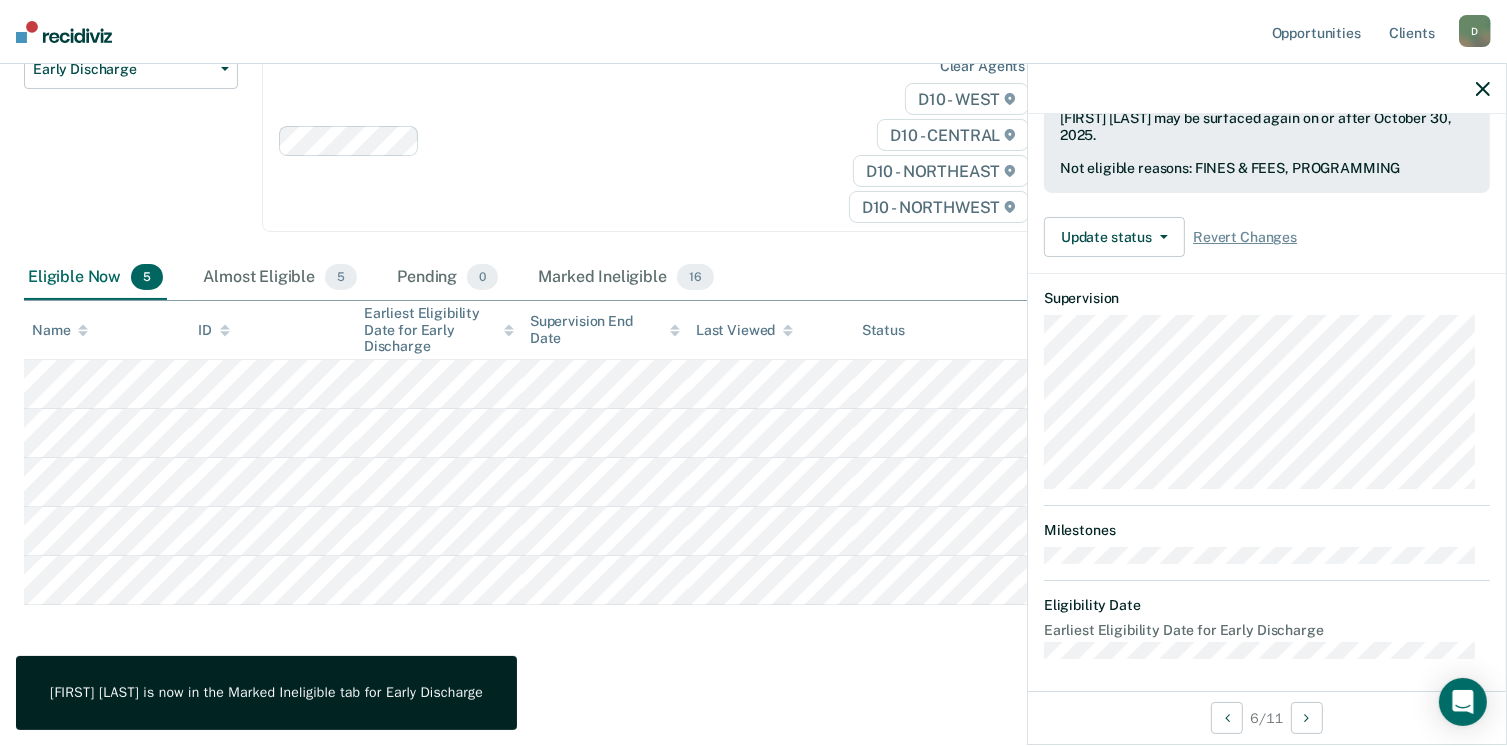 scroll, scrollTop: 371, scrollLeft: 0, axis: vertical 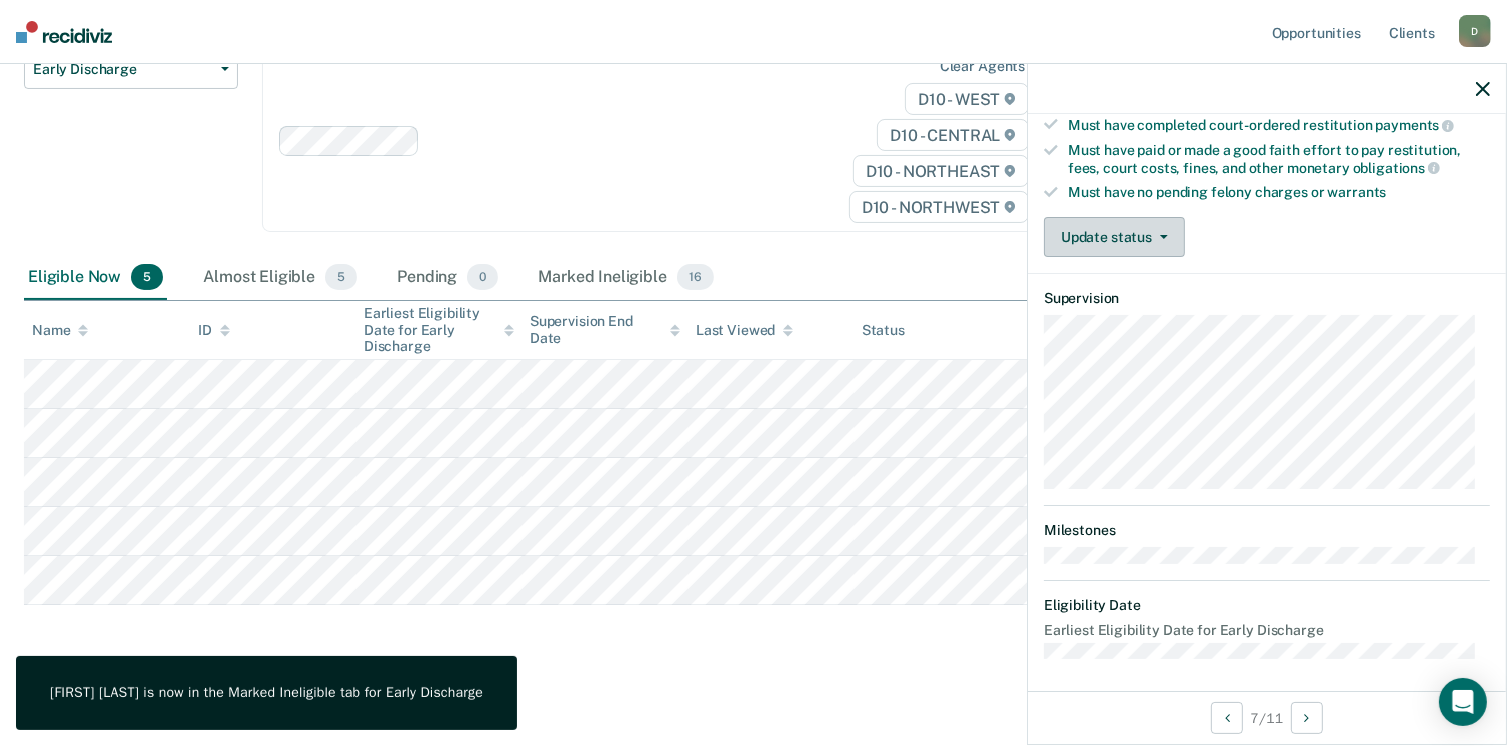 click at bounding box center (1160, 237) 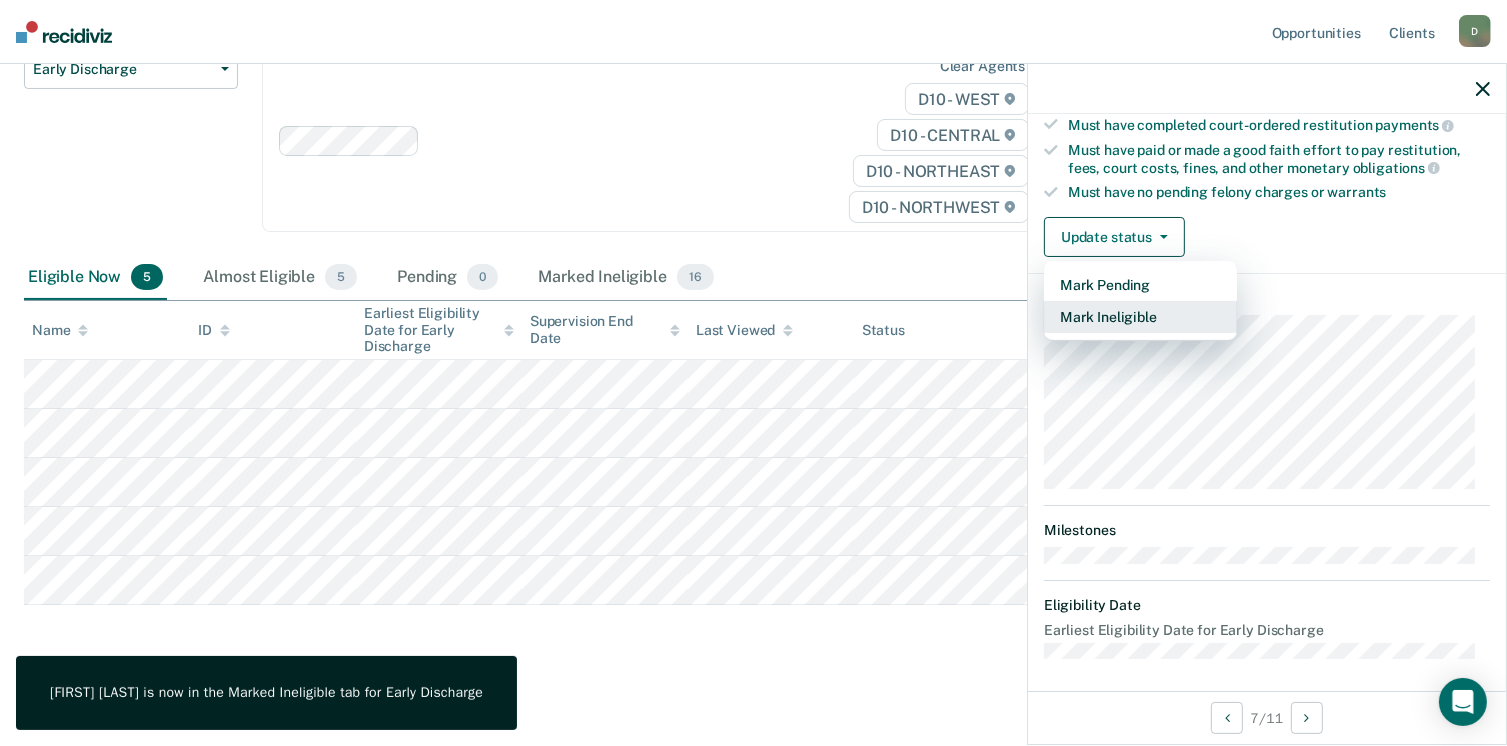 click on "Mark Ineligible" at bounding box center [1140, 317] 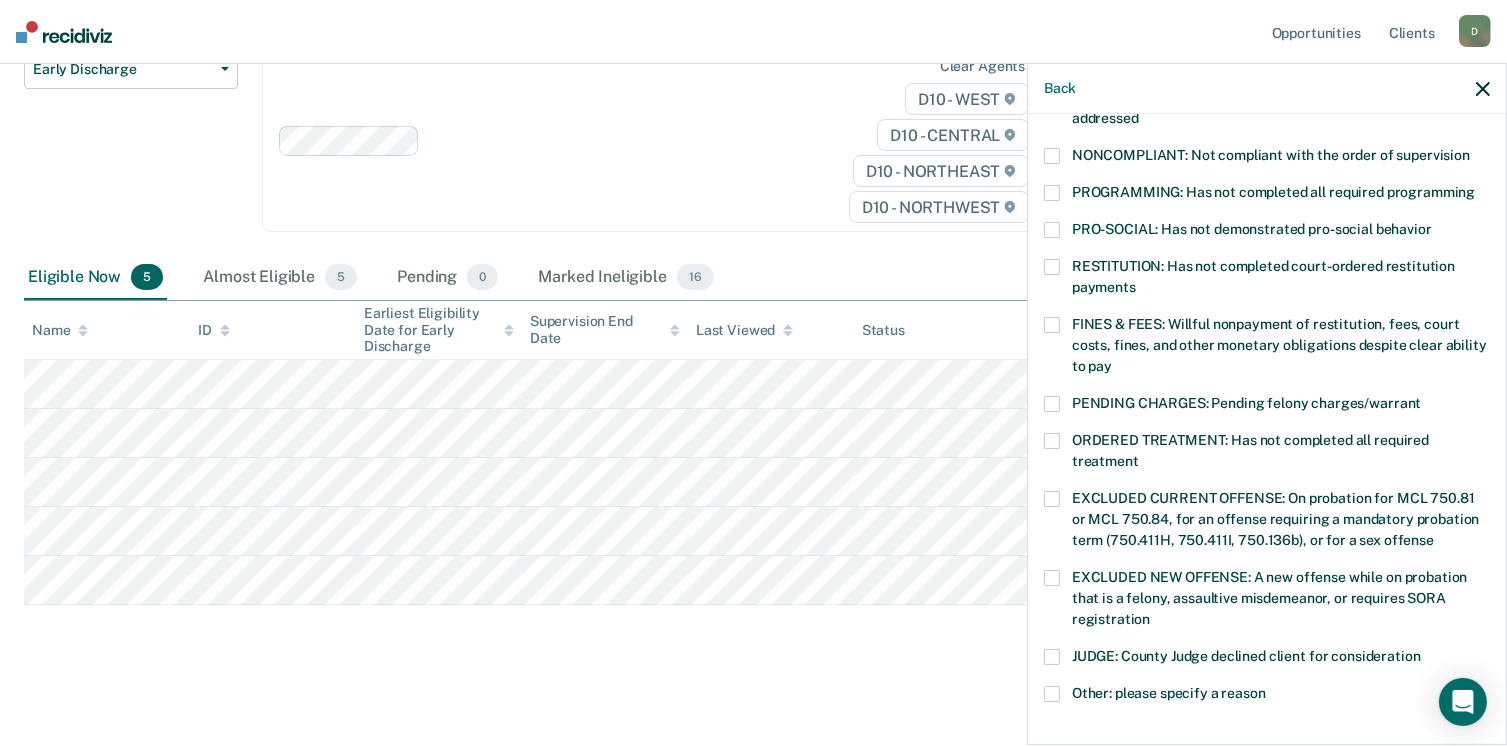 click on "RESTITUTION: Has not completed court-ordered restitution payments" at bounding box center (1267, 280) 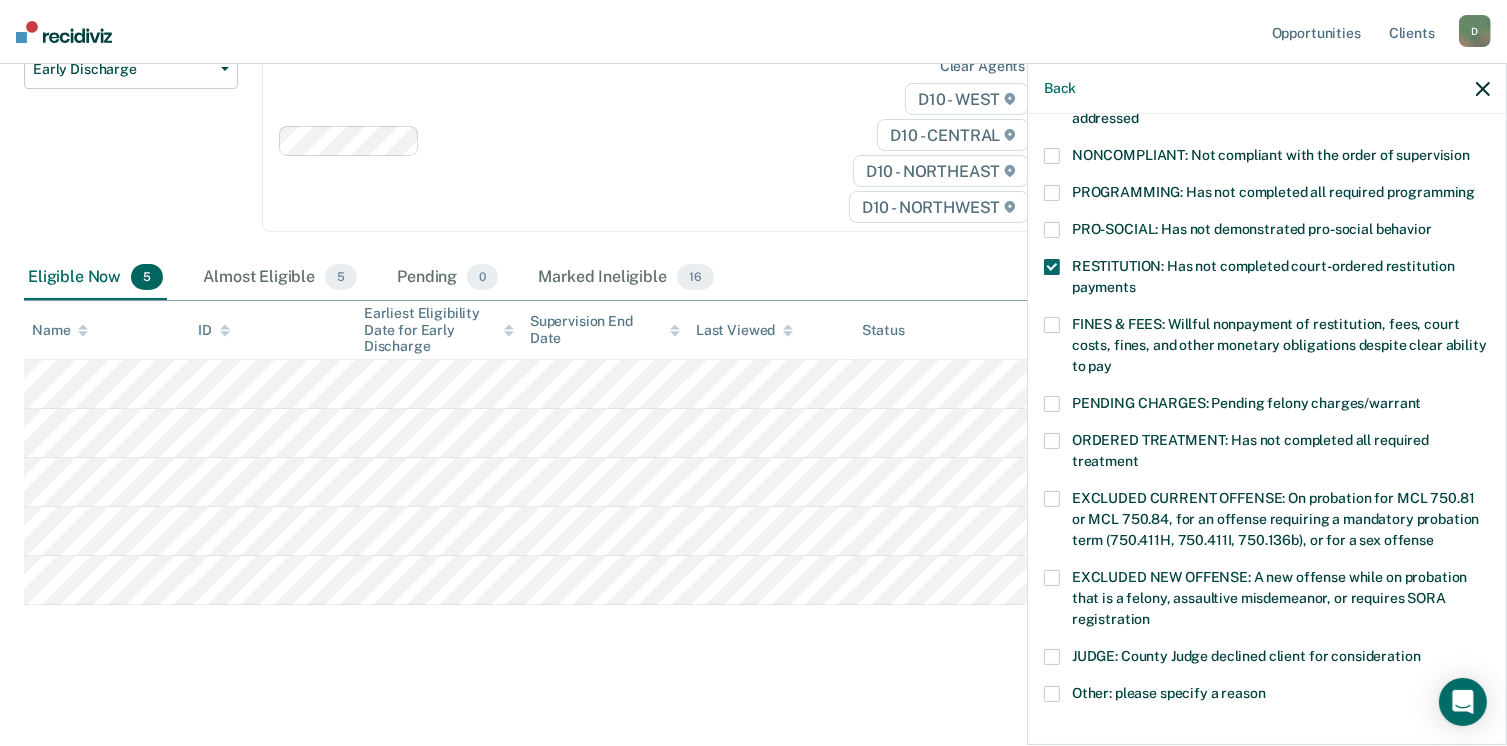 scroll, scrollTop: 630, scrollLeft: 0, axis: vertical 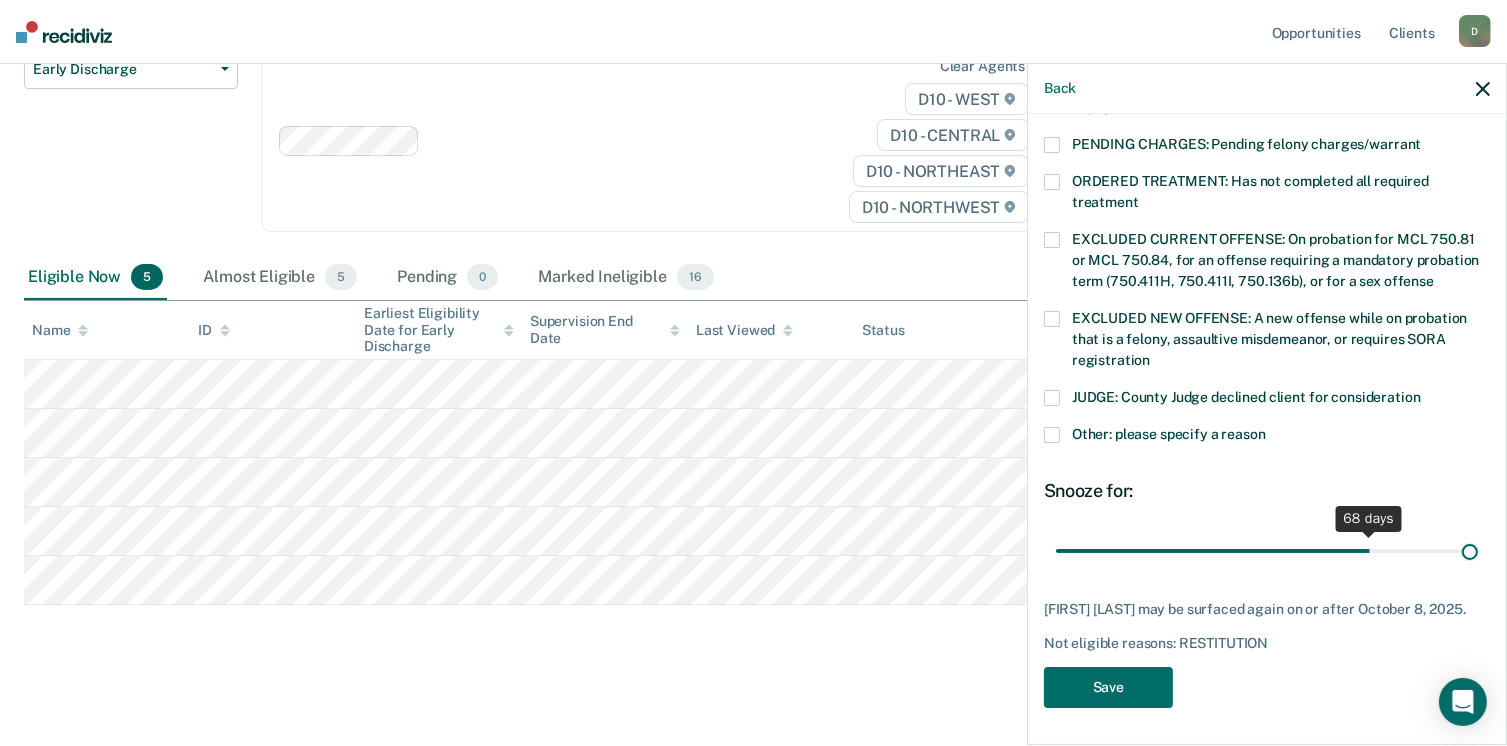 drag, startPoint x: 1190, startPoint y: 546, endPoint x: 1528, endPoint y: 542, distance: 338.02368 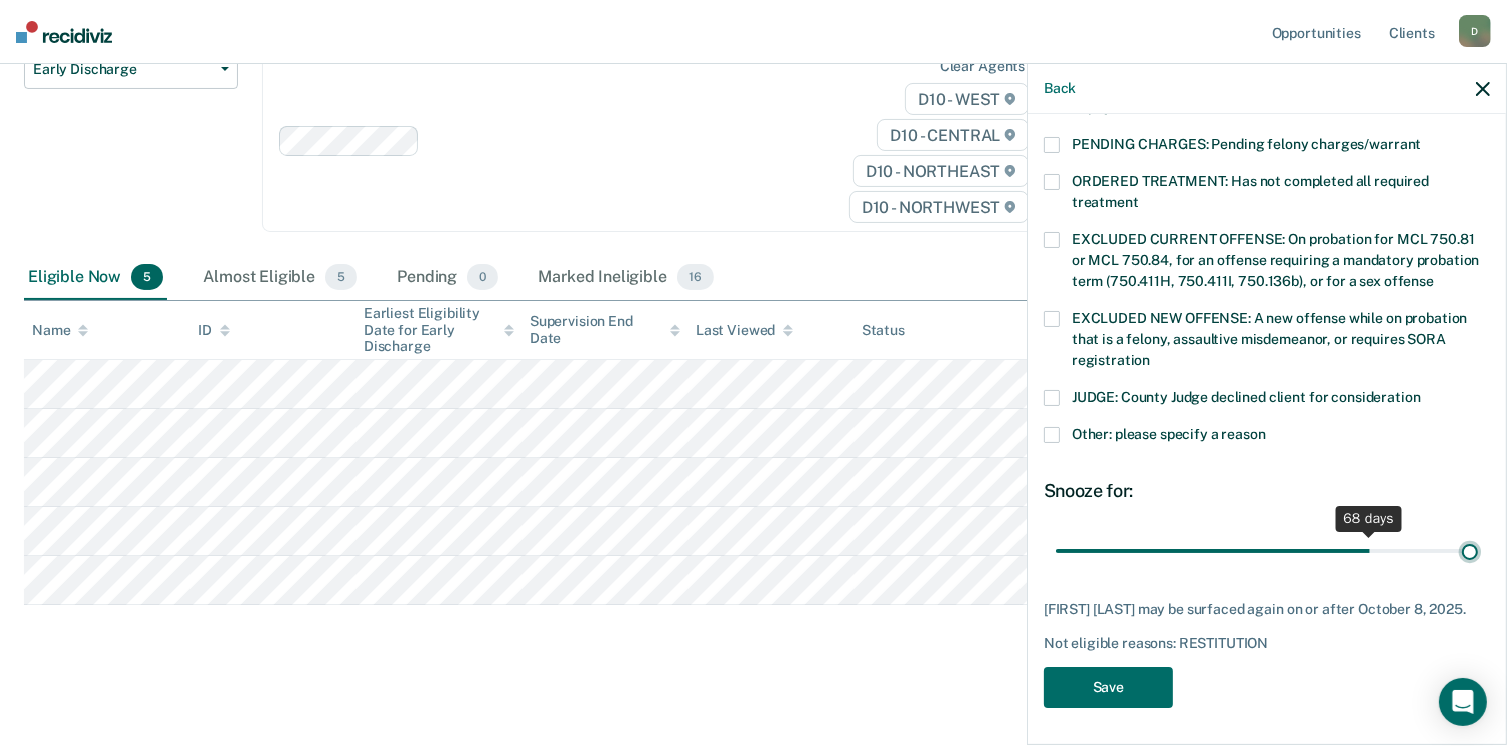 type on "90" 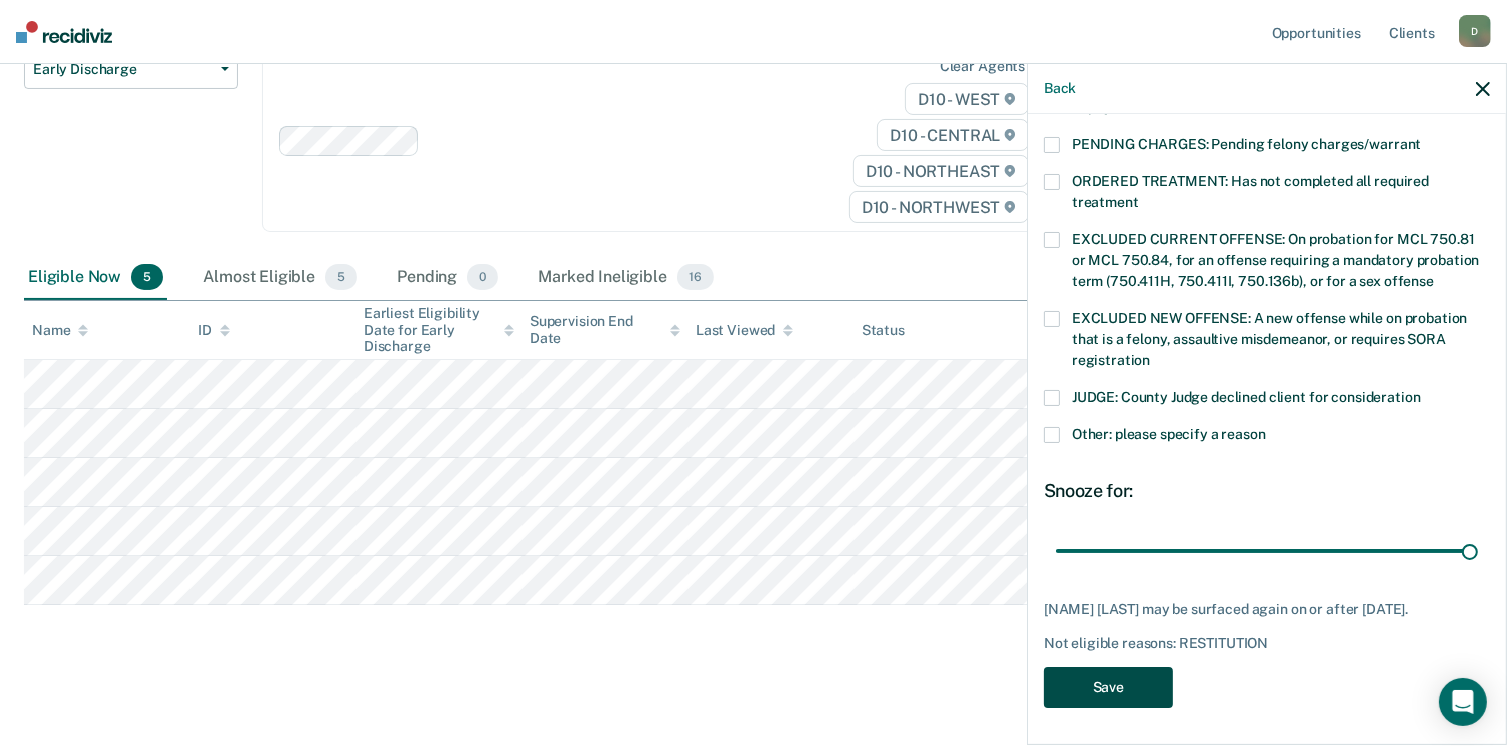 click on "Save" at bounding box center (1108, 687) 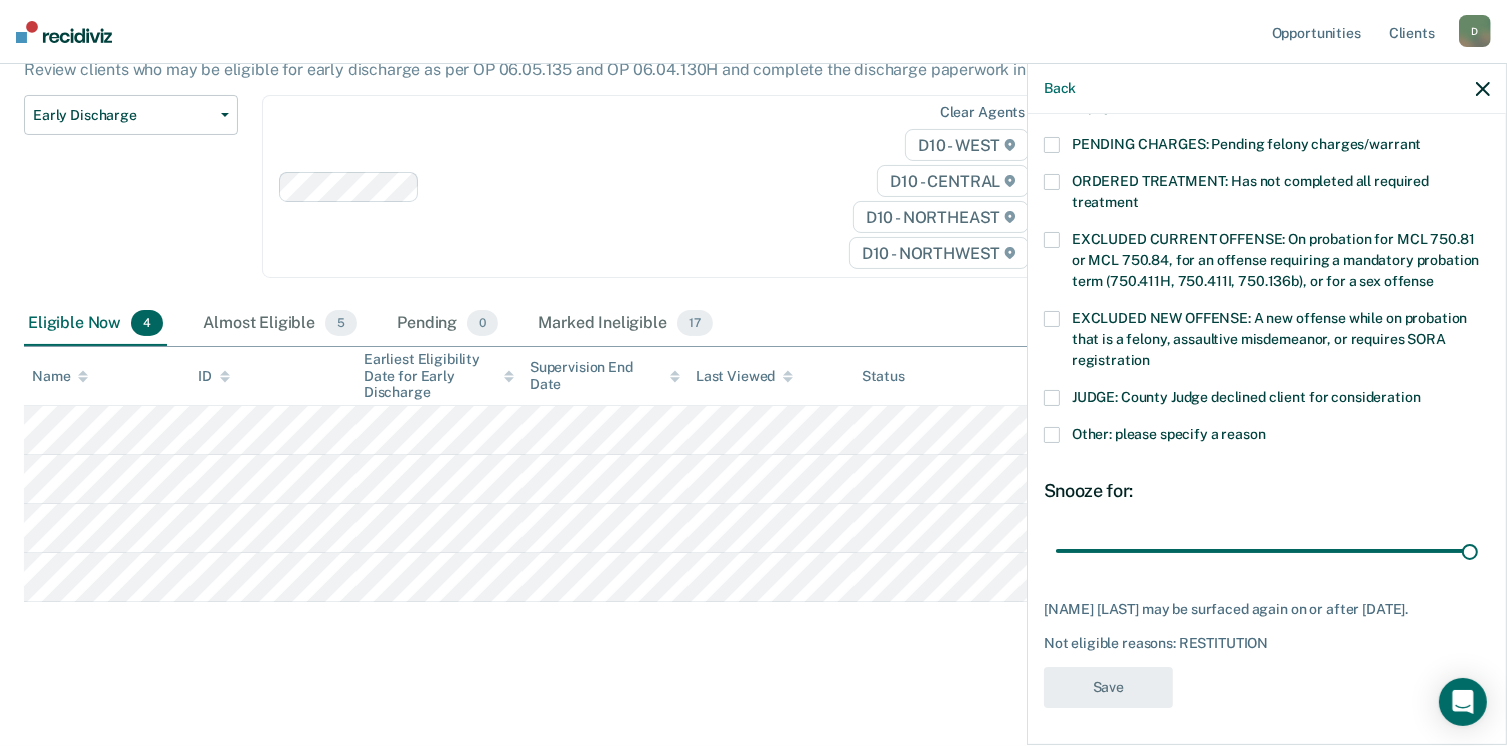 scroll, scrollTop: 189, scrollLeft: 0, axis: vertical 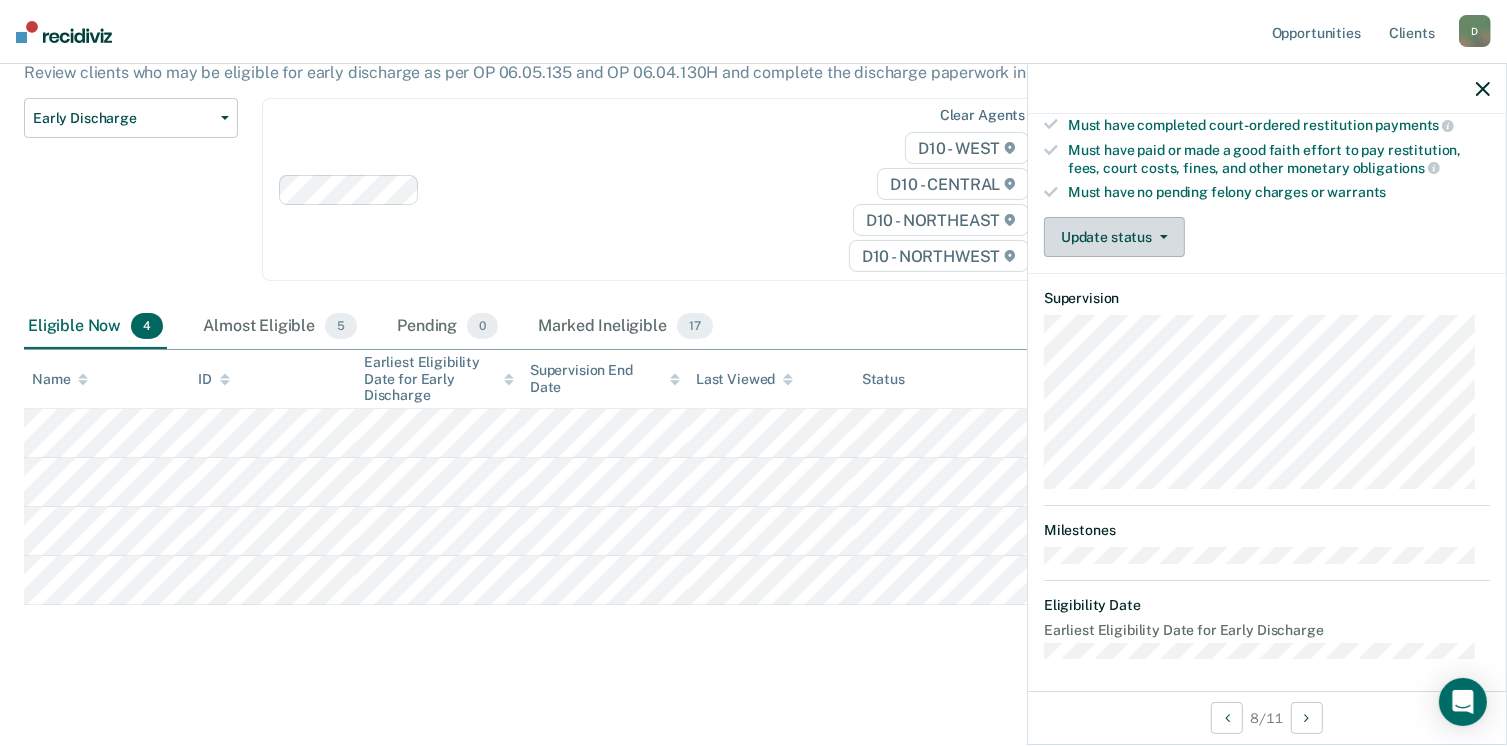 click on "Update status" at bounding box center [1114, 237] 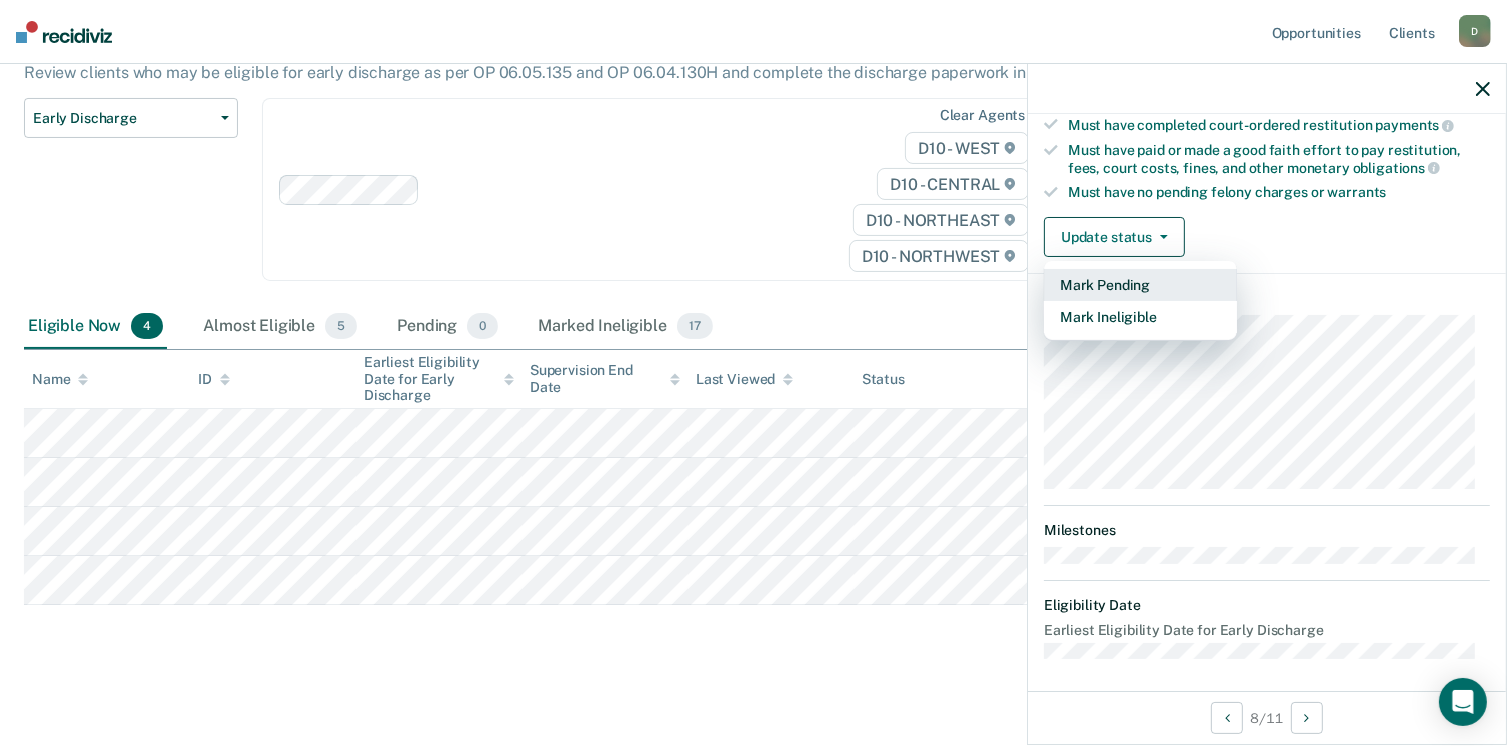 click on "Mark Pending" at bounding box center [1140, 285] 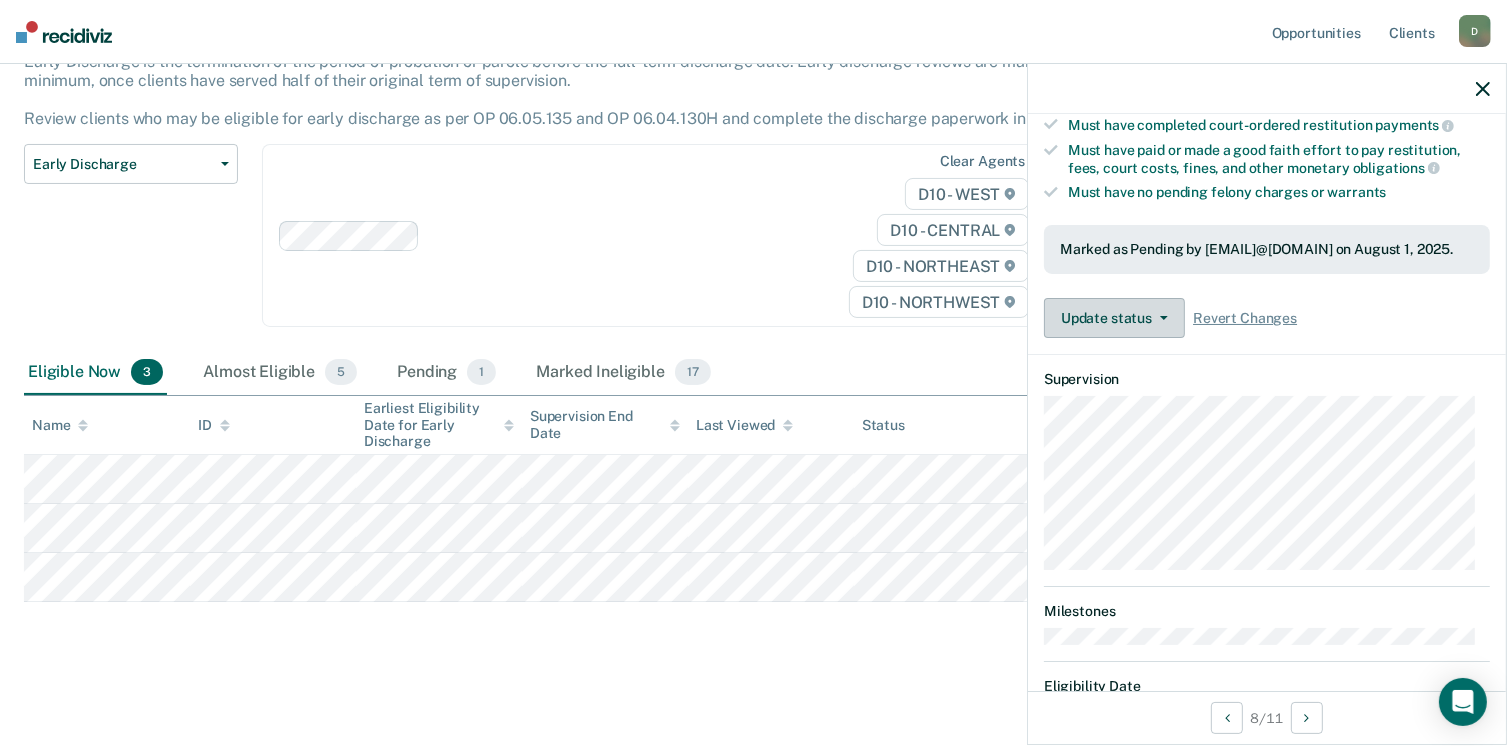 scroll, scrollTop: 140, scrollLeft: 0, axis: vertical 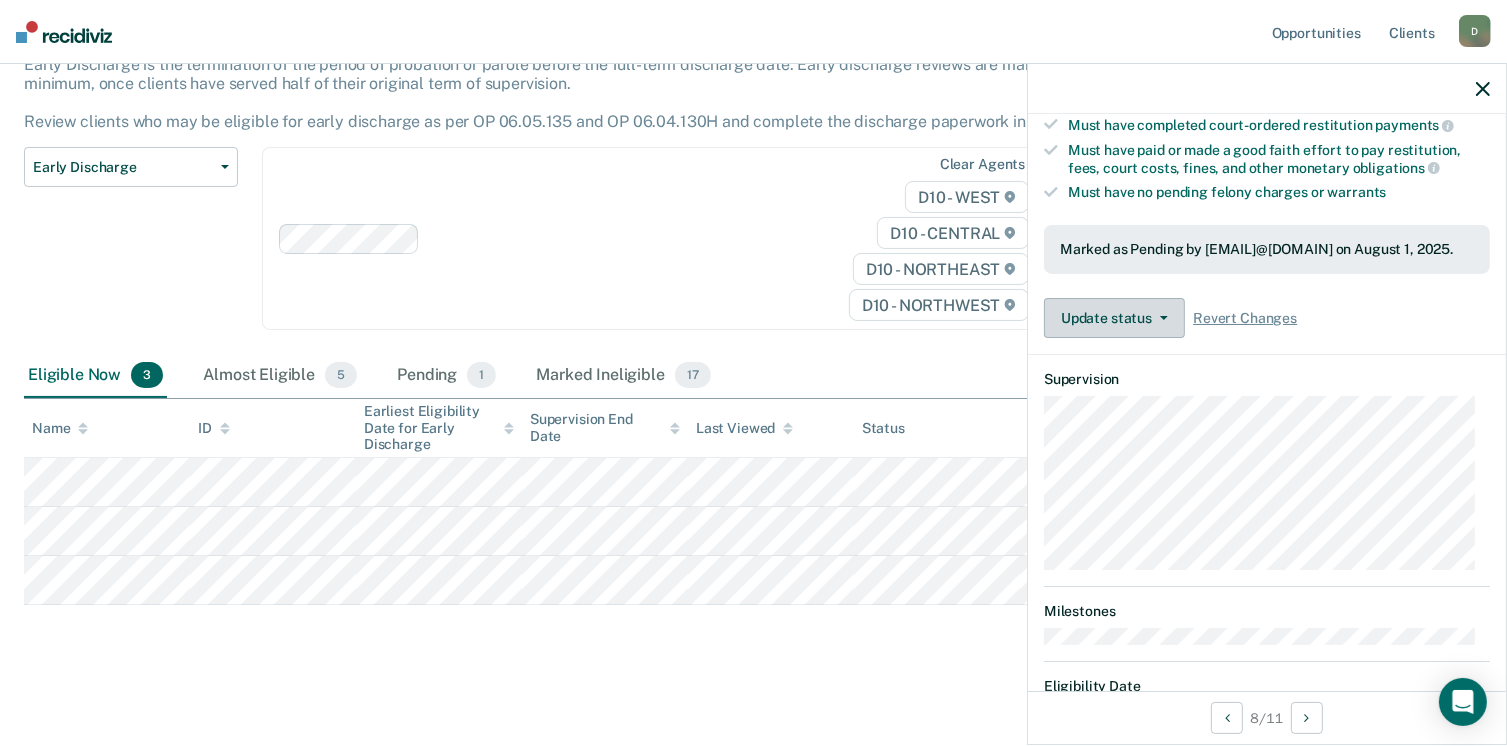 click 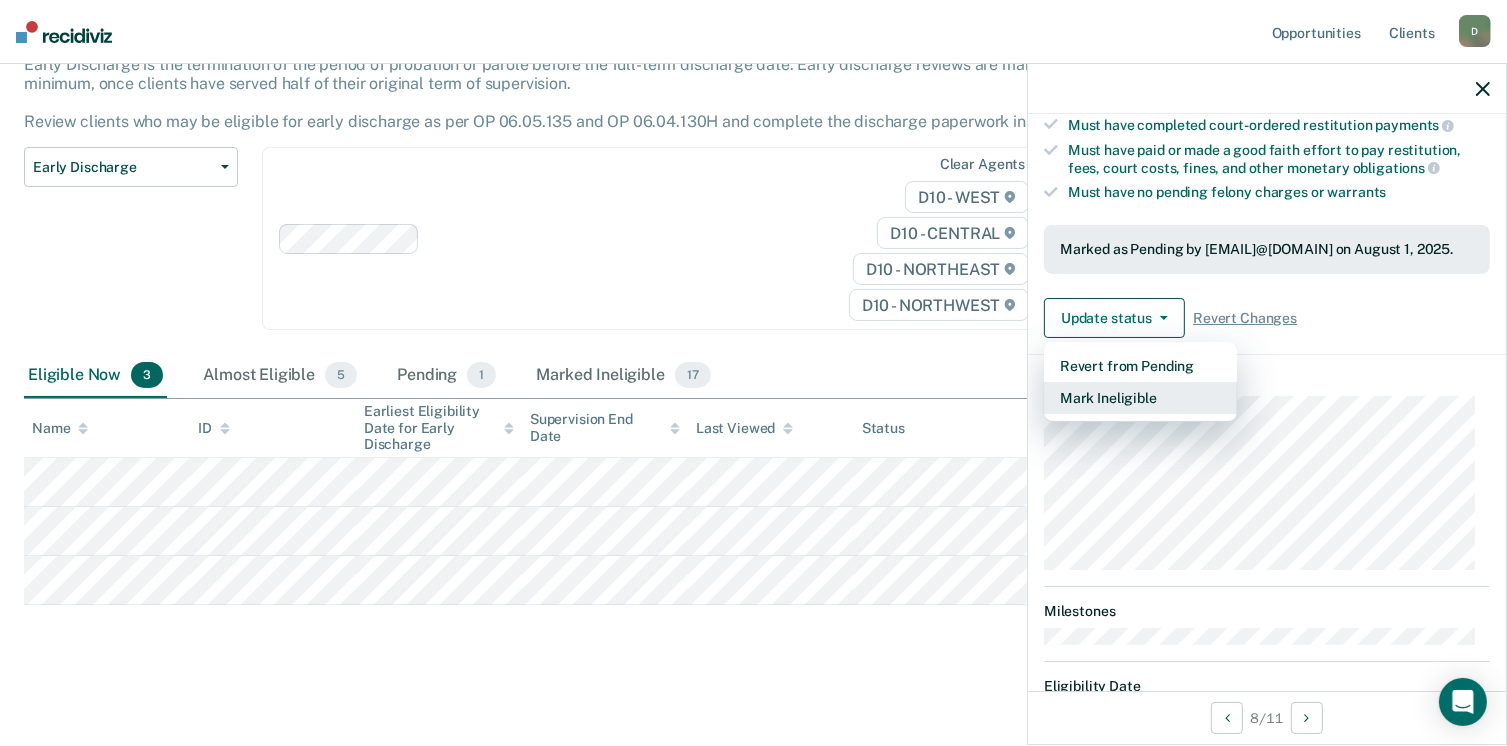 click on "Mark Ineligible" at bounding box center [1140, 398] 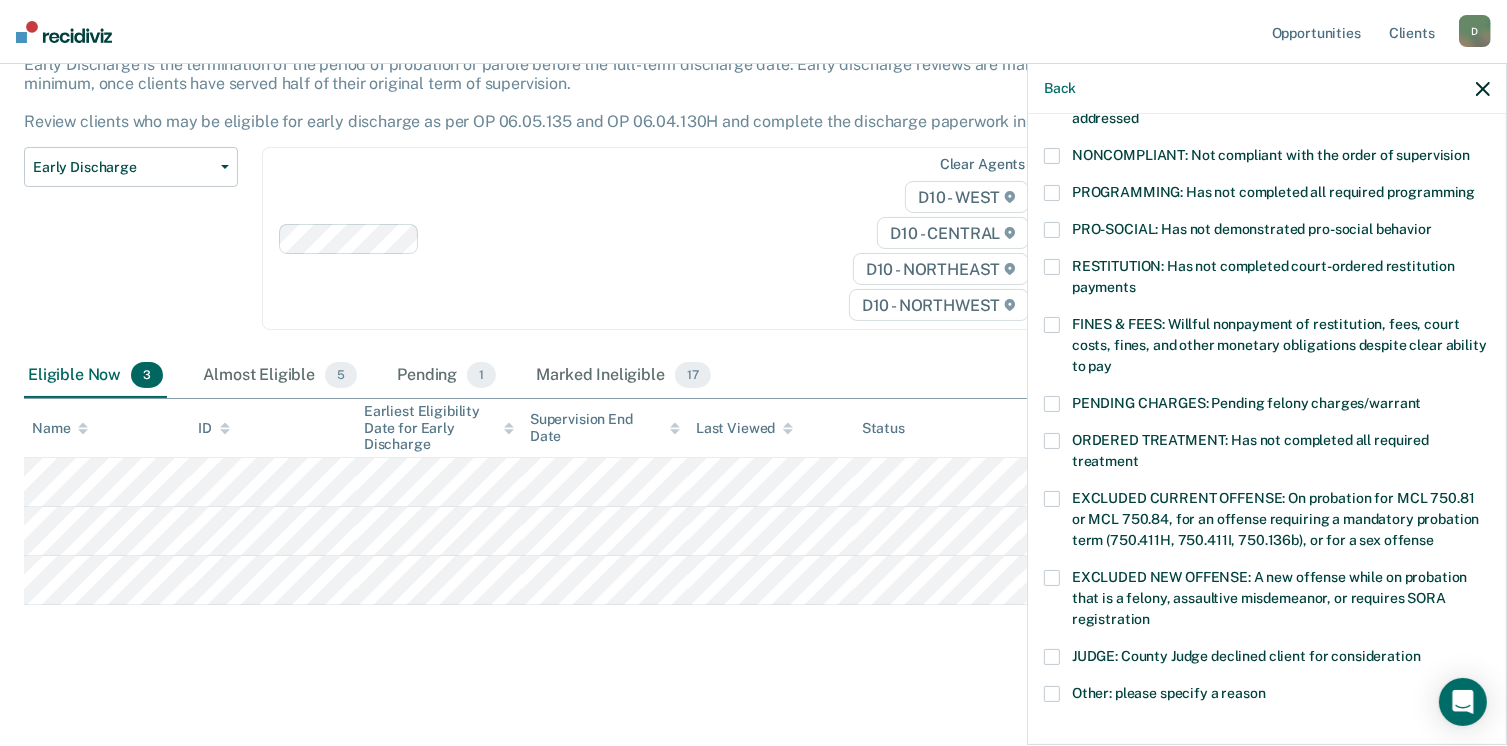 click at bounding box center (1052, 325) 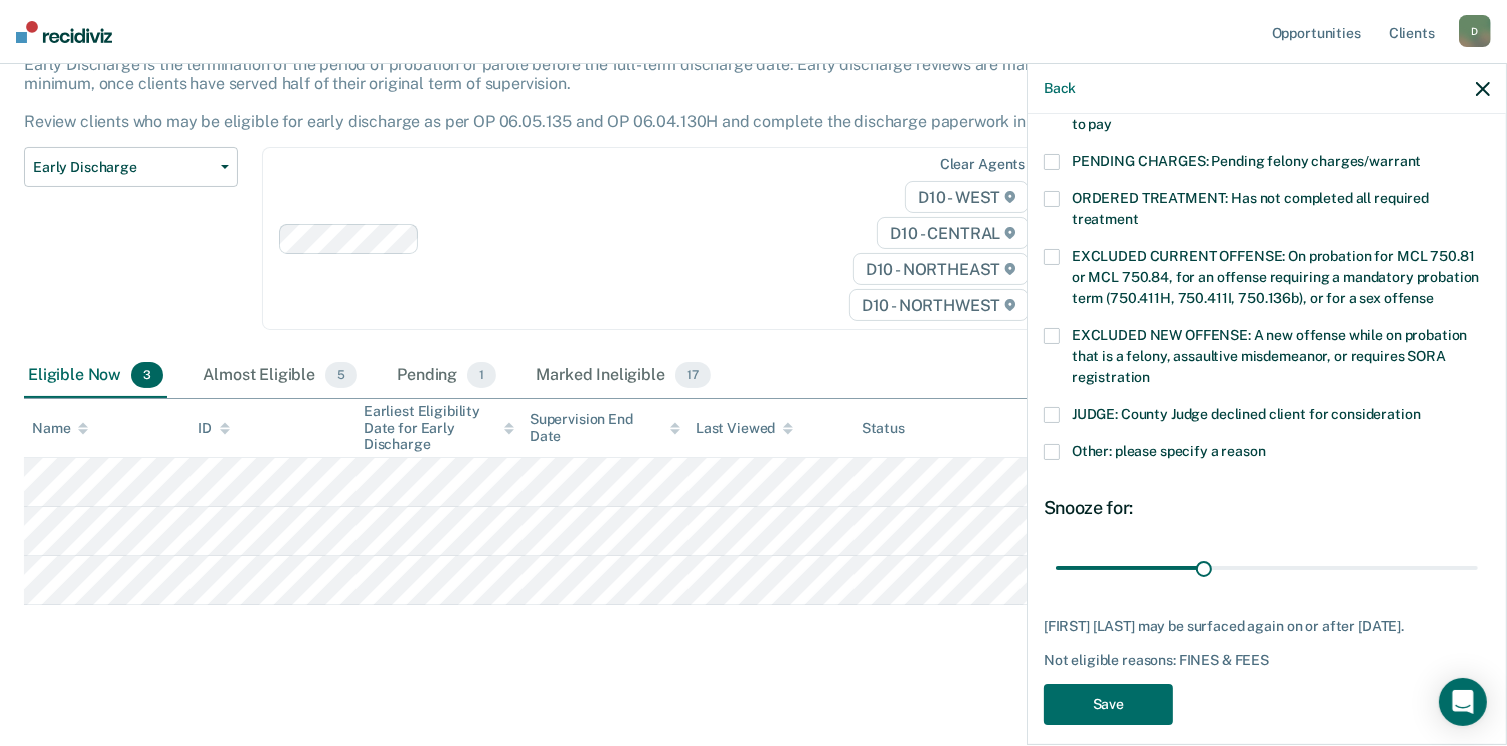 scroll, scrollTop: 624, scrollLeft: 0, axis: vertical 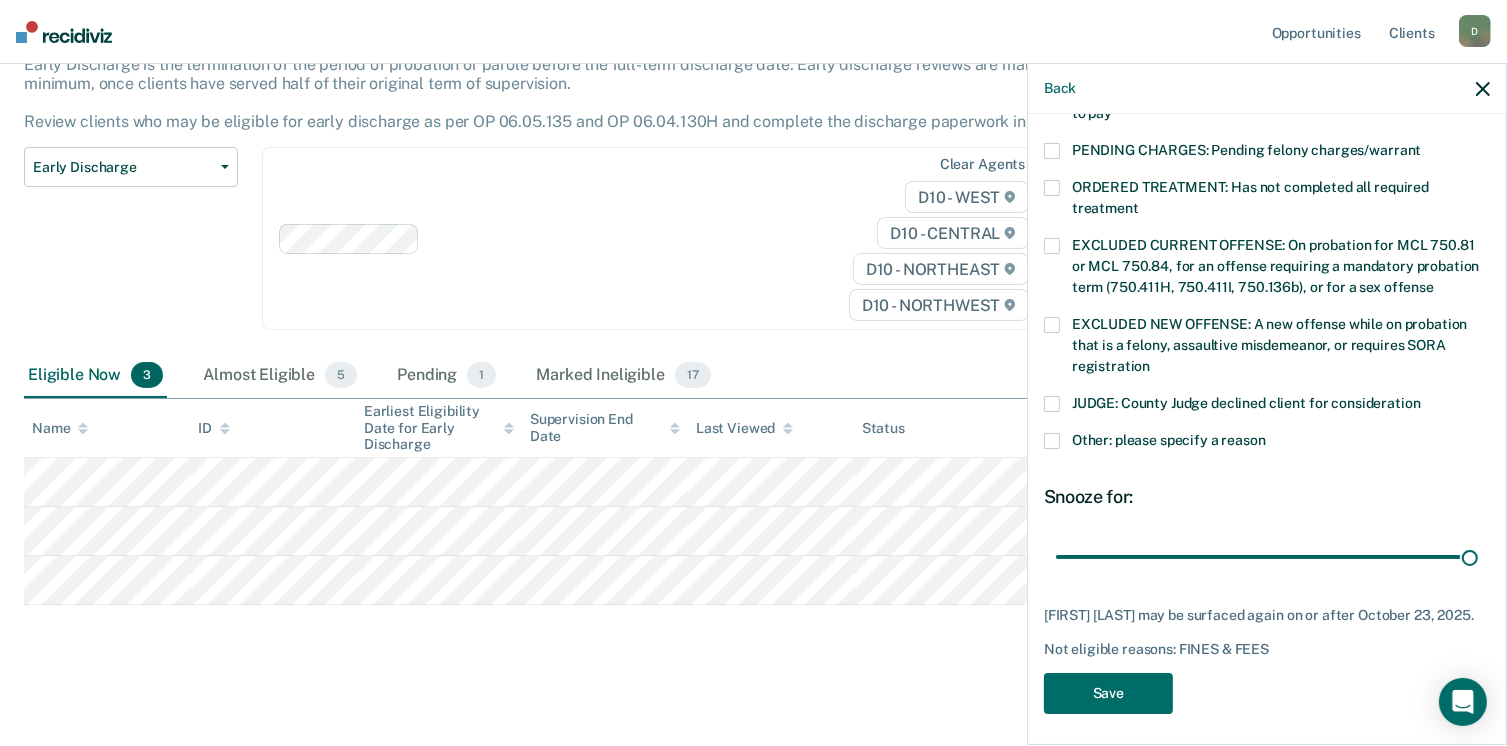 drag, startPoint x: 1201, startPoint y: 557, endPoint x: 1488, endPoint y: 571, distance: 287.34125 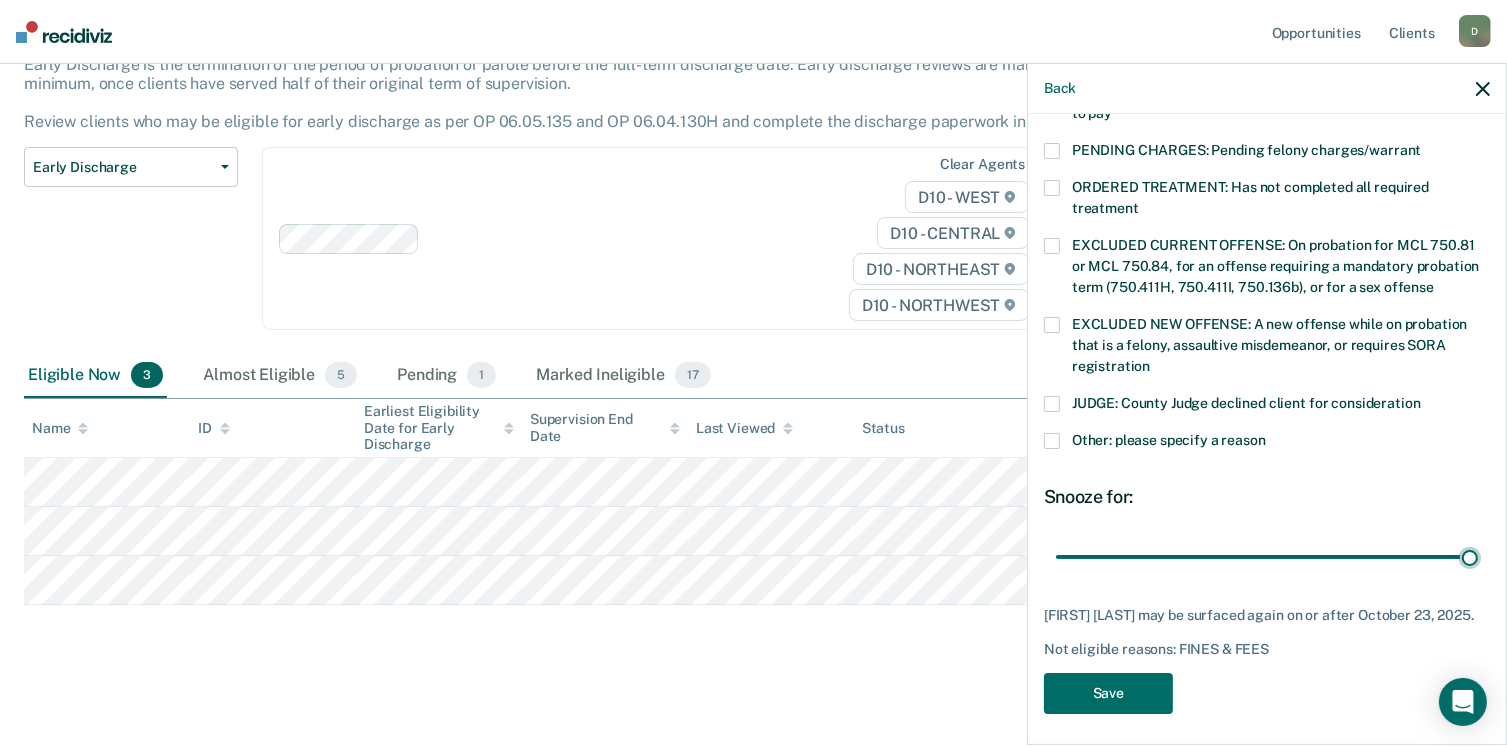 type on "85" 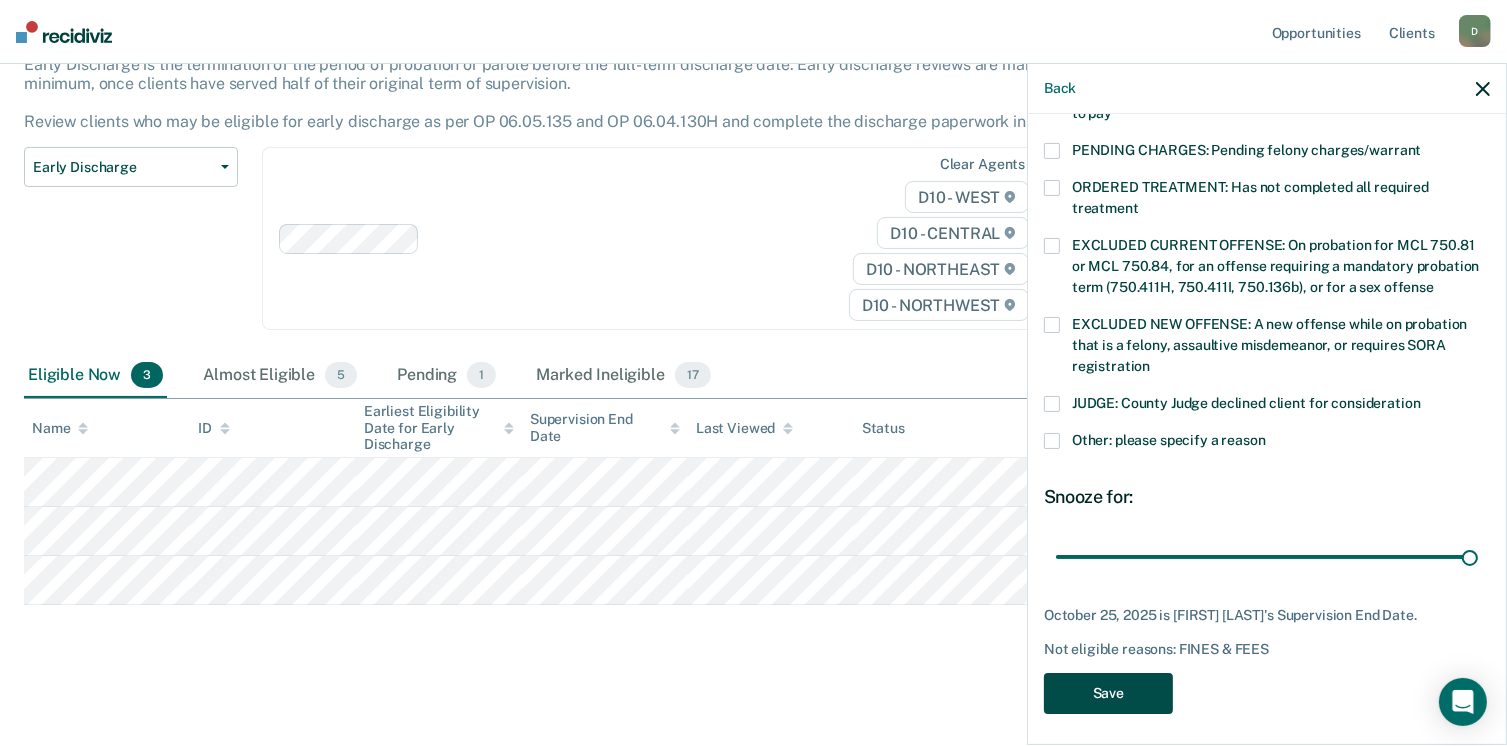 click on "Save" at bounding box center (1108, 693) 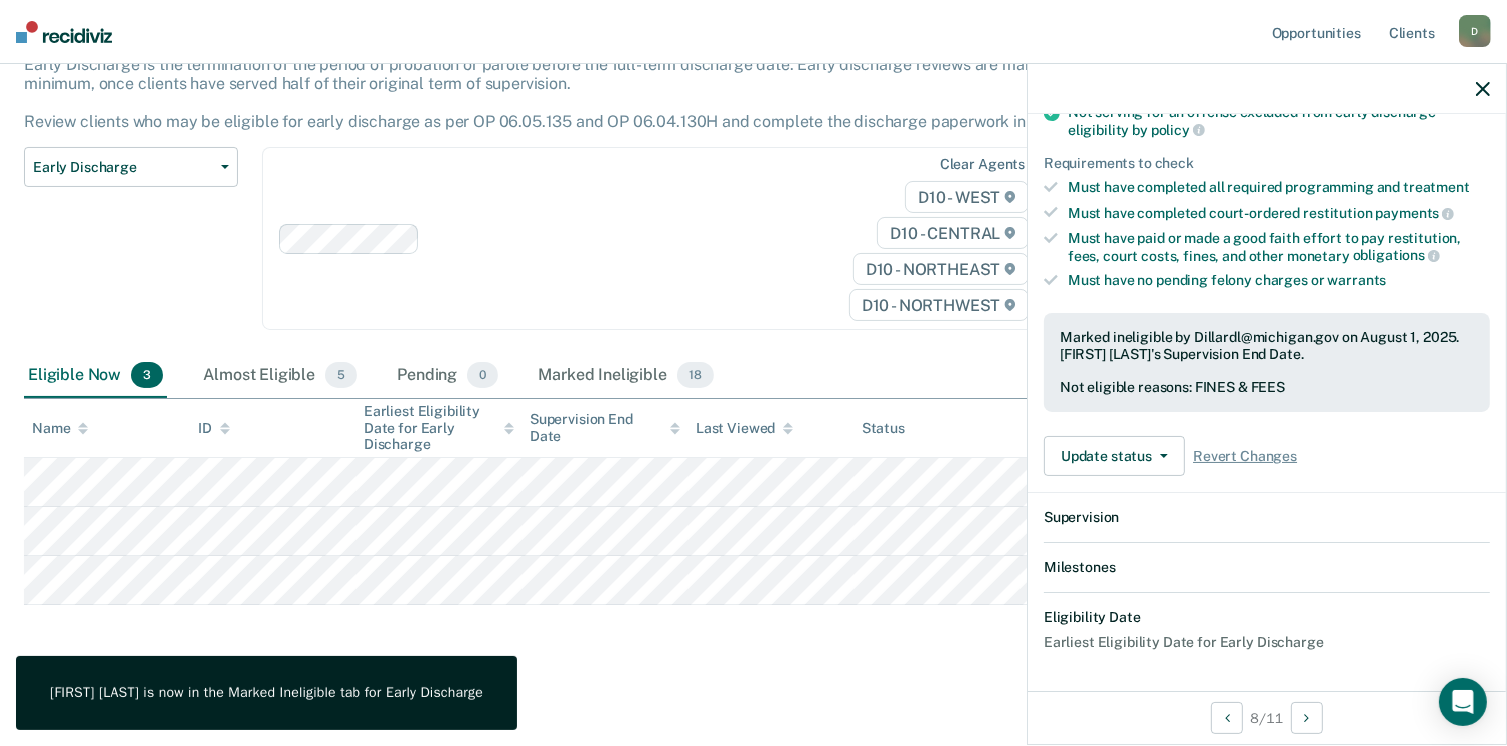 scroll, scrollTop: 502, scrollLeft: 0, axis: vertical 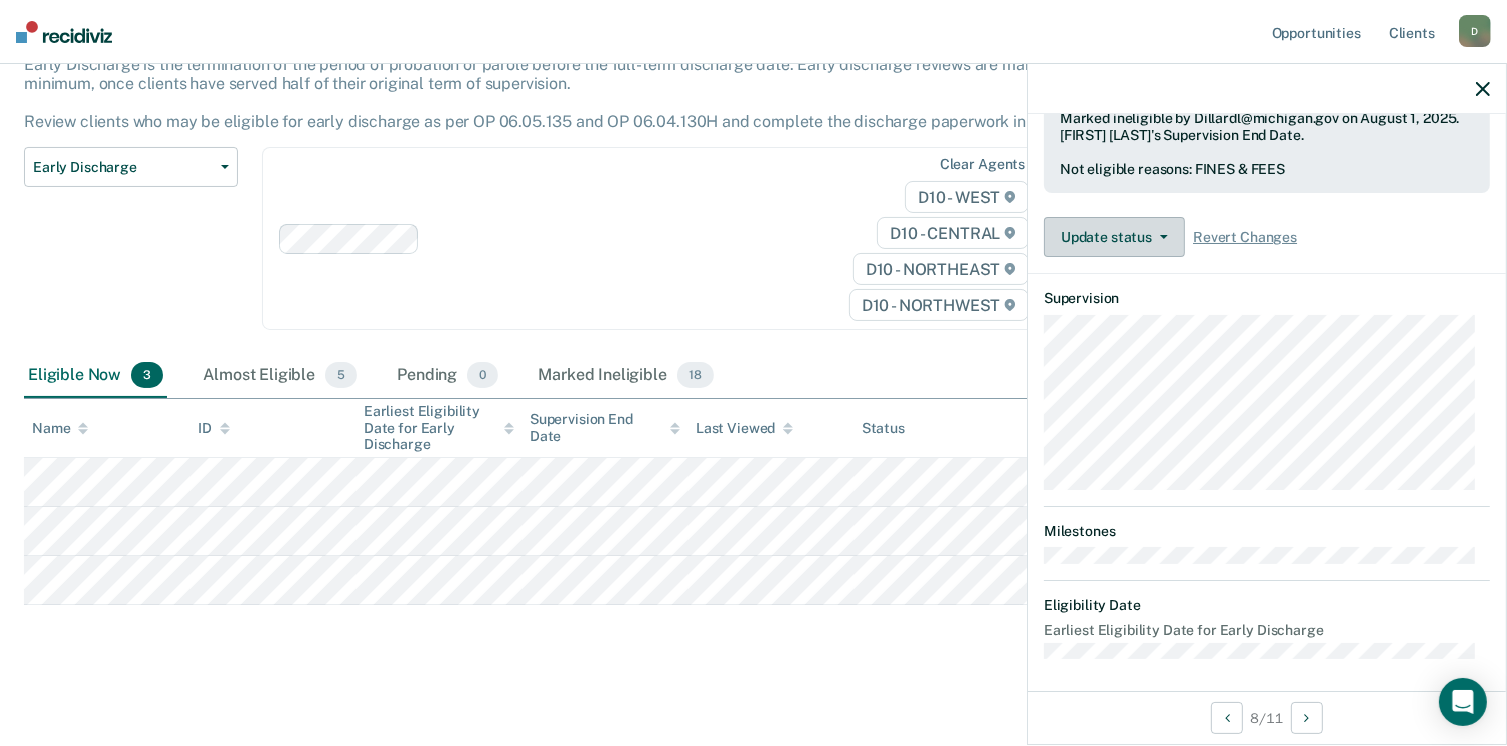 click 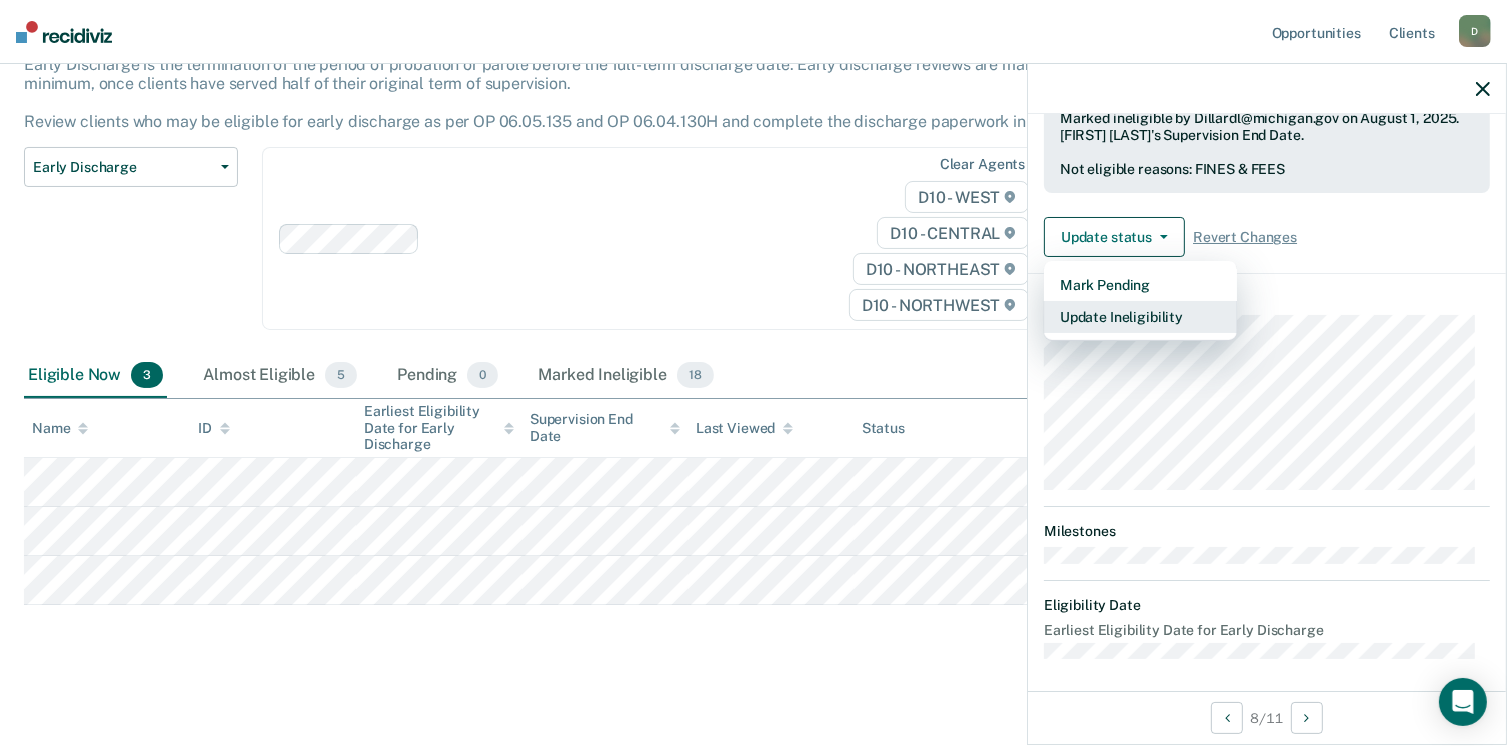 click on "Update Ineligibility" at bounding box center (1140, 317) 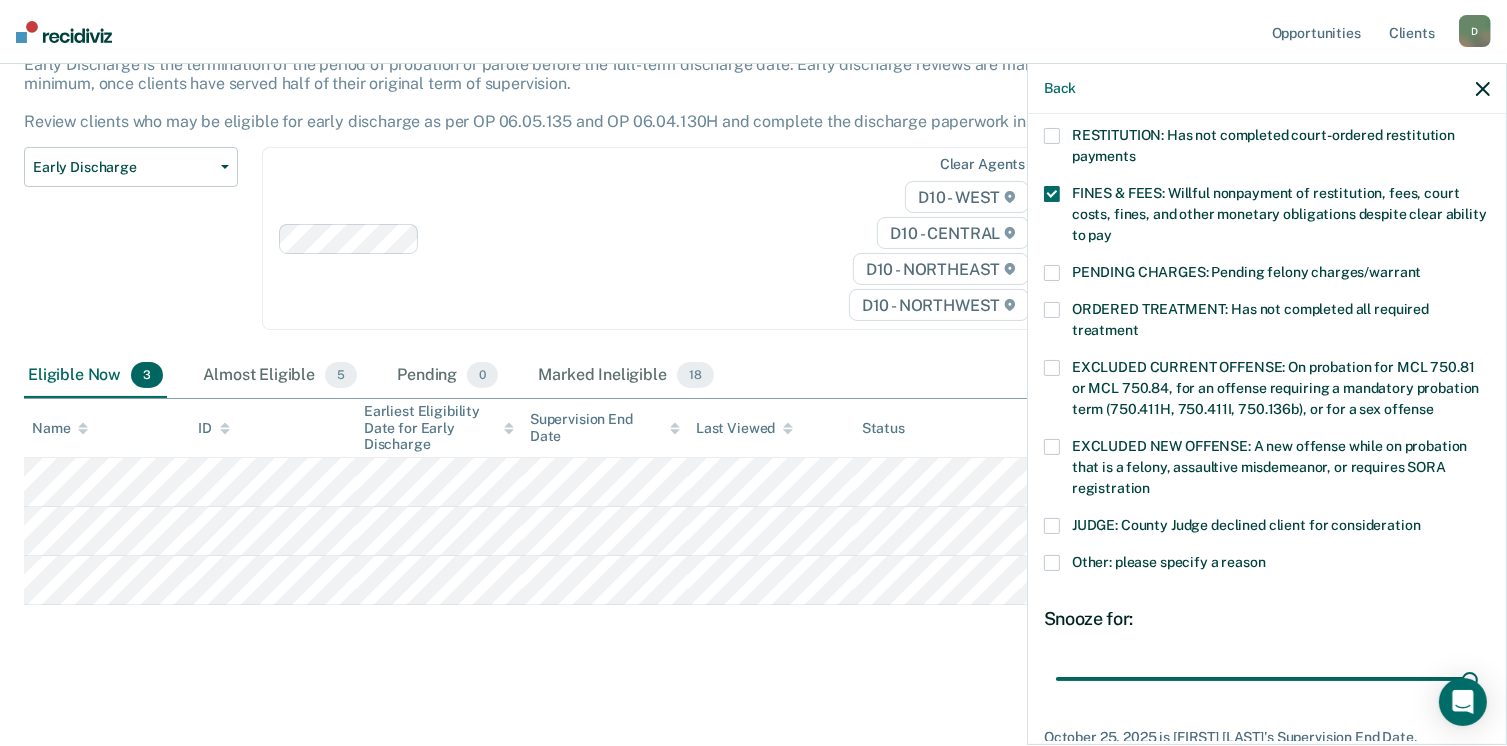 scroll, scrollTop: 630, scrollLeft: 0, axis: vertical 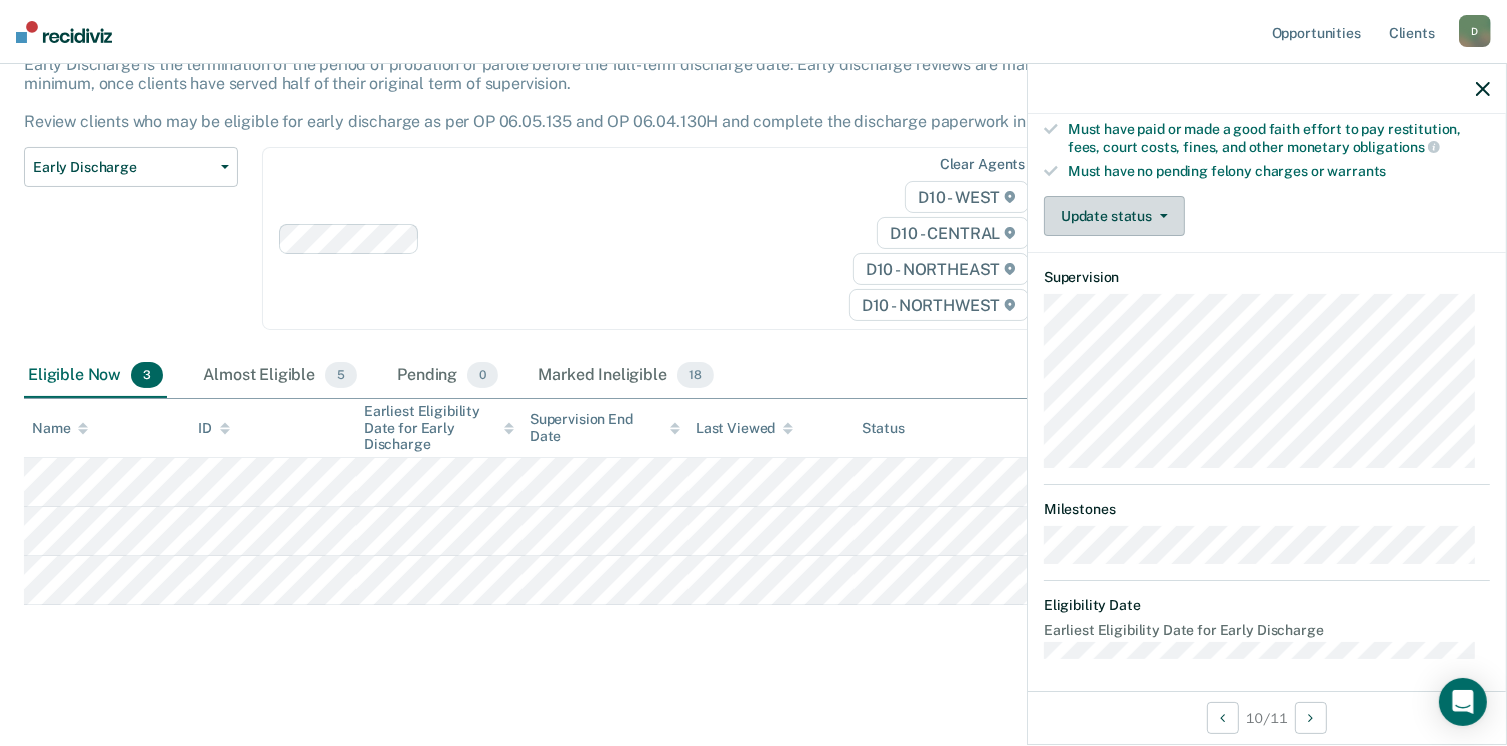 click on "Update status" at bounding box center (1114, 216) 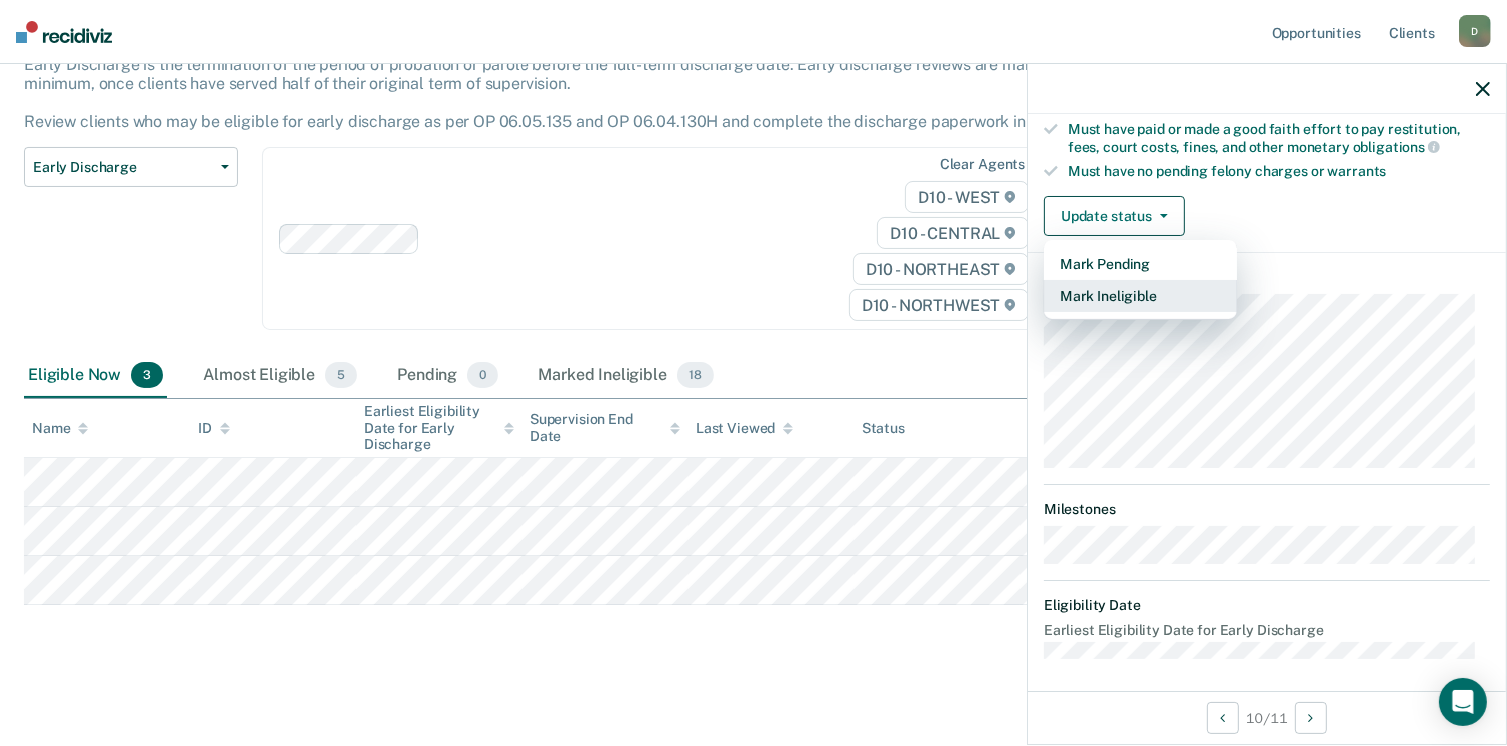 click on "Mark Ineligible" at bounding box center (1140, 296) 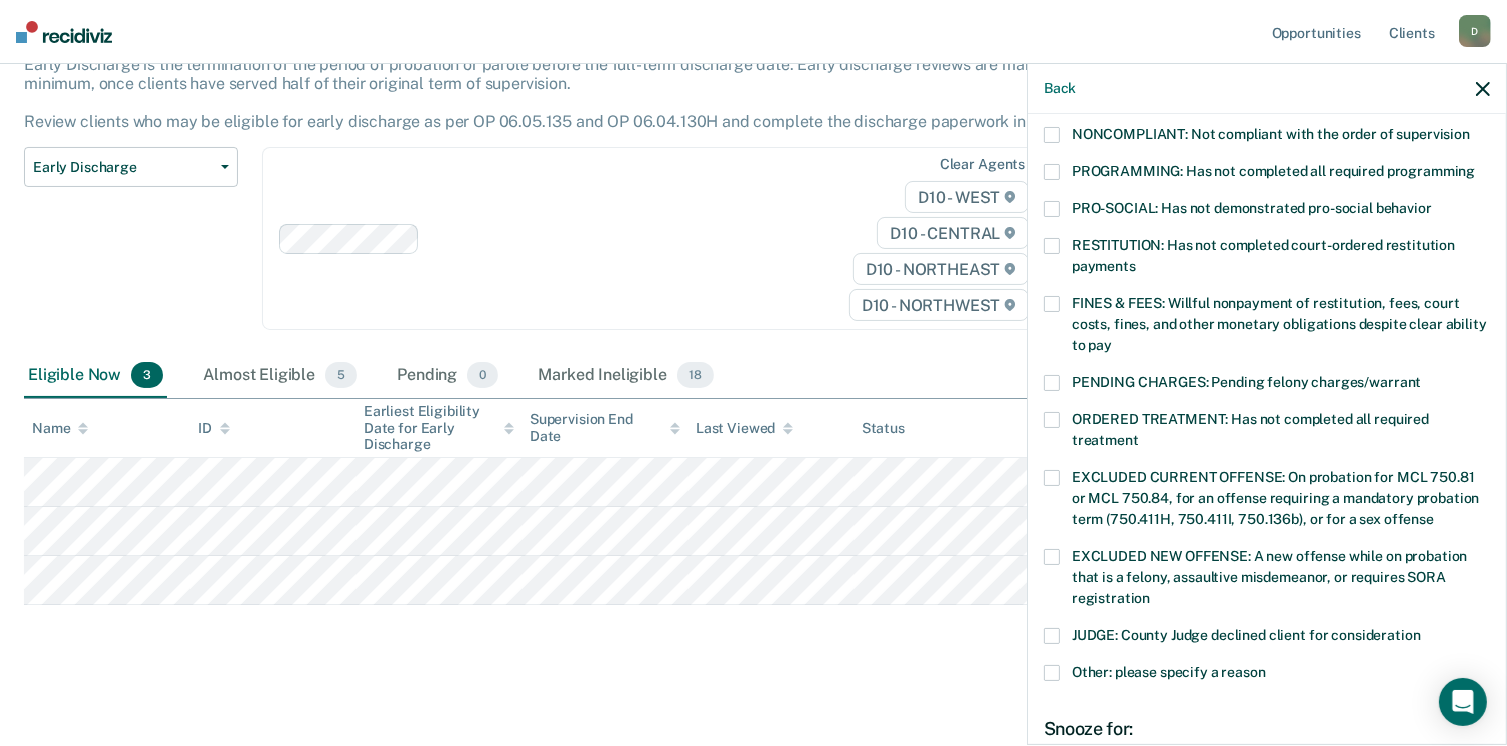 click at bounding box center [1052, 172] 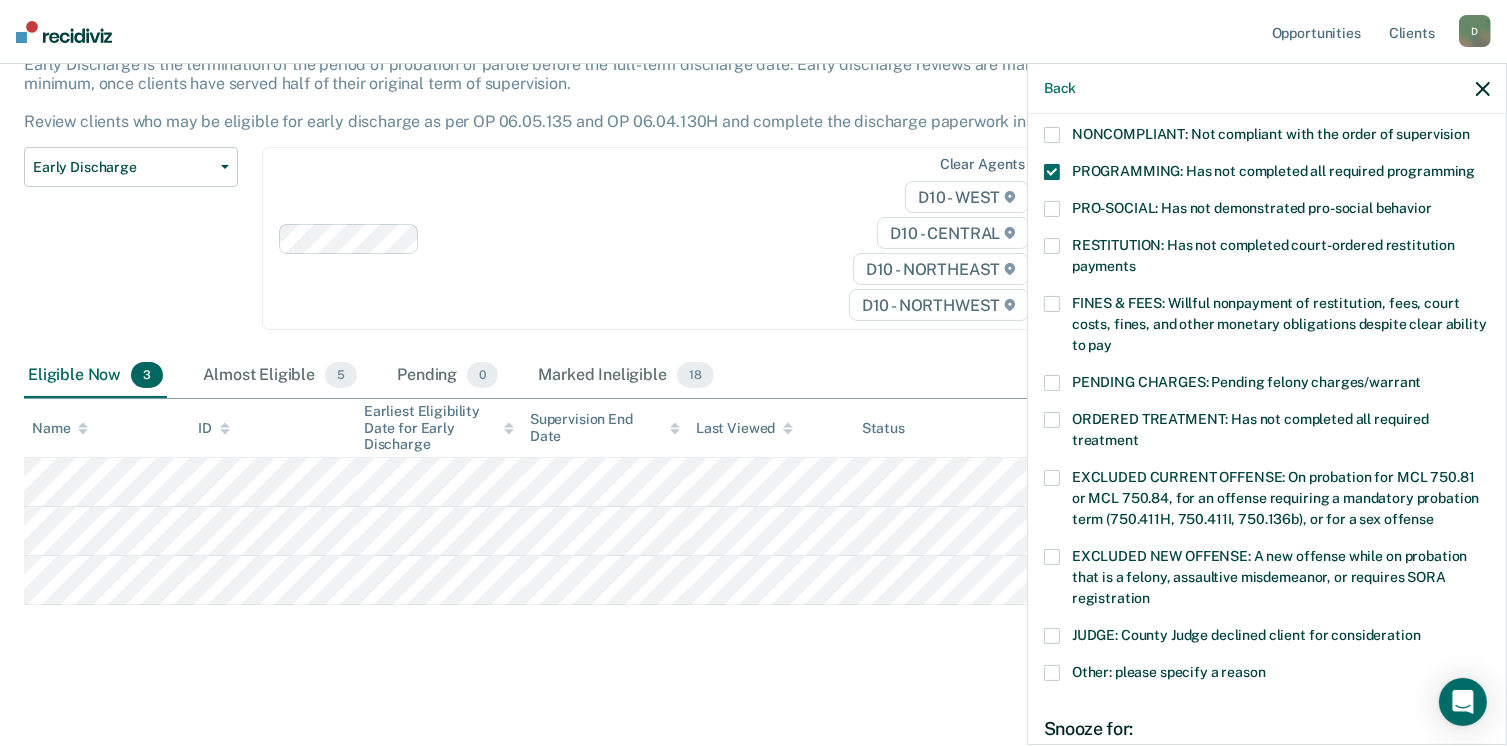 click at bounding box center [1052, 304] 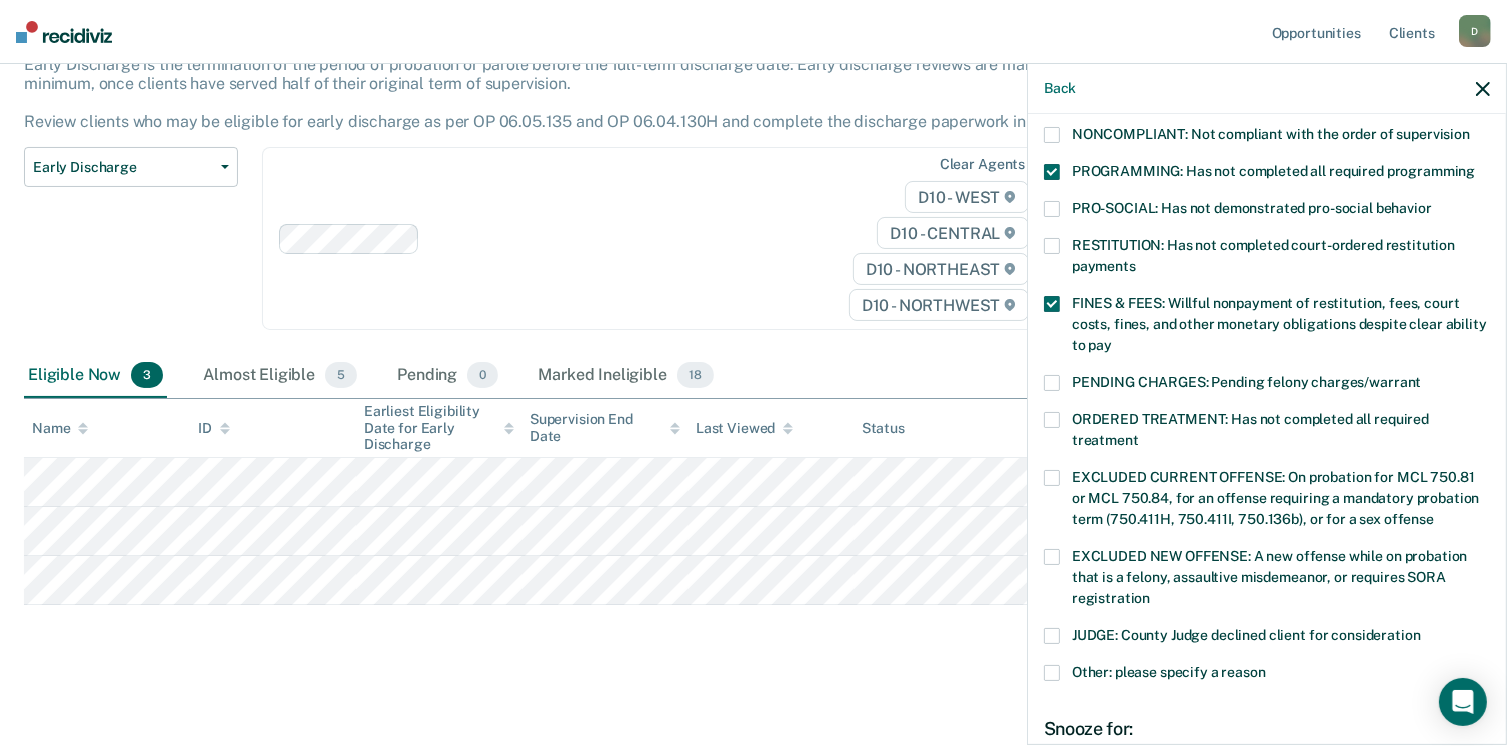 scroll, scrollTop: 630, scrollLeft: 0, axis: vertical 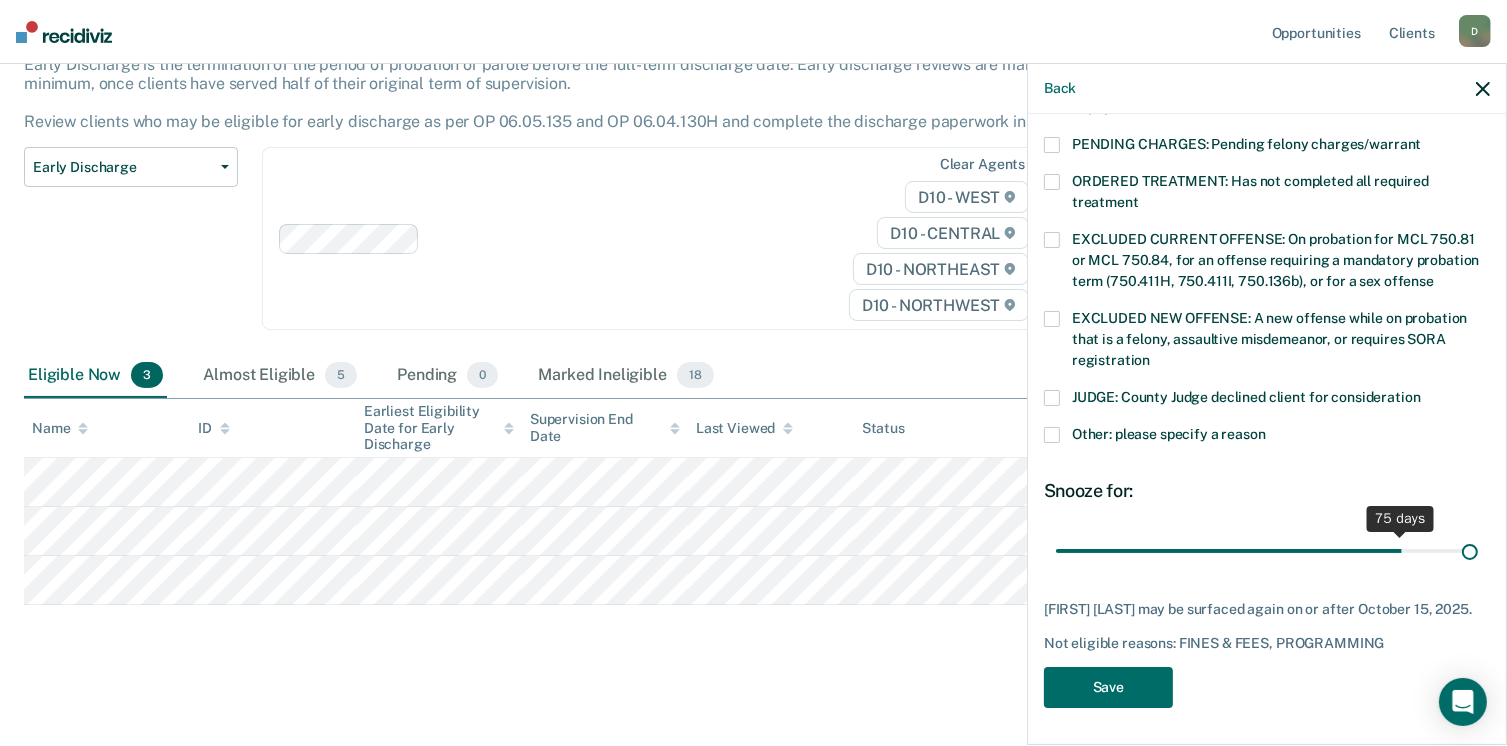drag, startPoint x: 1189, startPoint y: 549, endPoint x: 1528, endPoint y: 557, distance: 339.0944 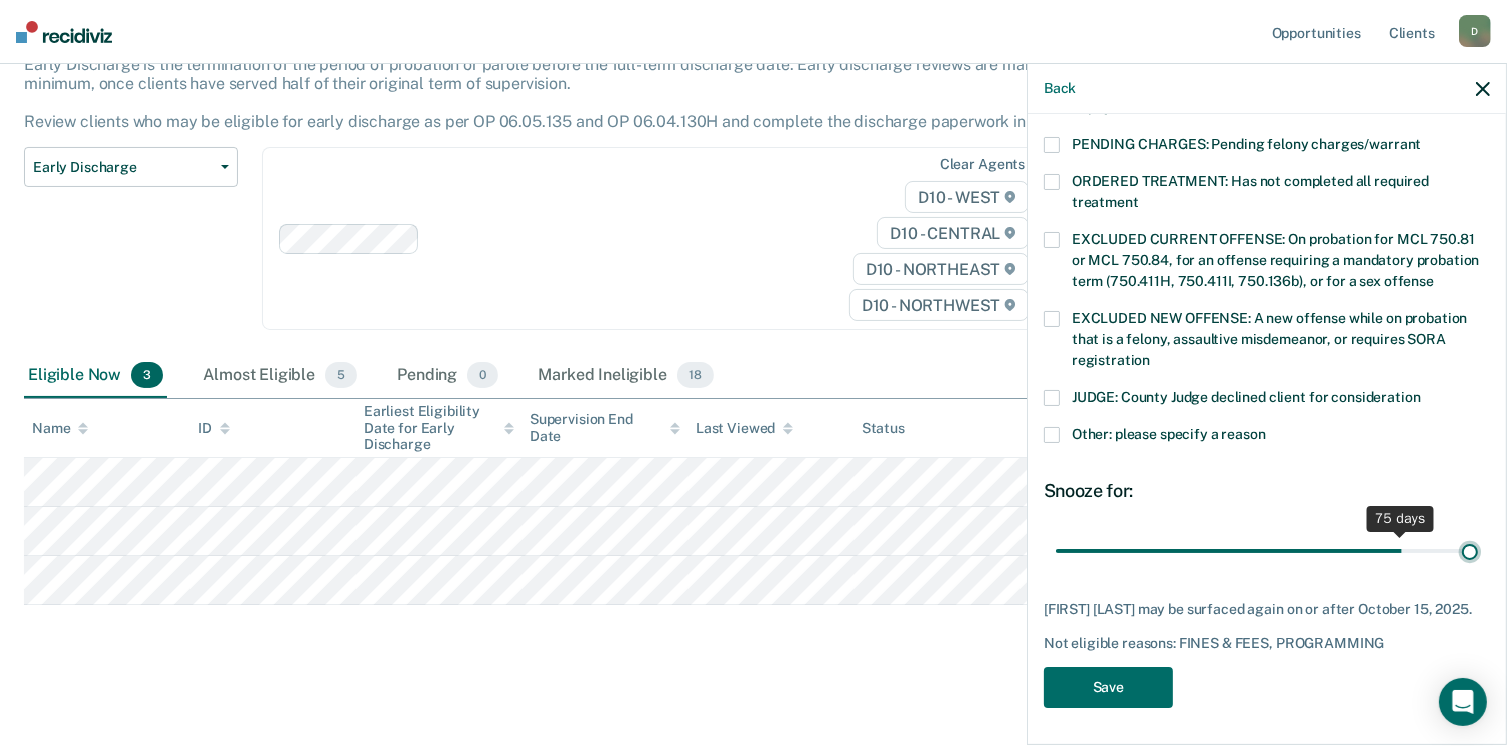 type on "90" 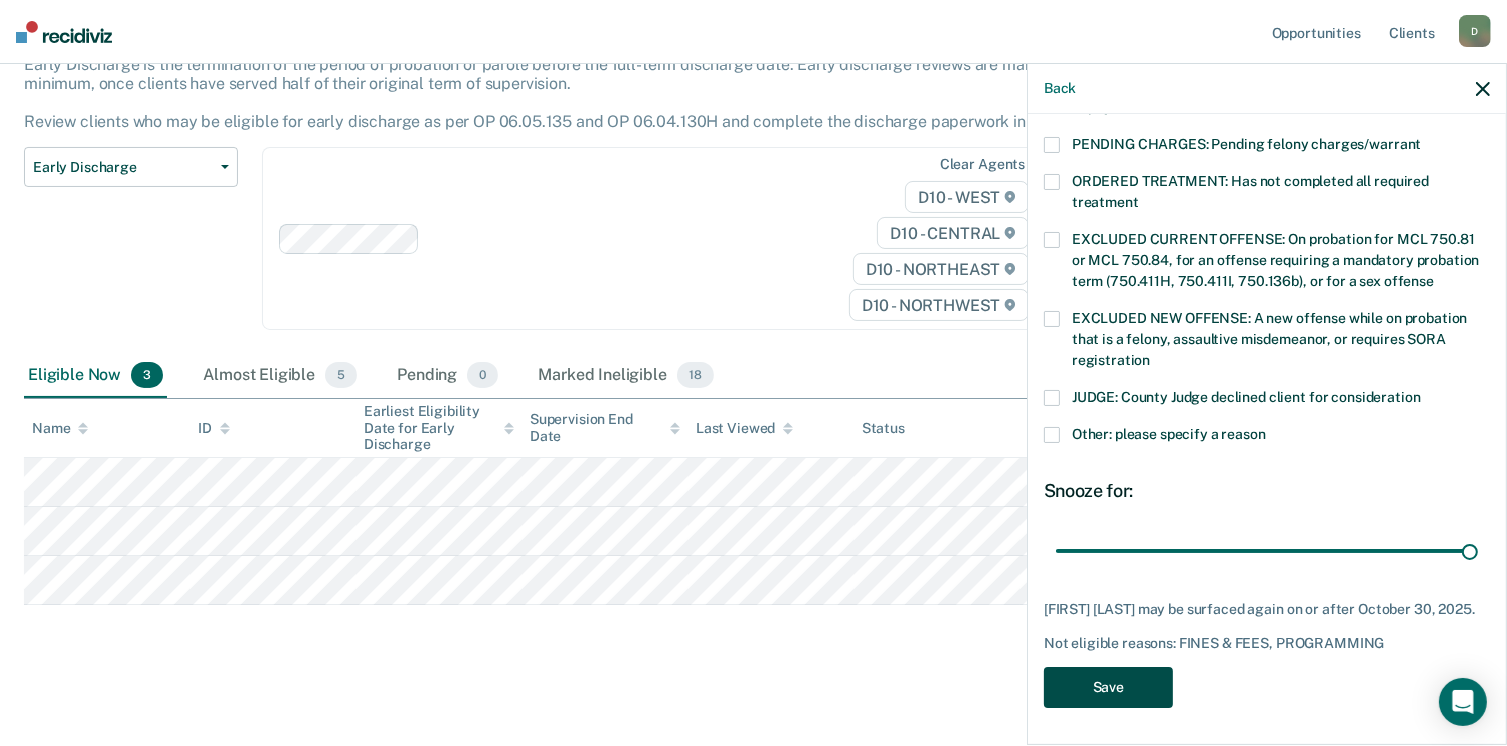 click on "Save" at bounding box center [1108, 687] 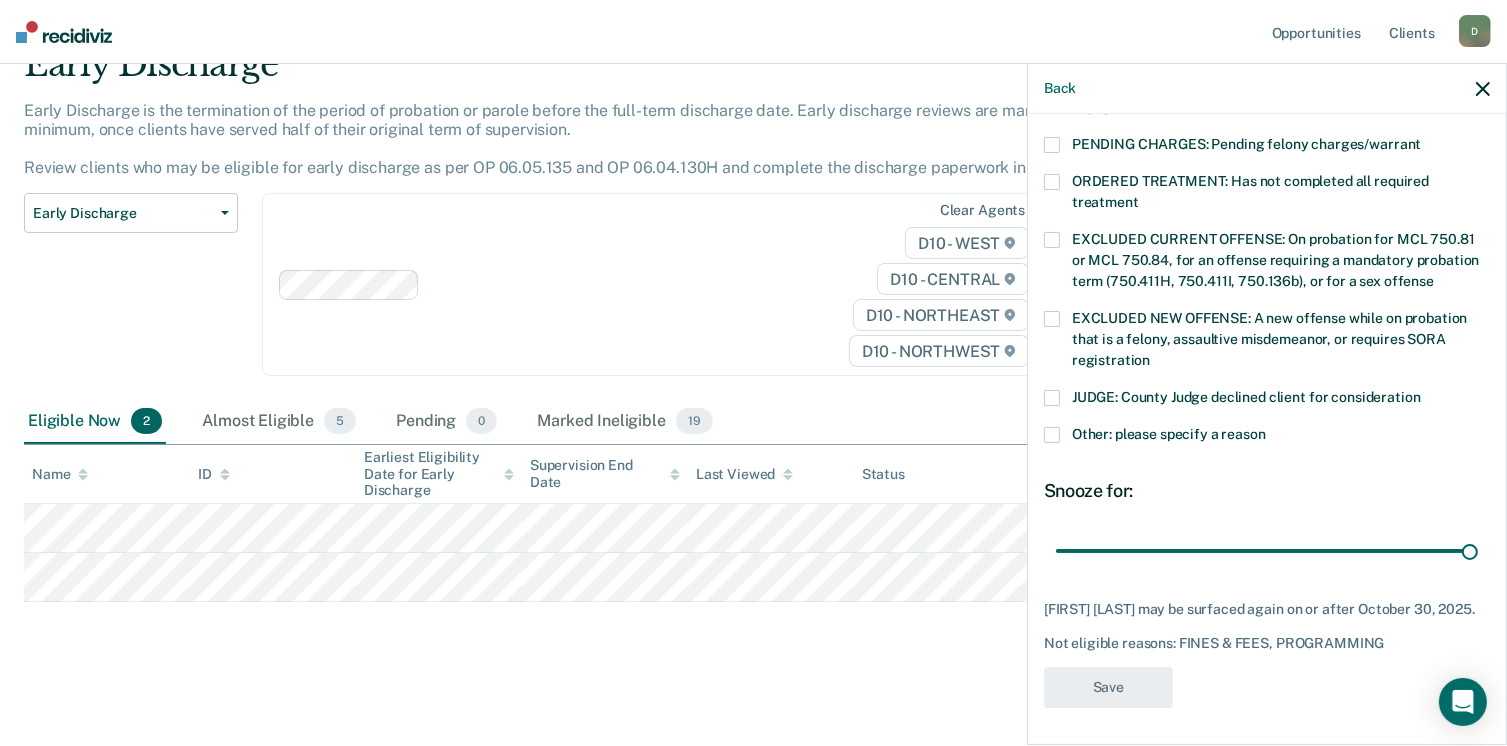 scroll, scrollTop: 92, scrollLeft: 0, axis: vertical 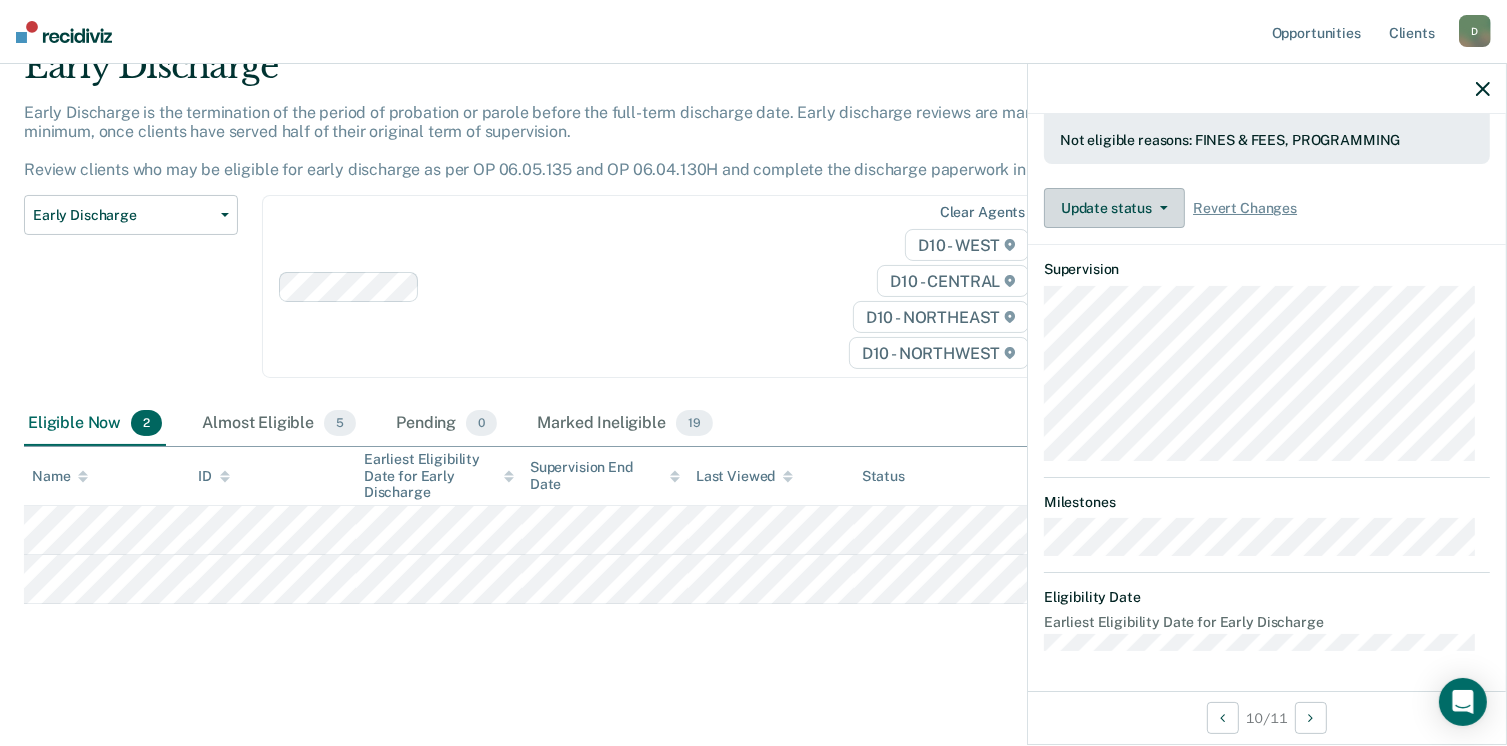 click on "Update status" at bounding box center (1114, 208) 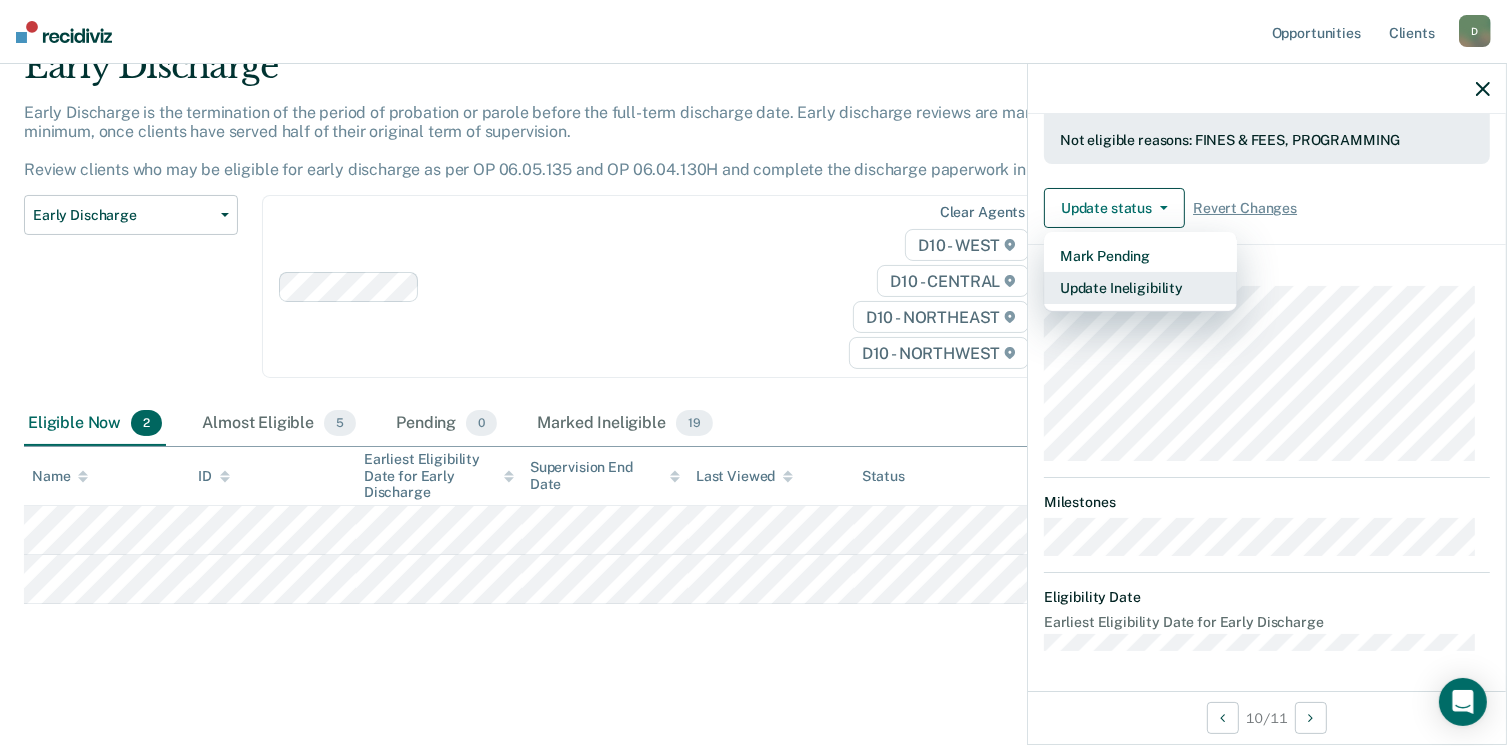 click on "Update Ineligibility" at bounding box center (1140, 288) 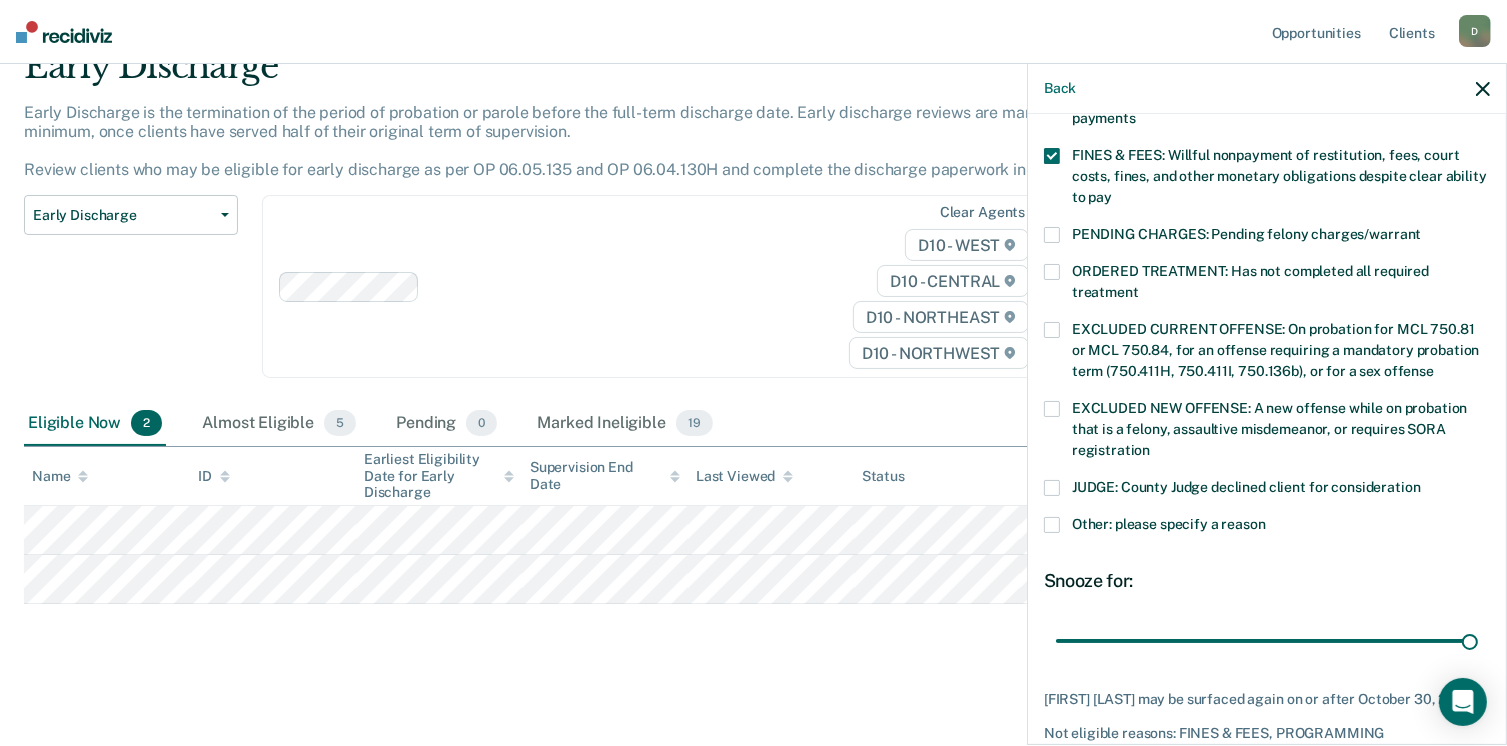 scroll, scrollTop: 647, scrollLeft: 0, axis: vertical 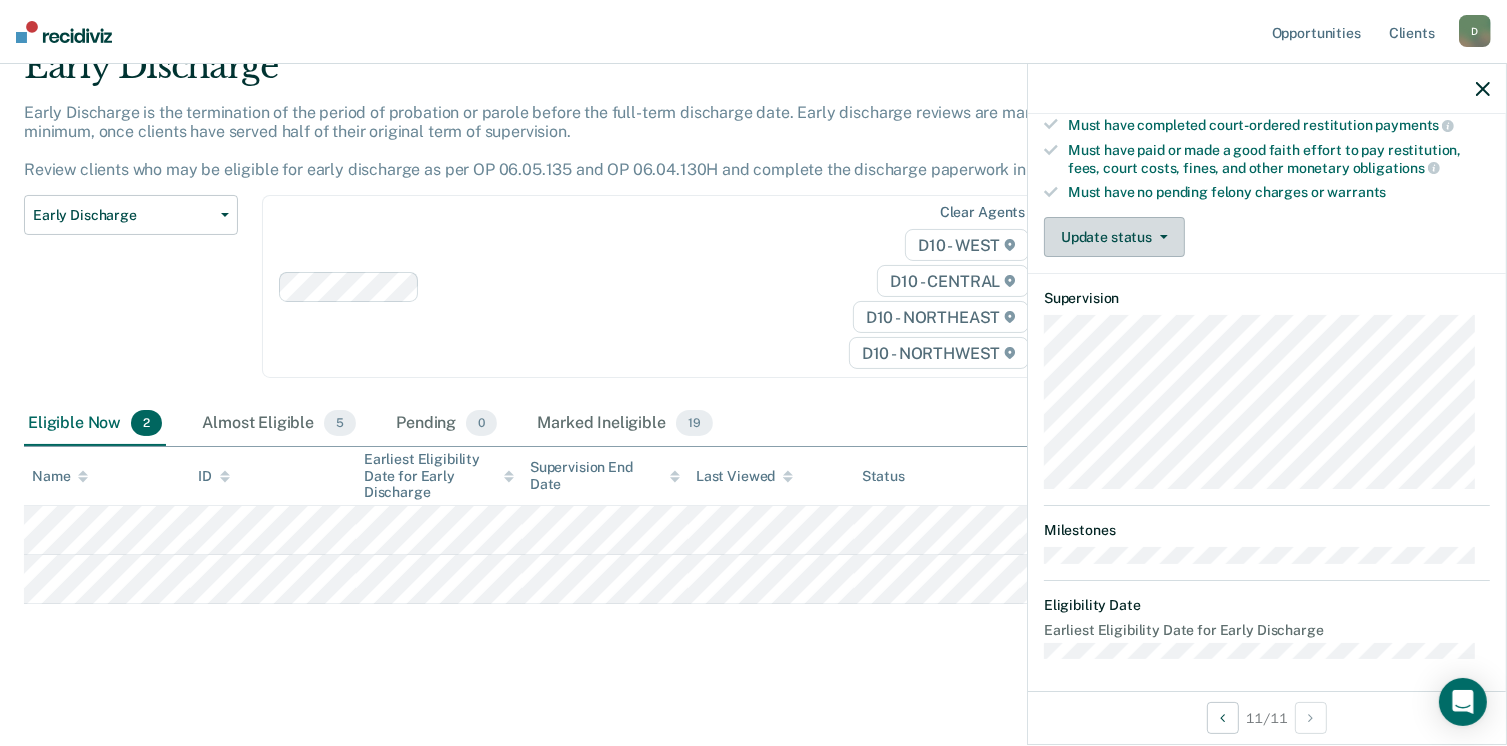 click on "Update status" at bounding box center (1114, 237) 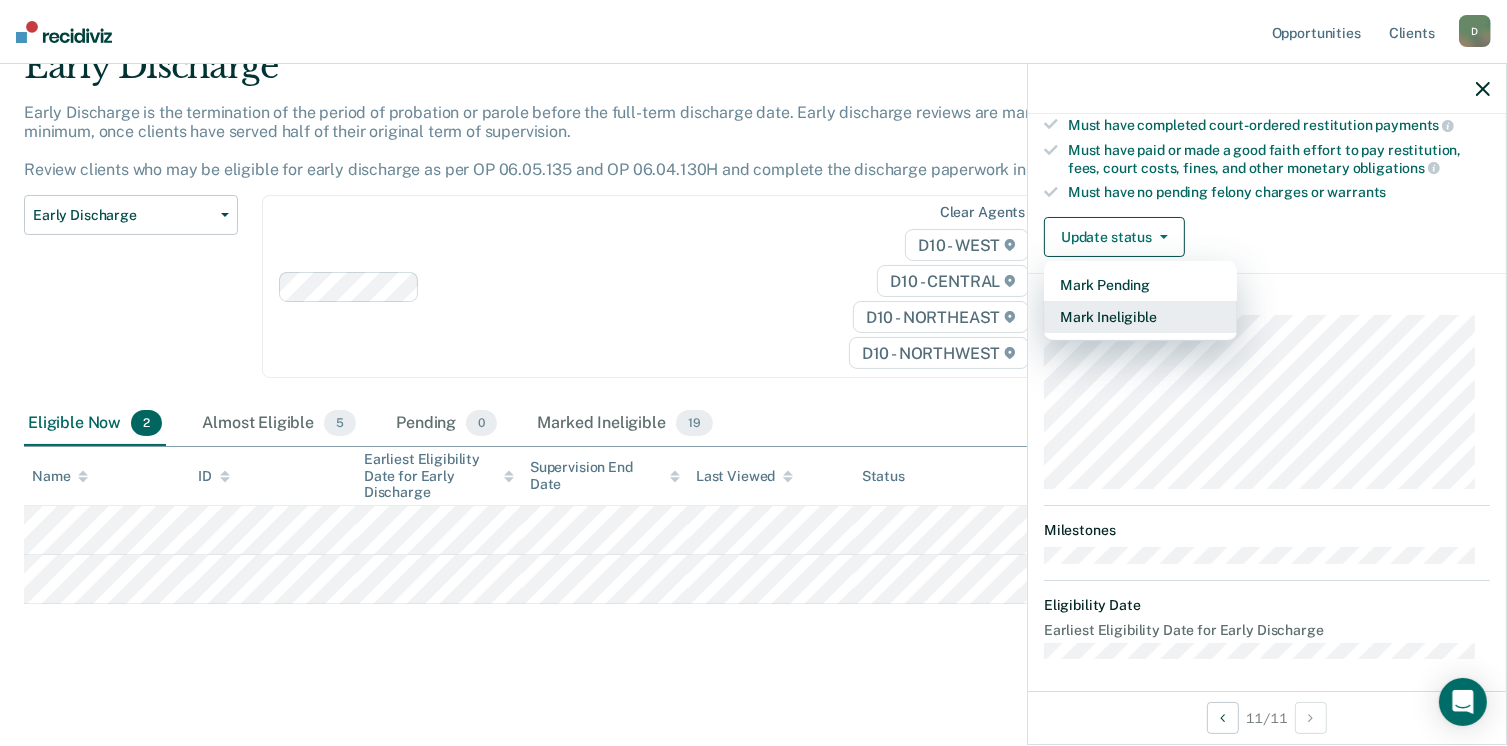 click on "Mark Ineligible" at bounding box center (1140, 317) 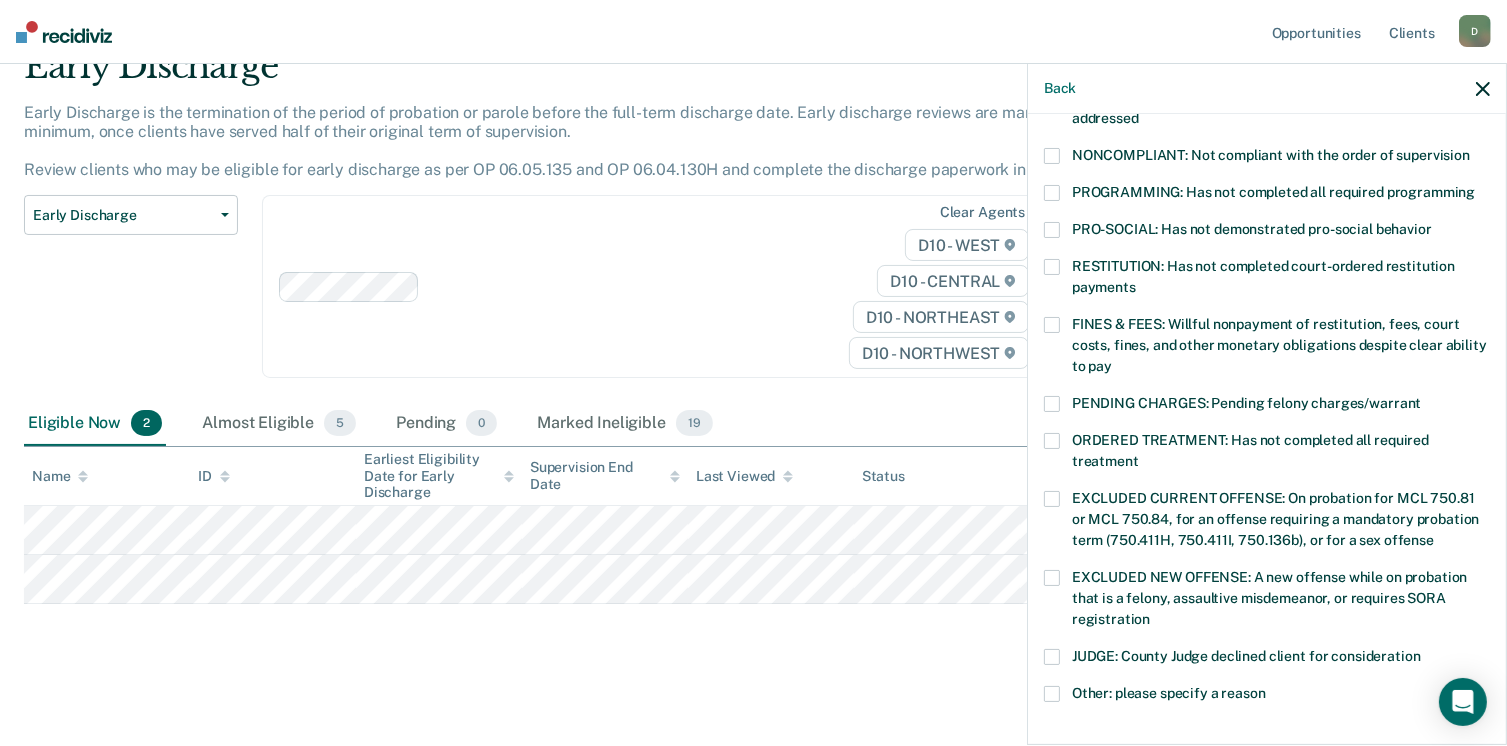click at bounding box center (1052, 325) 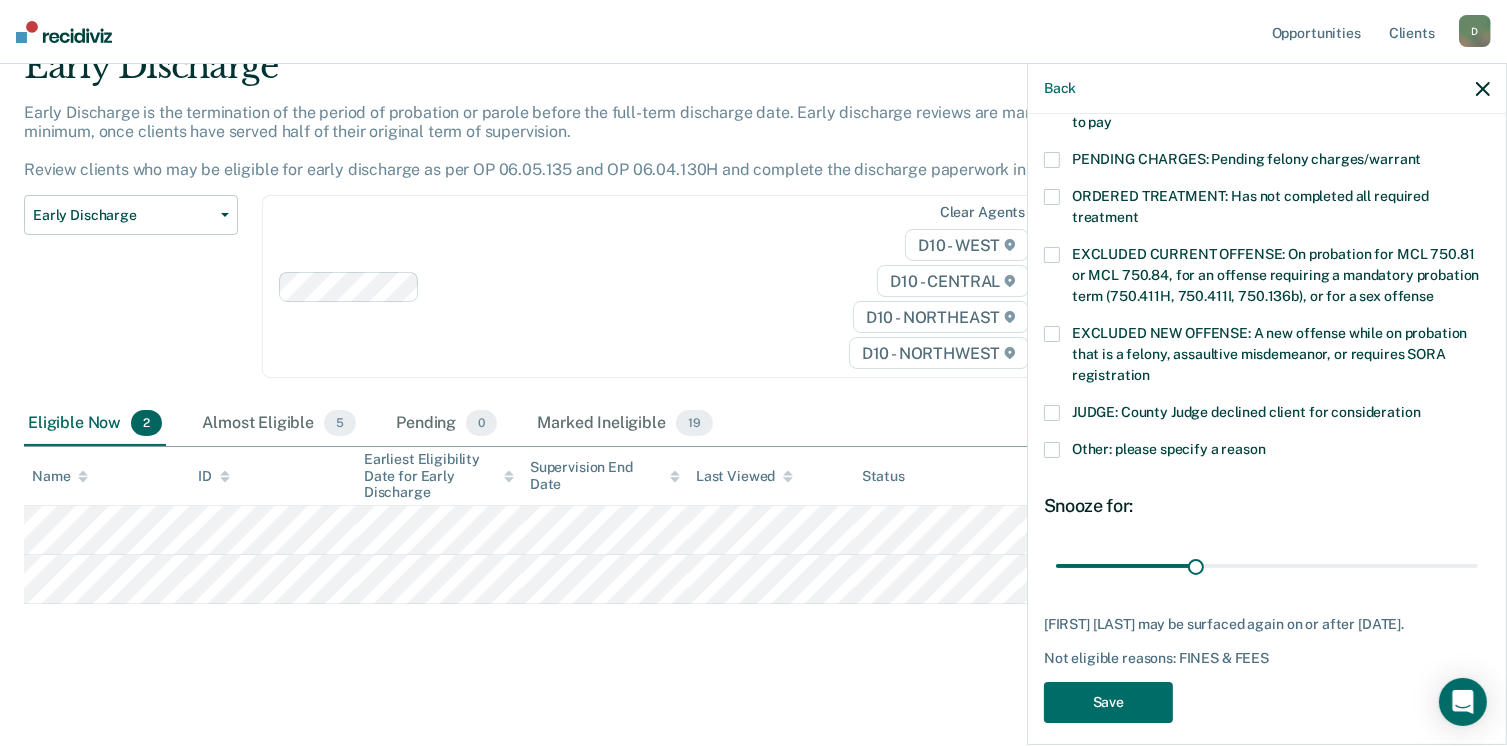 scroll, scrollTop: 630, scrollLeft: 0, axis: vertical 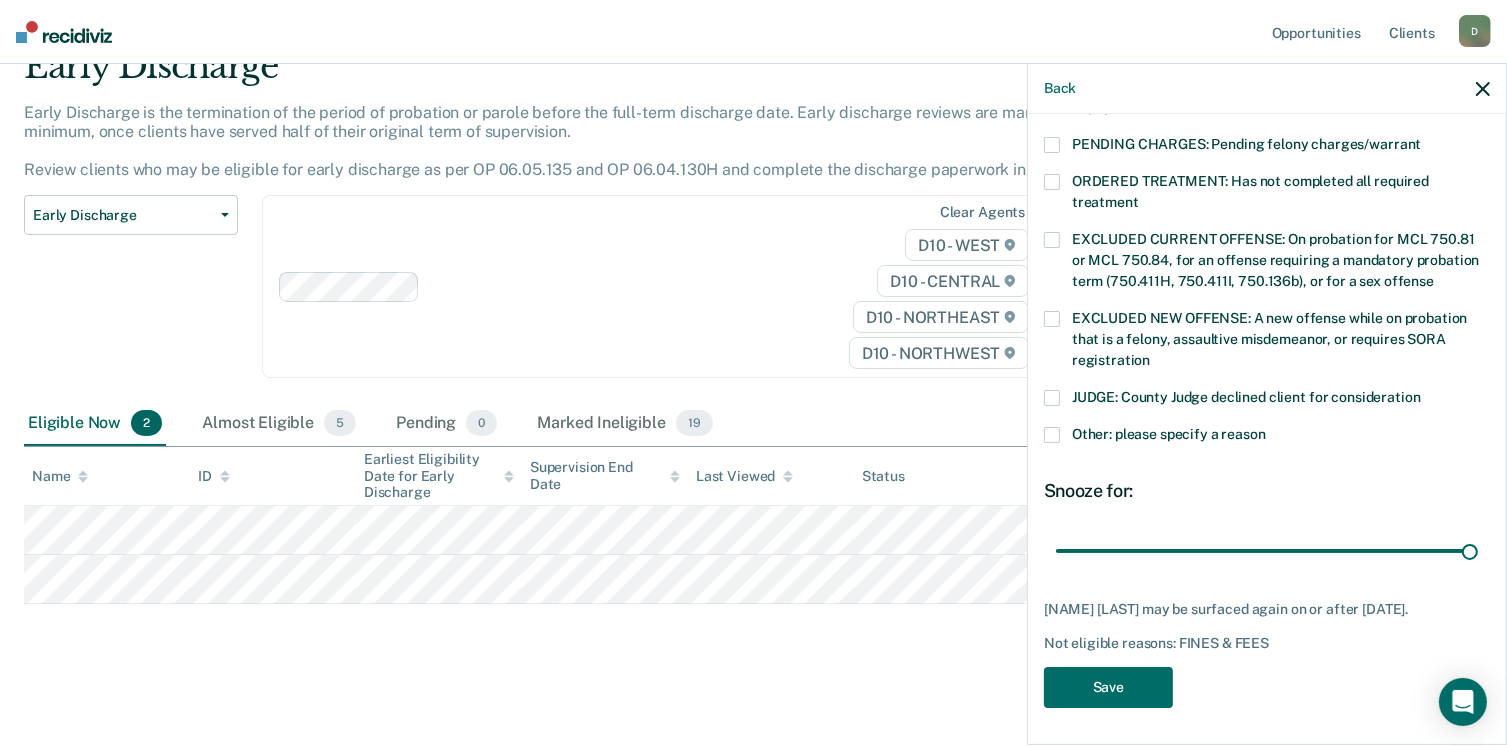 drag, startPoint x: 1195, startPoint y: 549, endPoint x: 1499, endPoint y: 524, distance: 305.0262 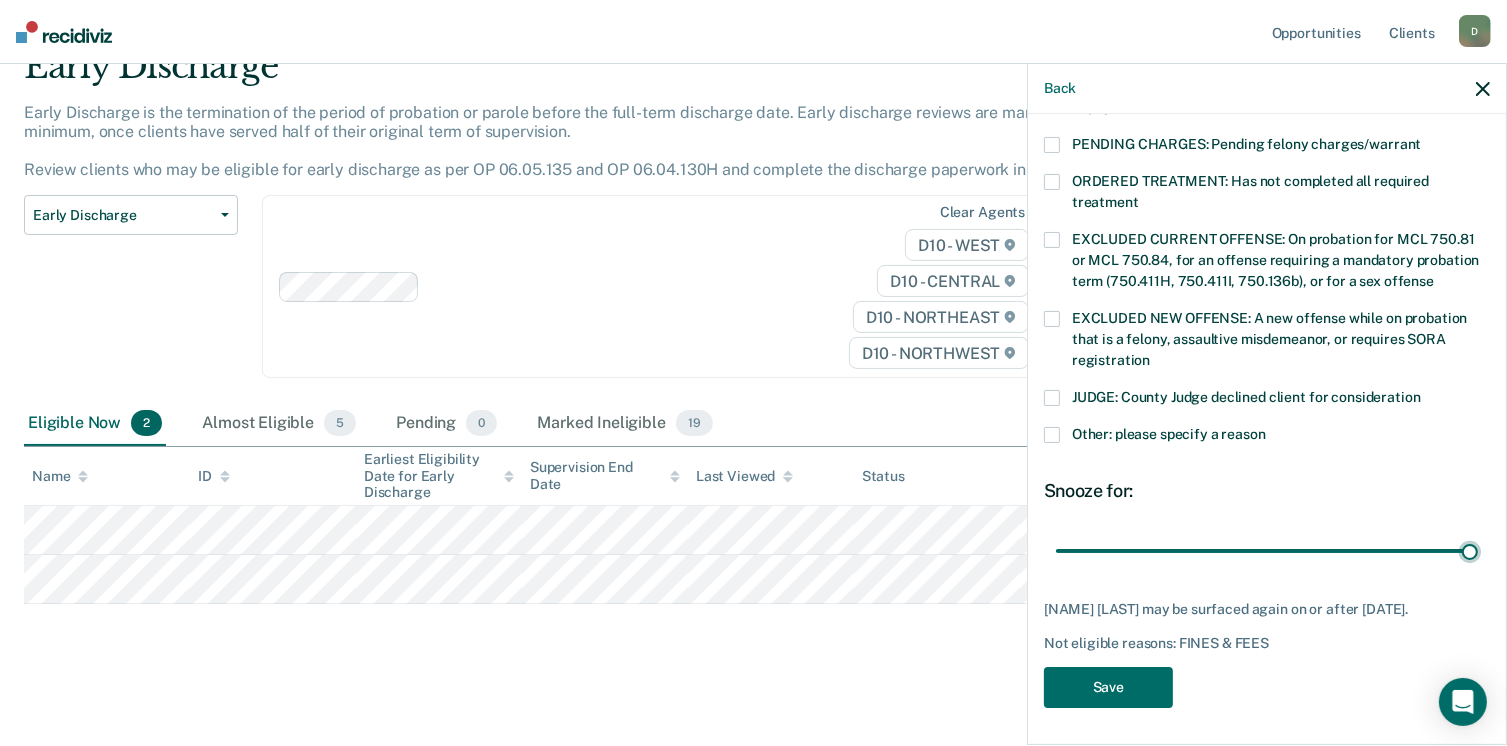 type on "90" 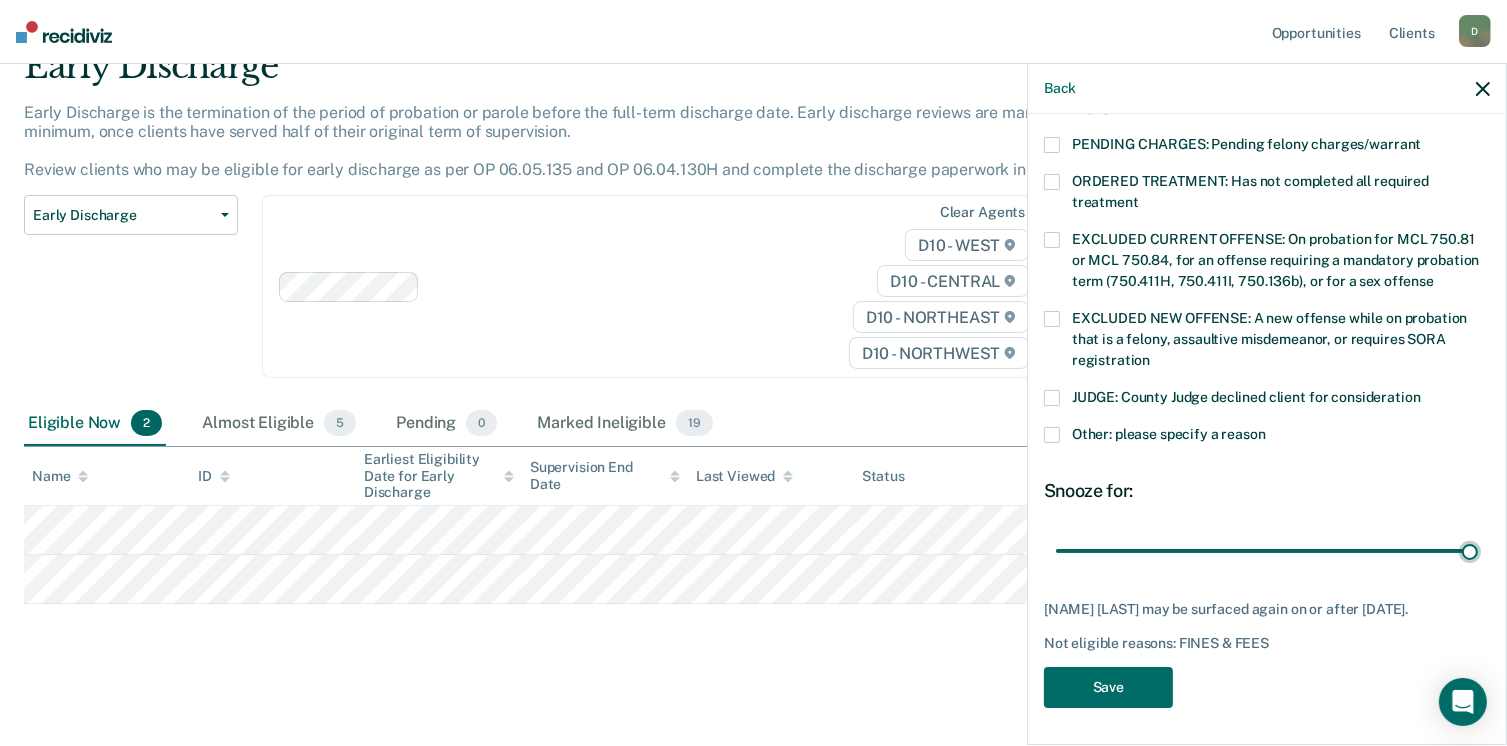 click at bounding box center [1267, 551] 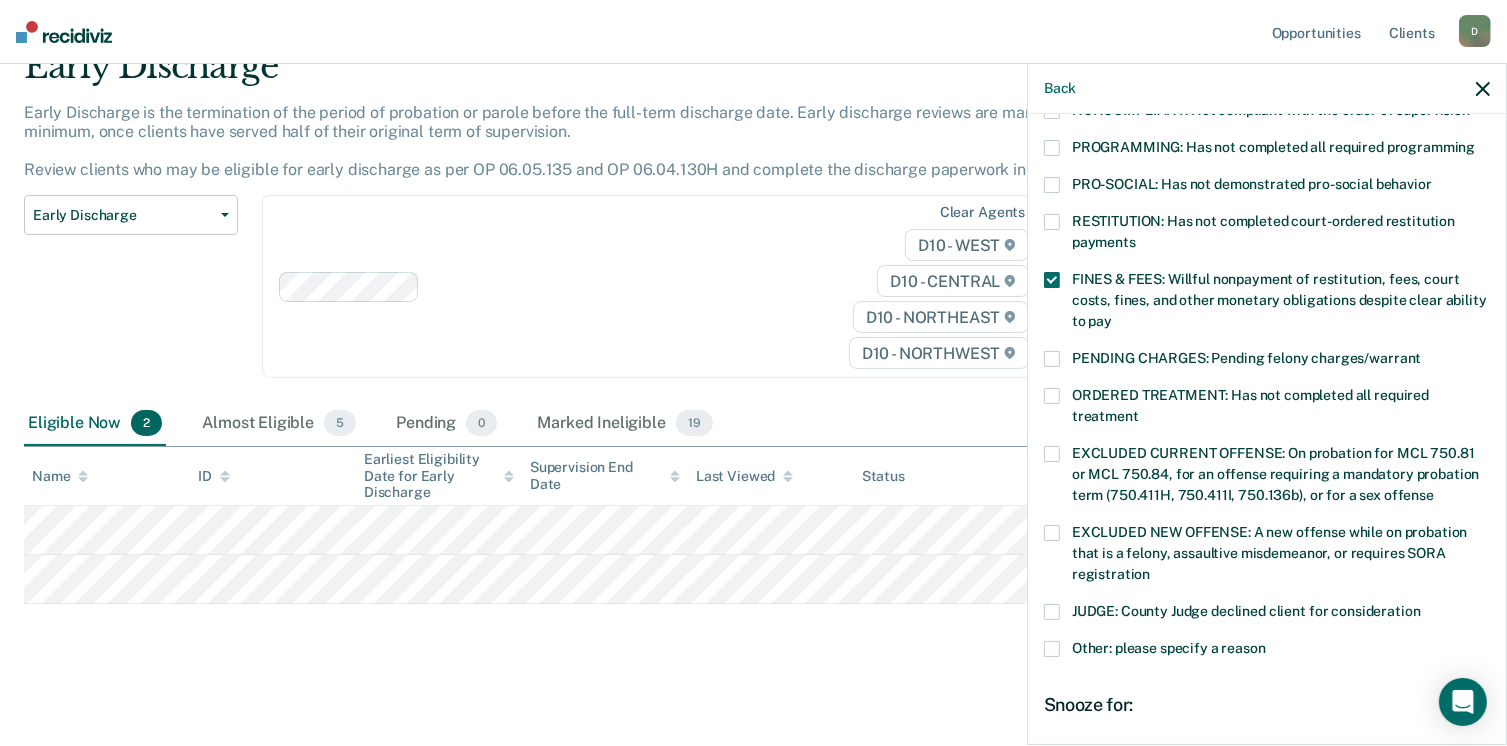 scroll, scrollTop: 388, scrollLeft: 0, axis: vertical 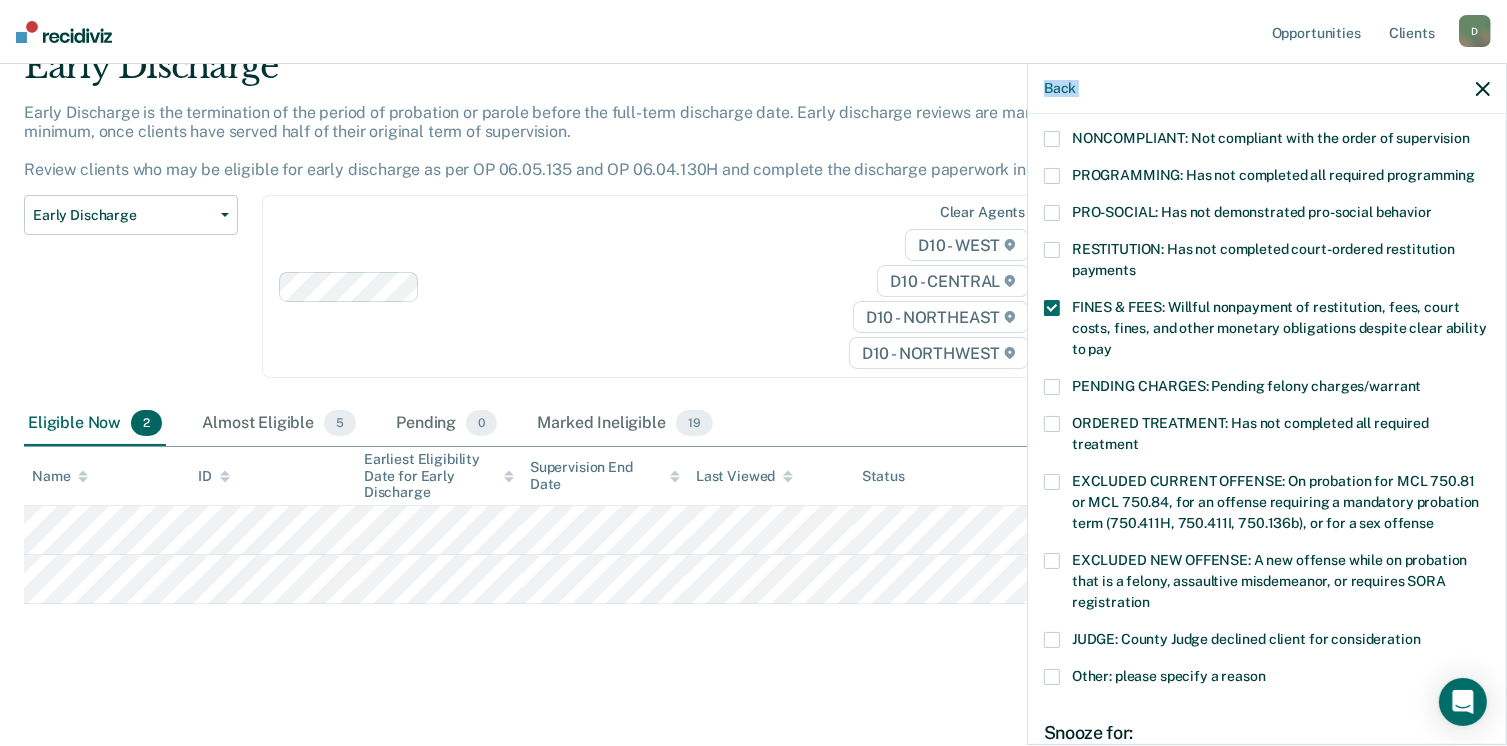 drag, startPoint x: 1490, startPoint y: 459, endPoint x: 1528, endPoint y: 541, distance: 90.37699 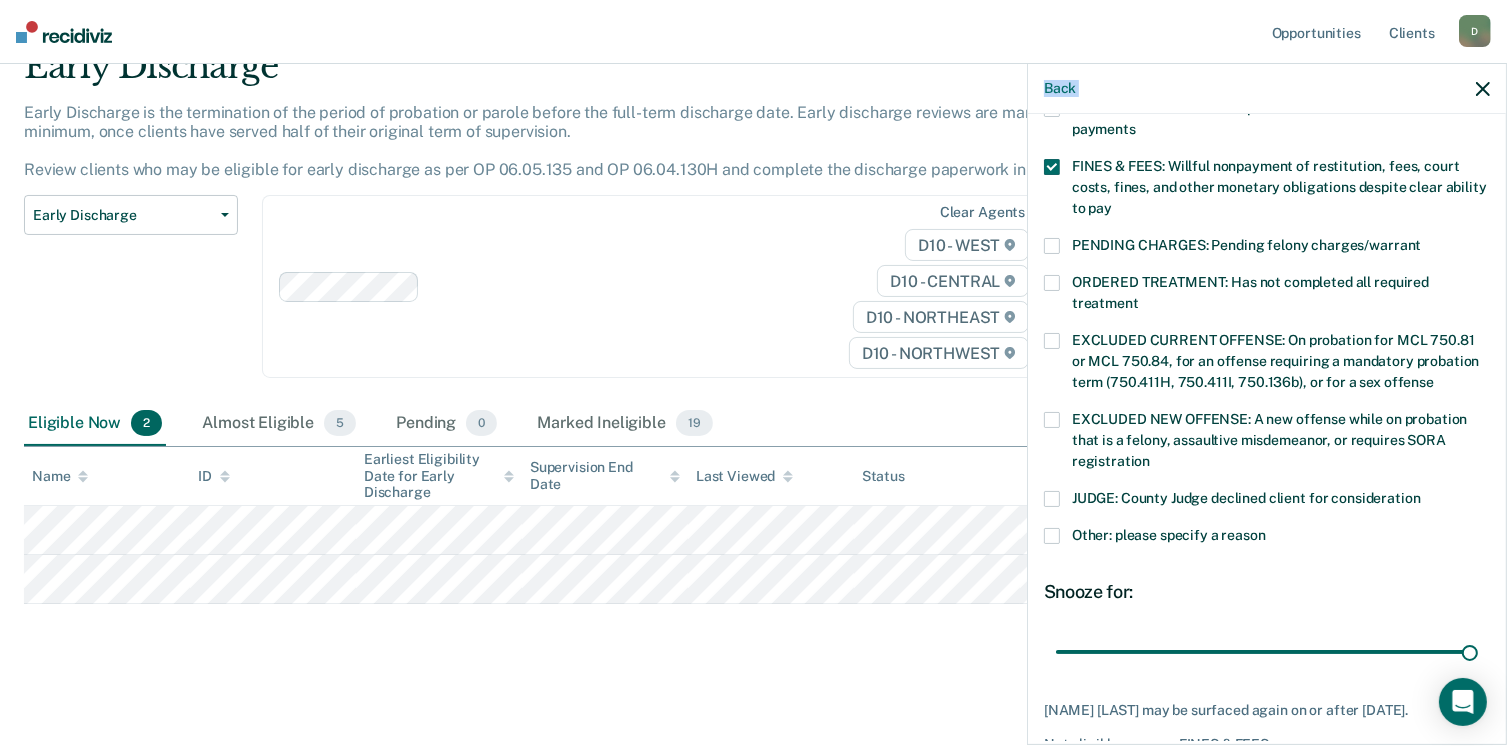 scroll, scrollTop: 543, scrollLeft: 0, axis: vertical 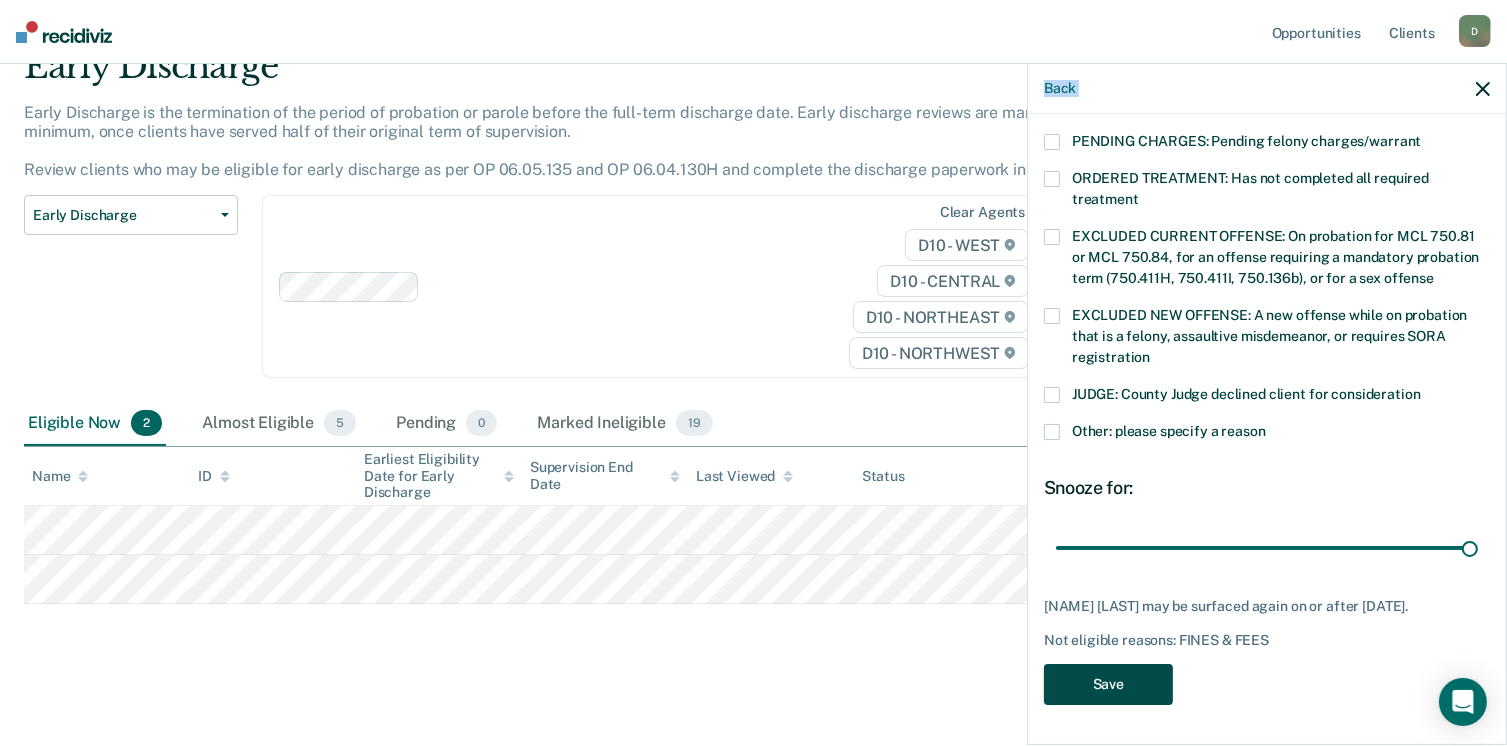 click on "Save" at bounding box center [1108, 684] 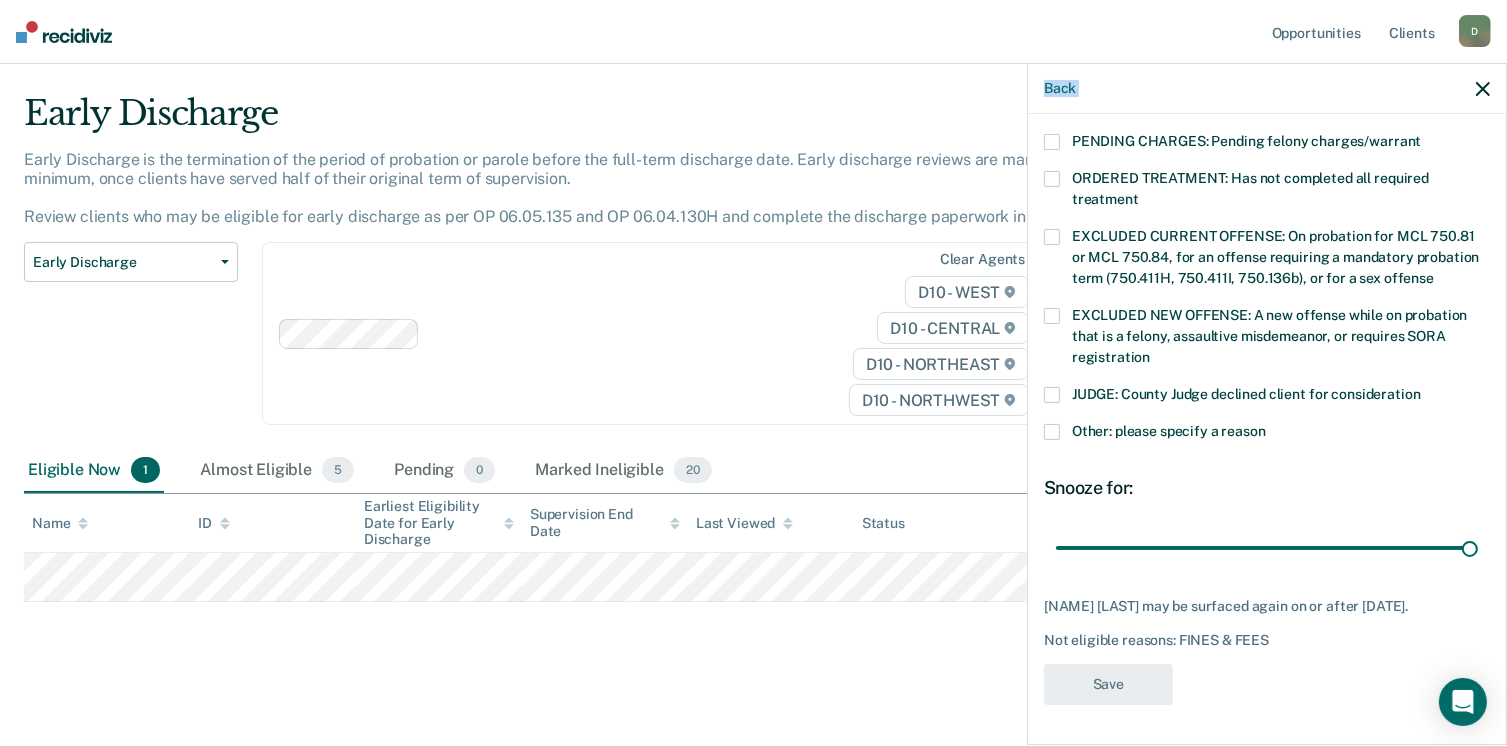 scroll, scrollTop: 42, scrollLeft: 0, axis: vertical 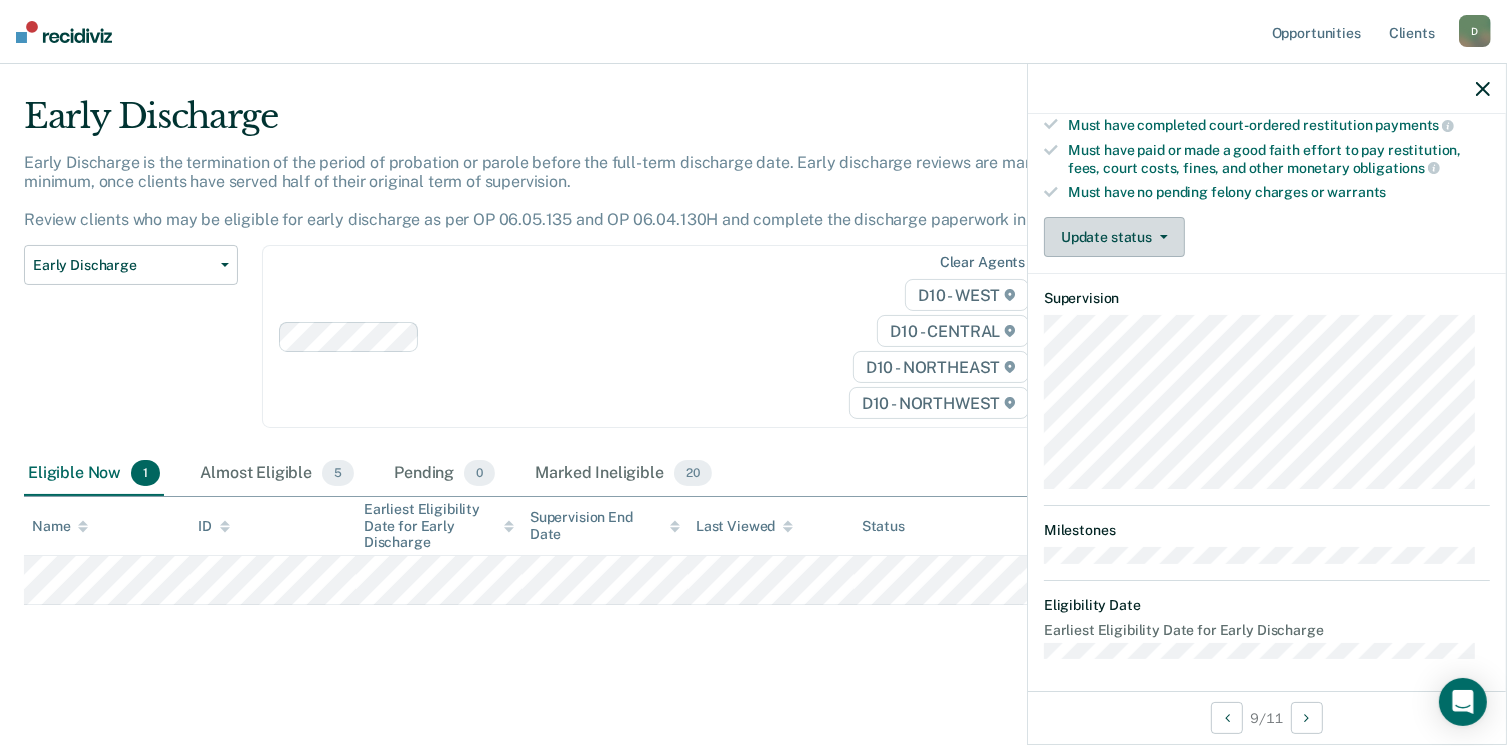 click on "Update status" at bounding box center [1114, 237] 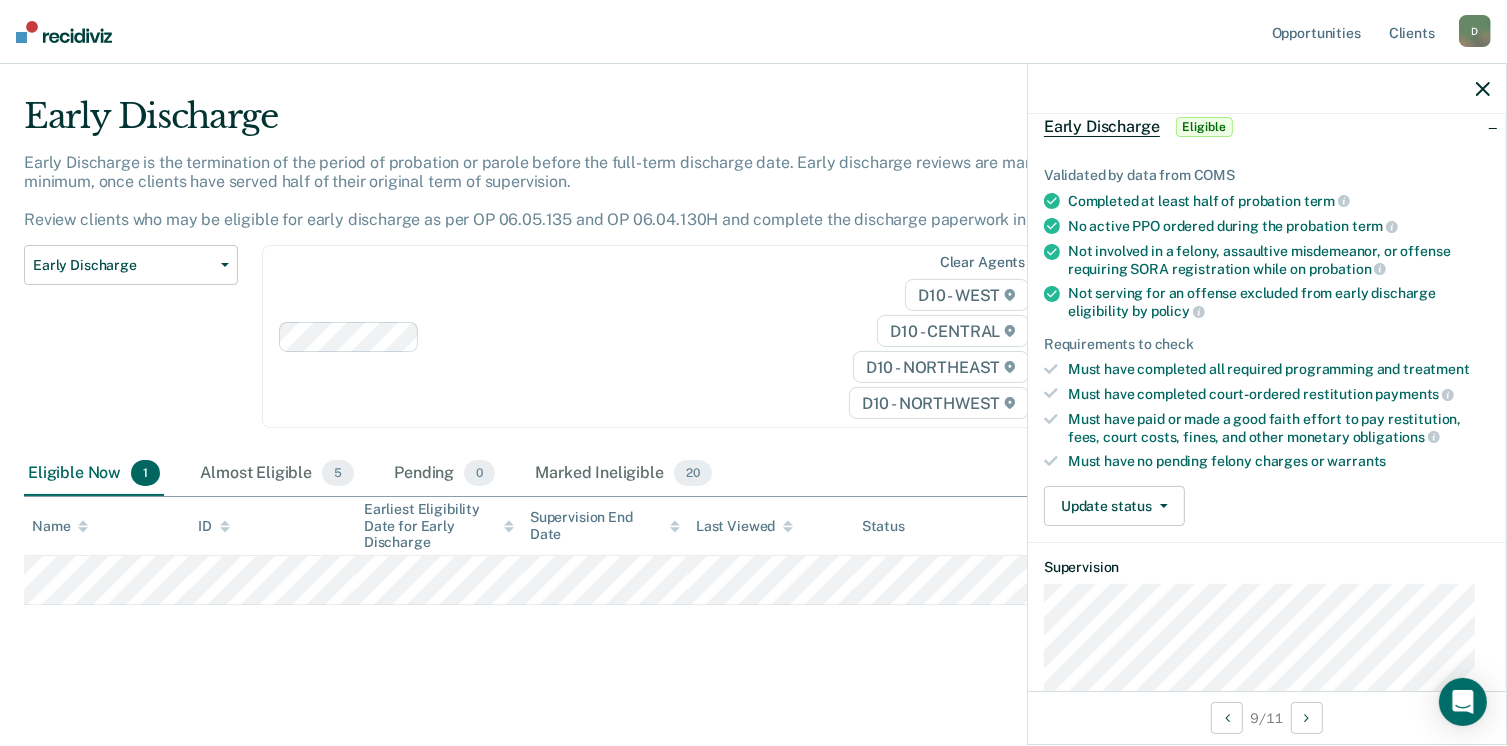 scroll, scrollTop: 0, scrollLeft: 0, axis: both 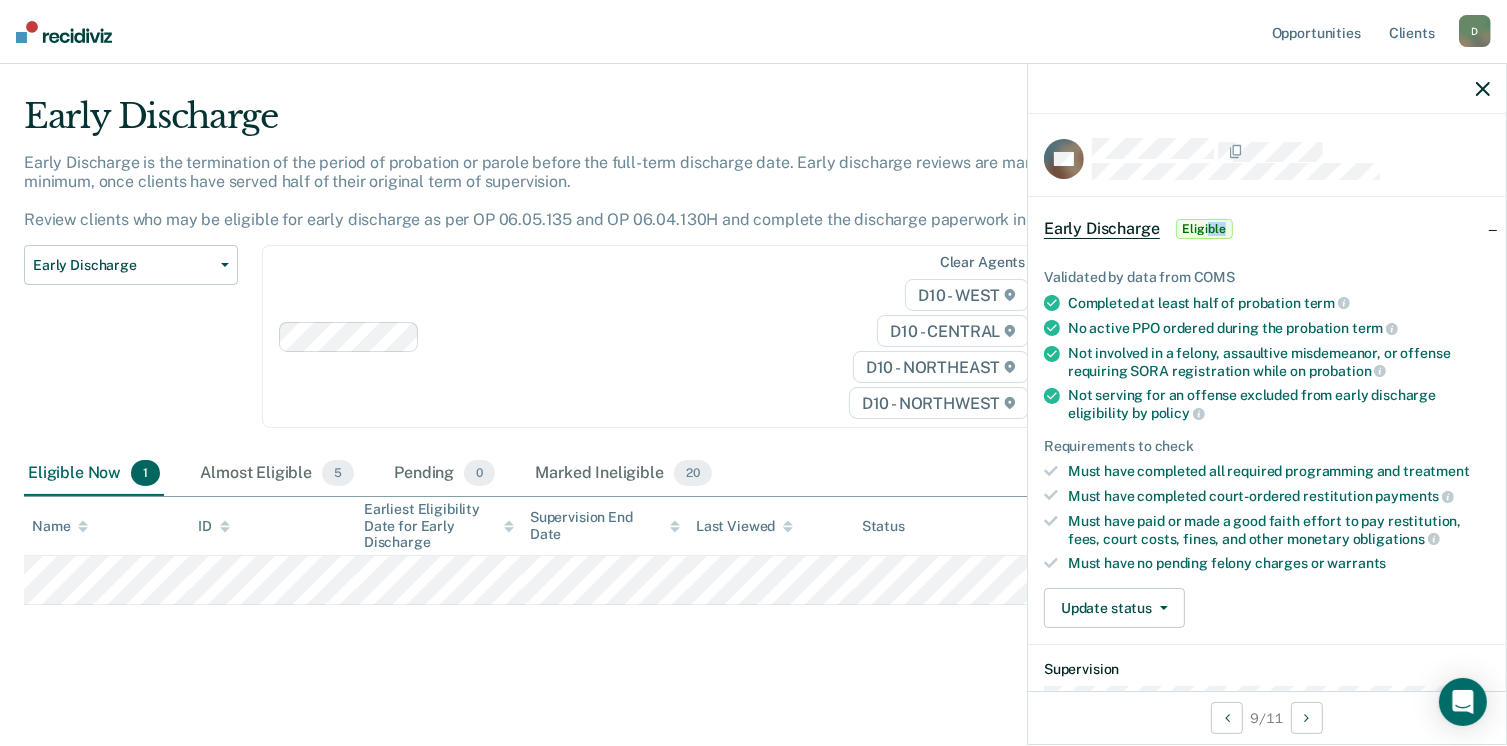 drag, startPoint x: 1196, startPoint y: 237, endPoint x: 1208, endPoint y: 229, distance: 14.422205 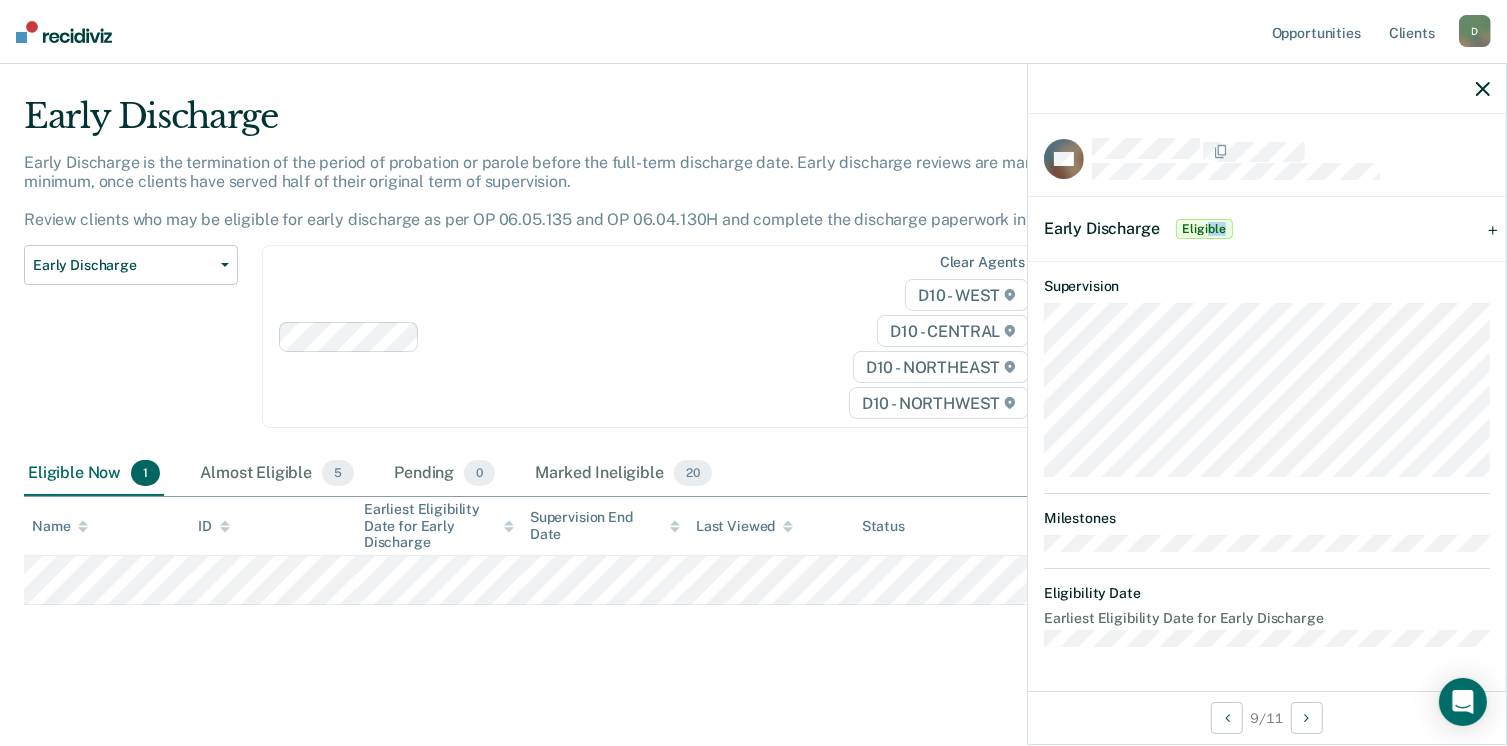 click on "Eligible" at bounding box center (1204, 229) 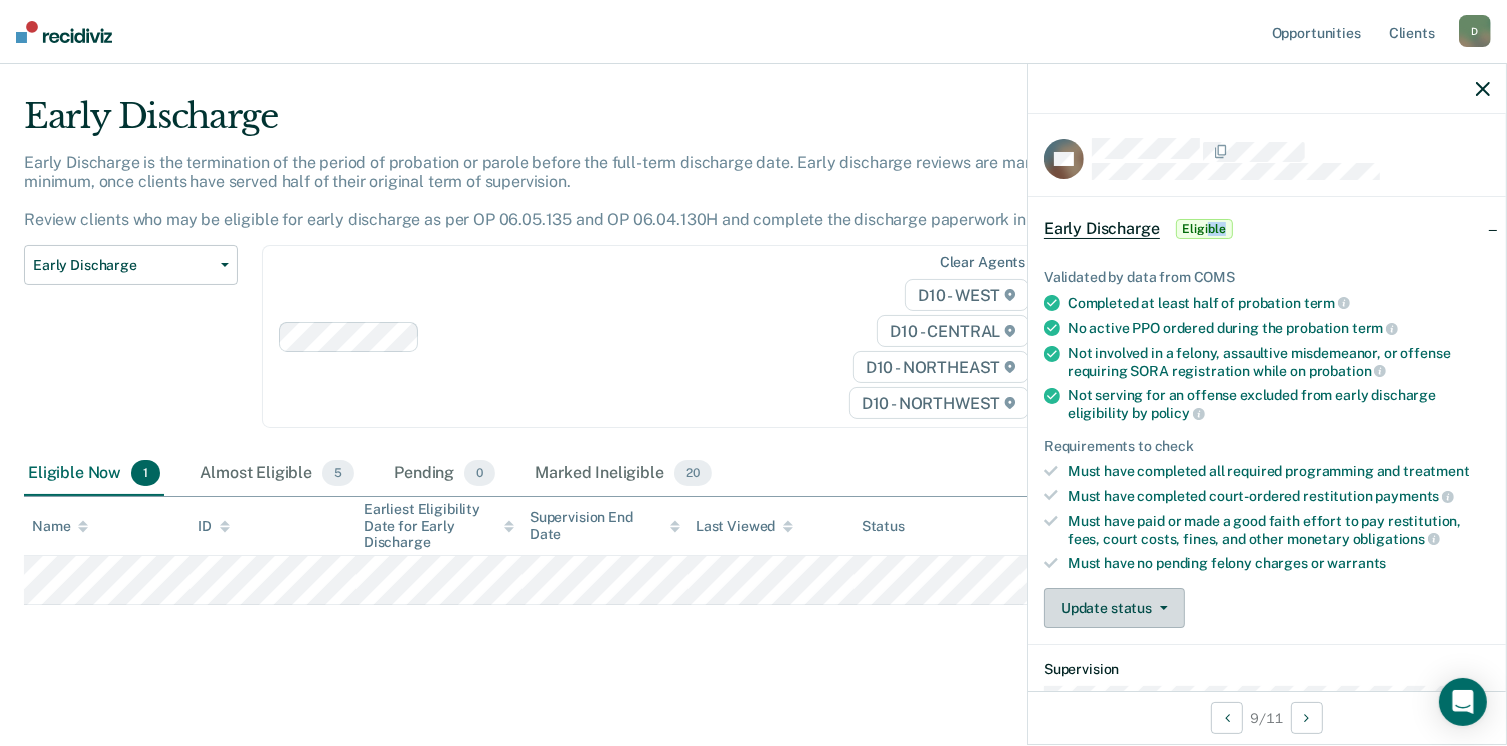 click on "Update status" at bounding box center [1114, 608] 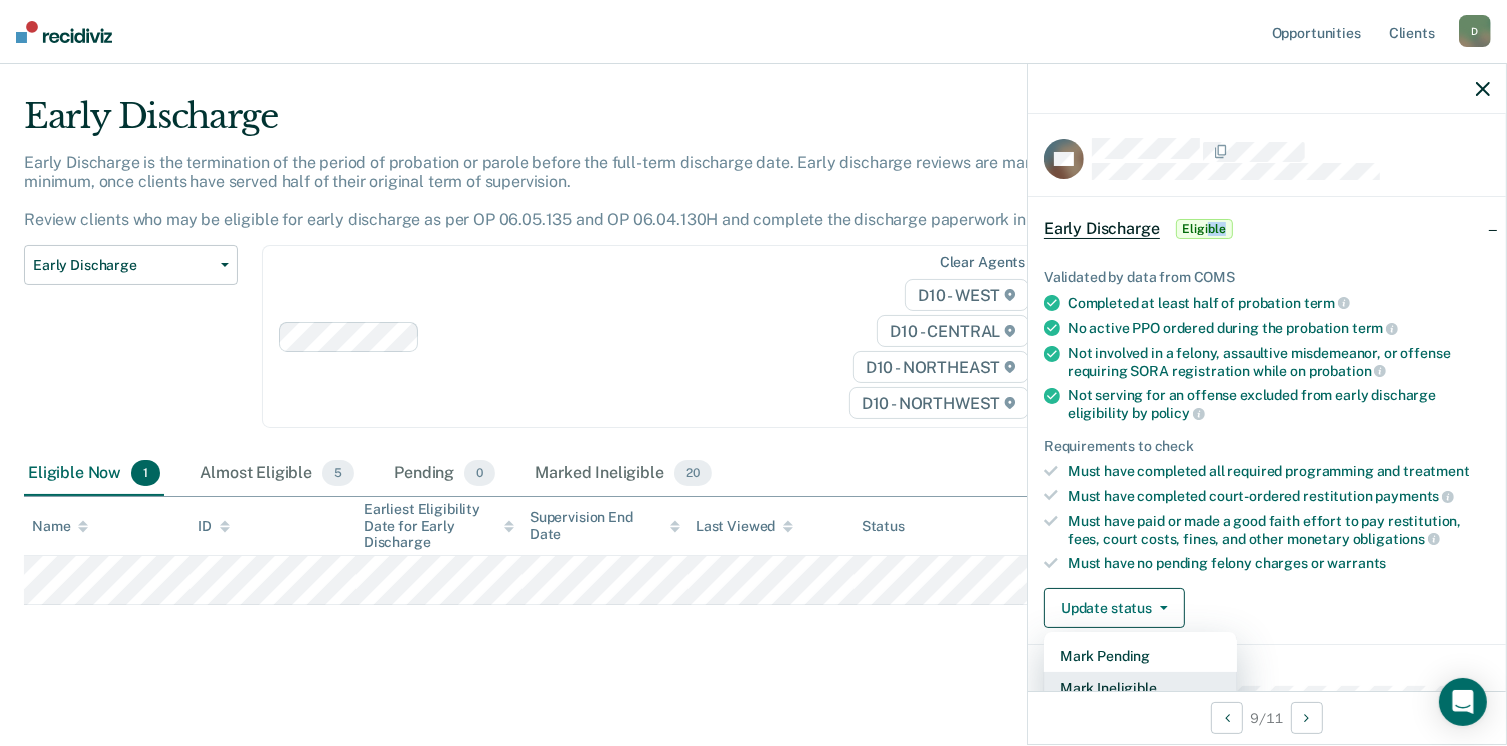 scroll, scrollTop: 5, scrollLeft: 0, axis: vertical 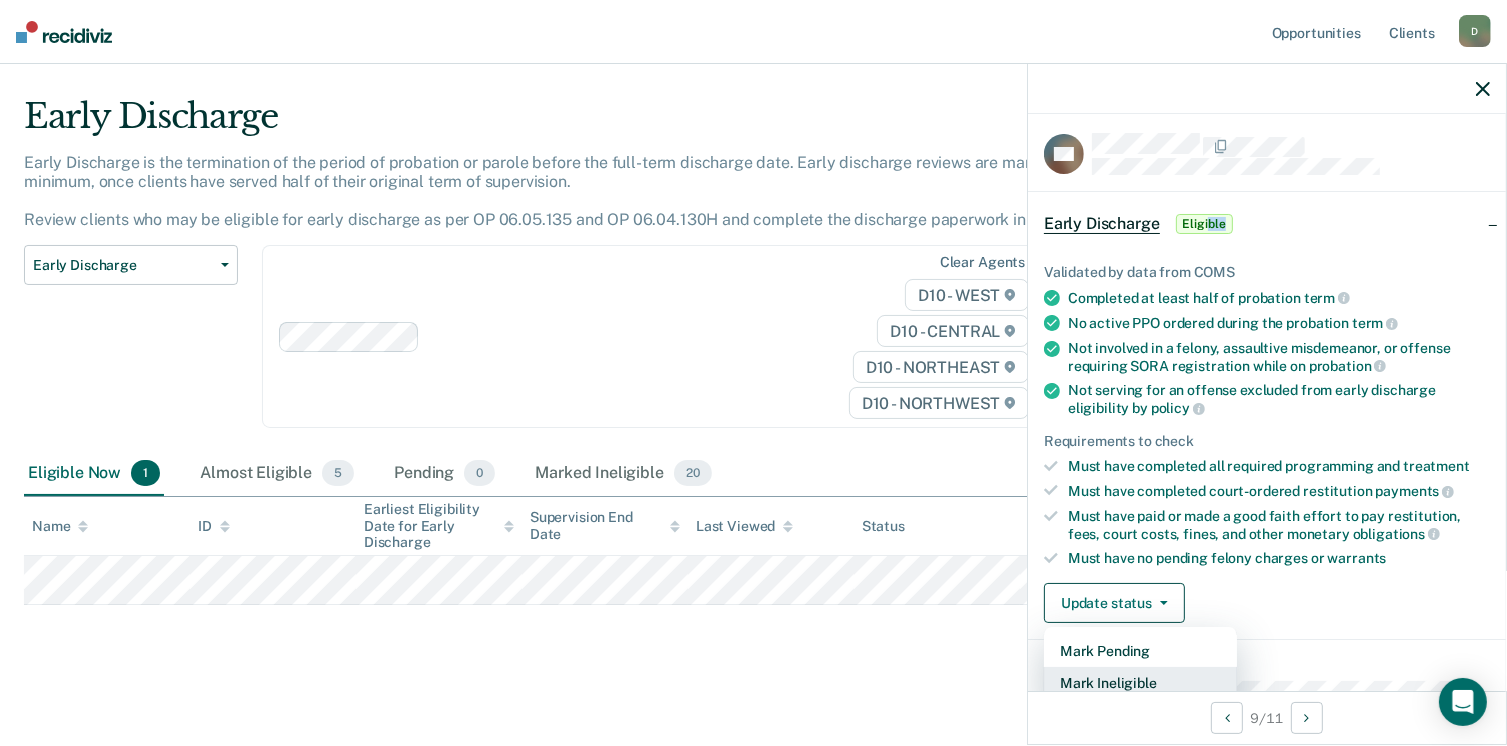 click on "Mark Ineligible" at bounding box center [1140, 683] 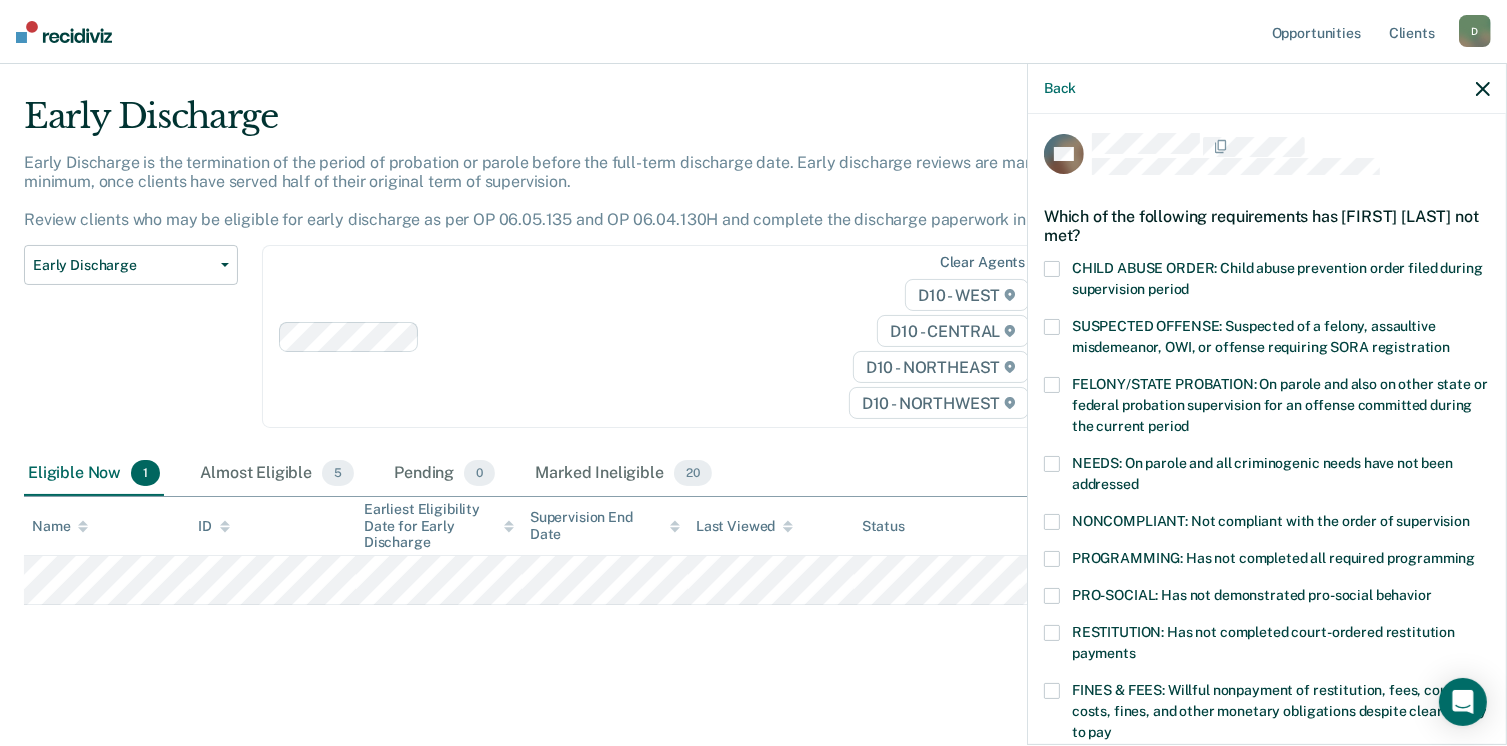 click on "FINES & FEES: Willful nonpayment of restitution, fees, court costs, fines, and other monetary obligations despite clear ability to pay" at bounding box center (1267, 714) 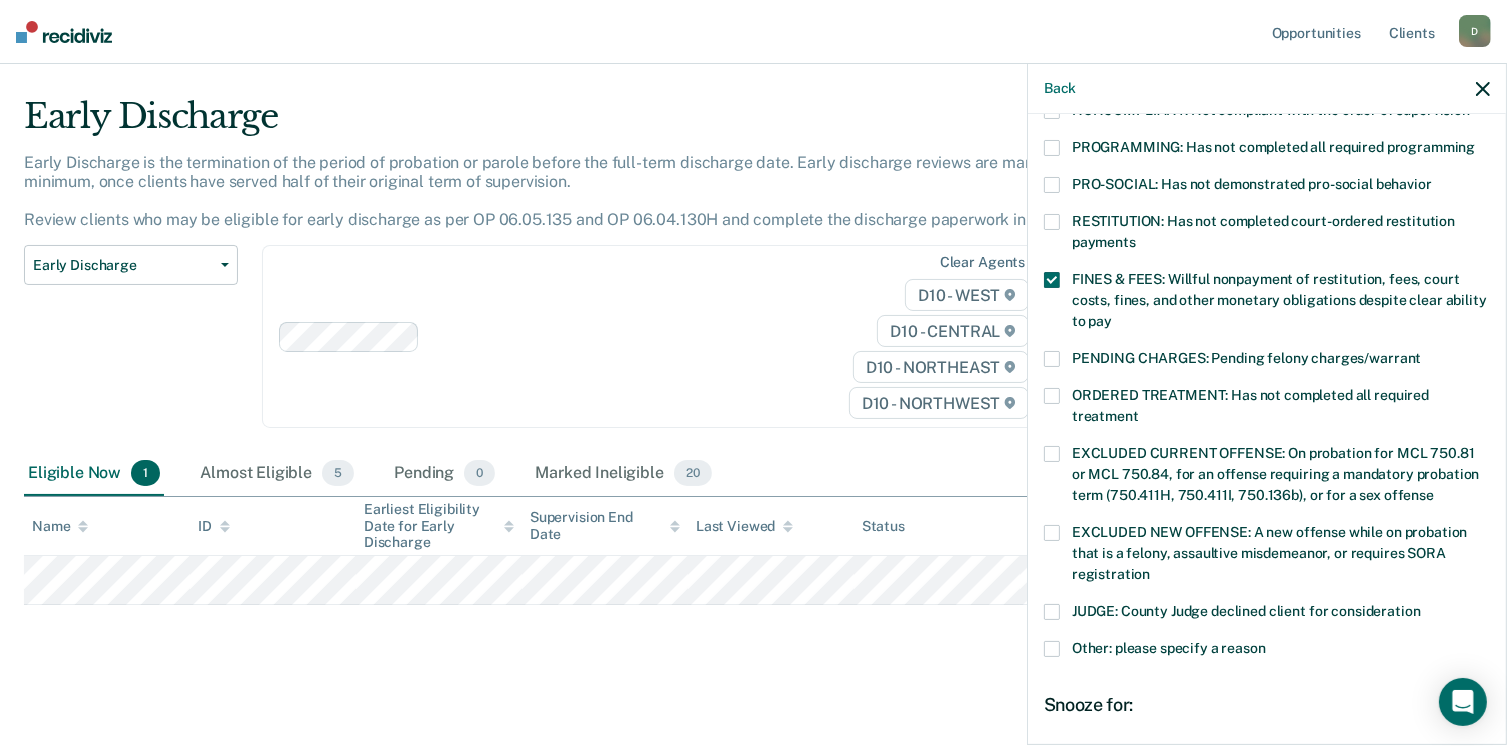 scroll, scrollTop: 441, scrollLeft: 0, axis: vertical 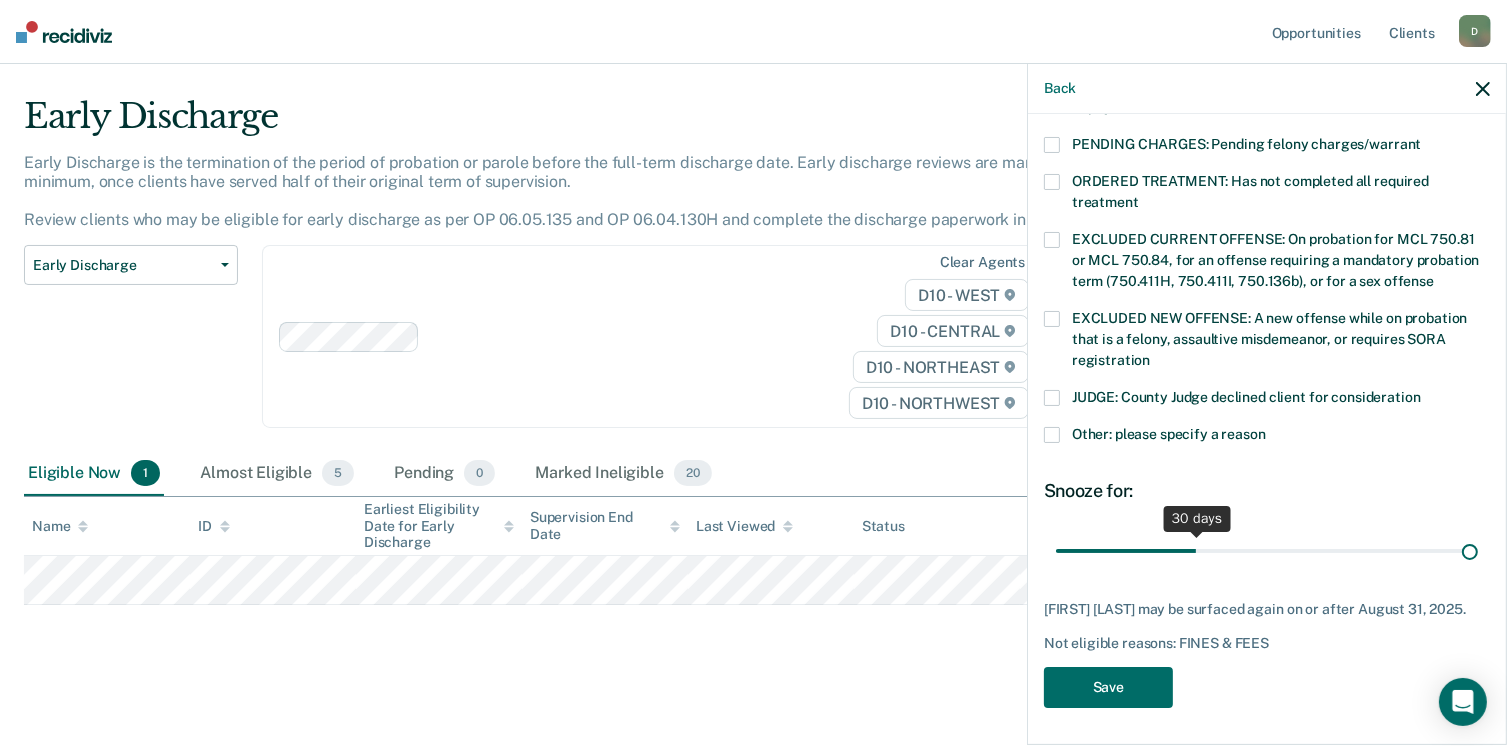 drag, startPoint x: 1190, startPoint y: 545, endPoint x: 1528, endPoint y: 540, distance: 338.037 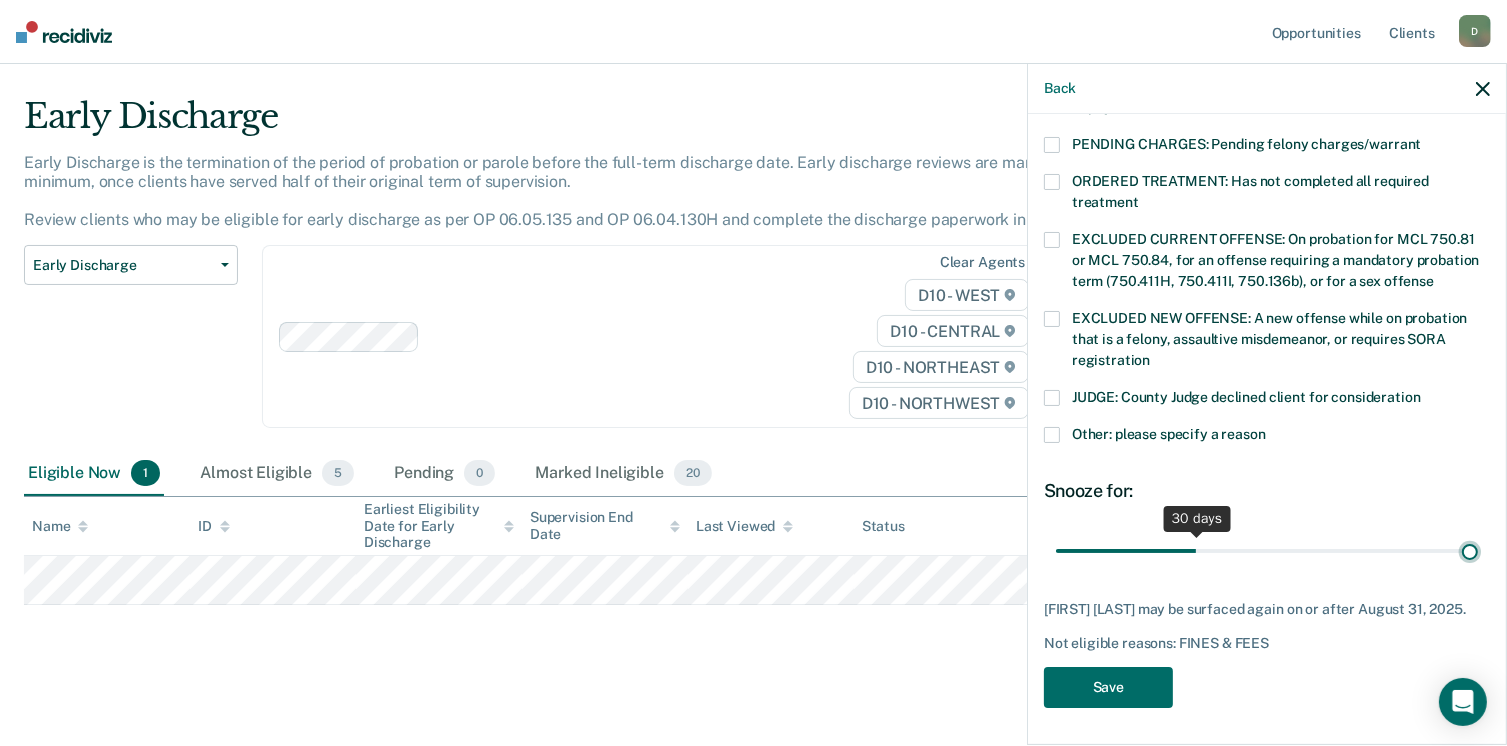 type on "90" 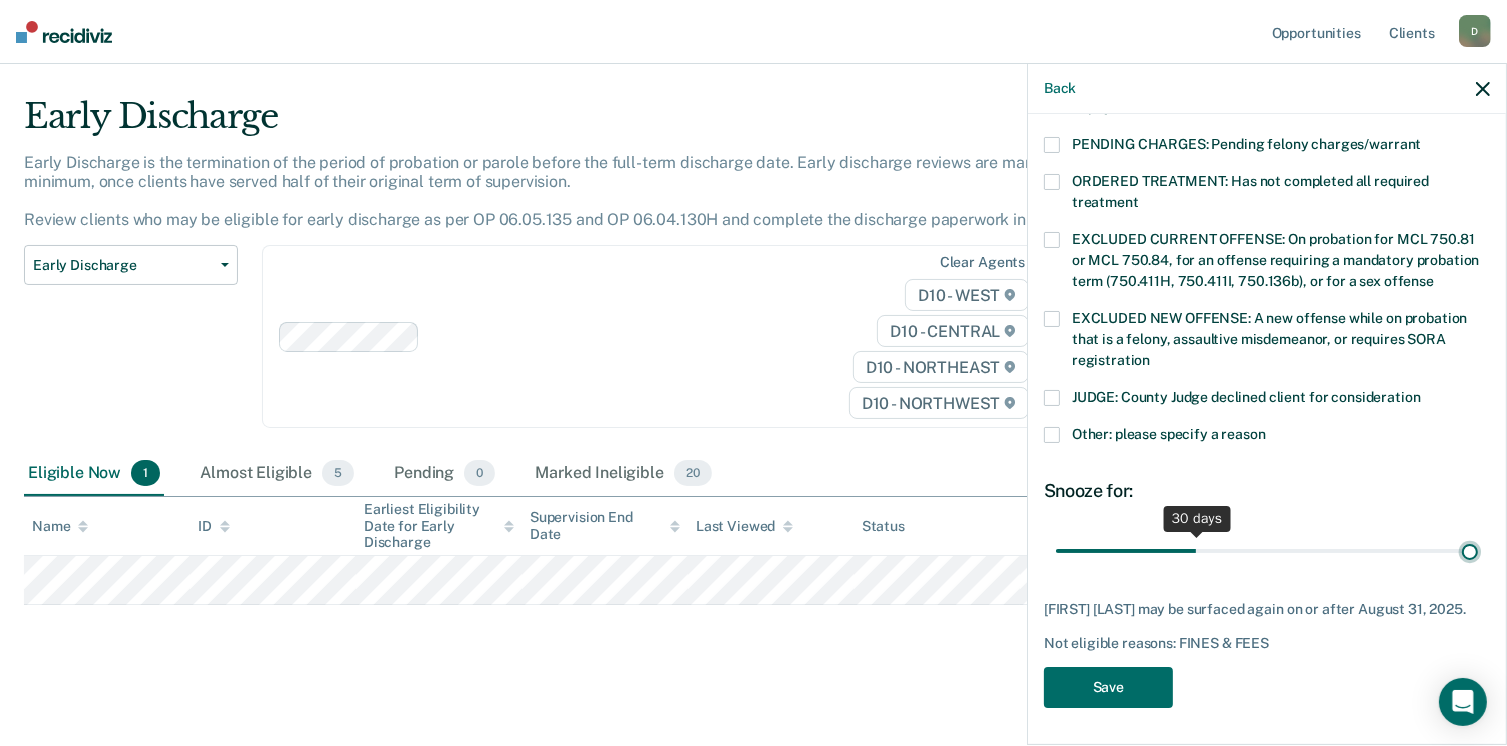 click at bounding box center (1267, 551) 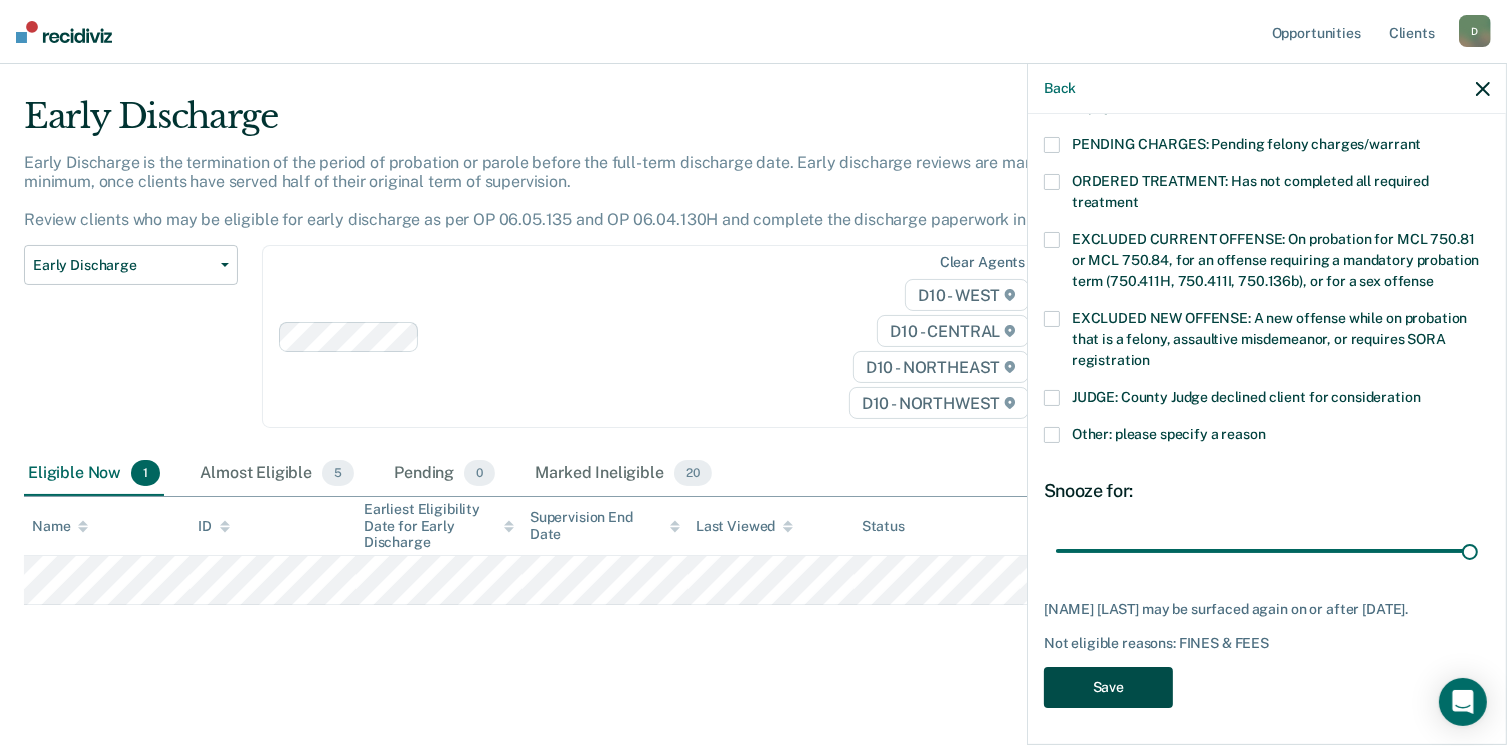 click on "Save" at bounding box center (1108, 687) 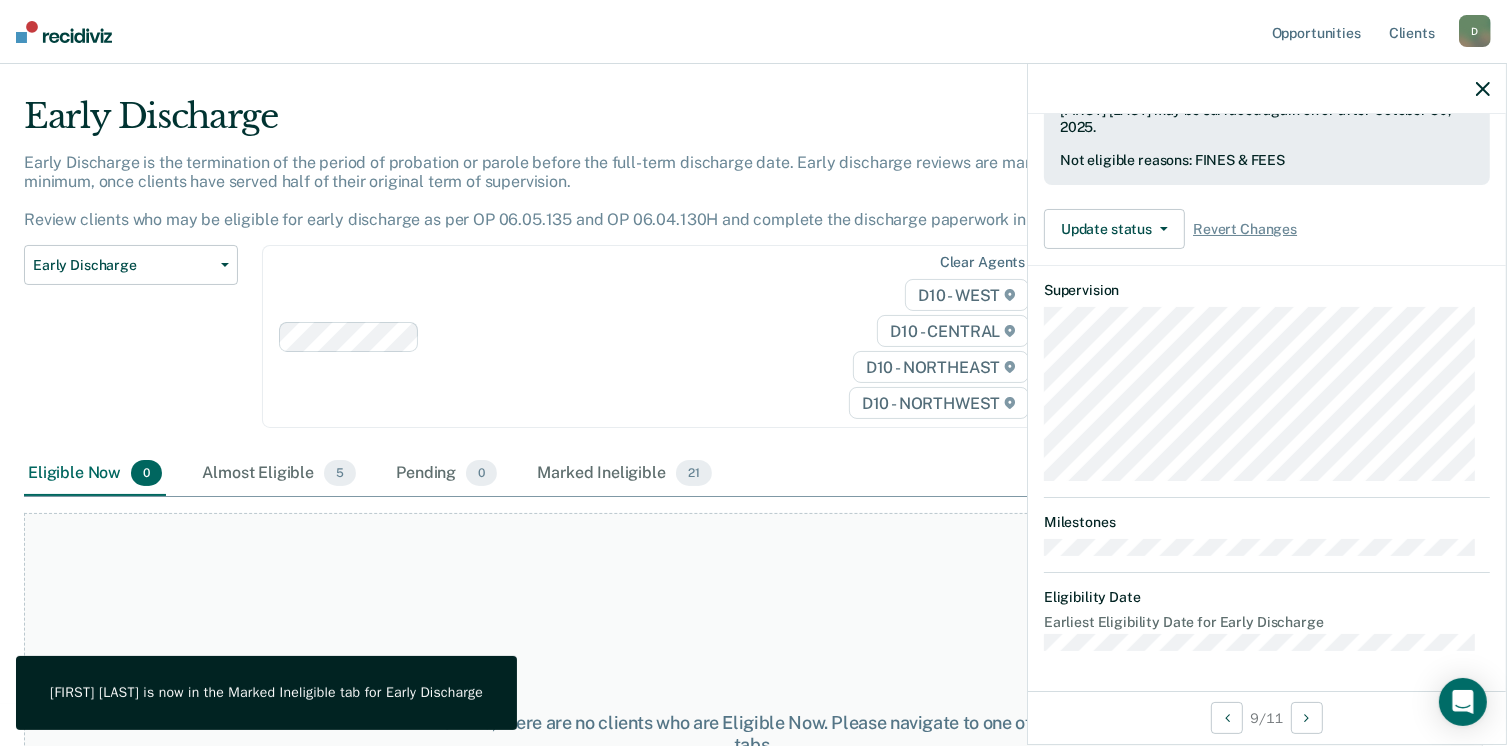 scroll, scrollTop: 519, scrollLeft: 0, axis: vertical 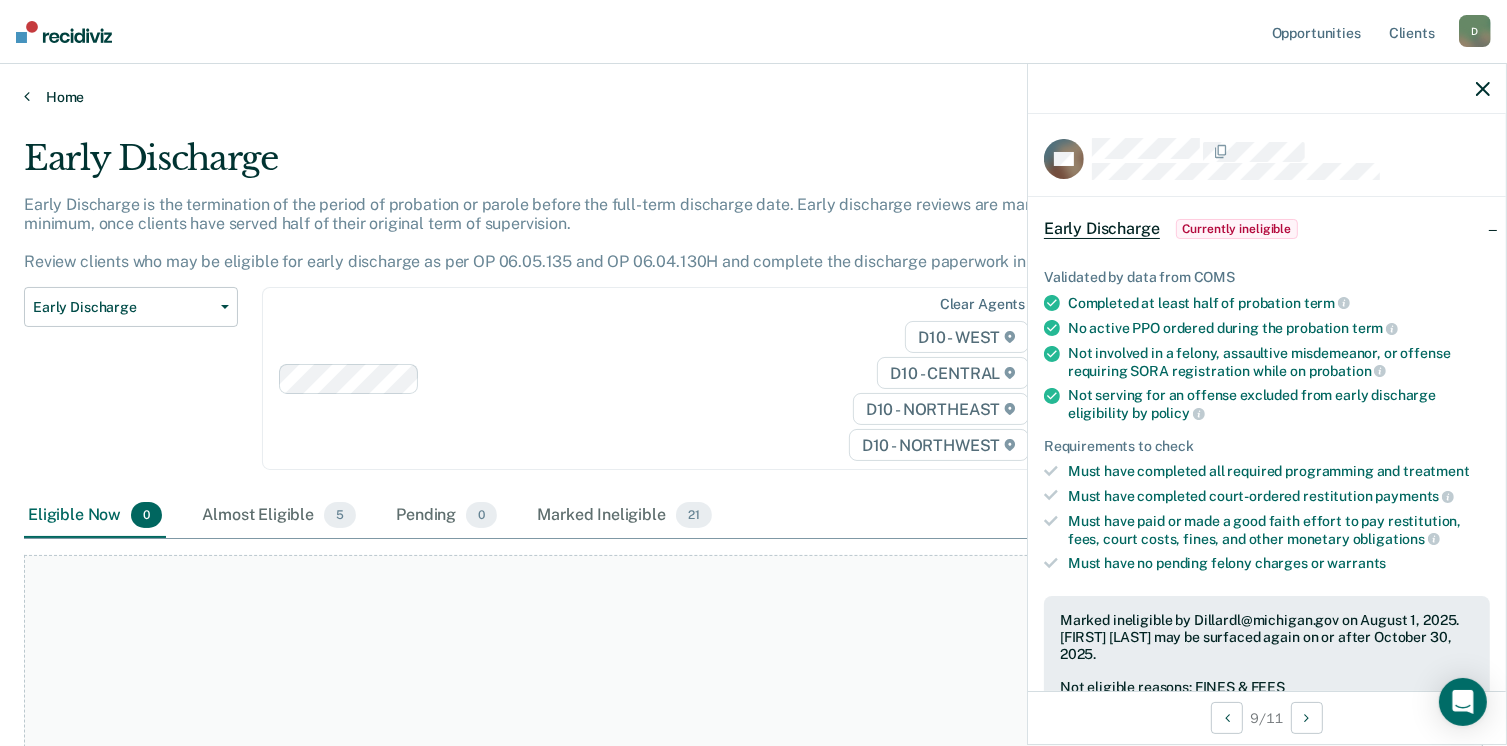 click on "Home" at bounding box center [753, 97] 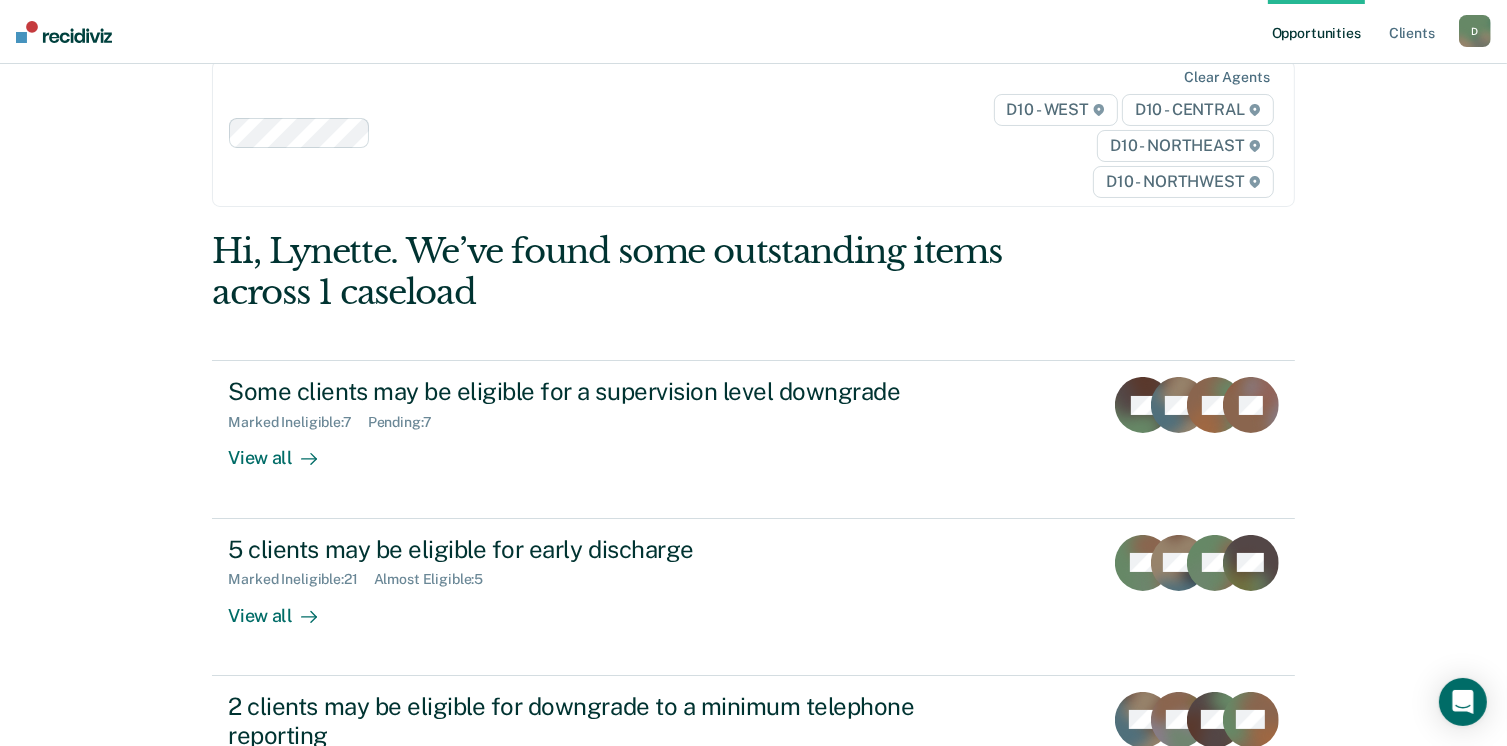 scroll, scrollTop: 110, scrollLeft: 0, axis: vertical 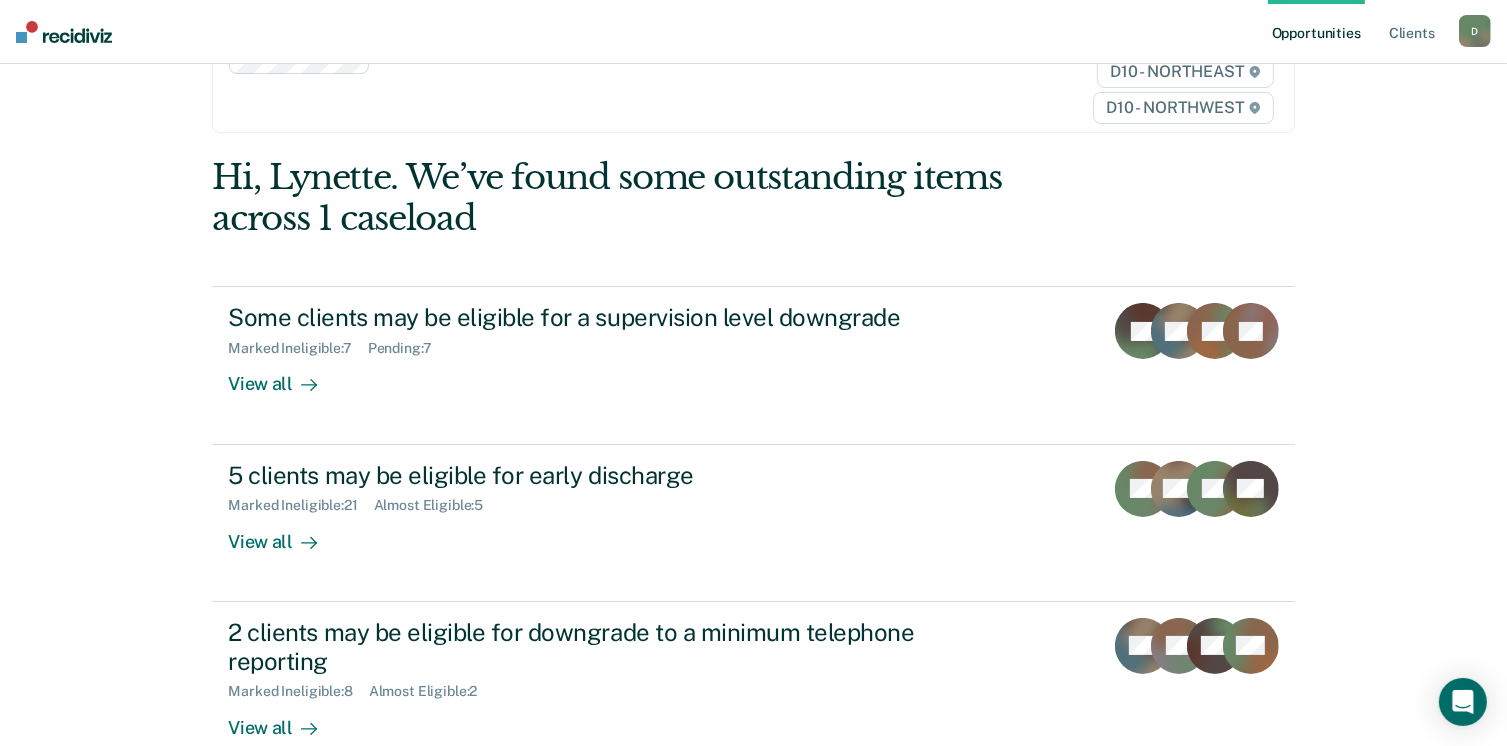 drag, startPoint x: 1506, startPoint y: 534, endPoint x: 1516, endPoint y: 567, distance: 34.48188 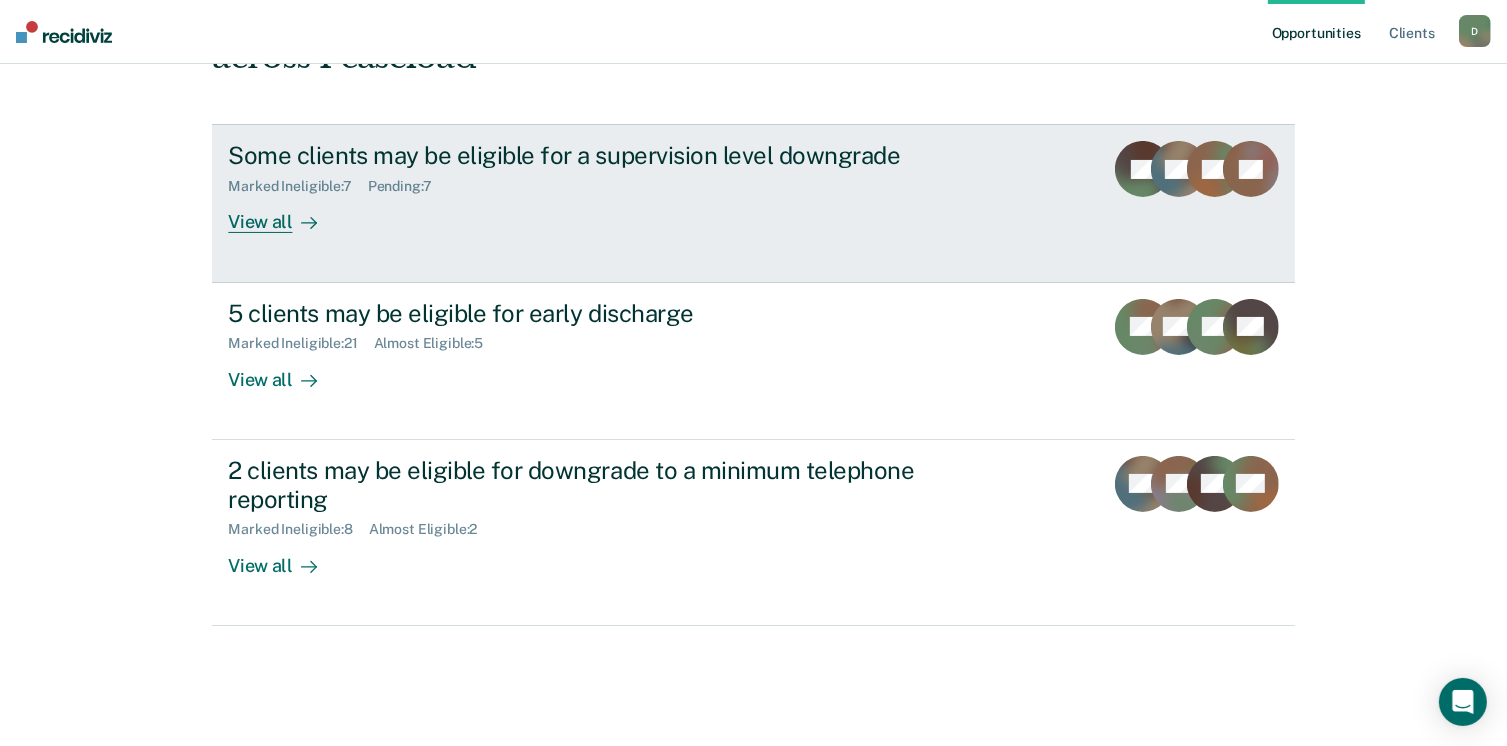 click on "View all" at bounding box center [284, 214] 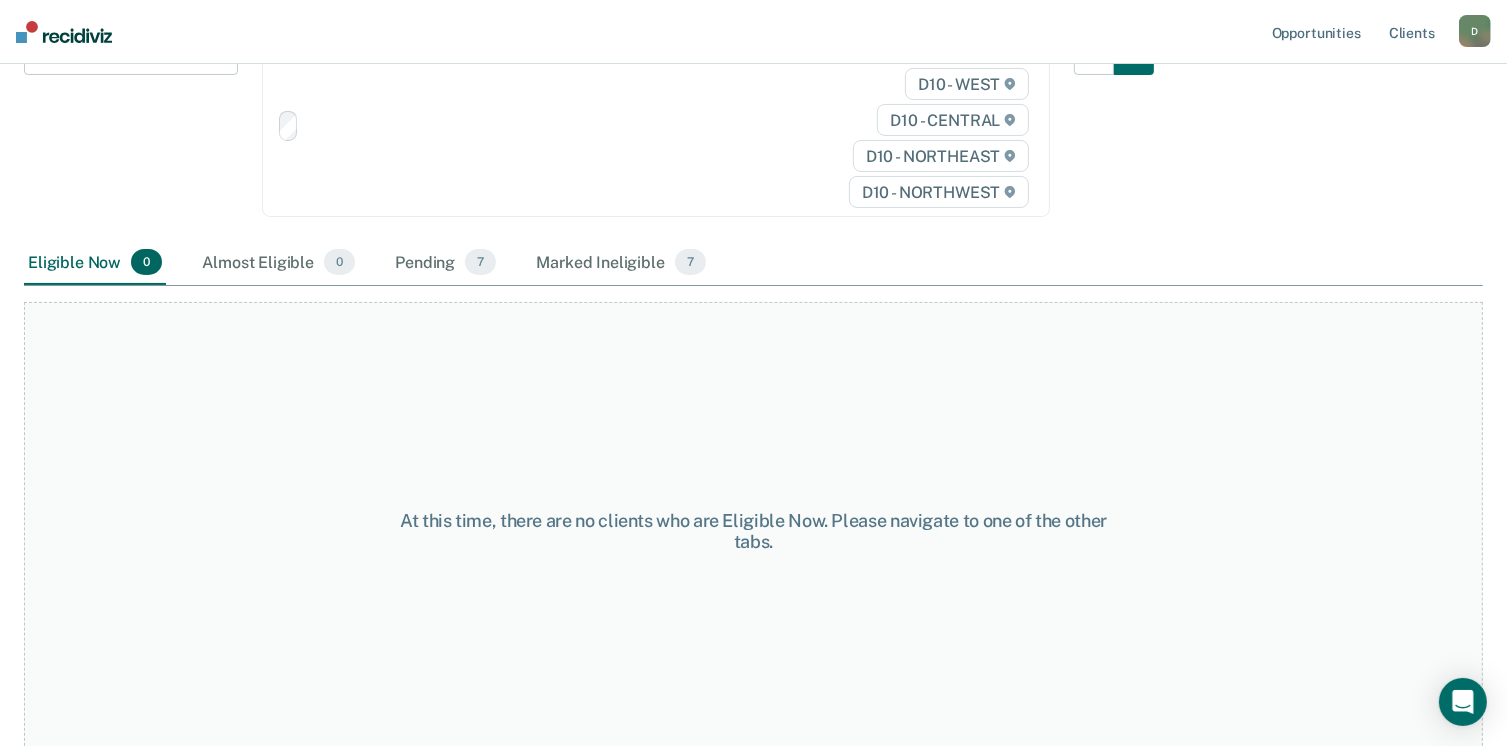 scroll, scrollTop: 0, scrollLeft: 0, axis: both 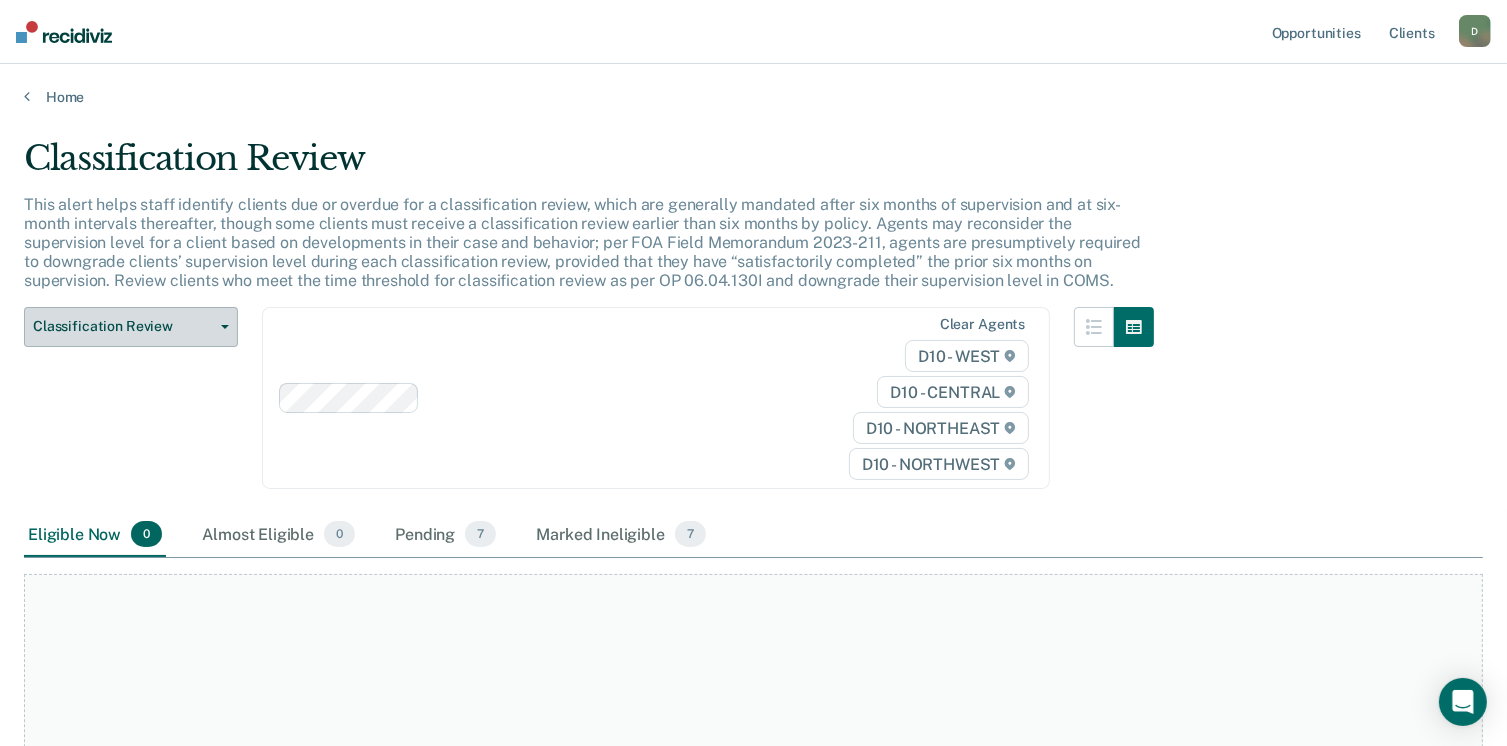 click on "Classification Review" at bounding box center (131, 327) 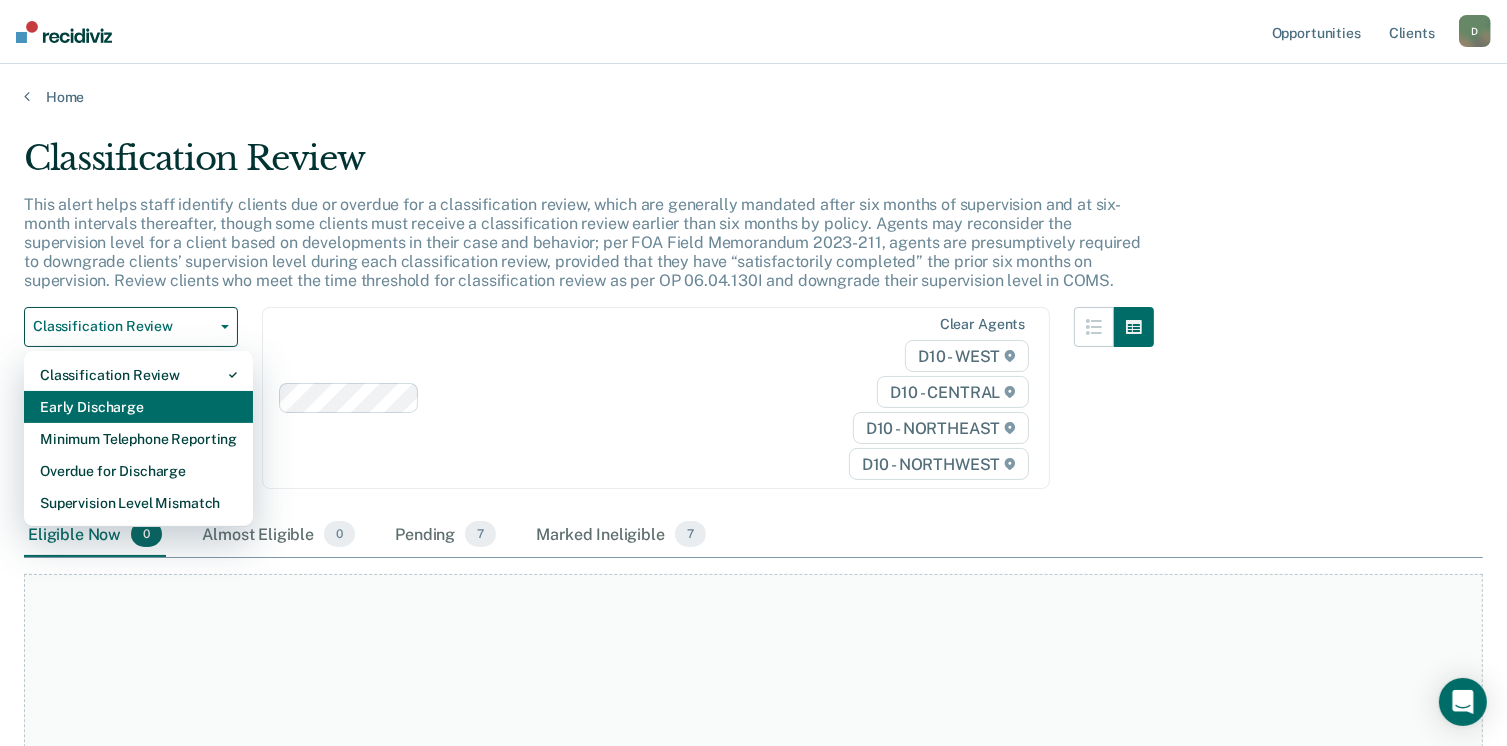 click on "Early Discharge" at bounding box center (138, 407) 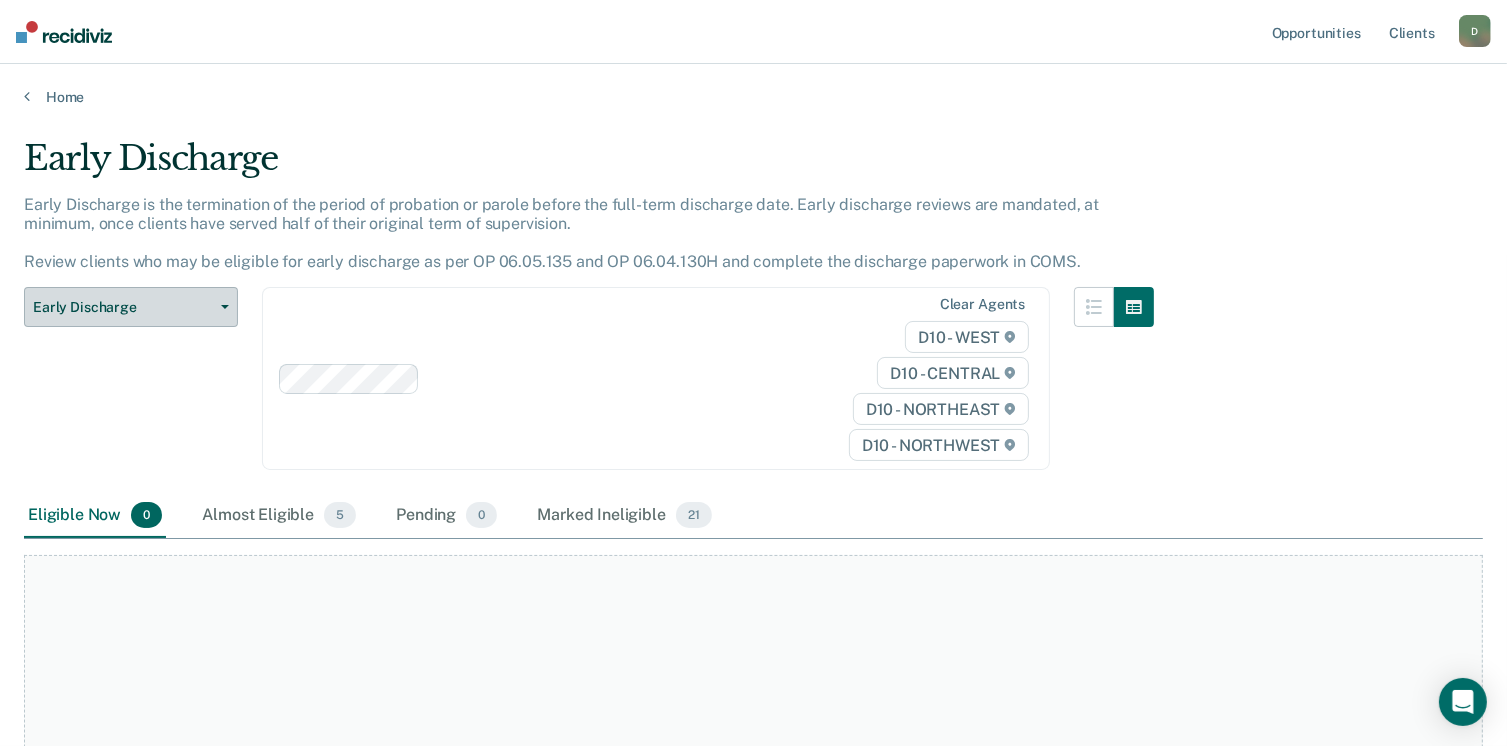 click on "Early Discharge" at bounding box center [131, 307] 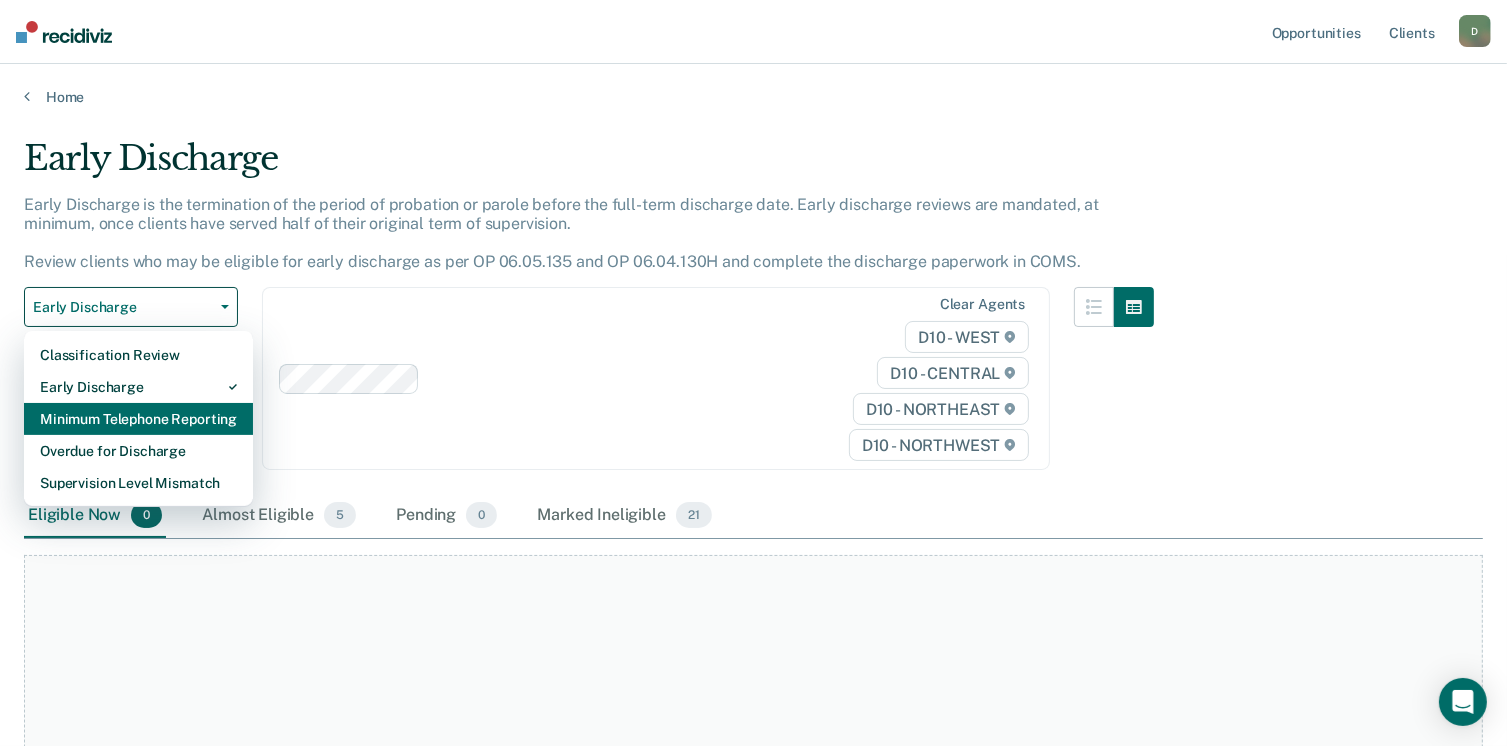 click on "Minimum Telephone Reporting" at bounding box center (138, 419) 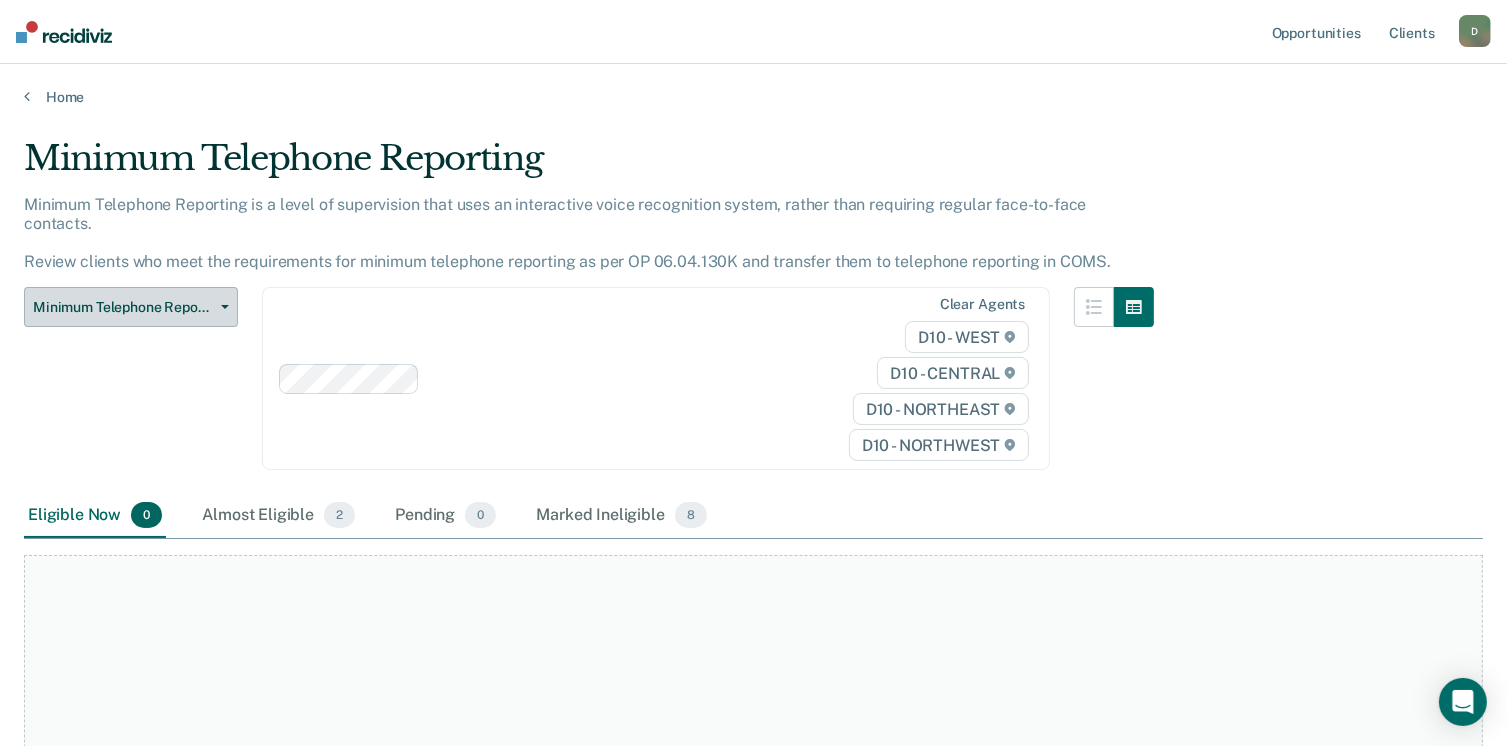 click on "Minimum Telephone Reporting" at bounding box center (131, 307) 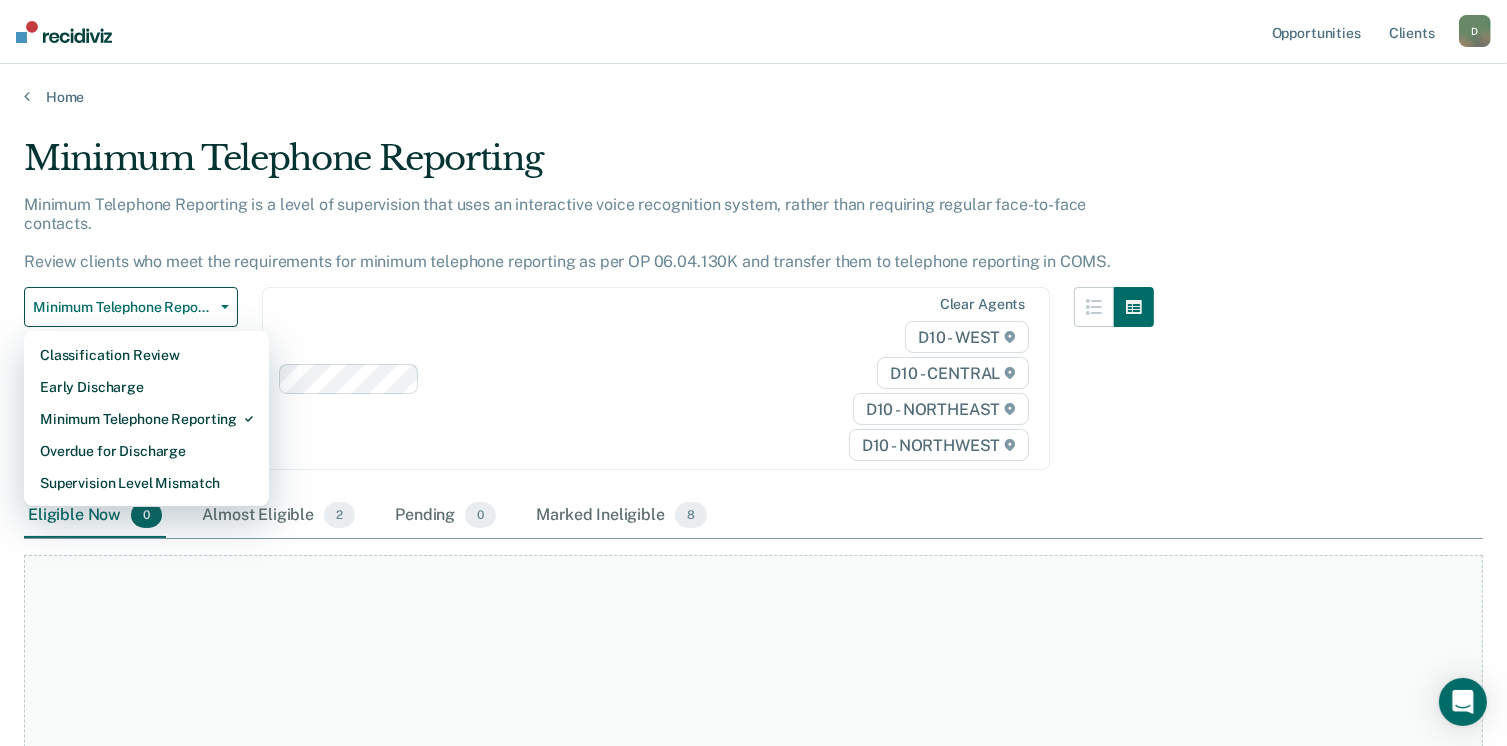 click on "Minimum Telephone Reporting   Minimum Telephone Reporting is a level of supervision that uses an interactive voice recognition system, rather than requiring regular face-to-face contacts. Review clients who meet the requirements for minimum telephone reporting as per OP 06.04.130K and transfer them to telephone reporting in COMS. Minimum Telephone Reporting Classification Review Early Discharge Minimum Telephone Reporting Overdue for Discharge Supervision Level Mismatch Clear   agents D10 - WEST   D10 - CENTRAL   D10 - NORTHEAST   D10 - NORTHWEST   Eligible Now 0 Almost Eligible 2 Pending 0 Marked Ineligible 8
To pick up a draggable item, press the space bar.
While dragging, use the arrow keys to move the item.
Press space again to drop the item in its new position, or press escape to cancel.
At this time, there are no clients who are Eligible Now. Please navigate to one of the other tabs." at bounding box center [753, 423] 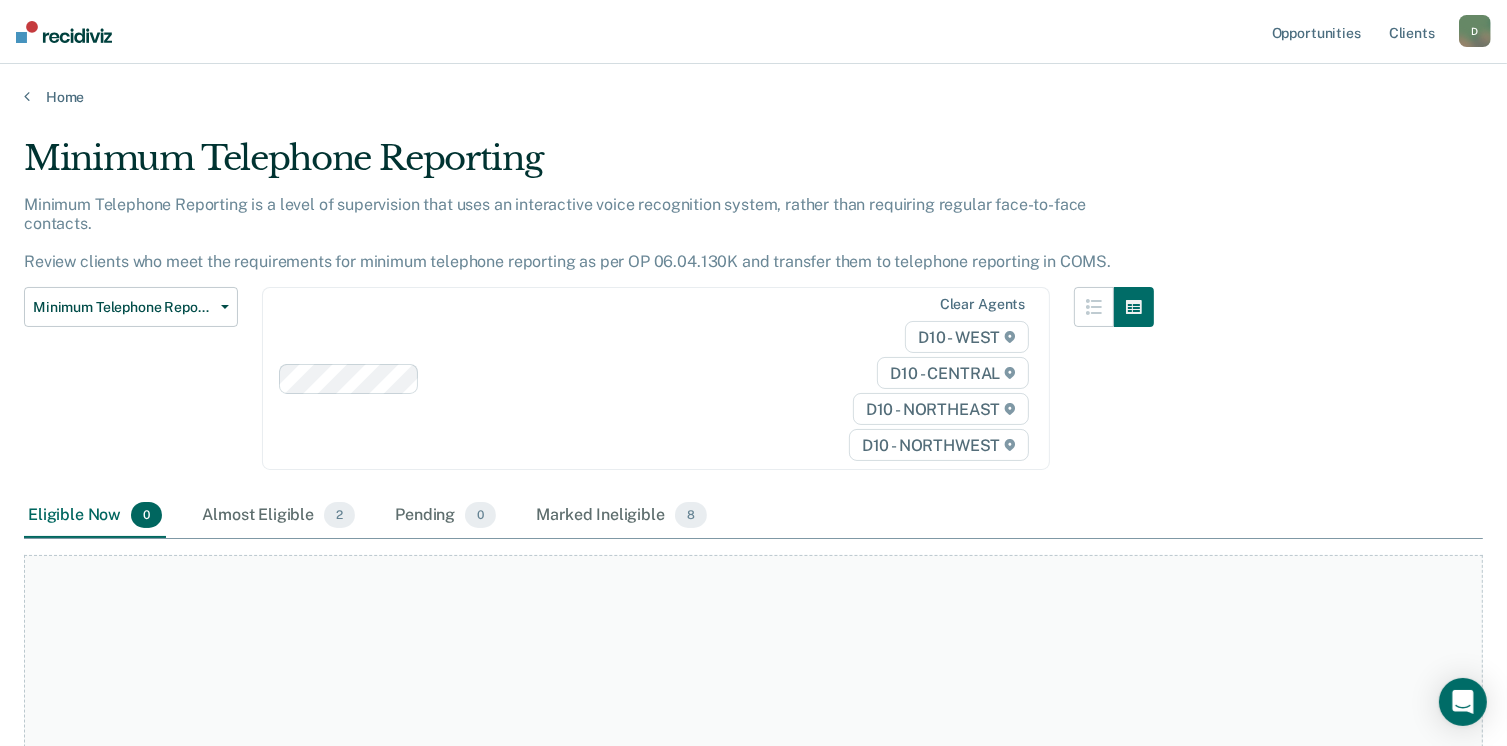 click on "Home" at bounding box center (753, 85) 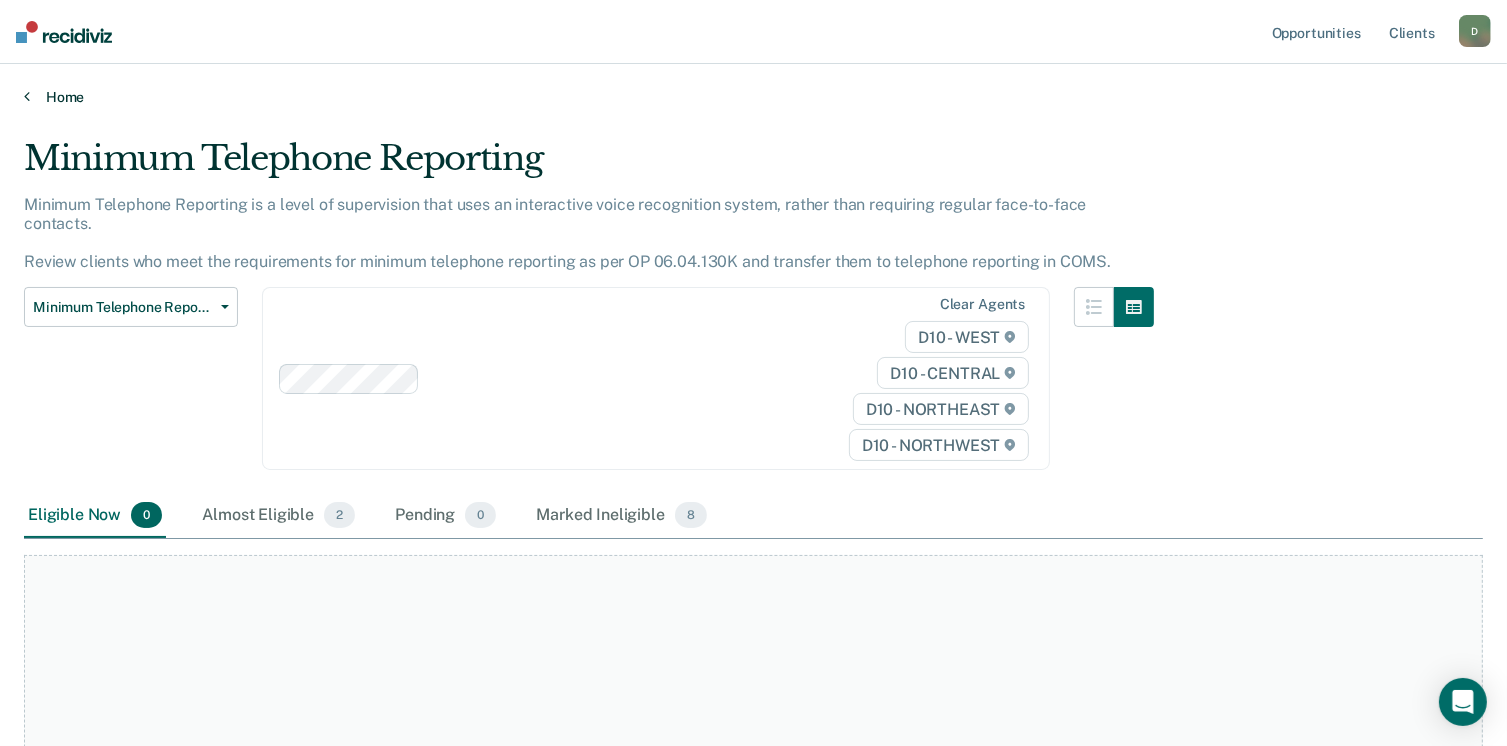 click on "Home" at bounding box center [753, 97] 